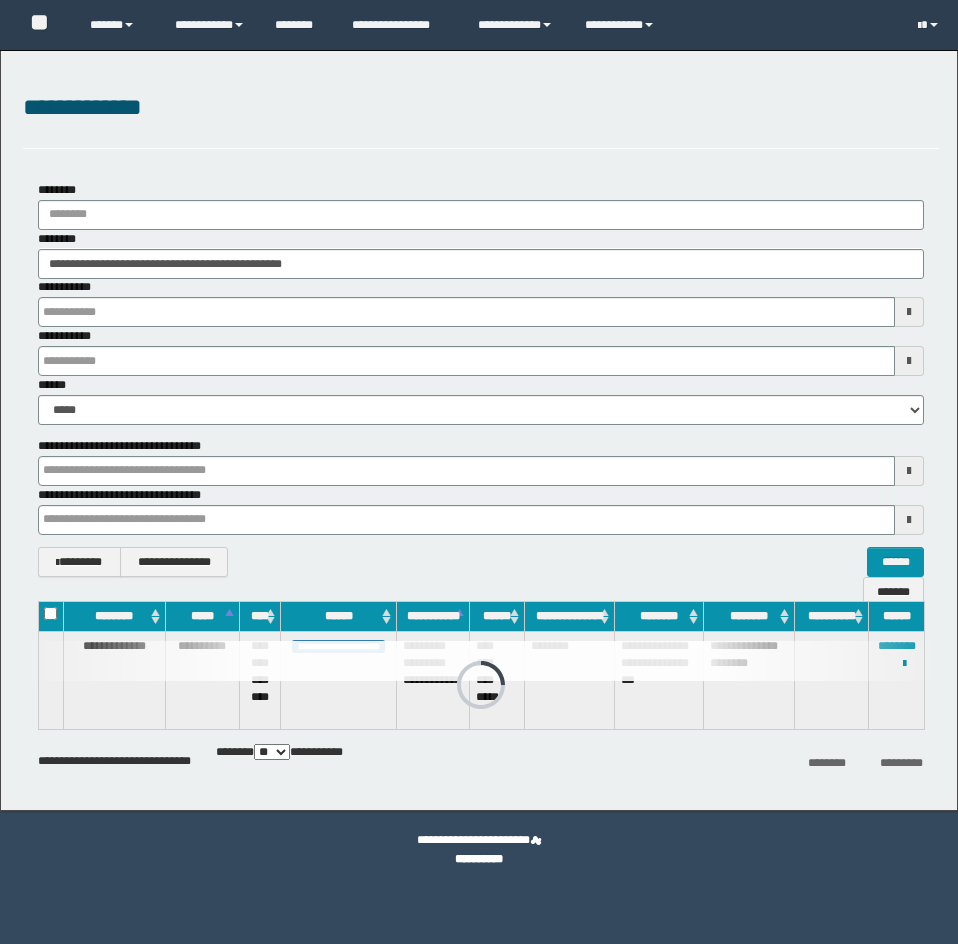scroll, scrollTop: 0, scrollLeft: 0, axis: both 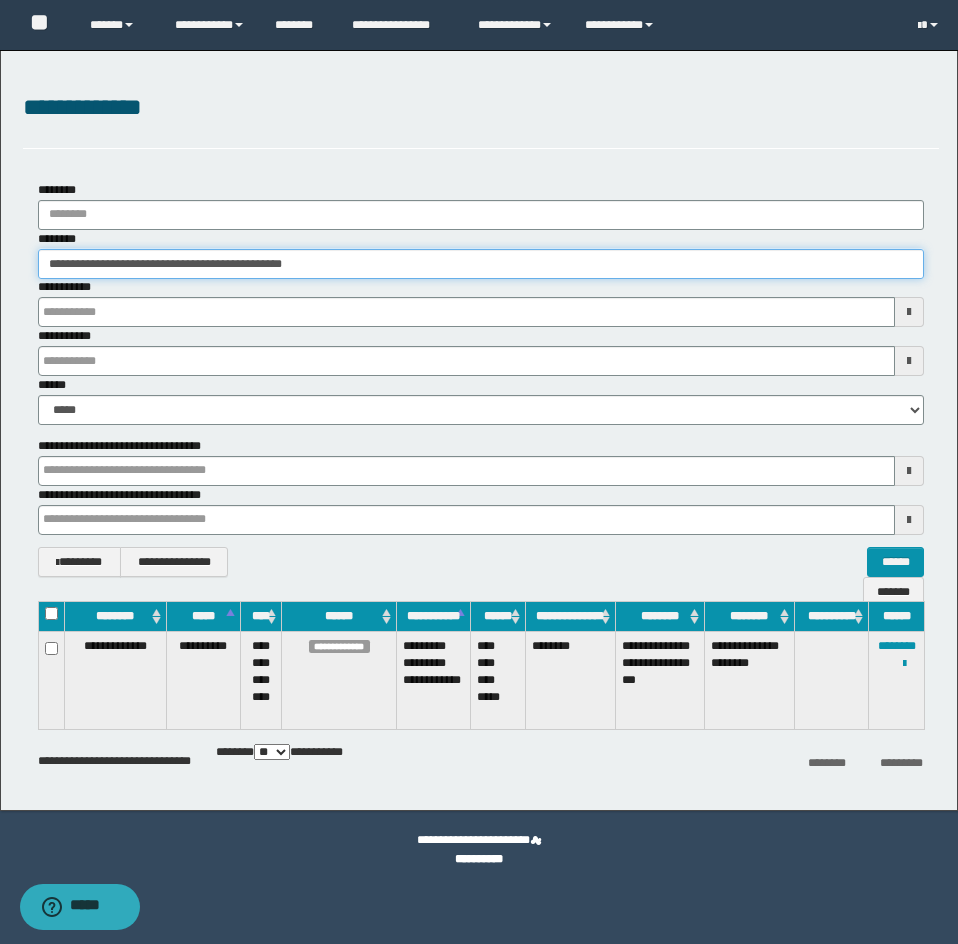 click on "**********" at bounding box center (481, 264) 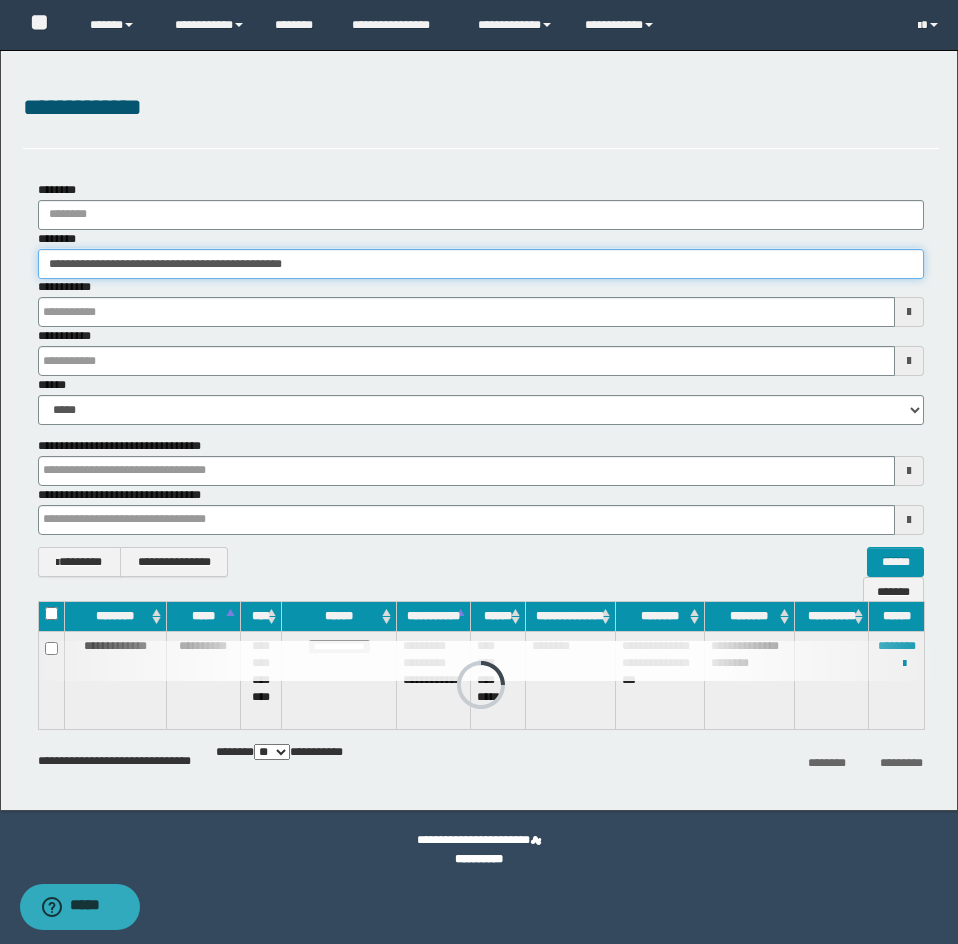 click on "**********" at bounding box center (481, 264) 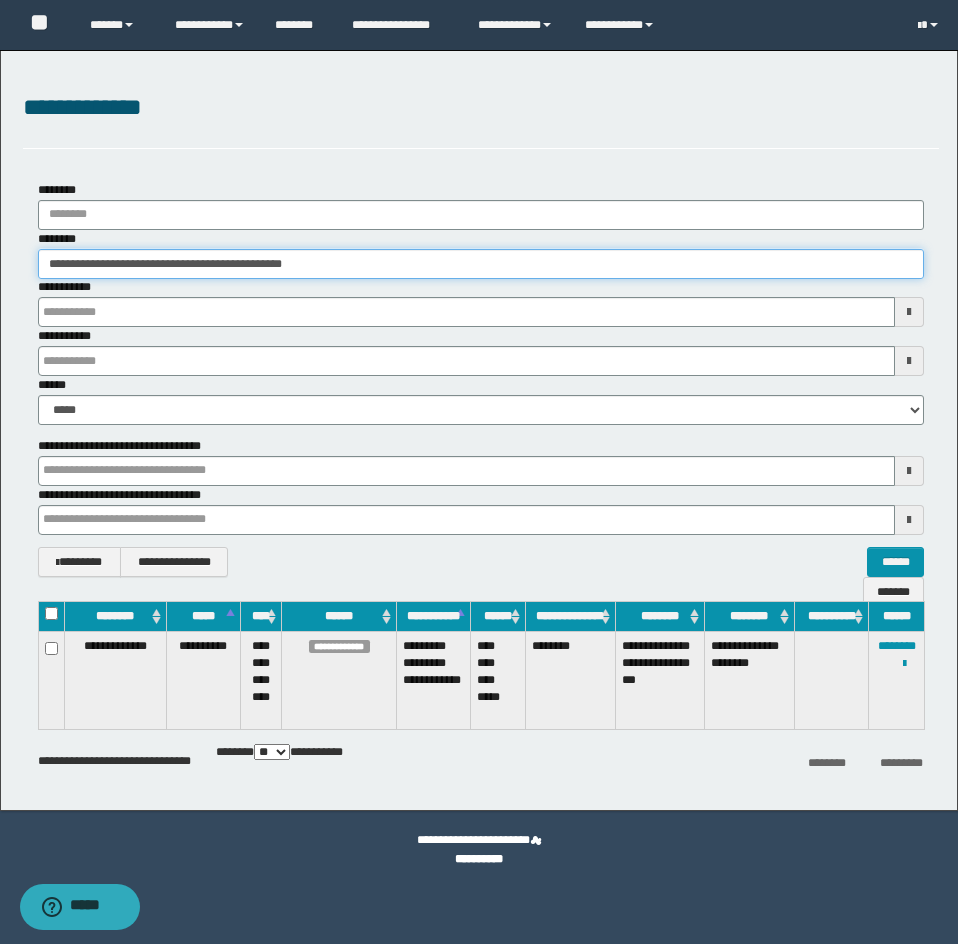 paste 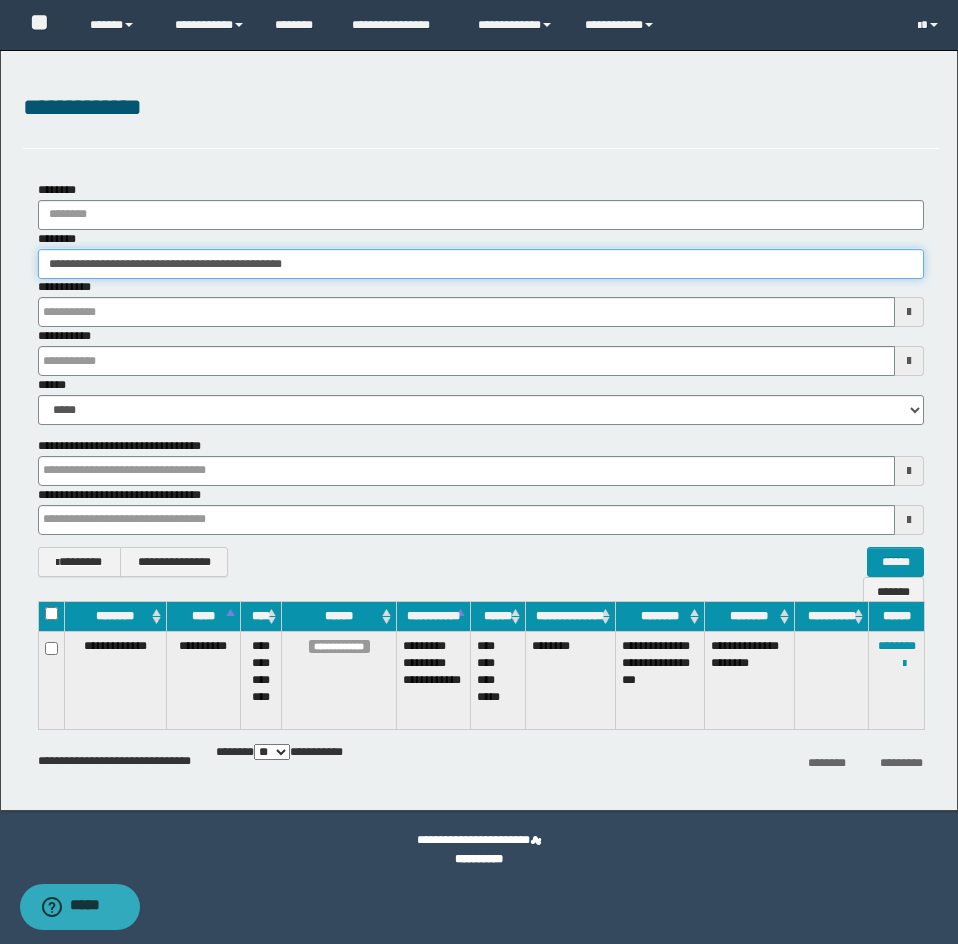 type on "**********" 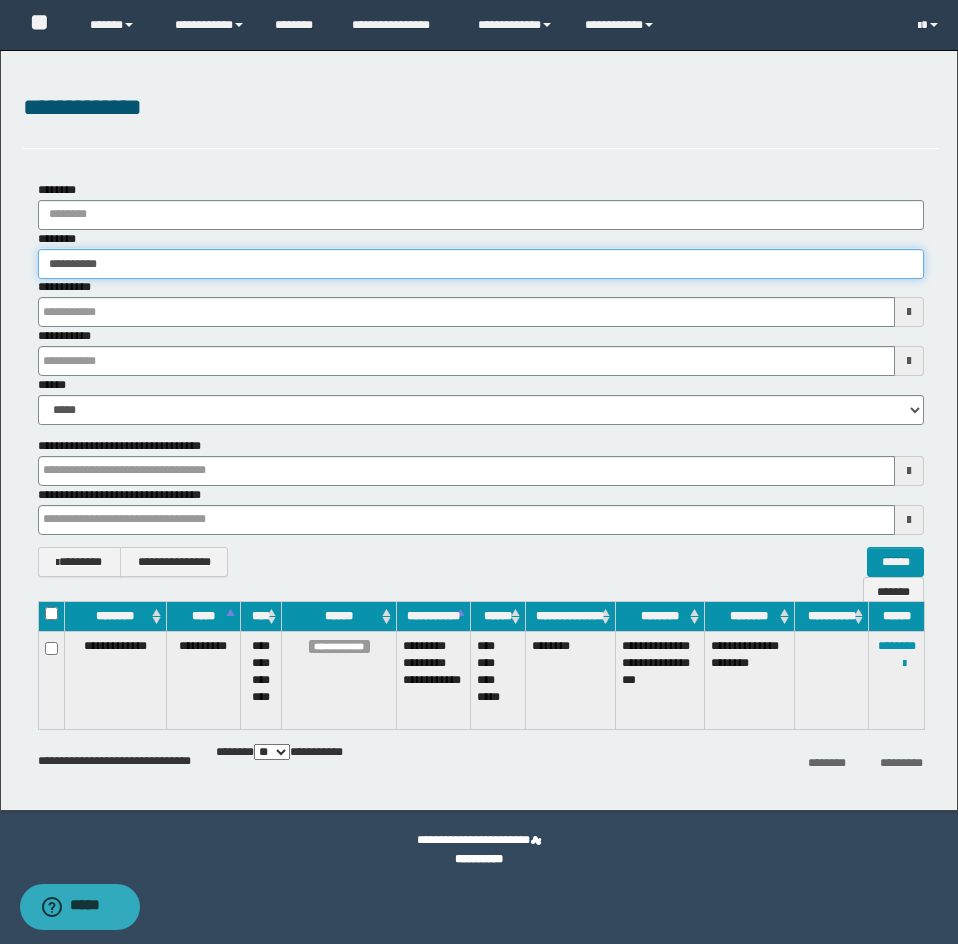 type on "**********" 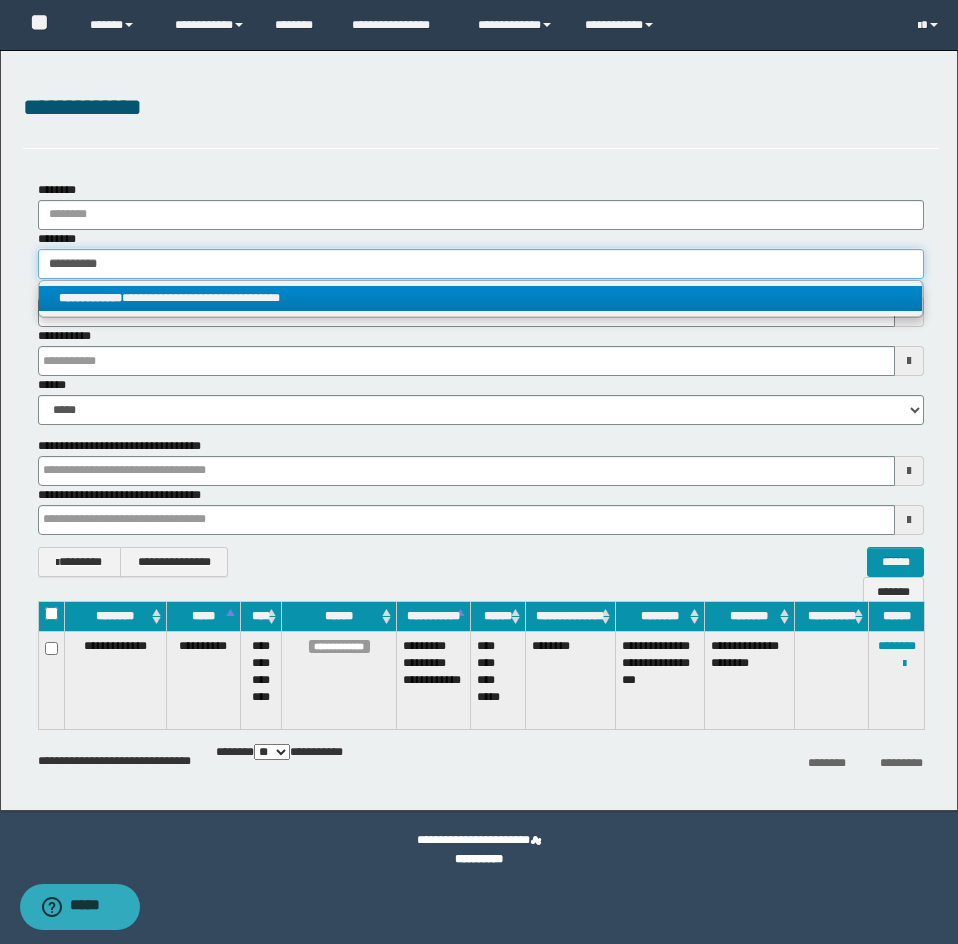 type on "**********" 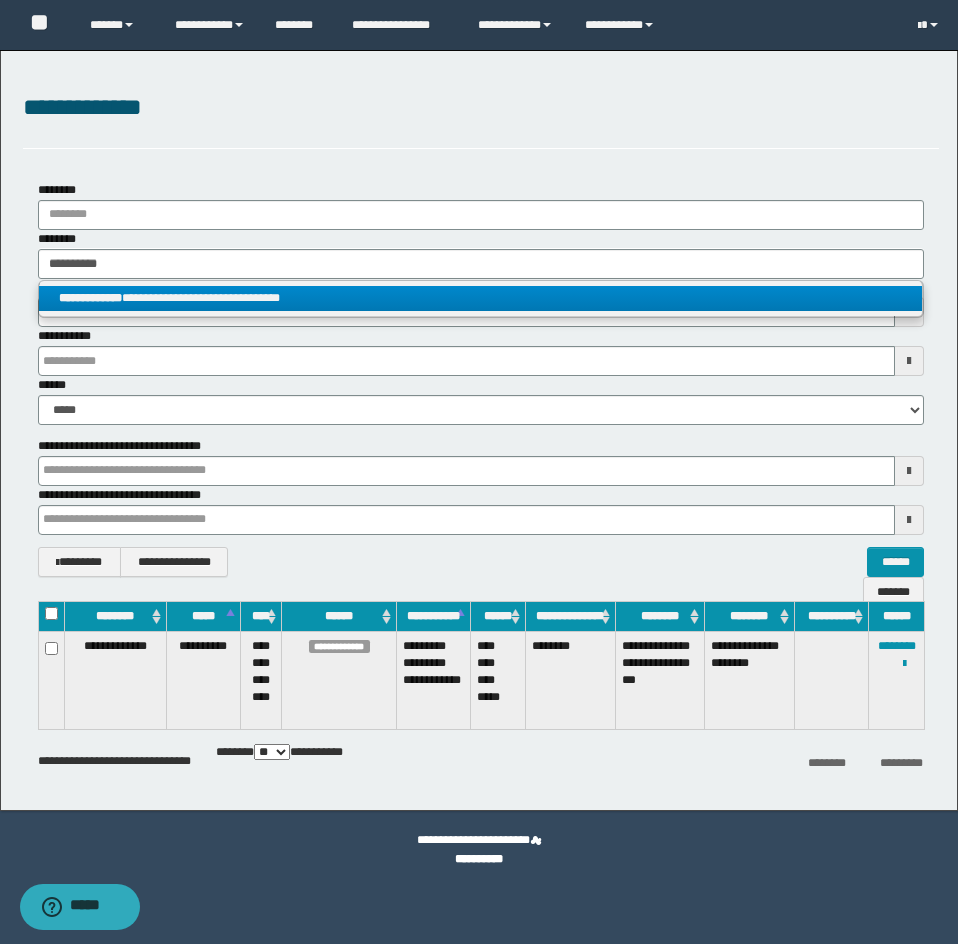 click on "**********" at bounding box center [90, 298] 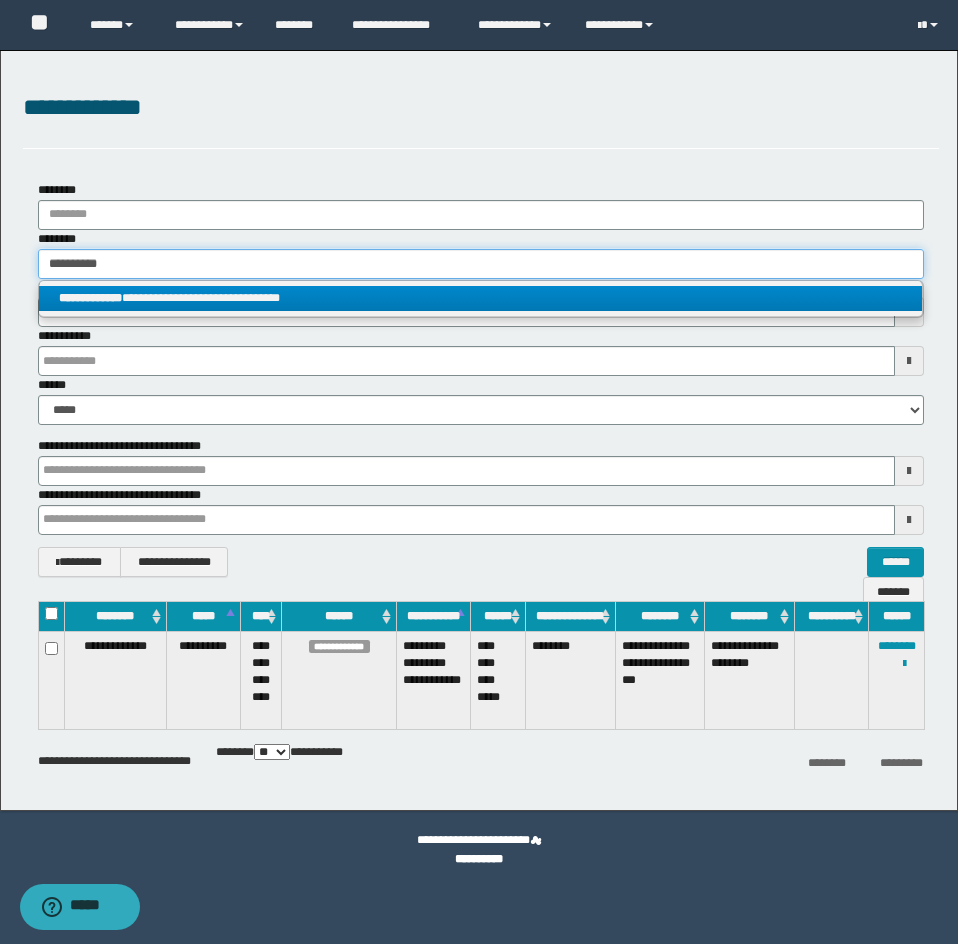 type 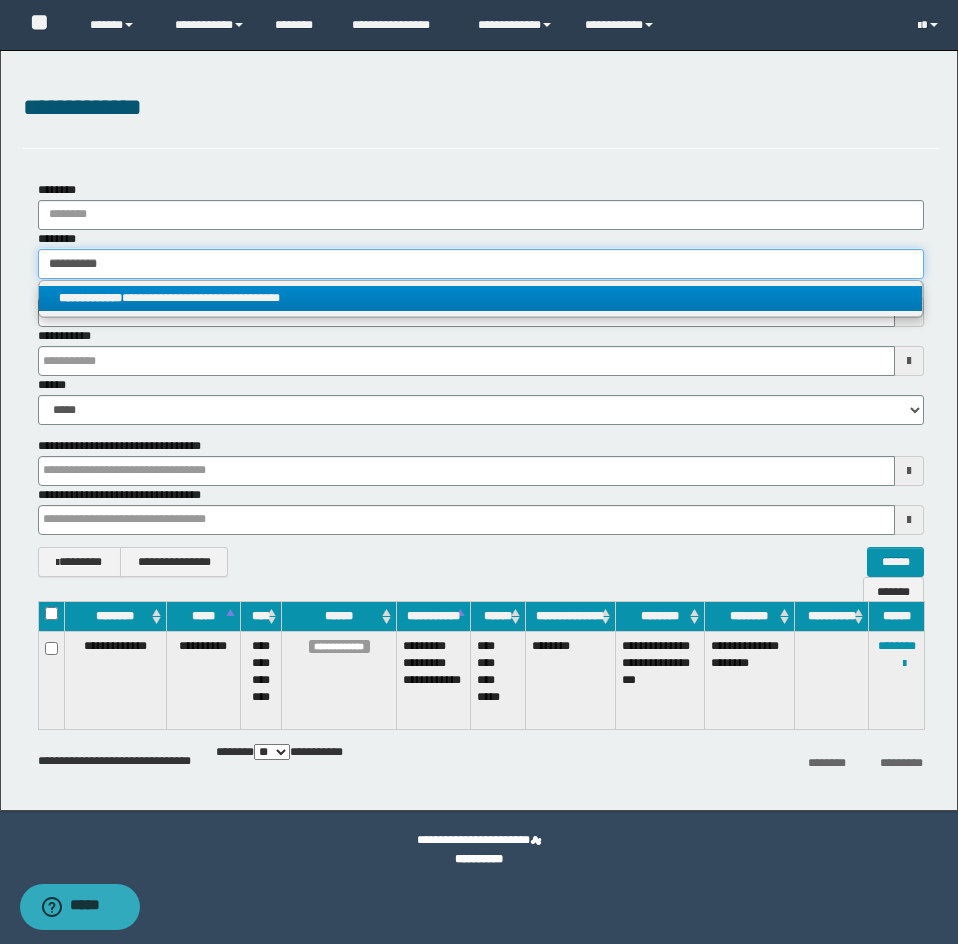 type on "**********" 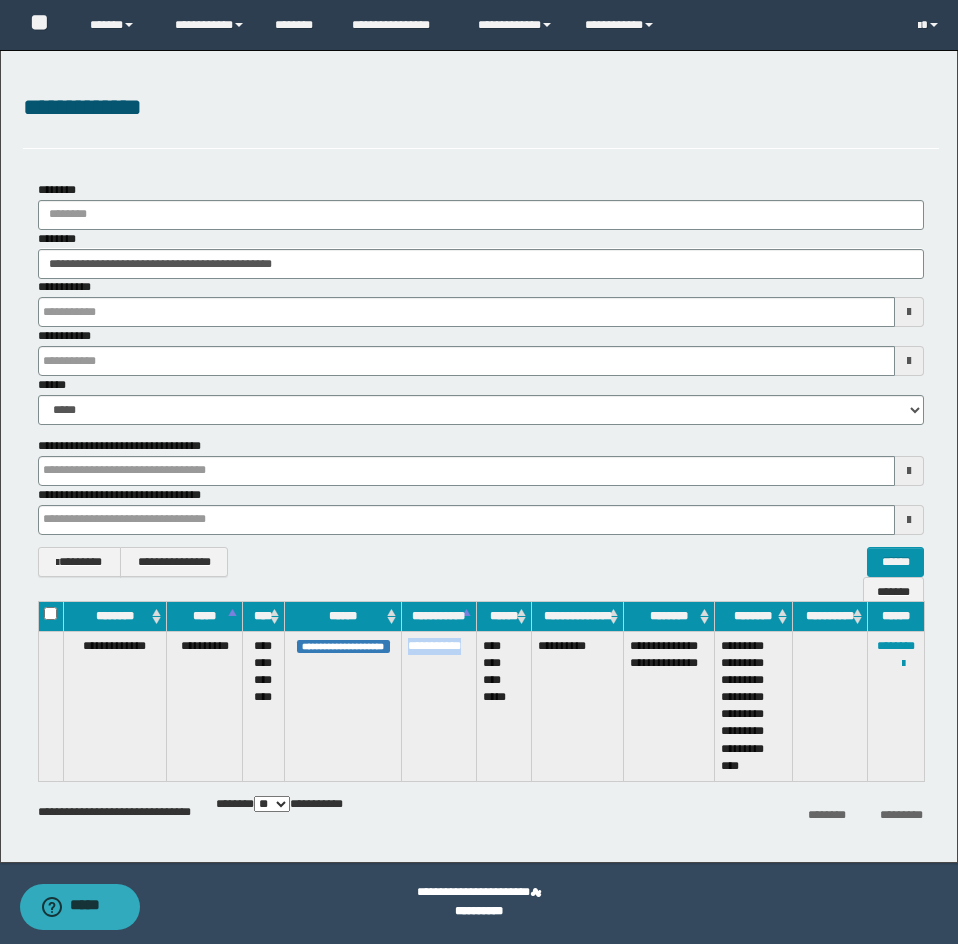drag, startPoint x: 448, startPoint y: 671, endPoint x: 412, endPoint y: 654, distance: 39.812057 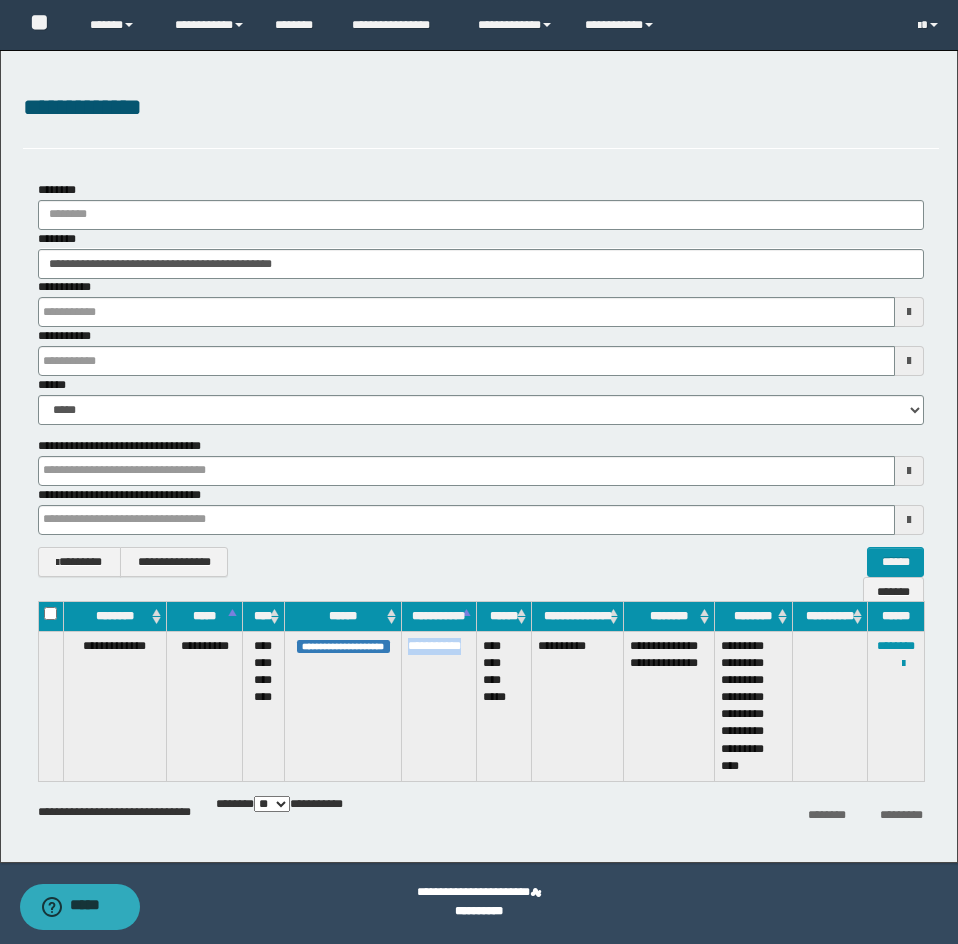 click on "**********" at bounding box center [439, 706] 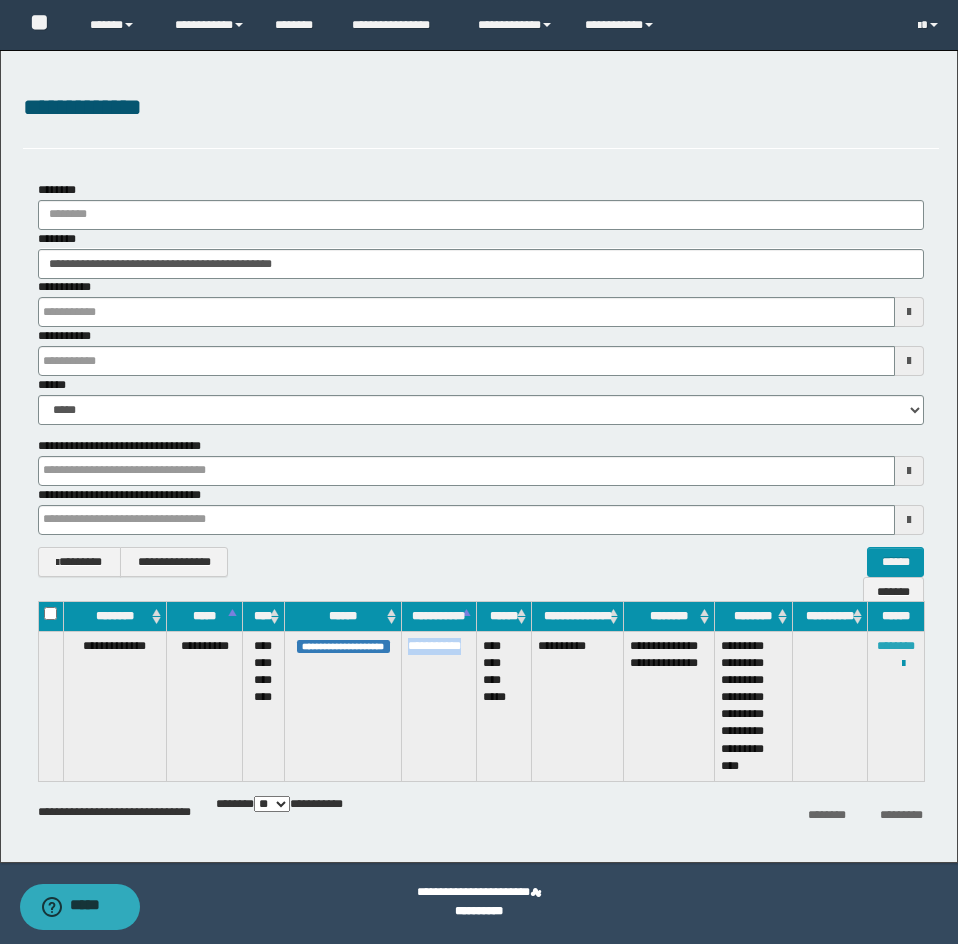 click on "********" at bounding box center [896, 646] 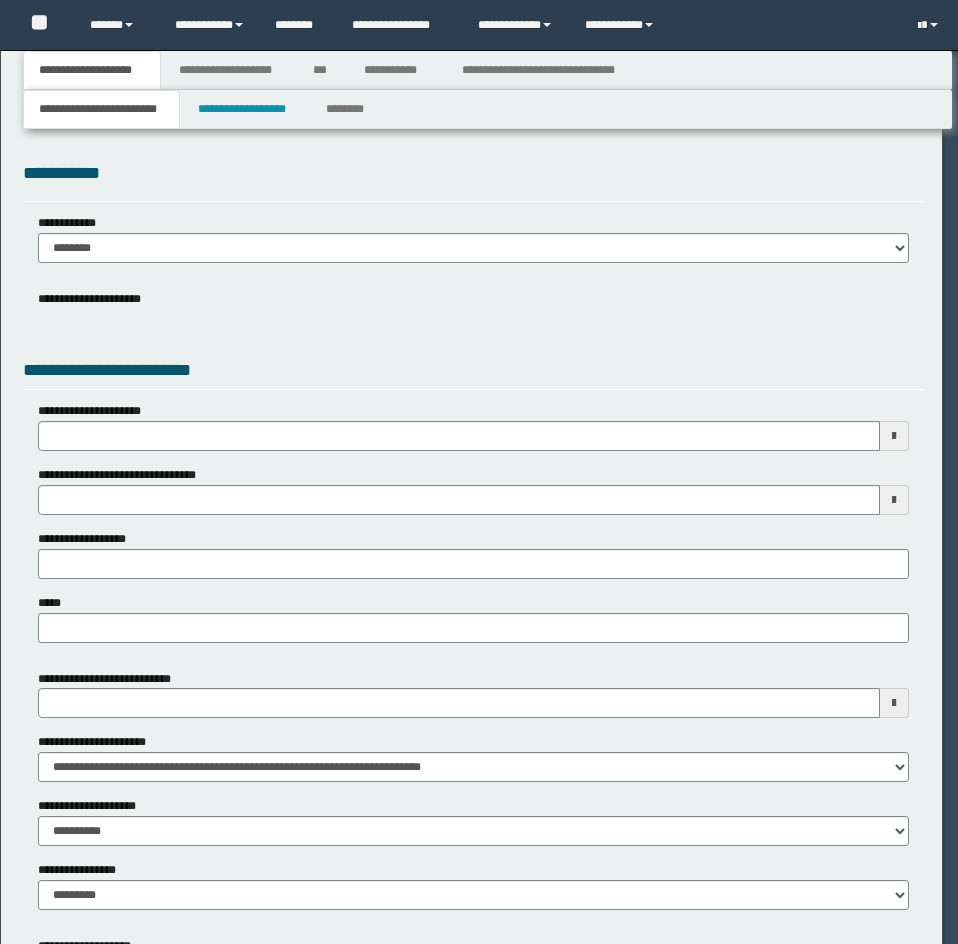scroll, scrollTop: 0, scrollLeft: 0, axis: both 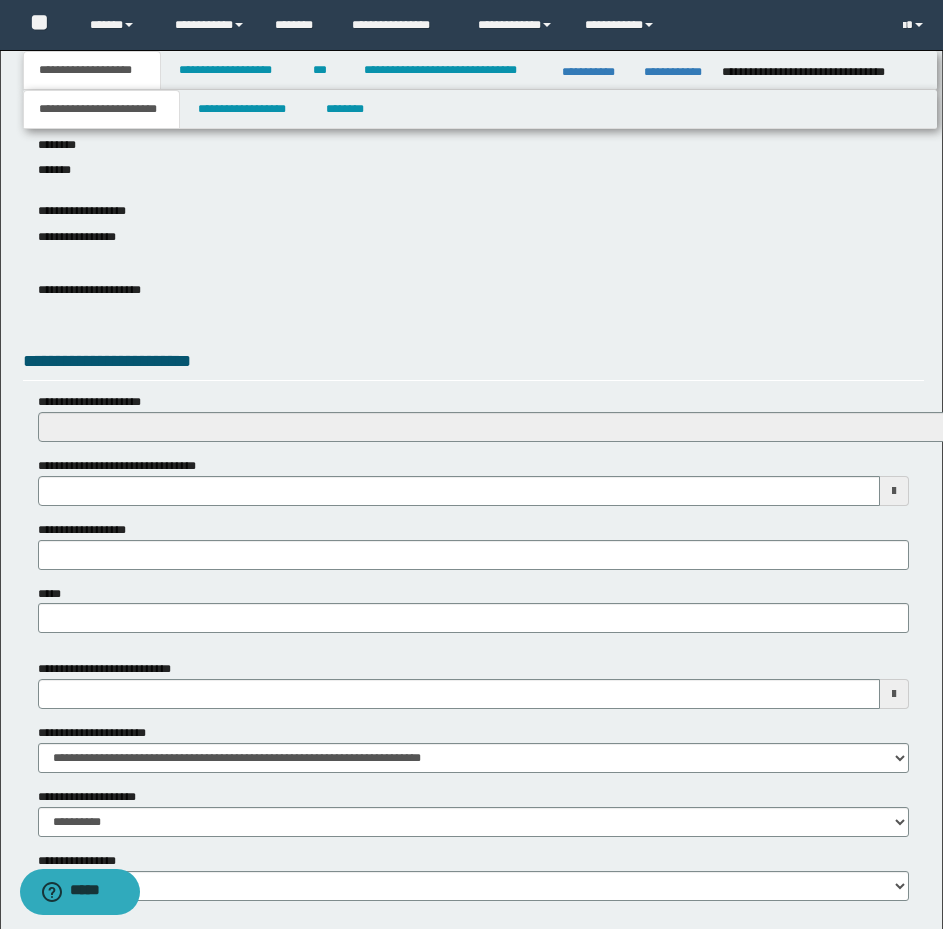click on "**********" at bounding box center [132, 466] 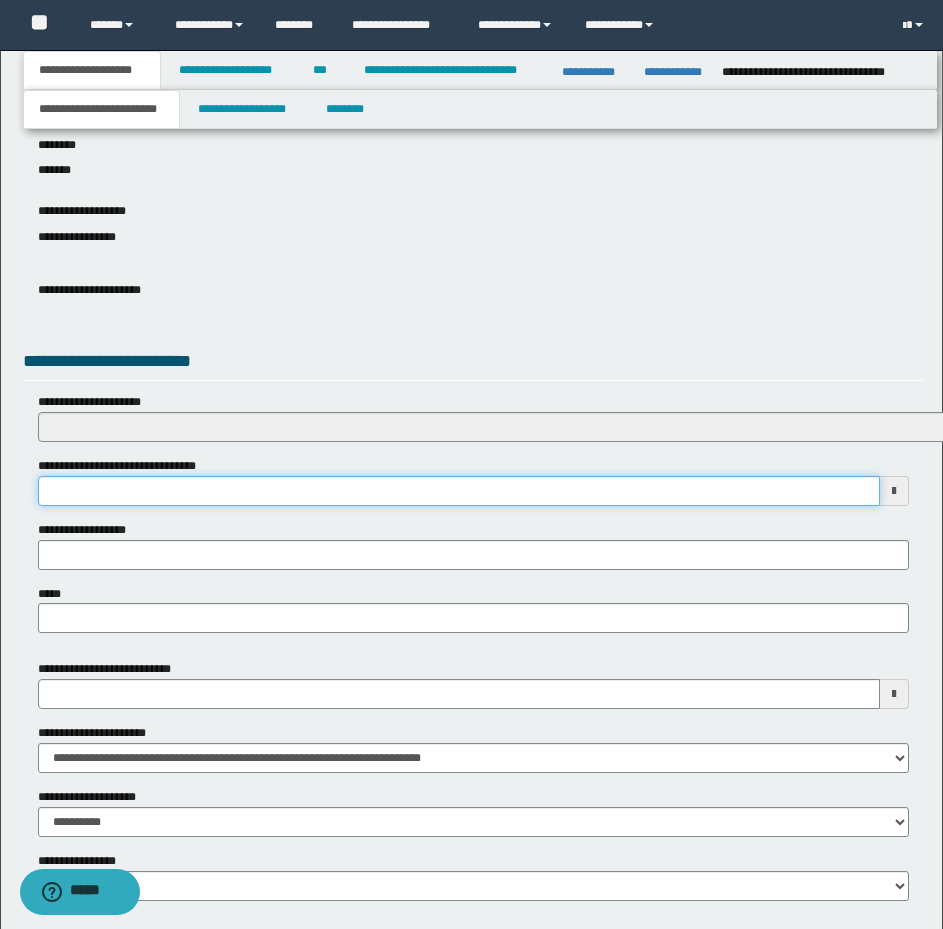 click on "**********" at bounding box center [459, 491] 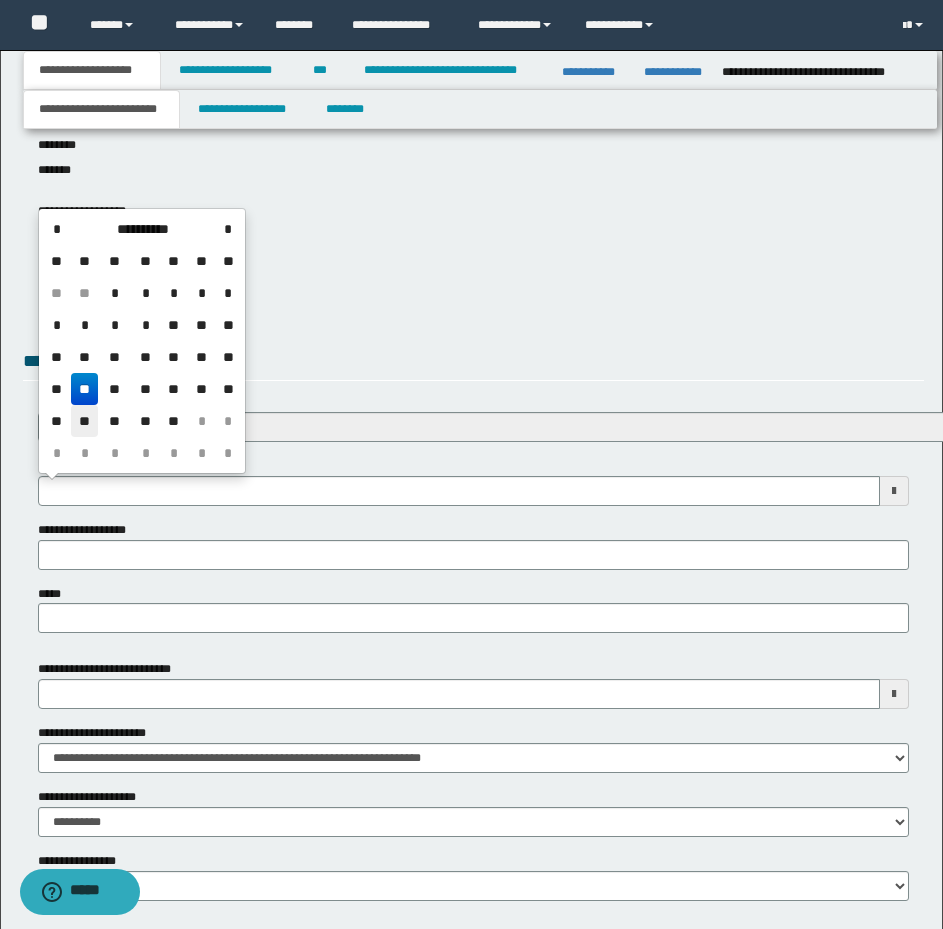 click on "**" at bounding box center (85, 421) 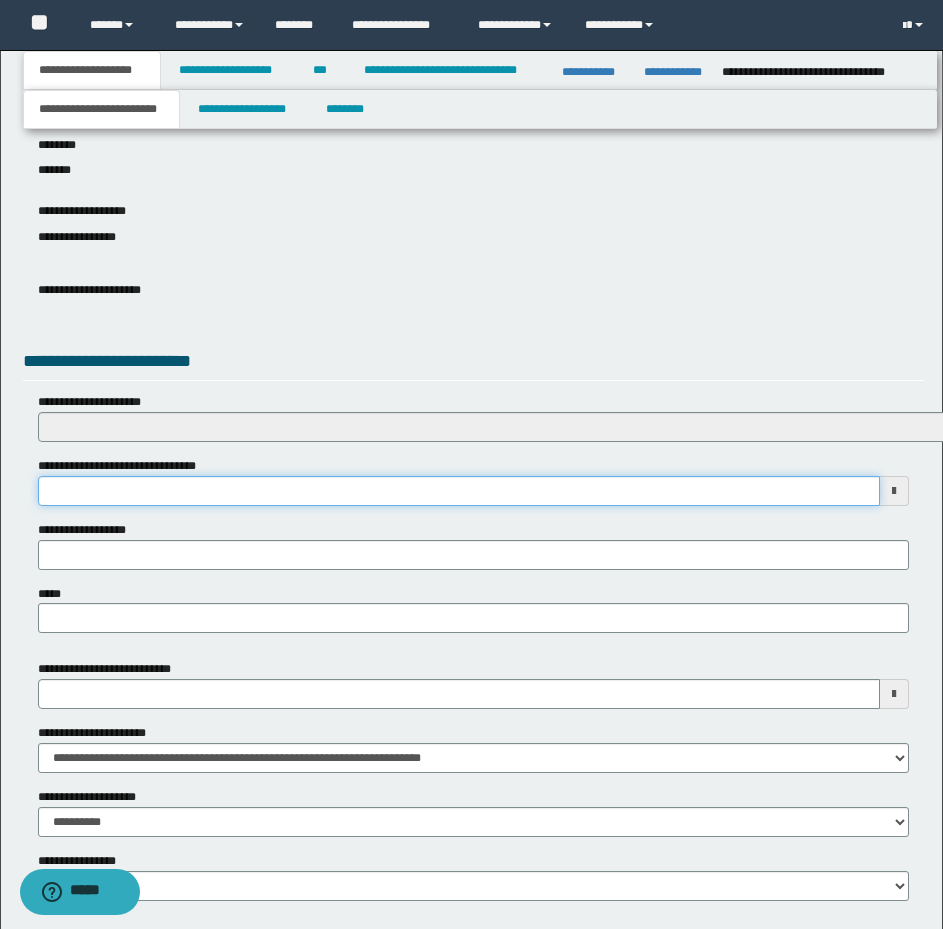 click on "**********" at bounding box center (459, 491) 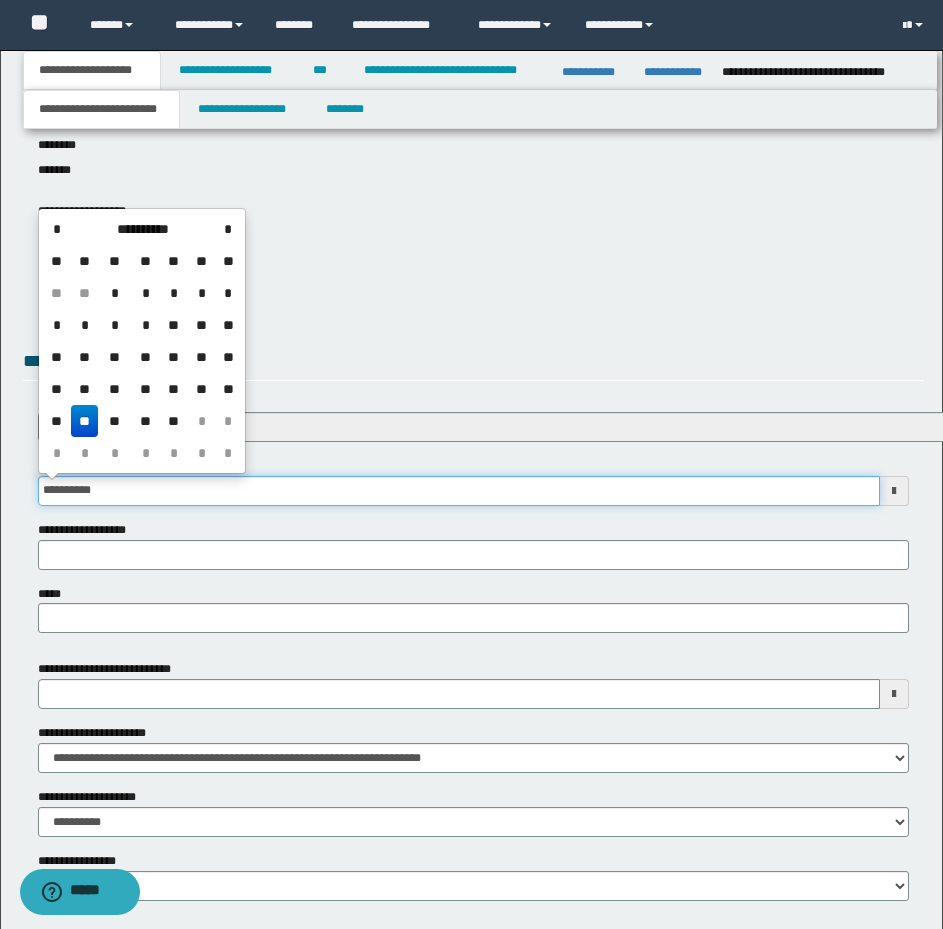 click on "**********" at bounding box center [459, 491] 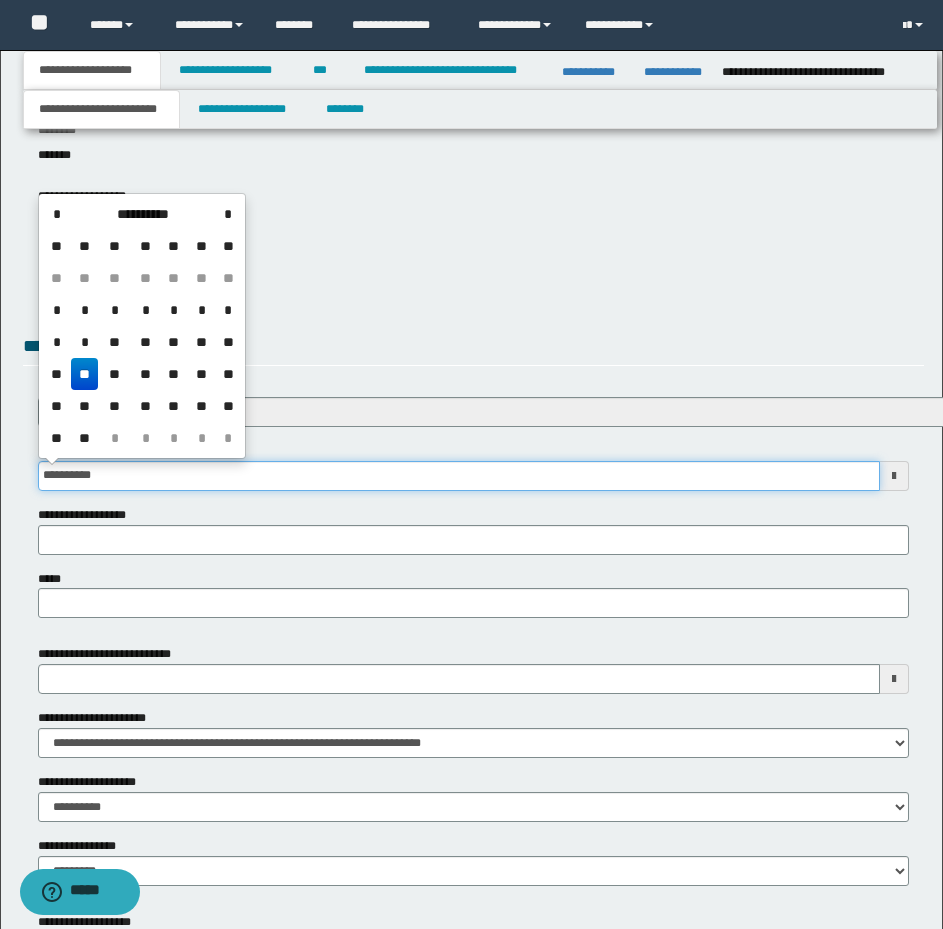 scroll, scrollTop: 735, scrollLeft: 0, axis: vertical 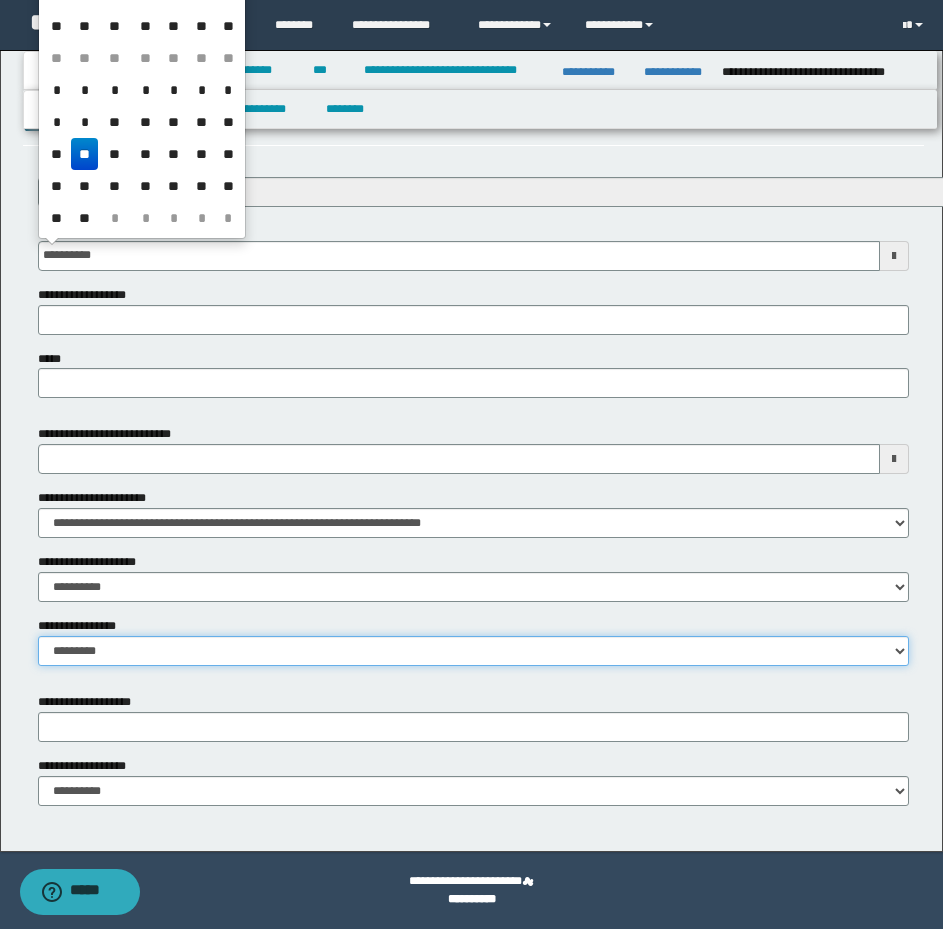 drag, startPoint x: 92, startPoint y: 649, endPoint x: 92, endPoint y: 664, distance: 15 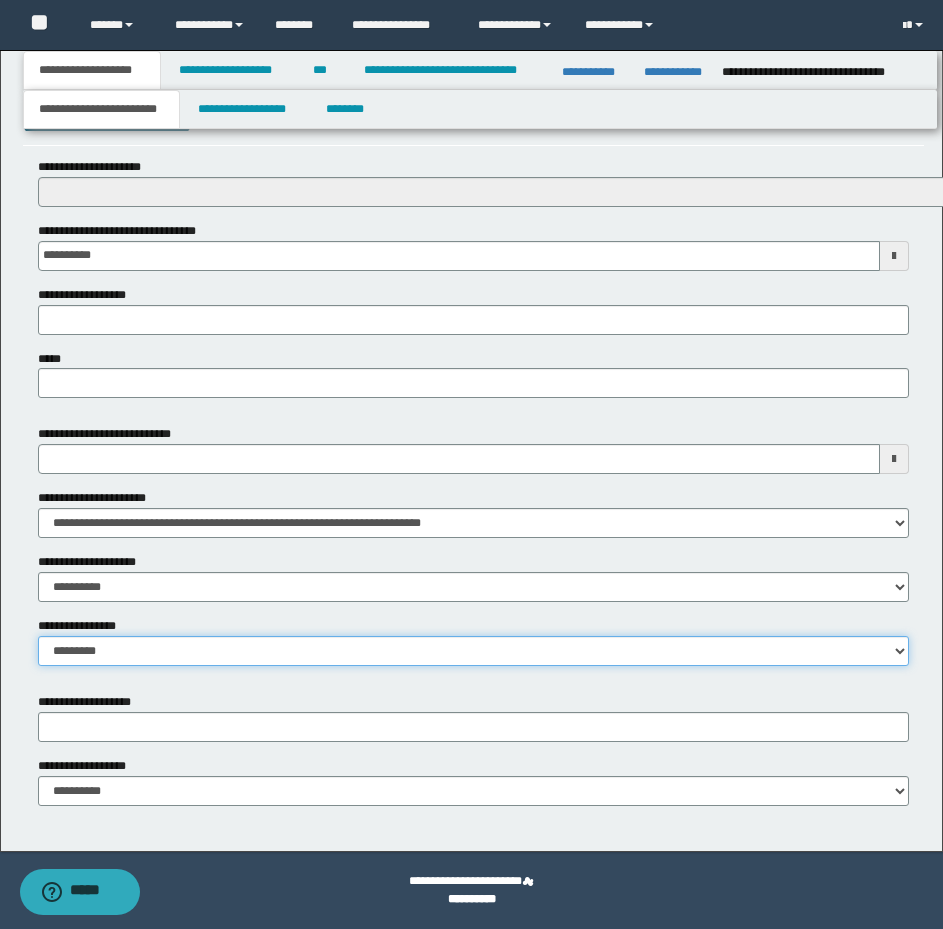 select on "*" 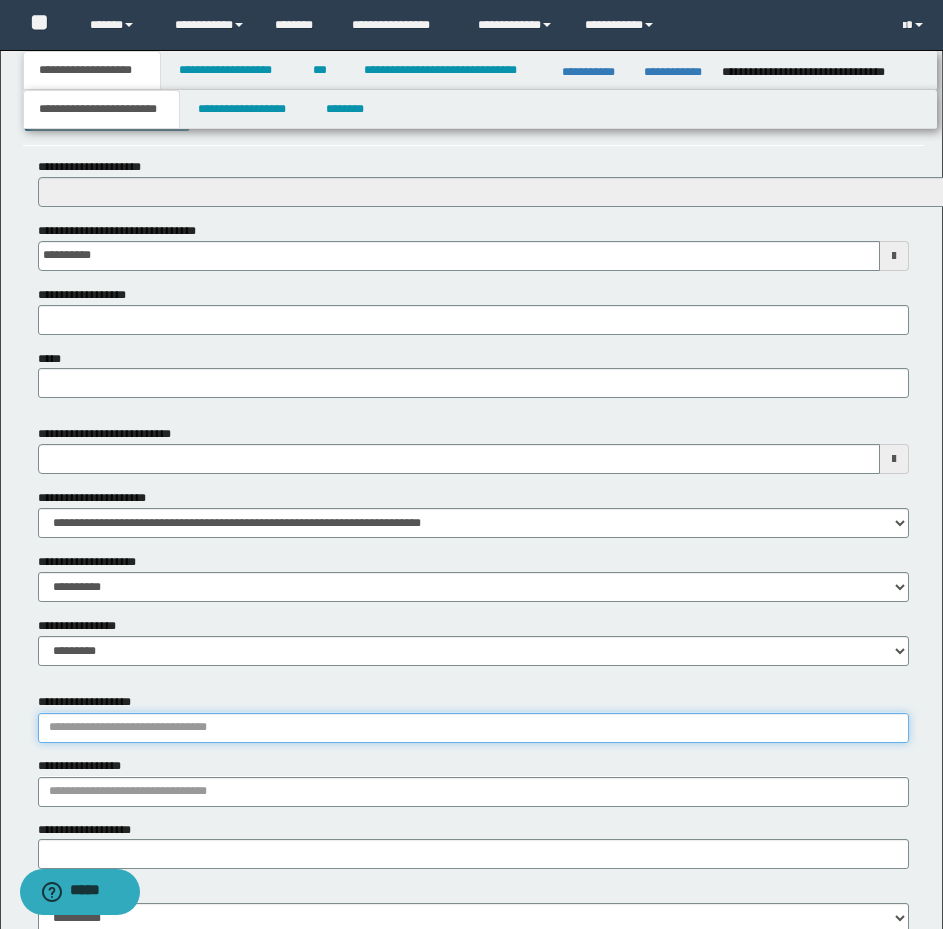 click on "**********" at bounding box center (473, 728) 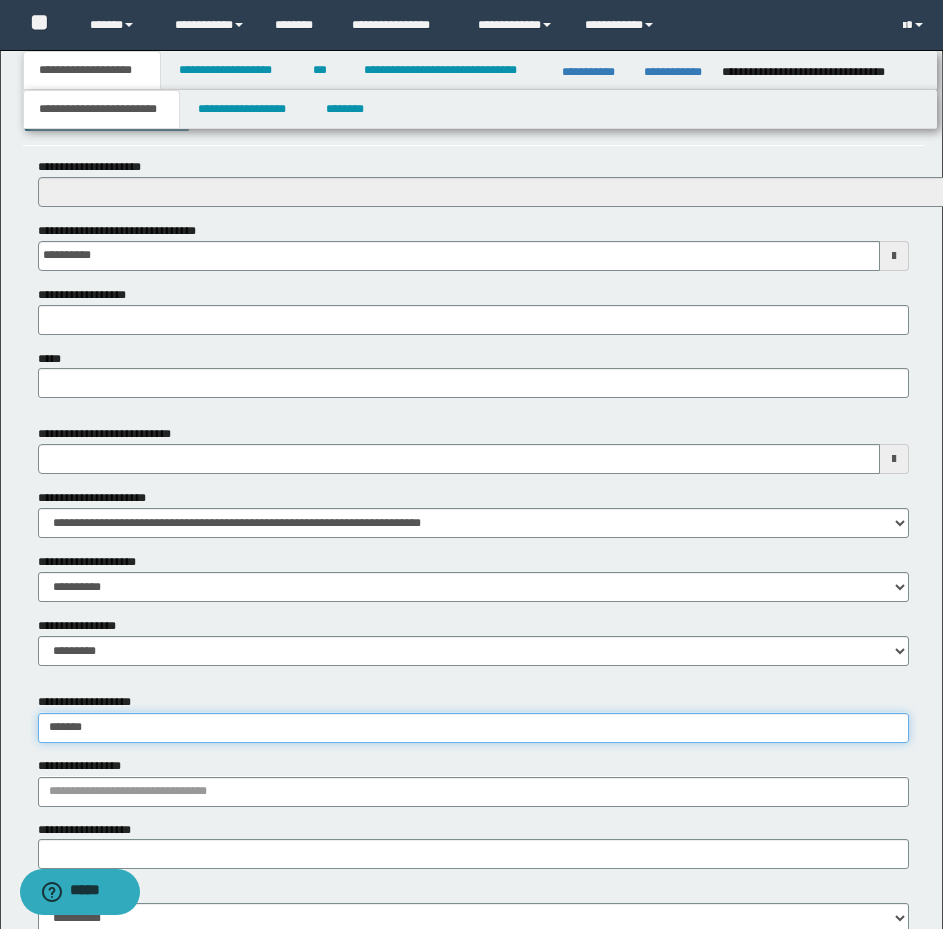 type on "*******" 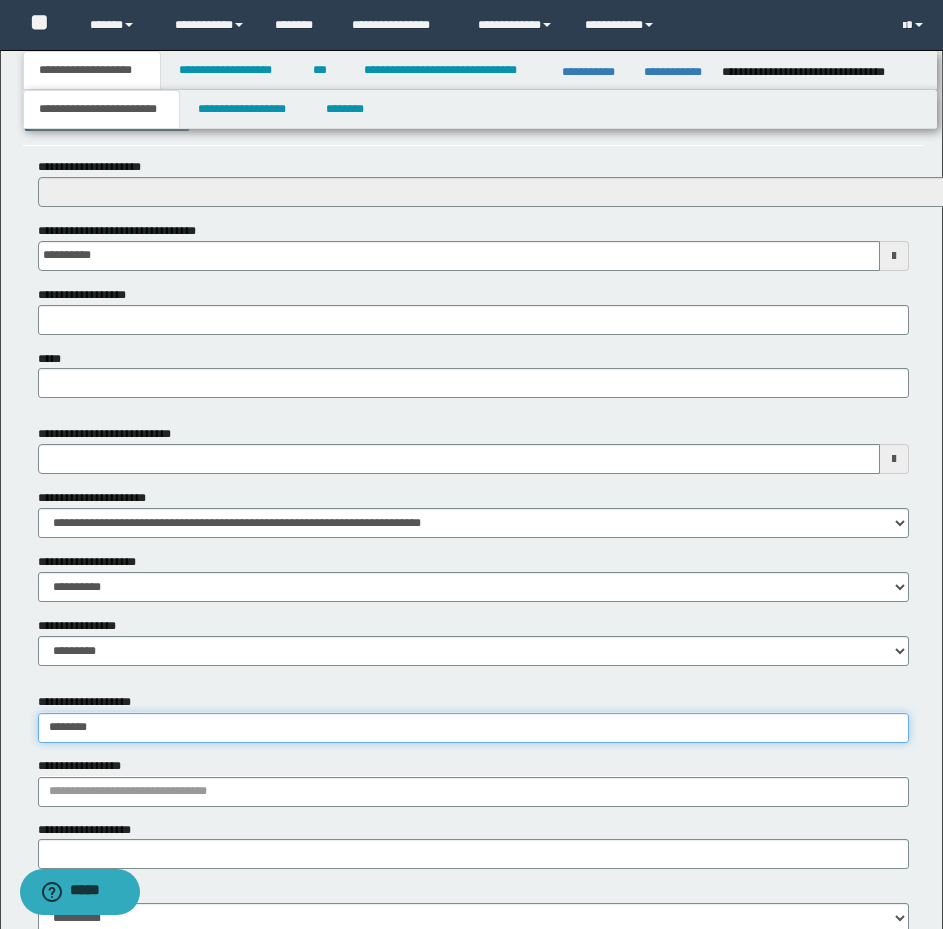 type on "**********" 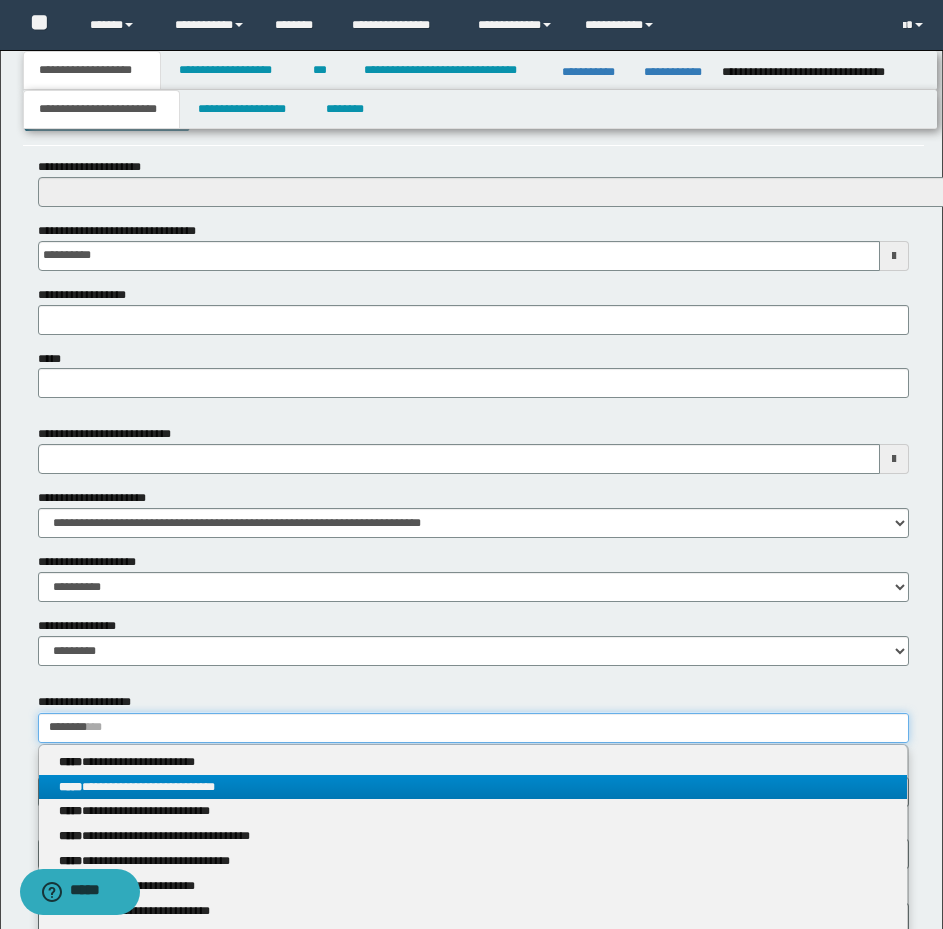 type on "*******" 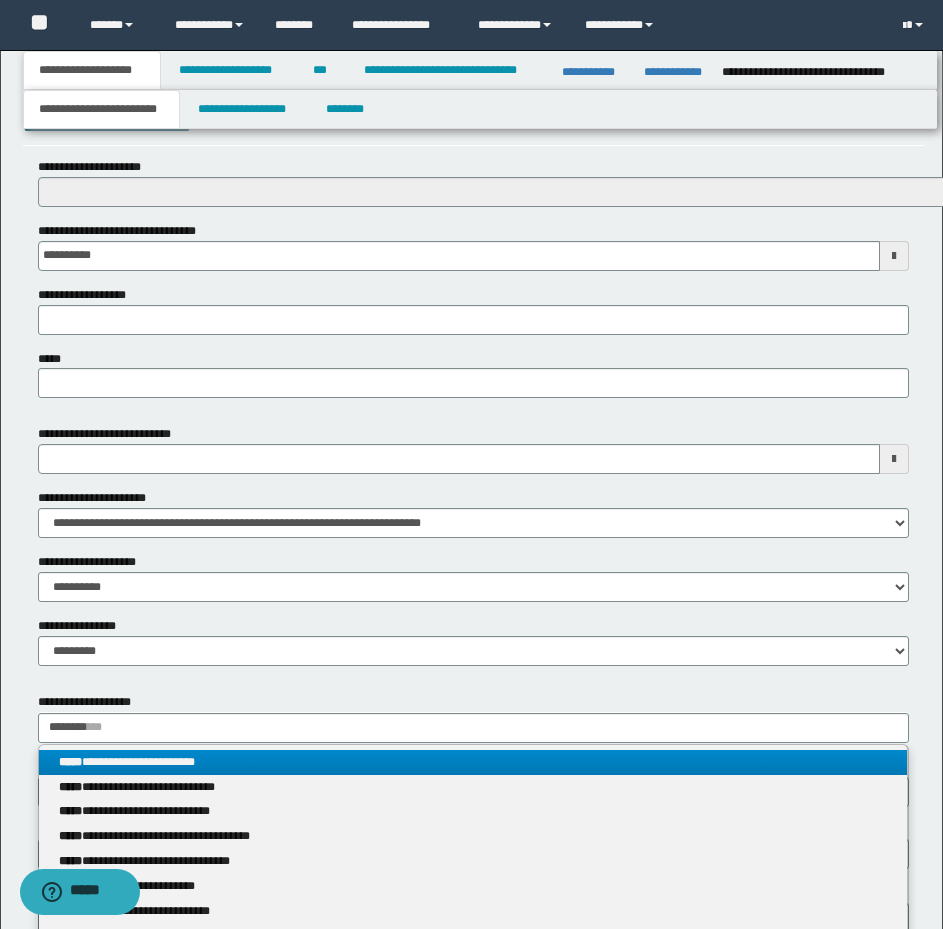 click on "**********" at bounding box center [473, 762] 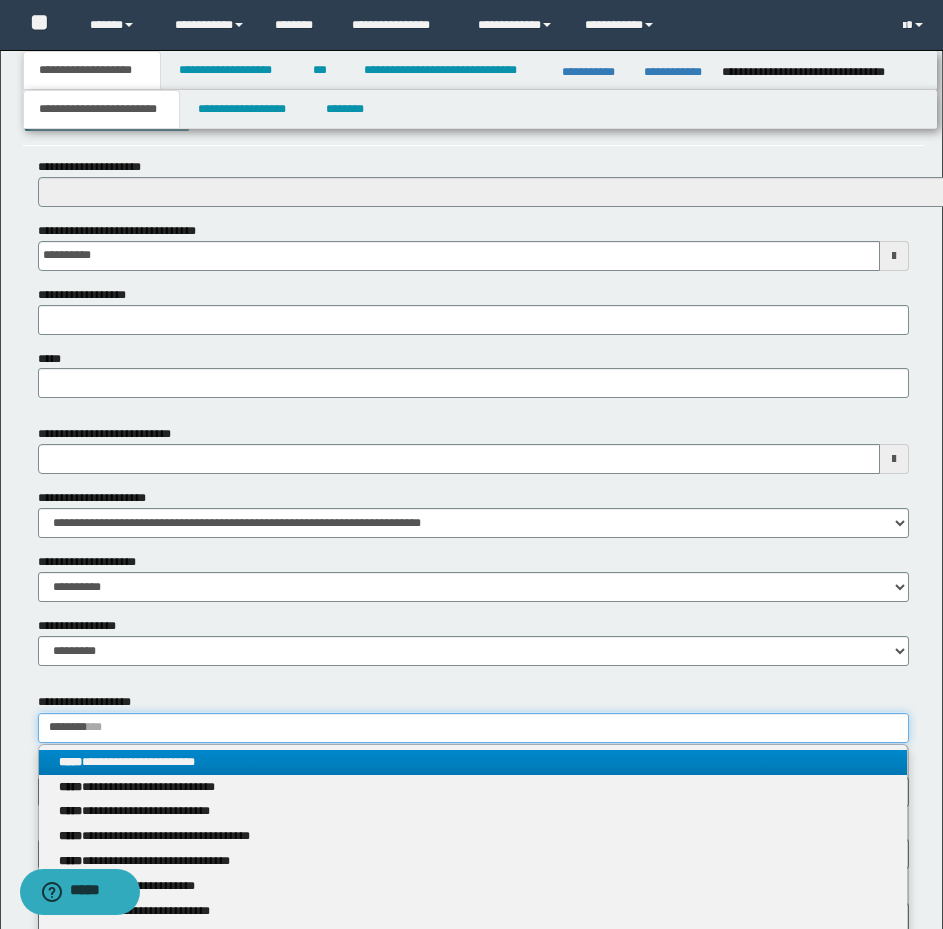 type 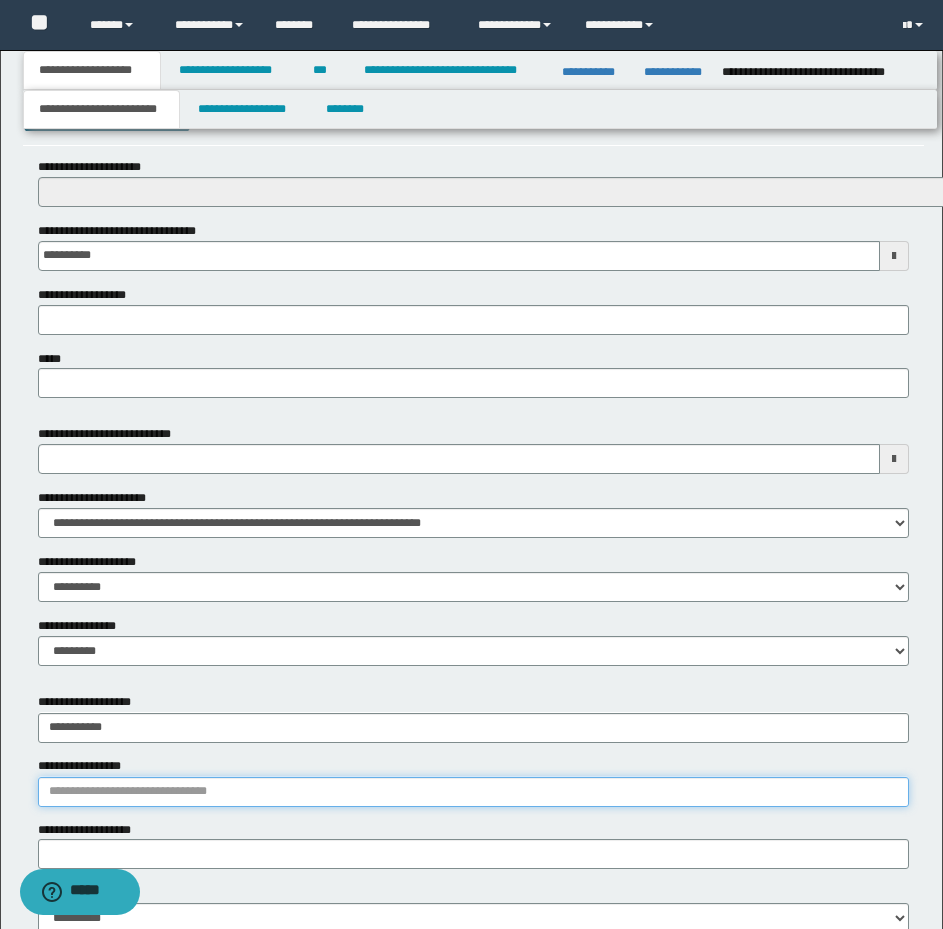 click on "**********" at bounding box center [473, 792] 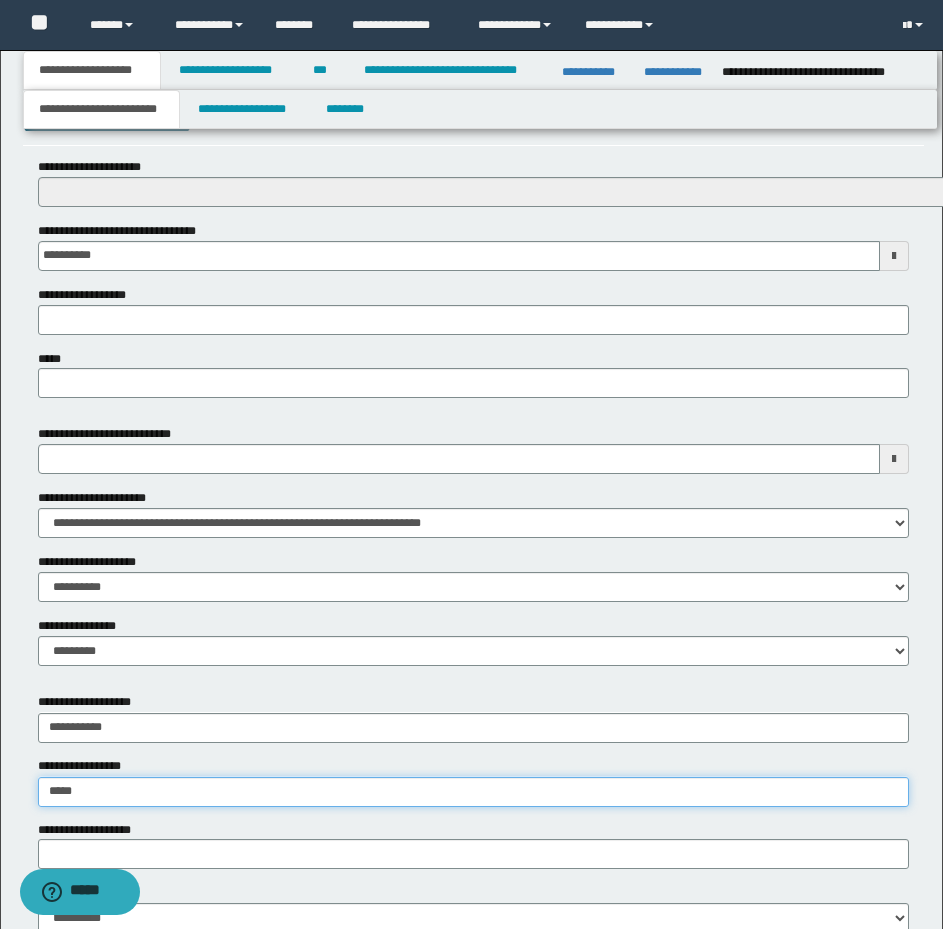 type on "*****" 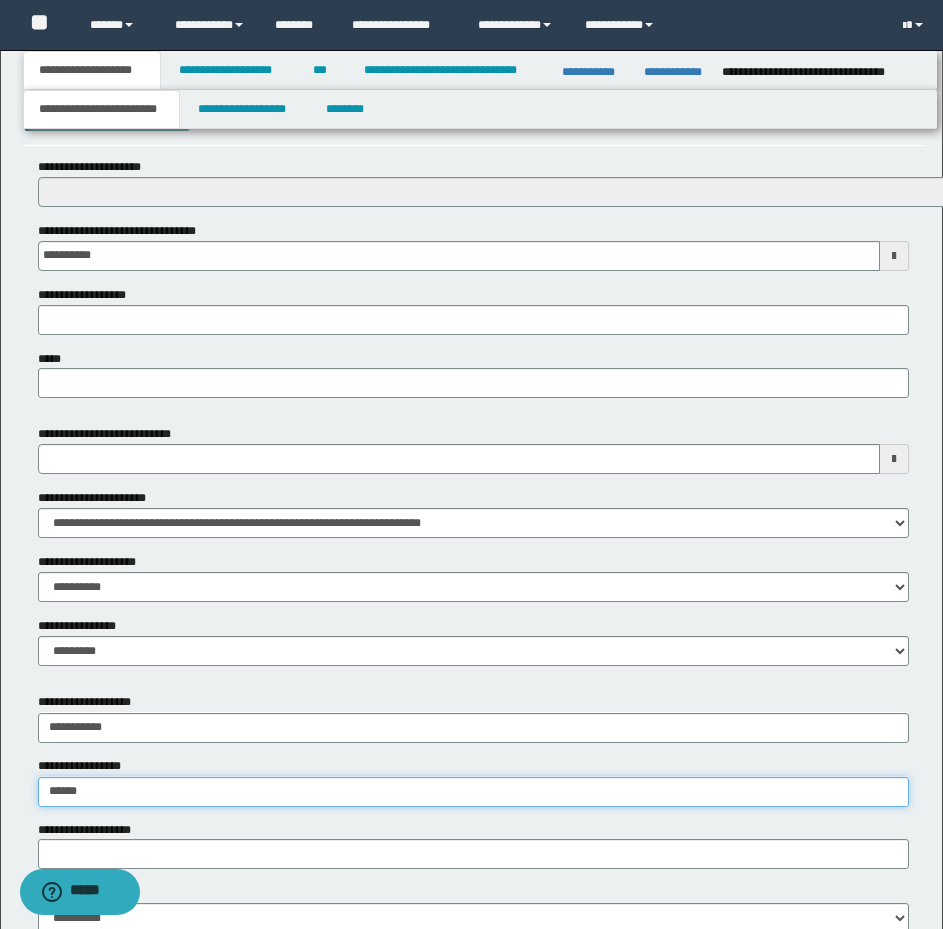 type on "**********" 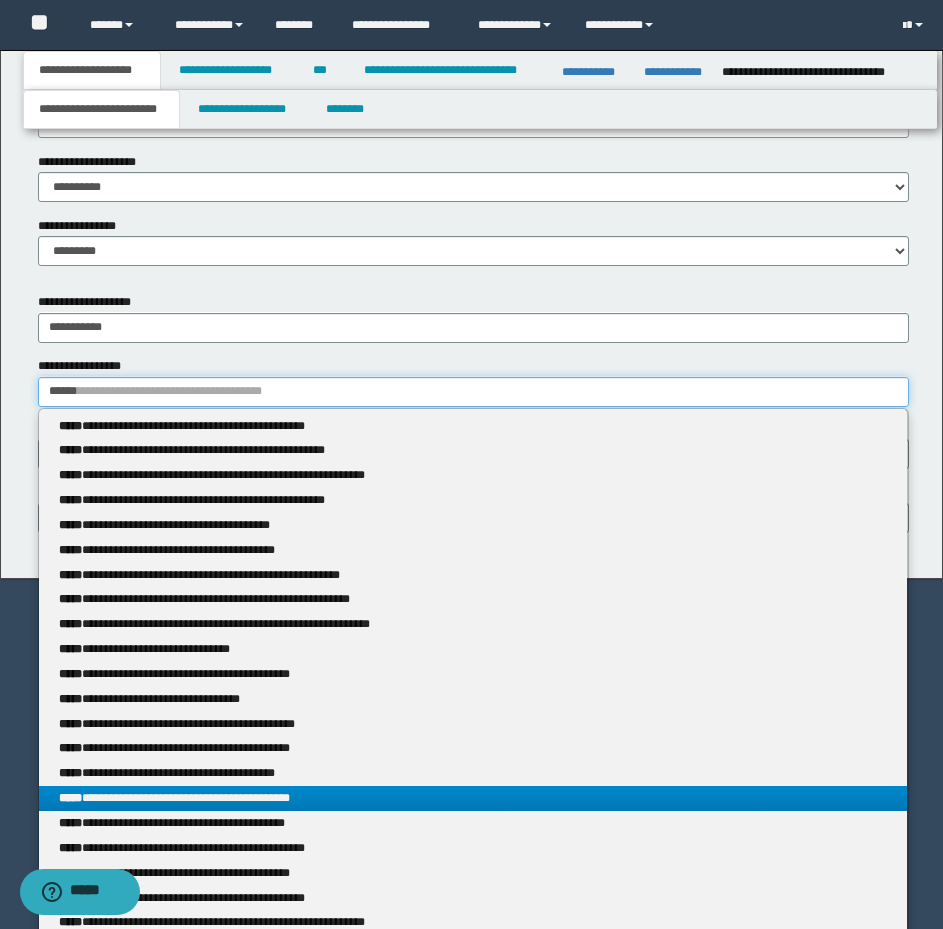 type 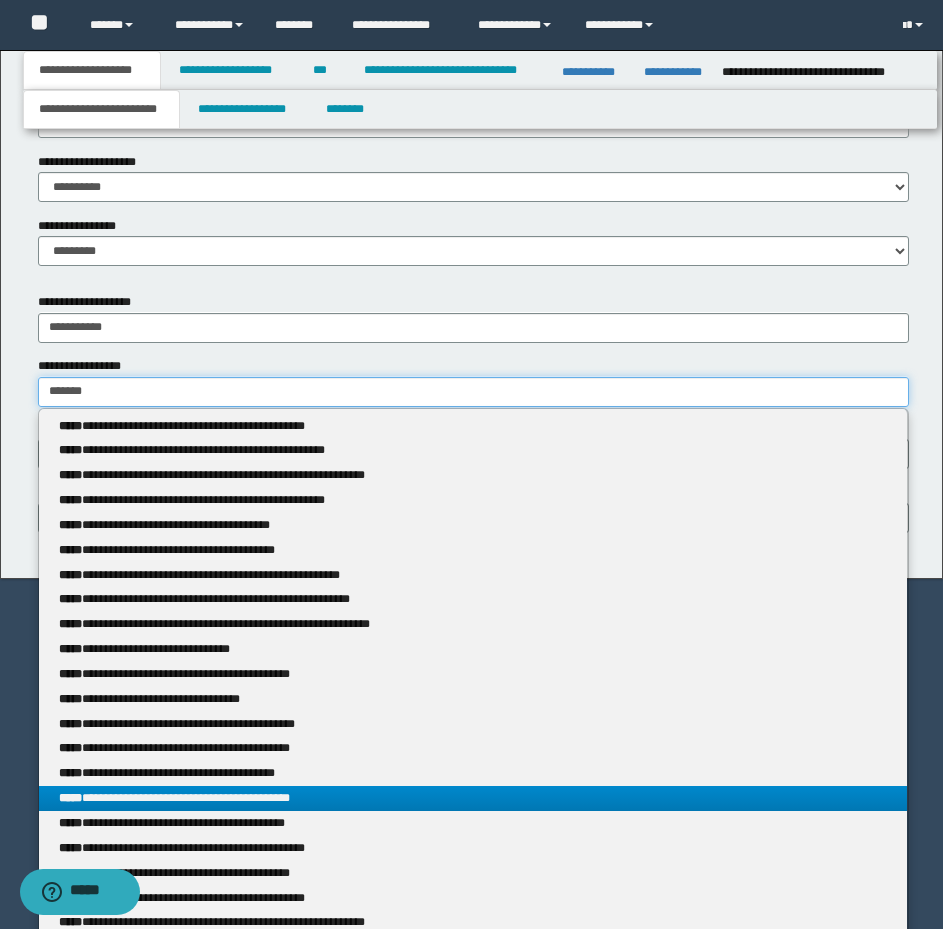 scroll, scrollTop: 863, scrollLeft: 0, axis: vertical 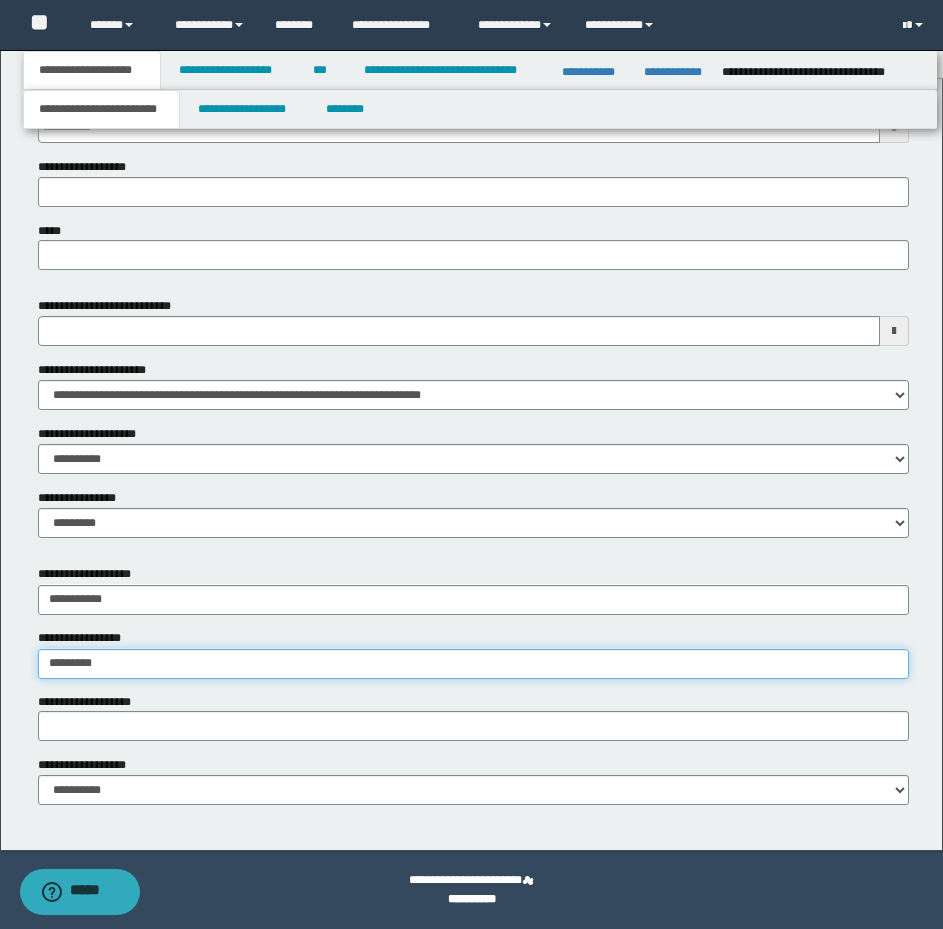 type on "**********" 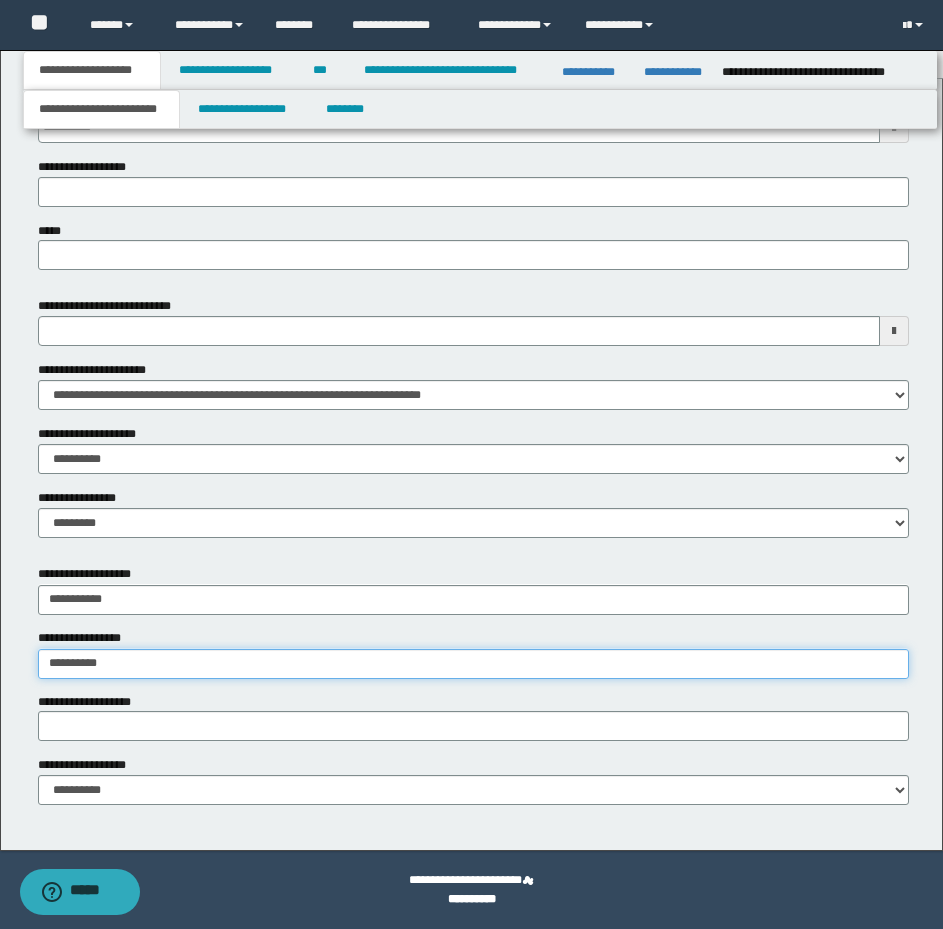 type on "**********" 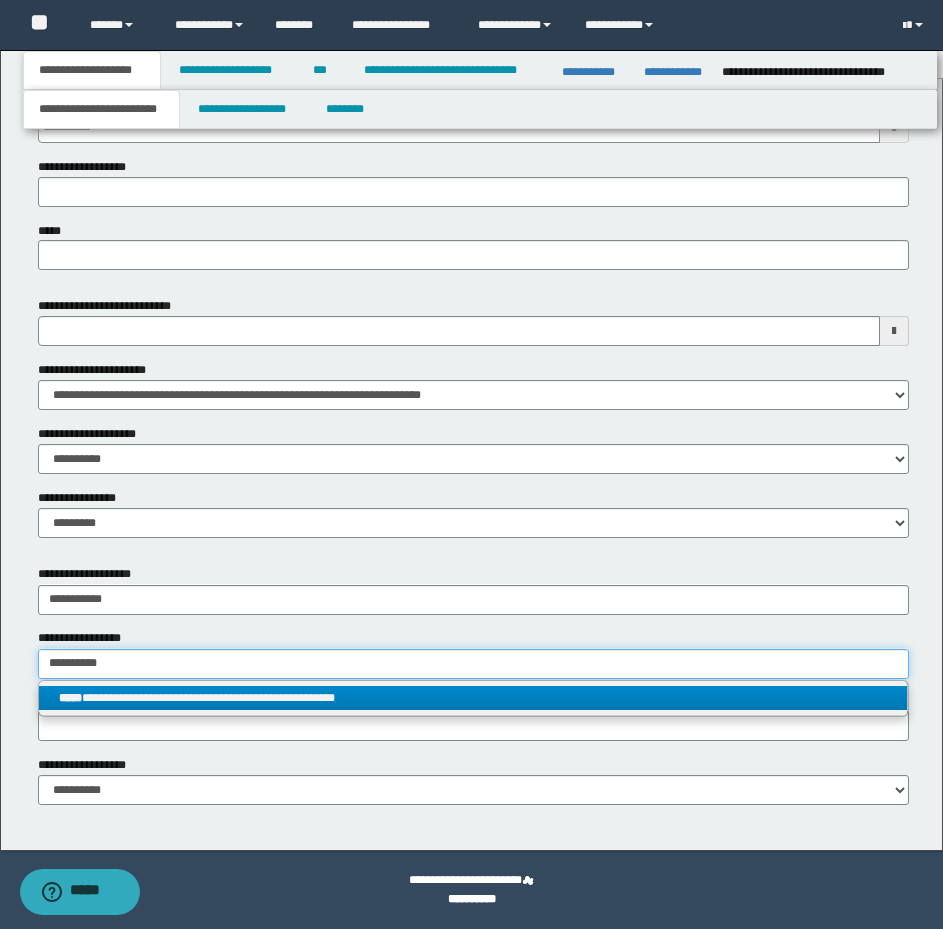 type on "**********" 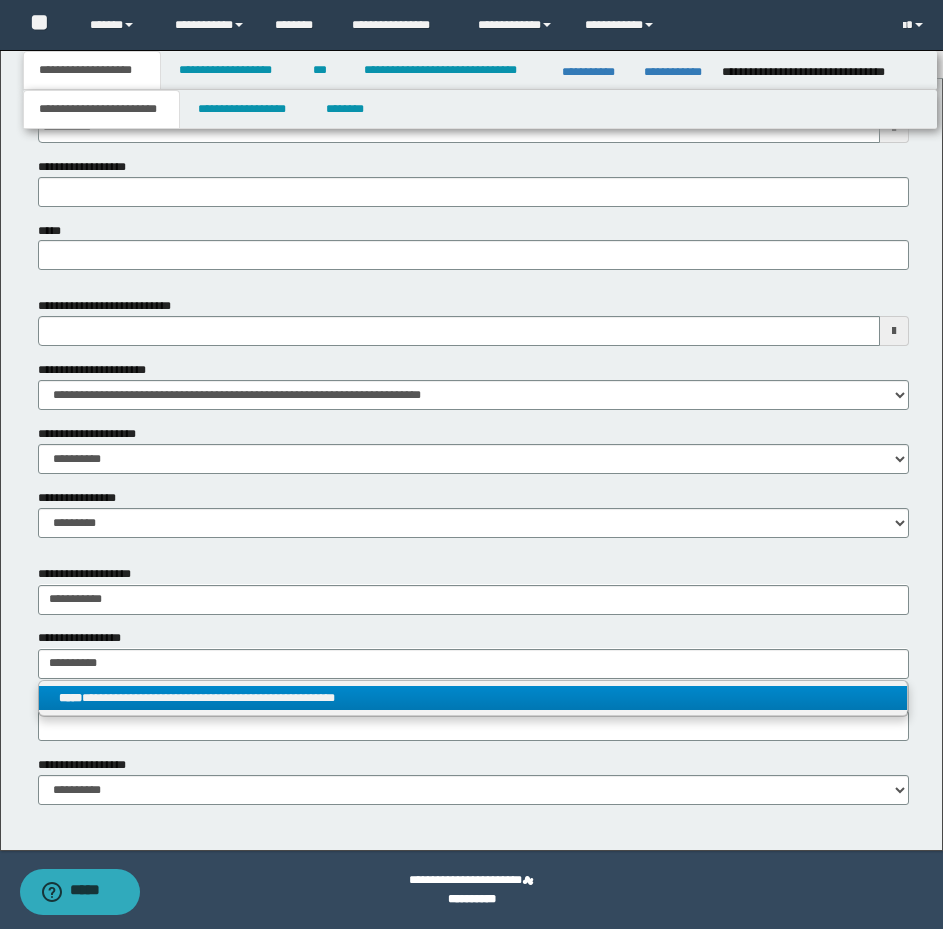 click on "**********" at bounding box center [473, 698] 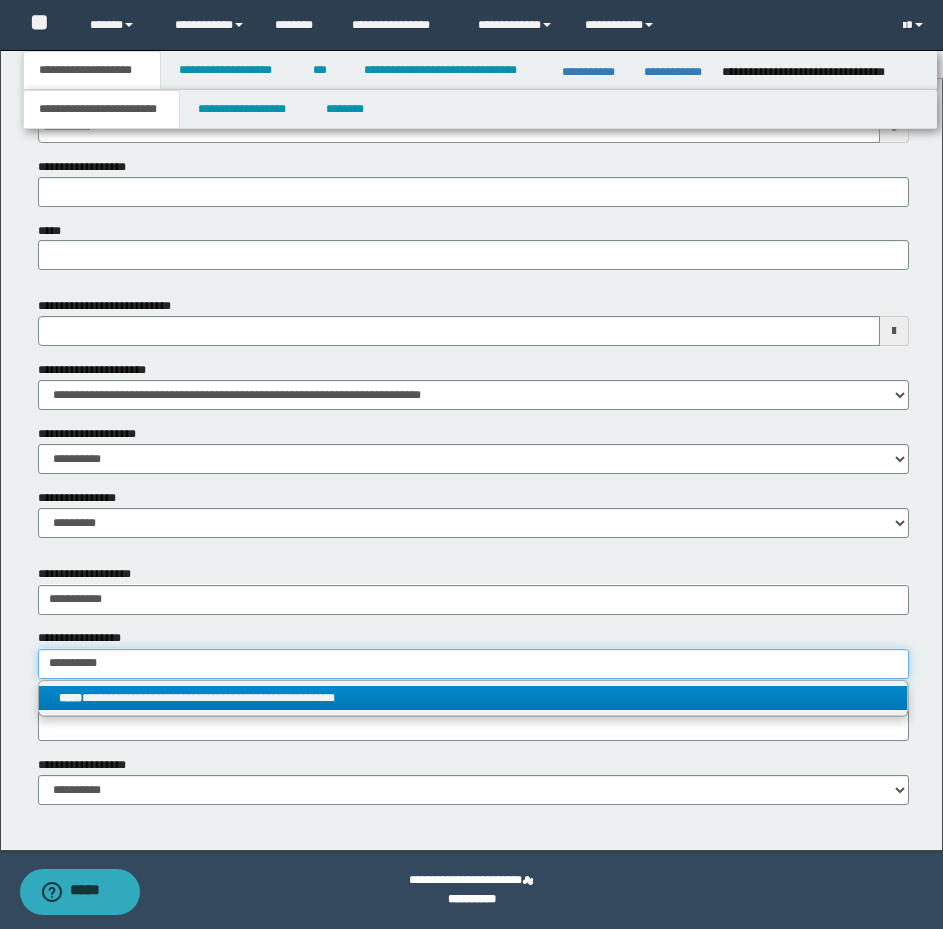 type 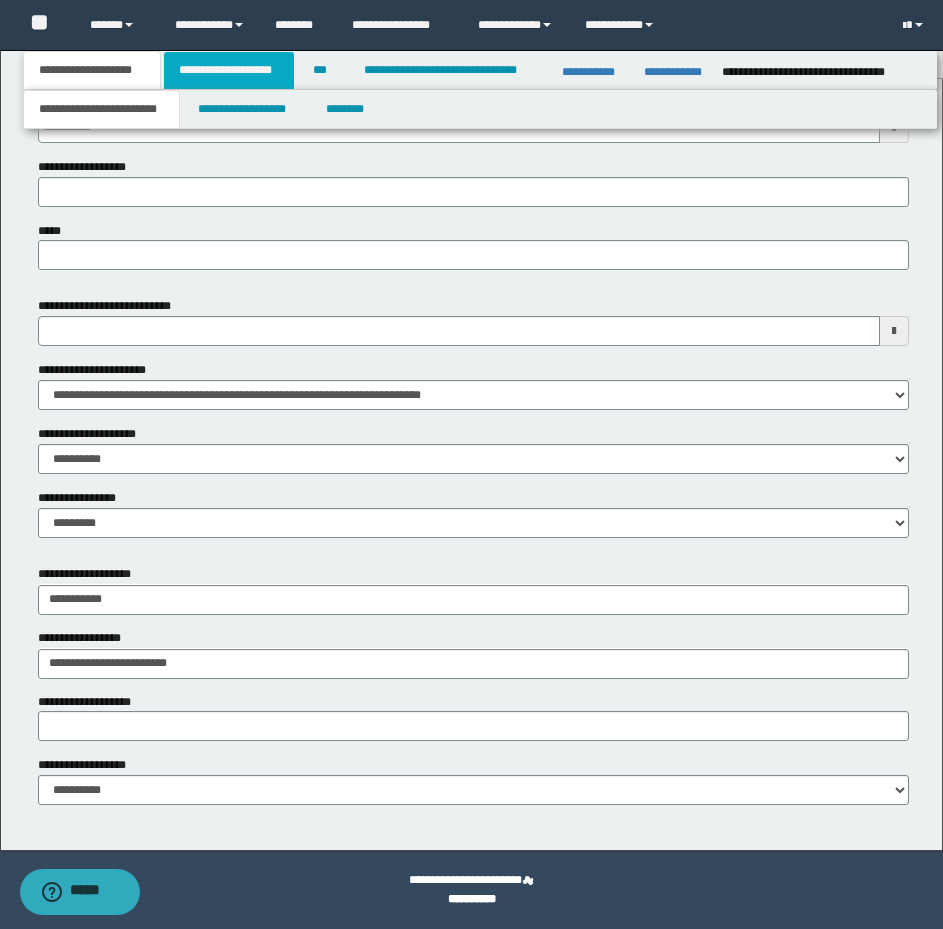 click on "**********" at bounding box center [229, 70] 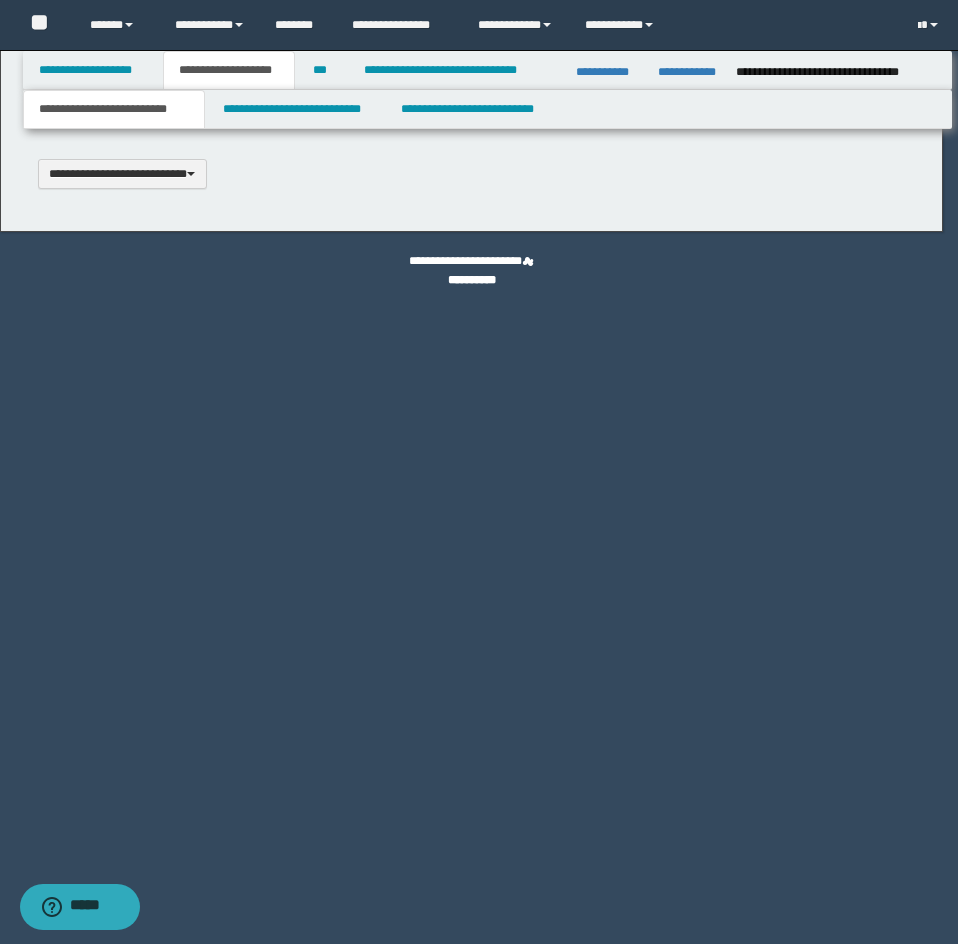 scroll, scrollTop: 0, scrollLeft: 0, axis: both 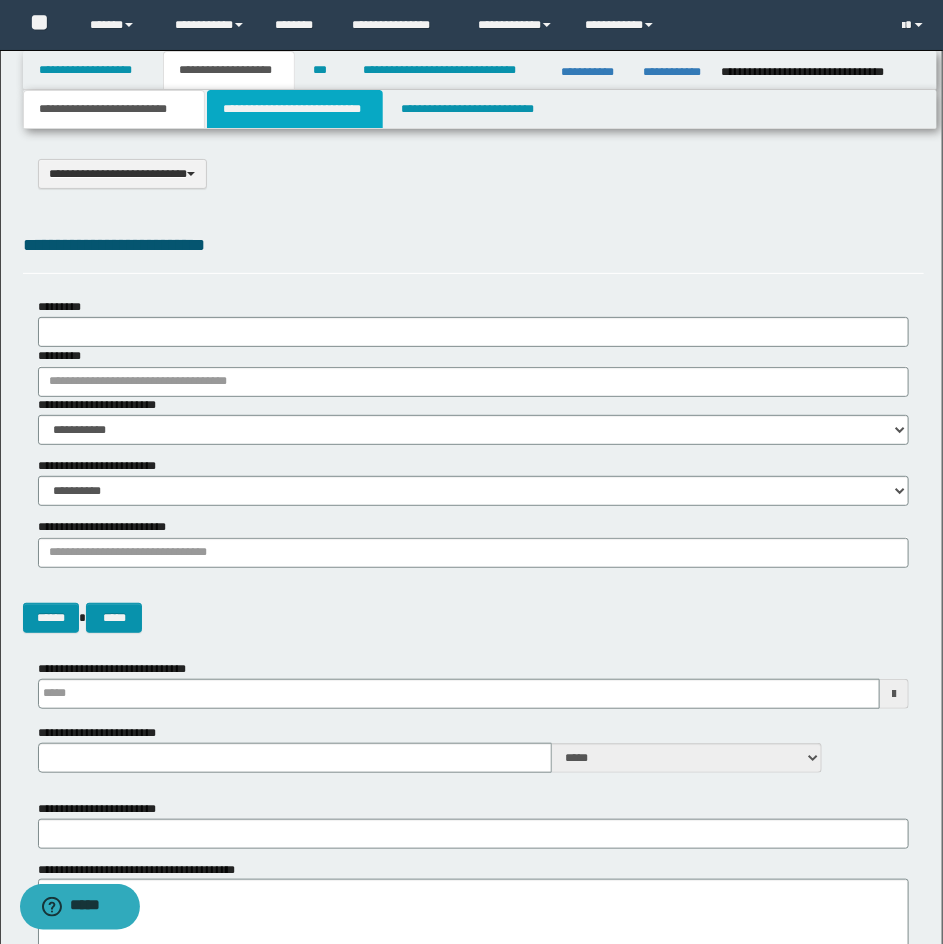 click on "**********" at bounding box center (295, 109) 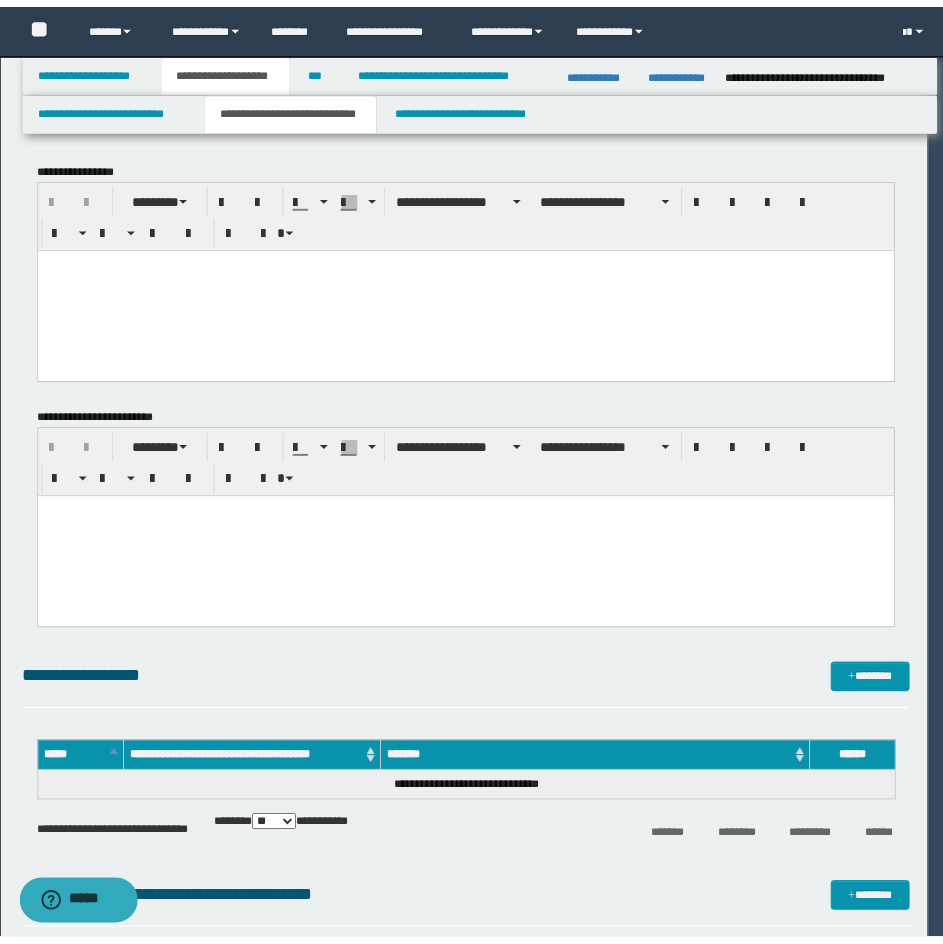 scroll, scrollTop: 0, scrollLeft: 0, axis: both 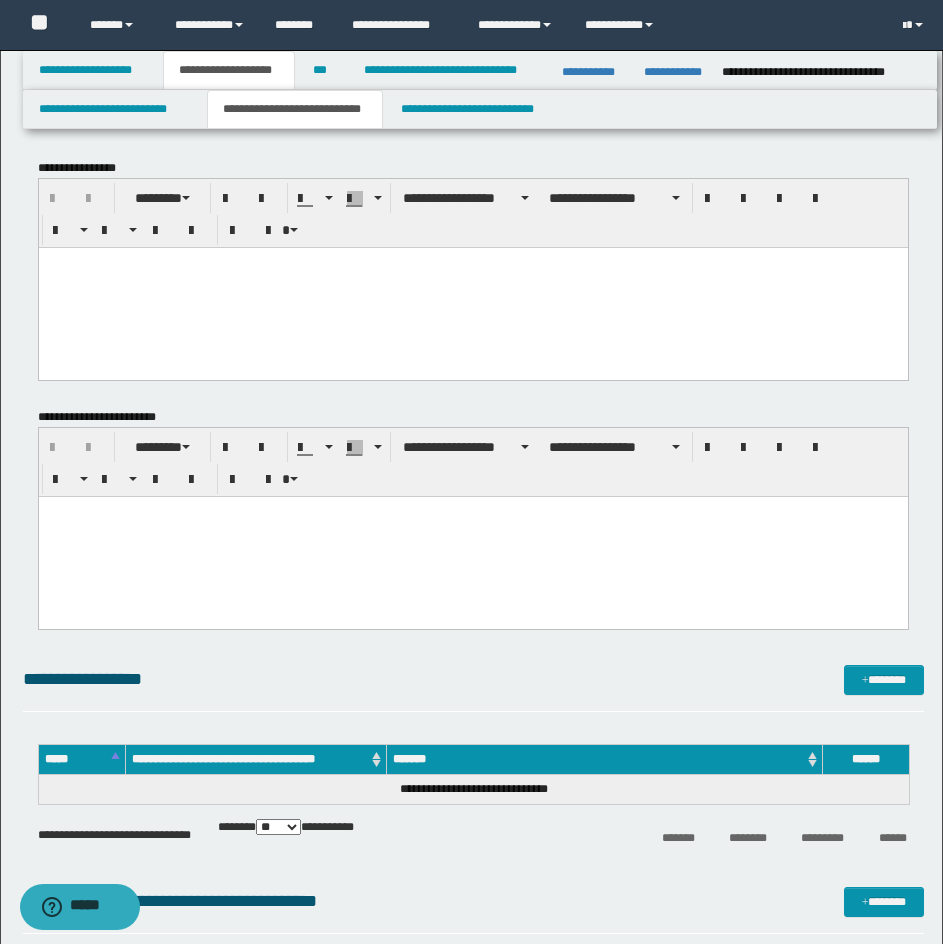 click at bounding box center [472, 262] 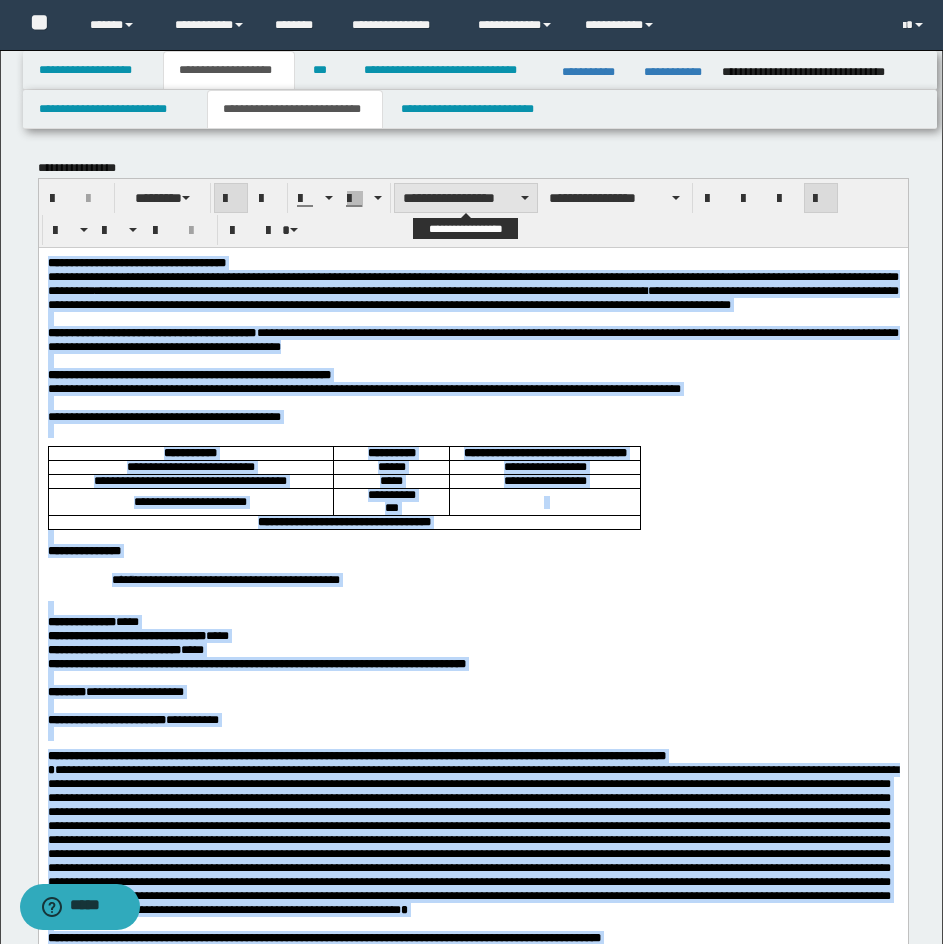 click on "**********" at bounding box center [466, 198] 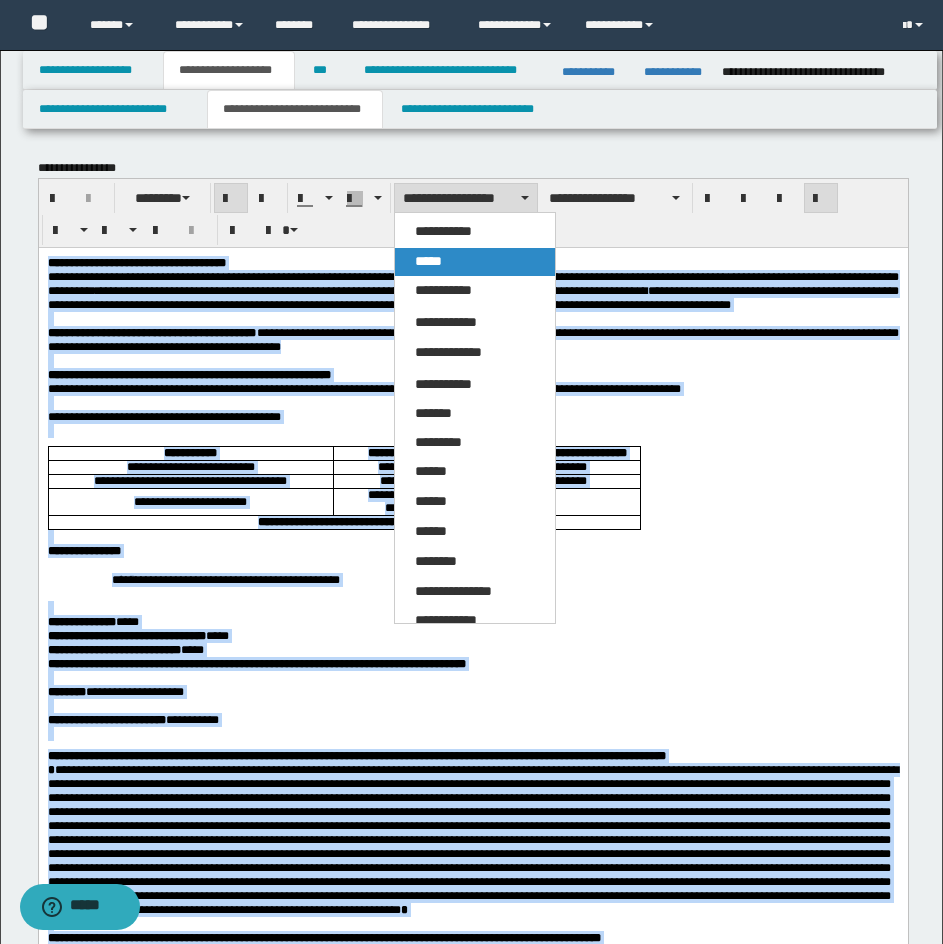 click on "*****" at bounding box center (475, 262) 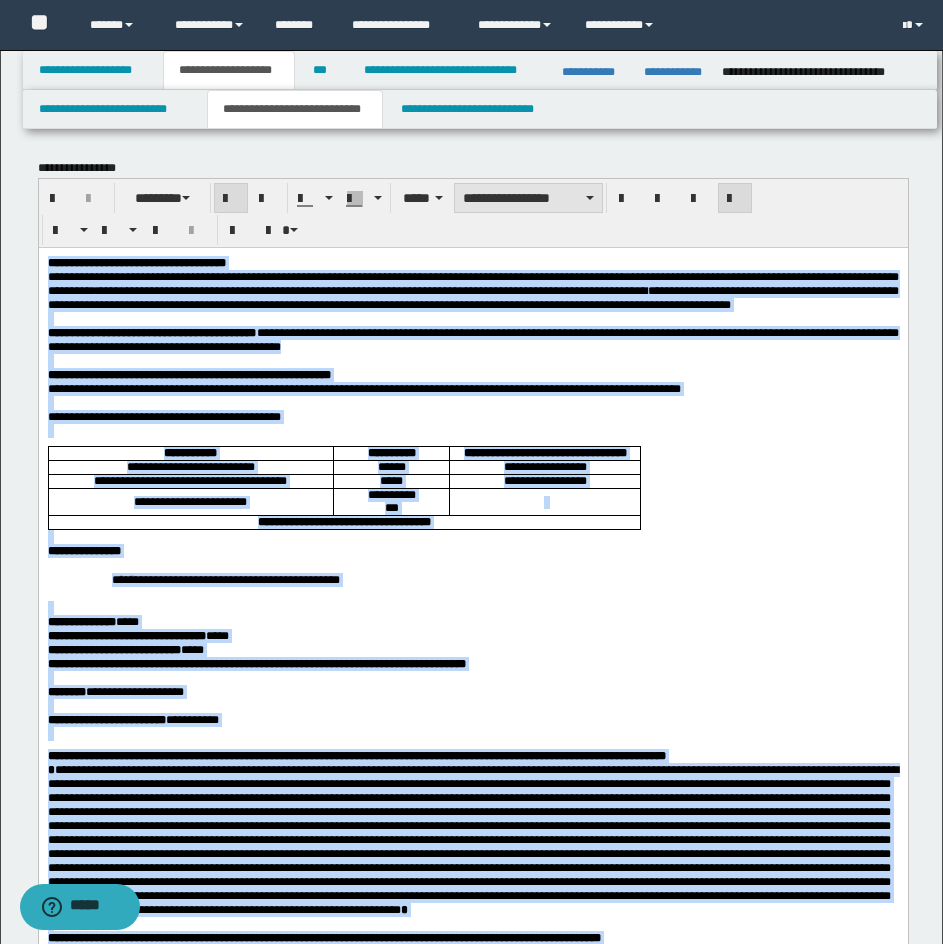 click on "**********" at bounding box center [528, 198] 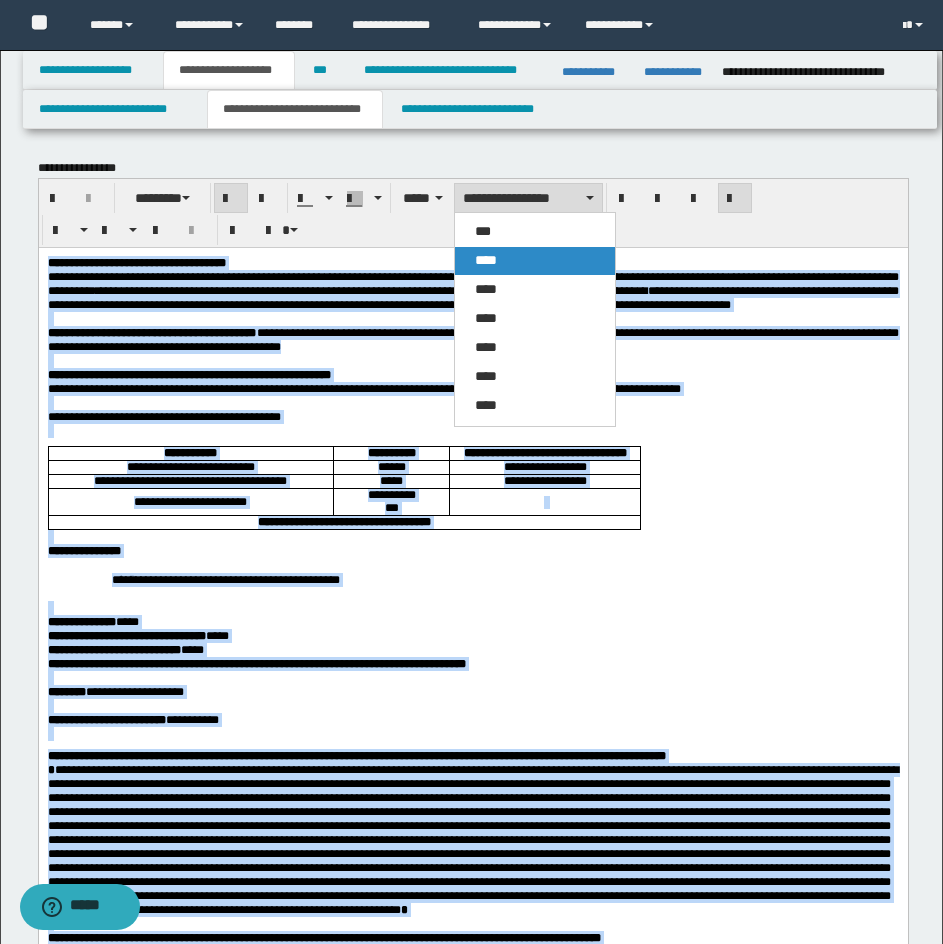 click on "****" at bounding box center [535, 261] 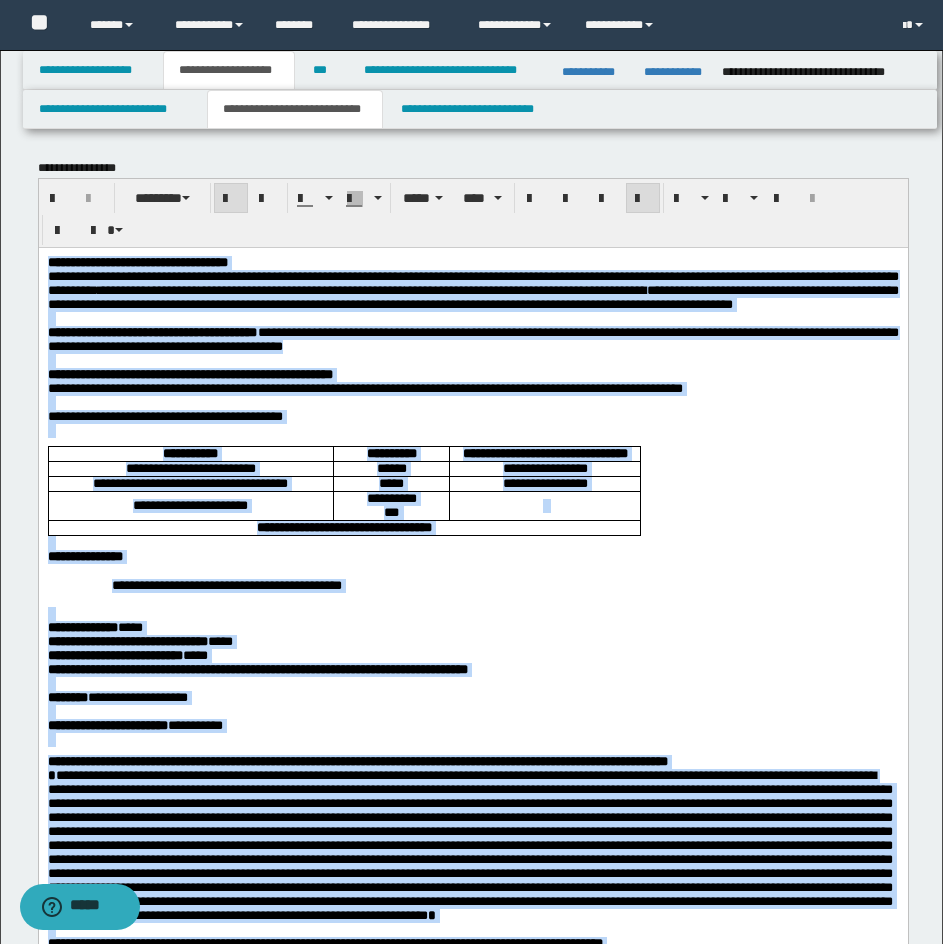 click at bounding box center [643, 199] 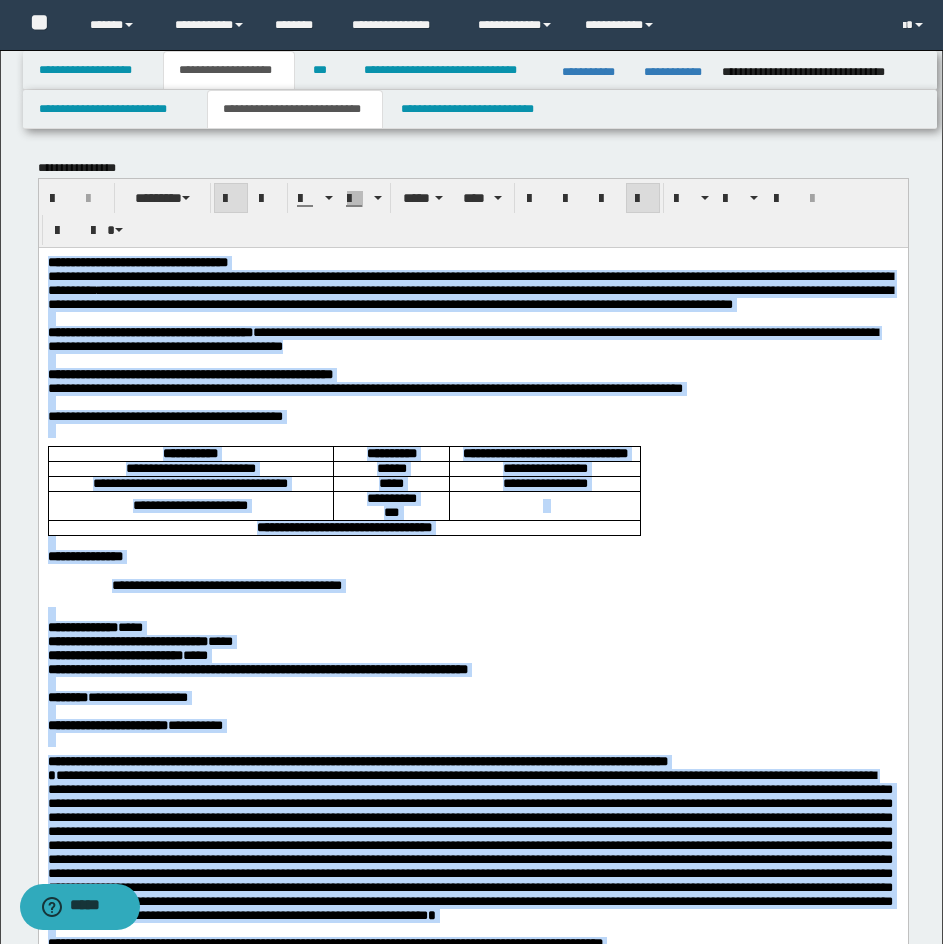click at bounding box center [643, 199] 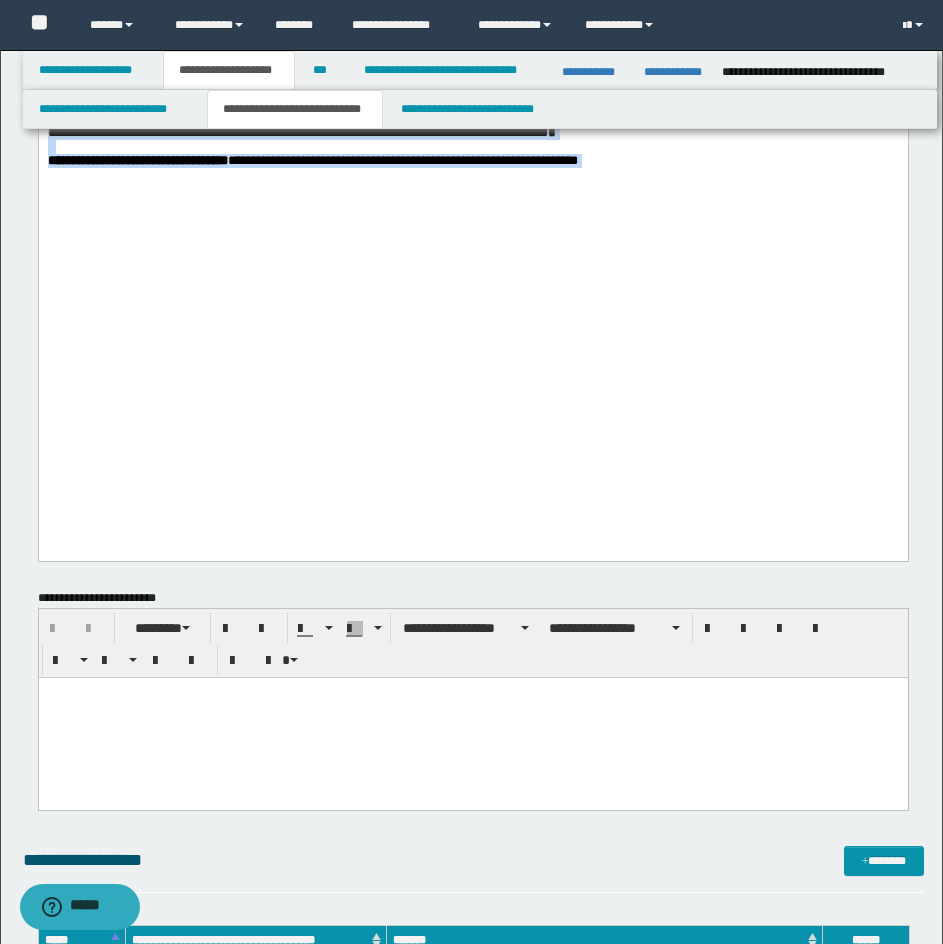 scroll, scrollTop: 1100, scrollLeft: 0, axis: vertical 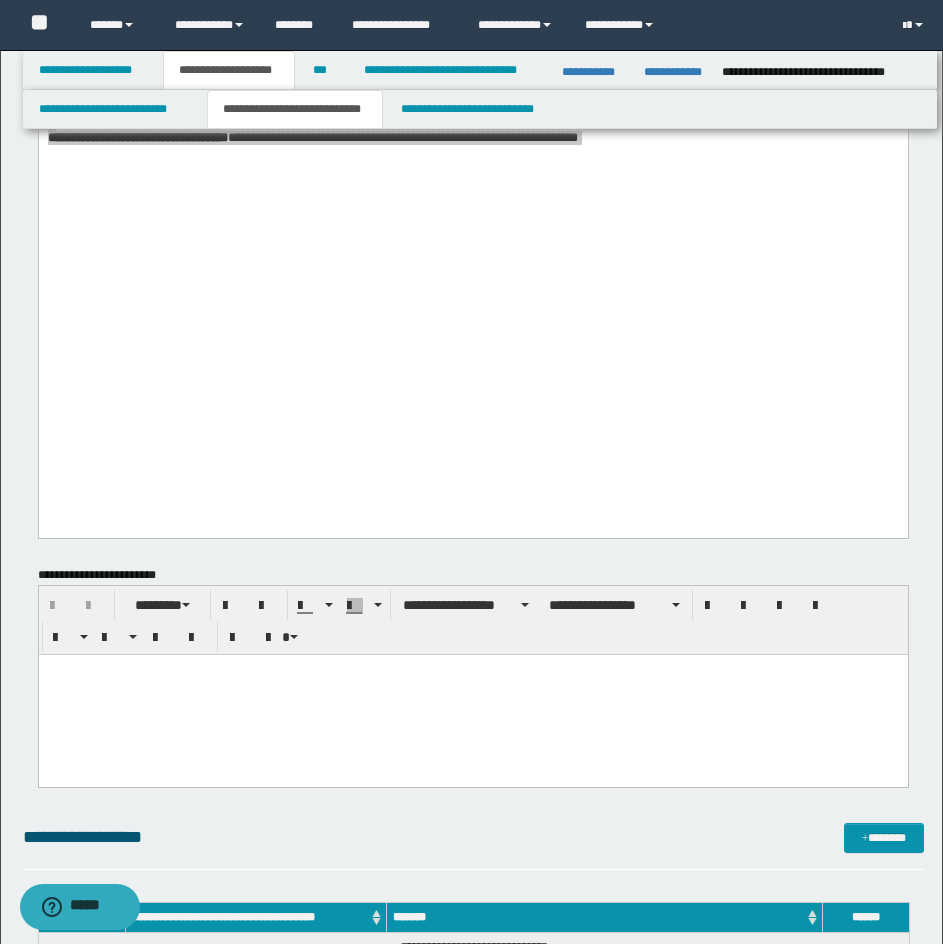 drag, startPoint x: 247, startPoint y: 687, endPoint x: 172, endPoint y: 660, distance: 79.71198 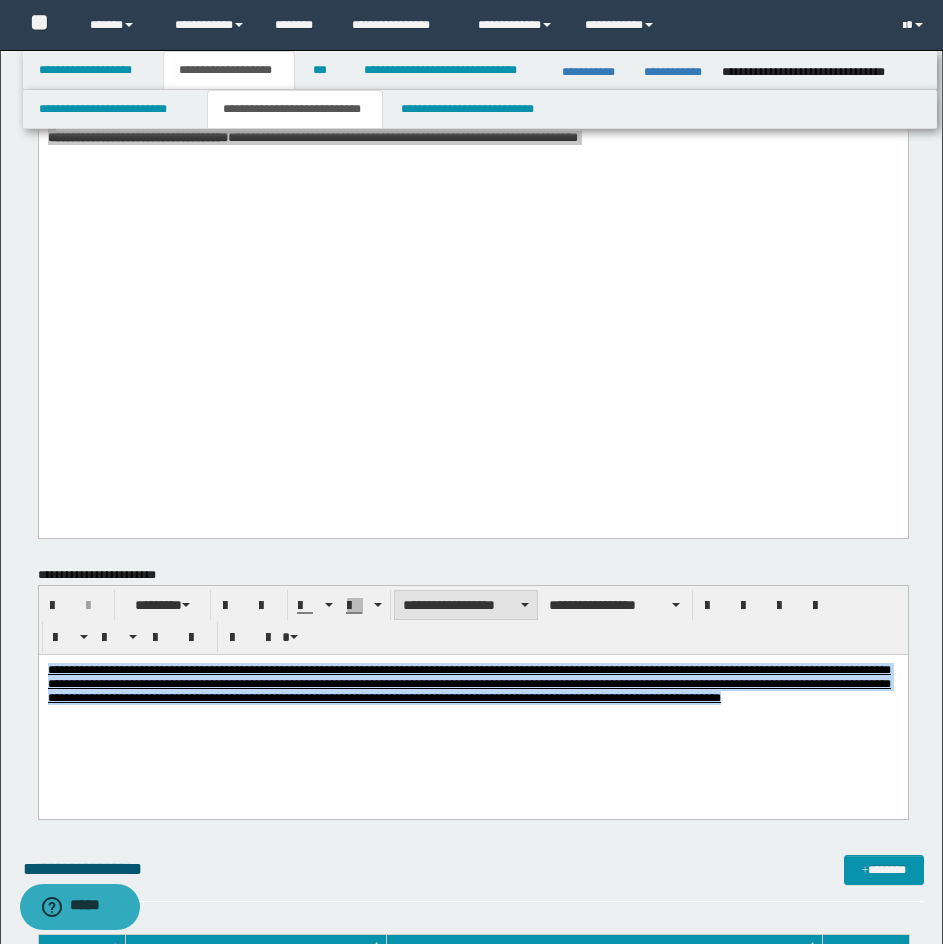 click on "**********" at bounding box center (466, 605) 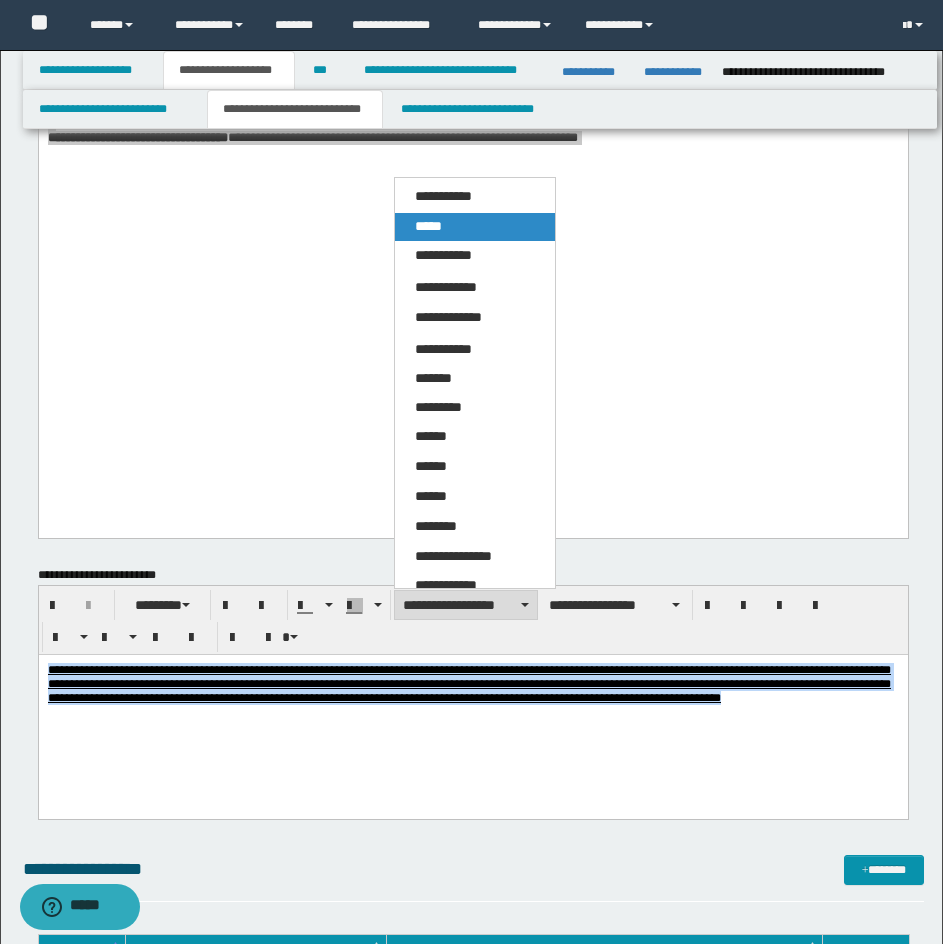 drag, startPoint x: 432, startPoint y: 213, endPoint x: 440, endPoint y: 1337, distance: 1124.0284 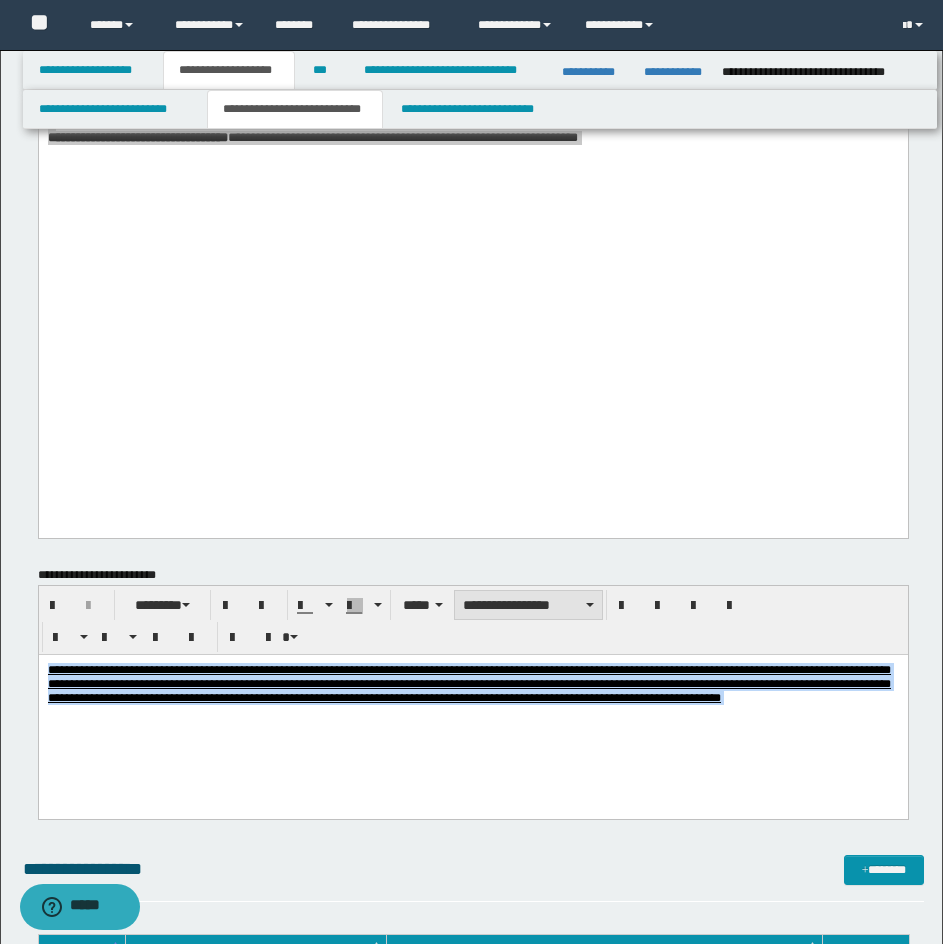 click on "**********" at bounding box center [528, 605] 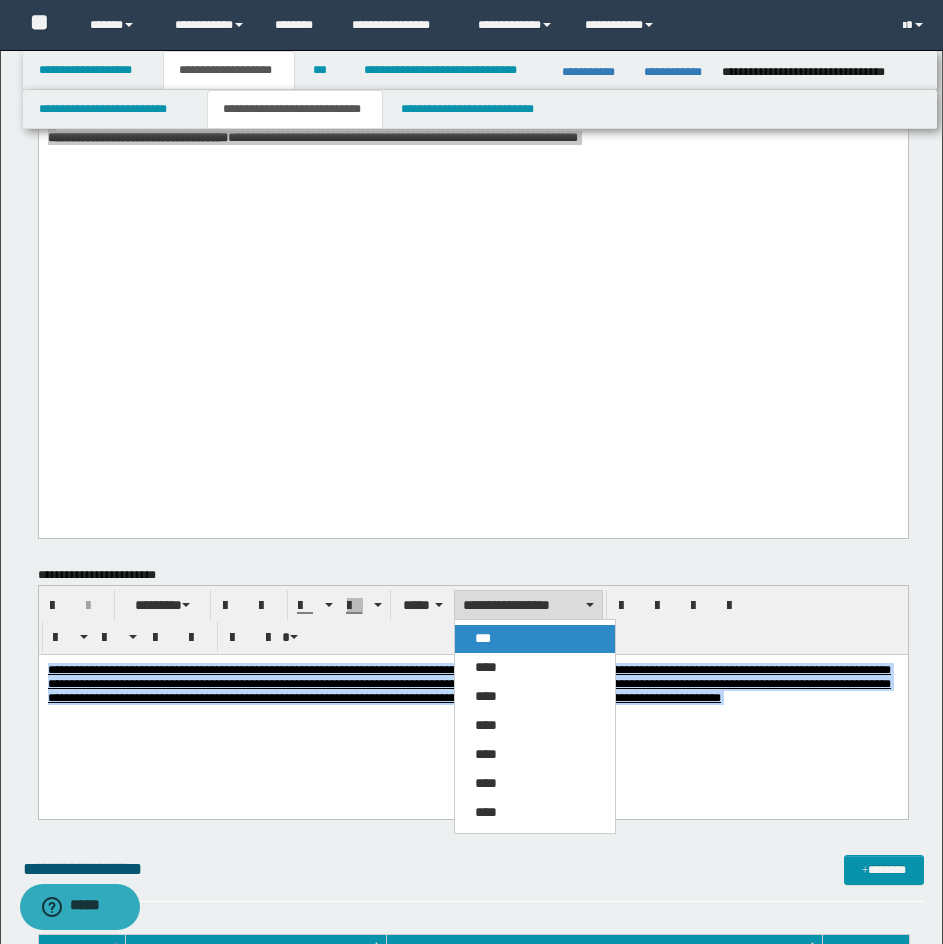 drag, startPoint x: 490, startPoint y: 652, endPoint x: 659, endPoint y: 622, distance: 171.64207 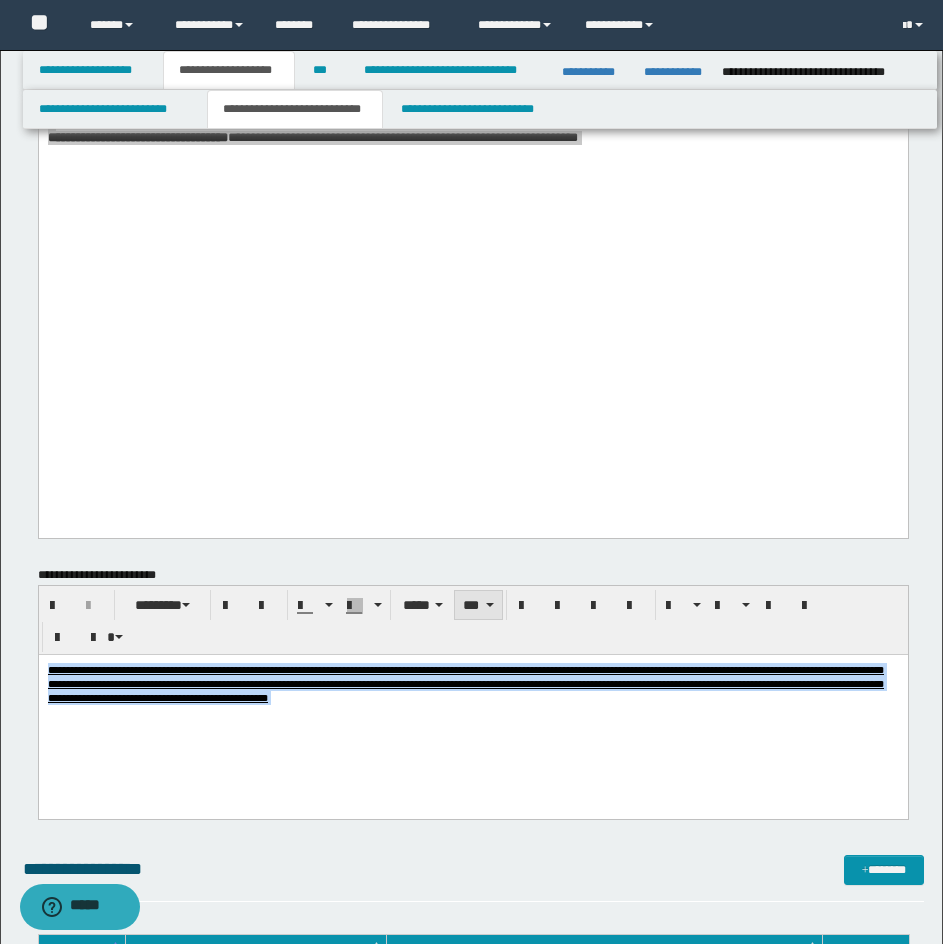 click on "***" at bounding box center [478, 605] 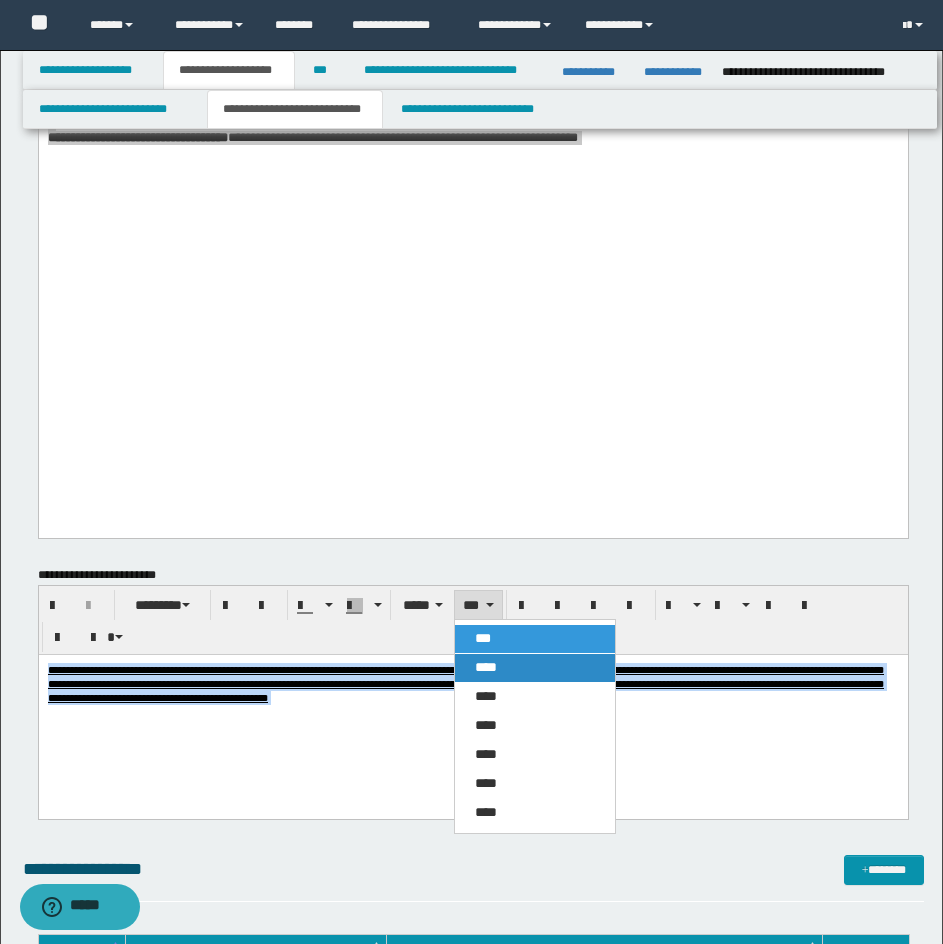 click on "****" at bounding box center [486, 667] 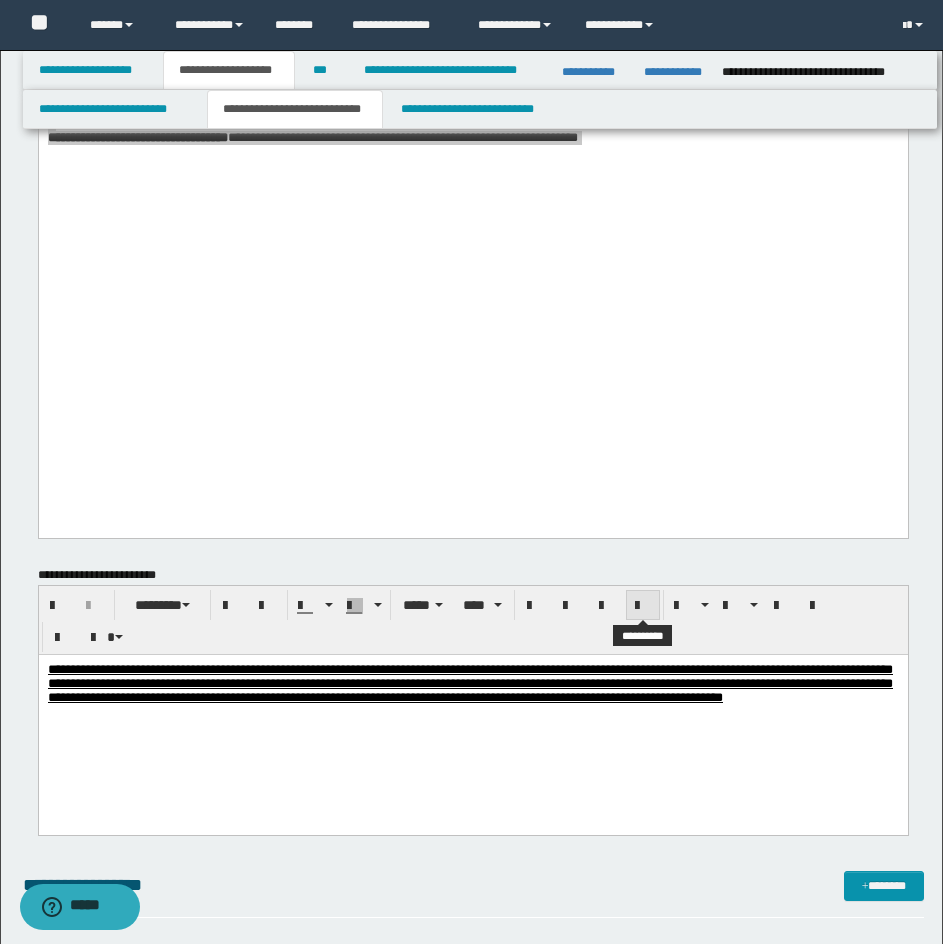 click at bounding box center [643, 606] 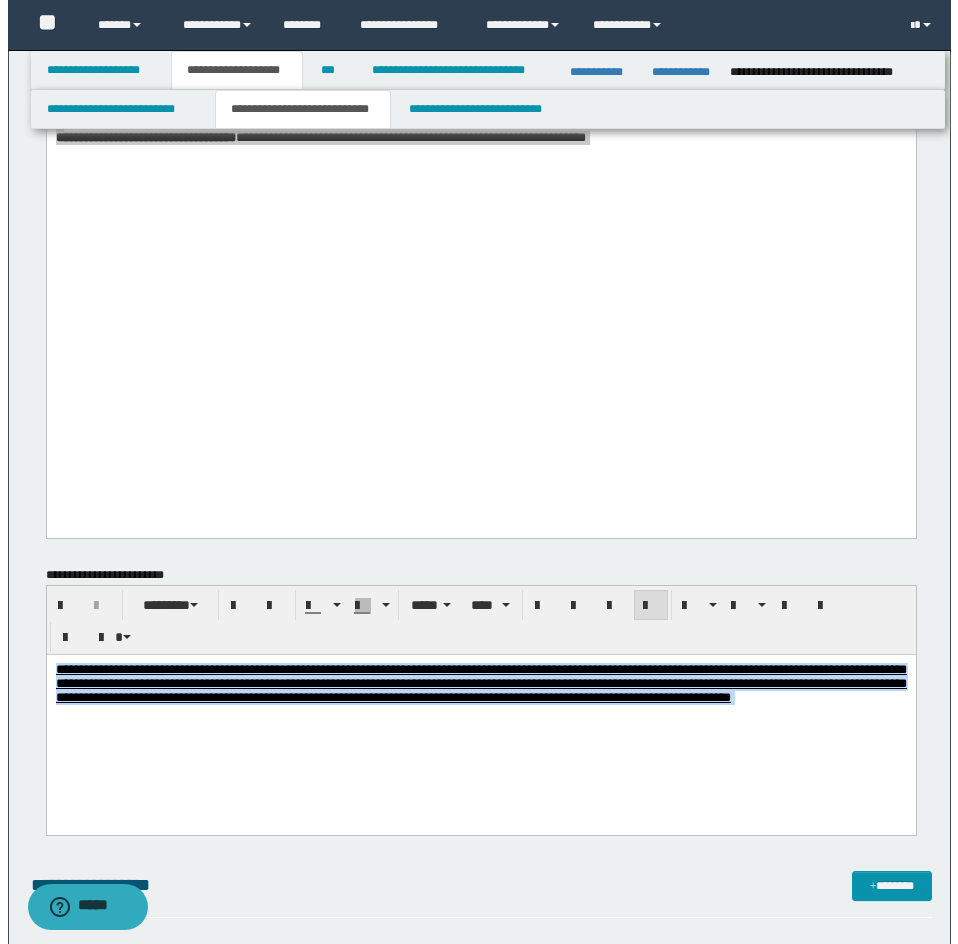 scroll, scrollTop: 1400, scrollLeft: 0, axis: vertical 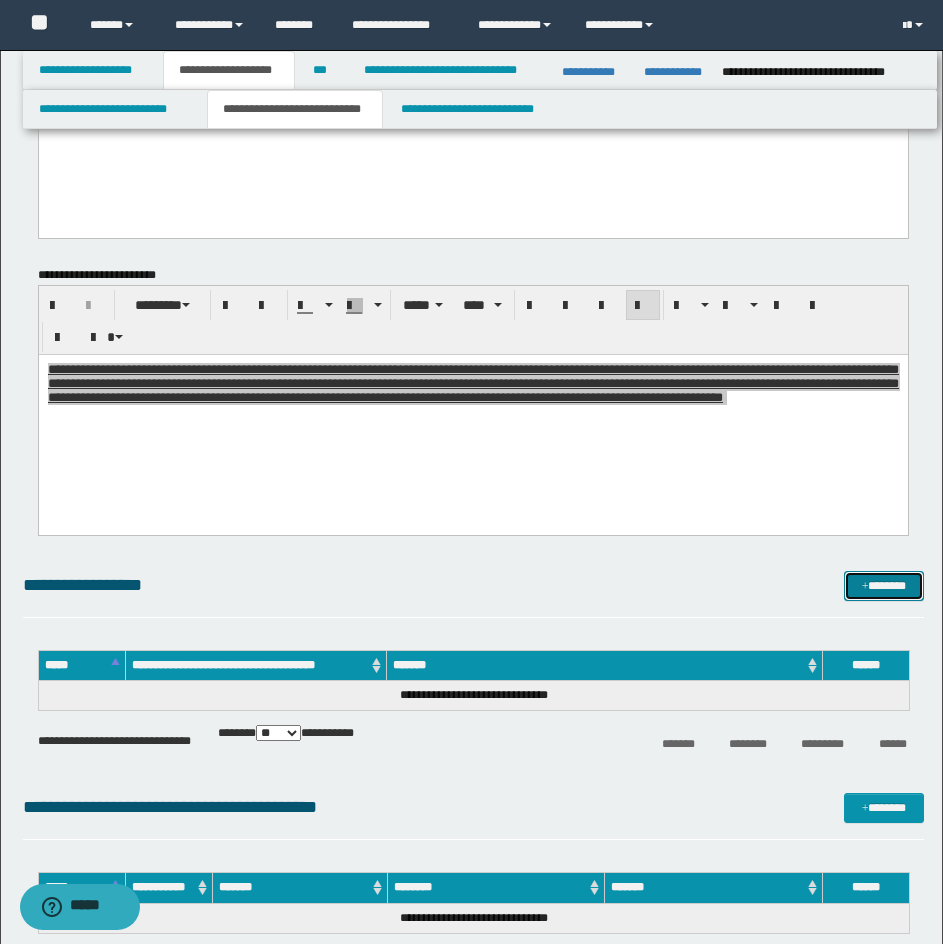 click on "*******" at bounding box center [884, 586] 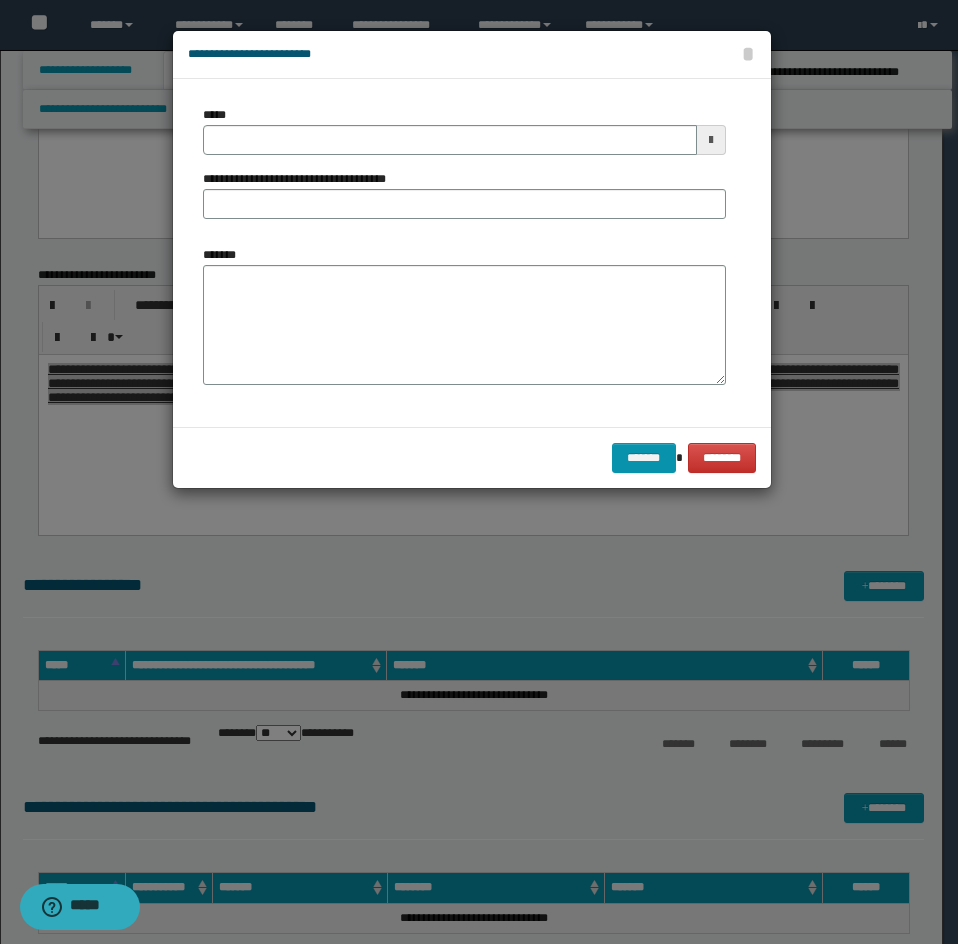click on "*******" at bounding box center [464, 315] 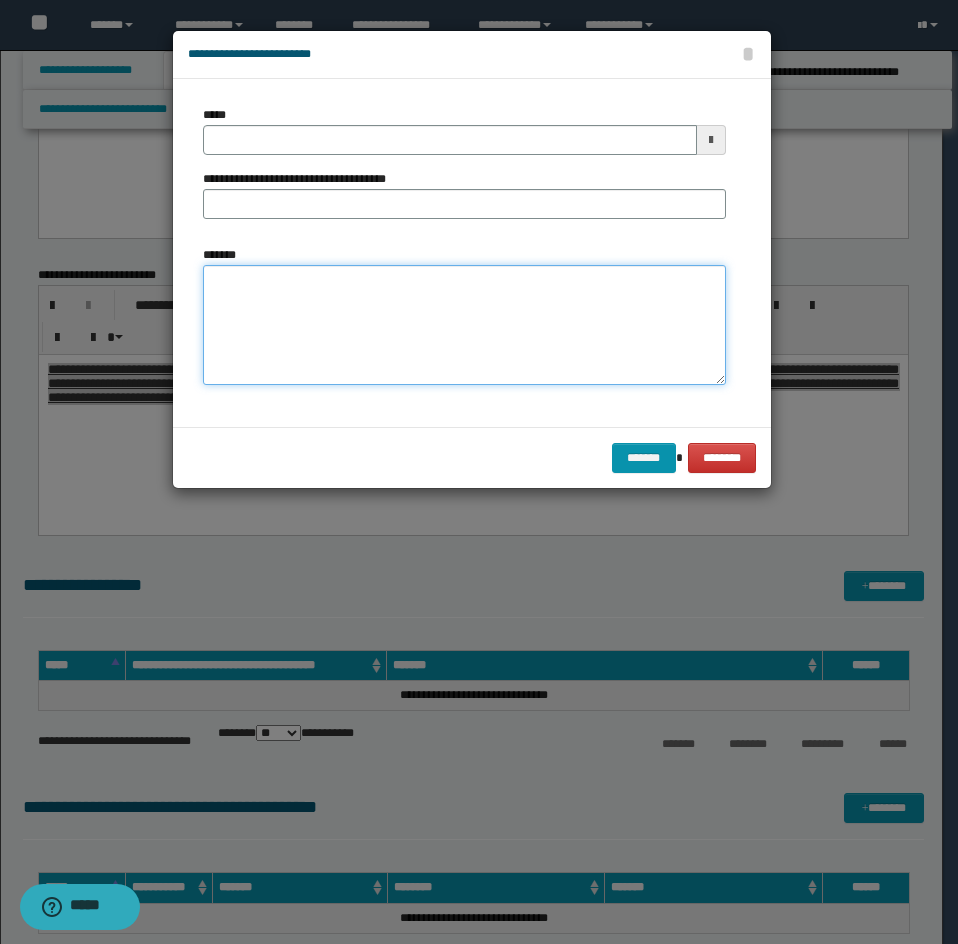 click on "*******" at bounding box center [464, 325] 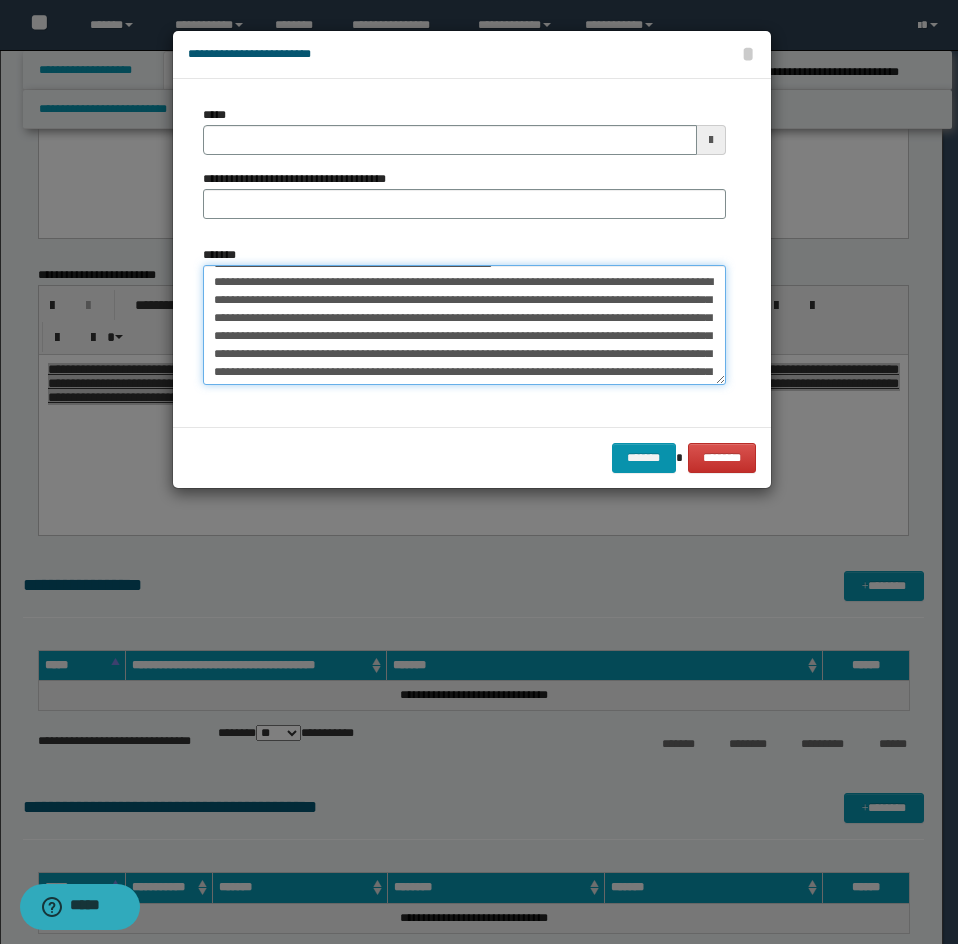 scroll, scrollTop: 0, scrollLeft: 0, axis: both 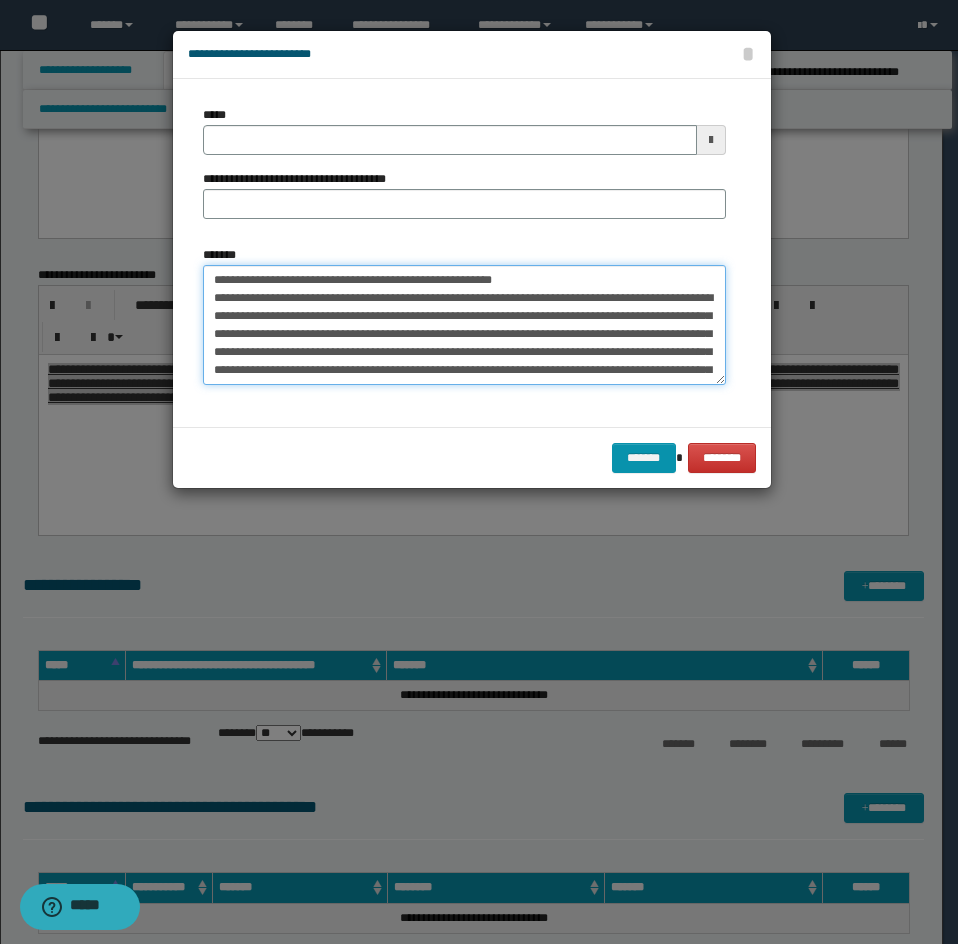 click on "*******" at bounding box center (464, 325) 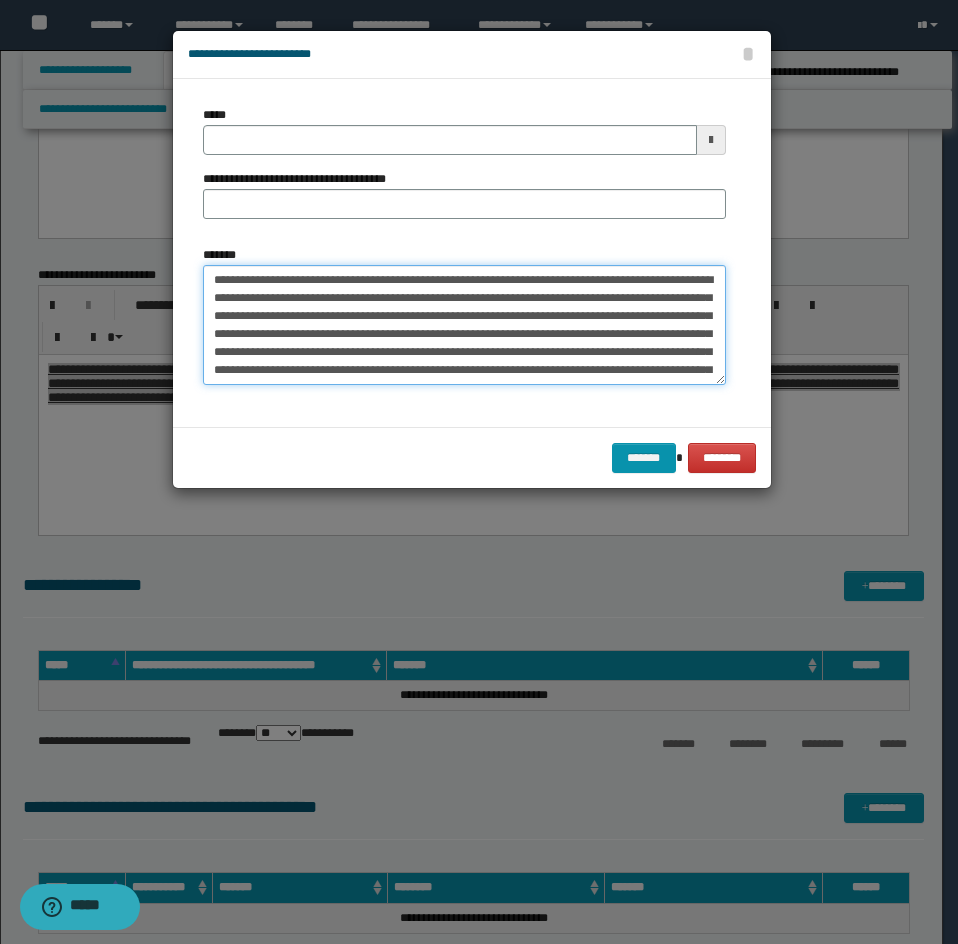 type on "**********" 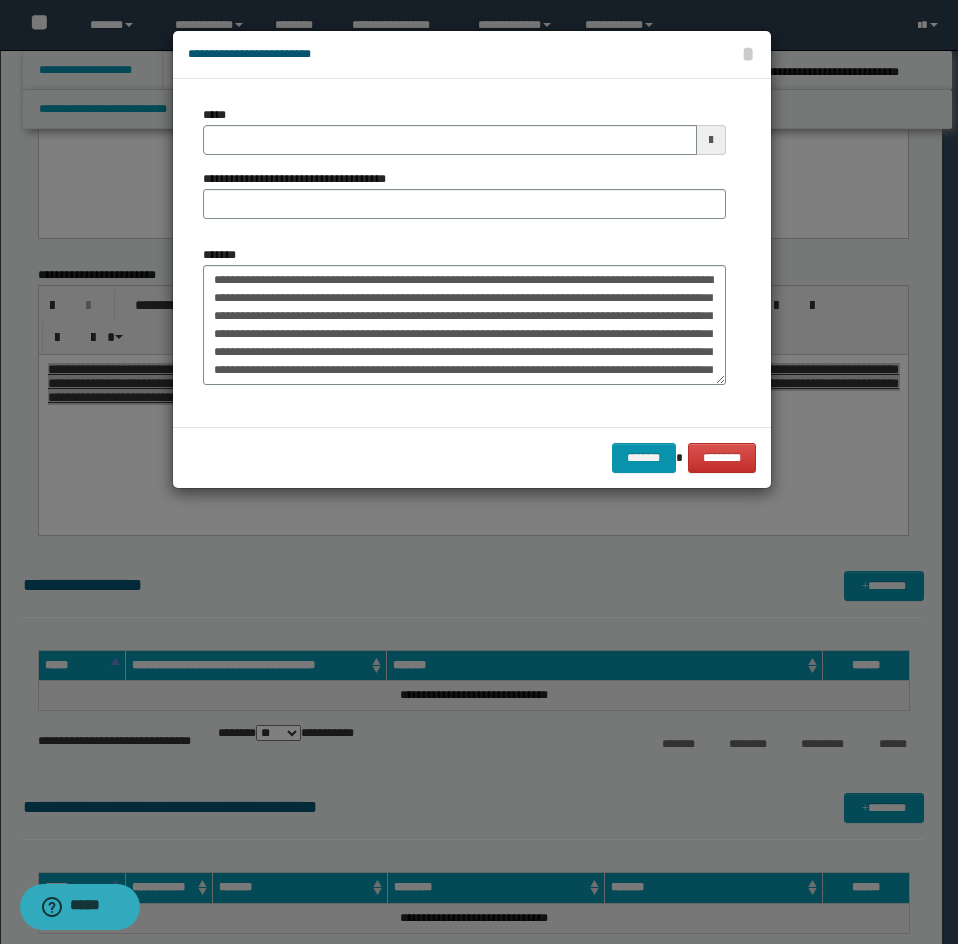 drag, startPoint x: 249, startPoint y: 219, endPoint x: 247, endPoint y: 202, distance: 17.117243 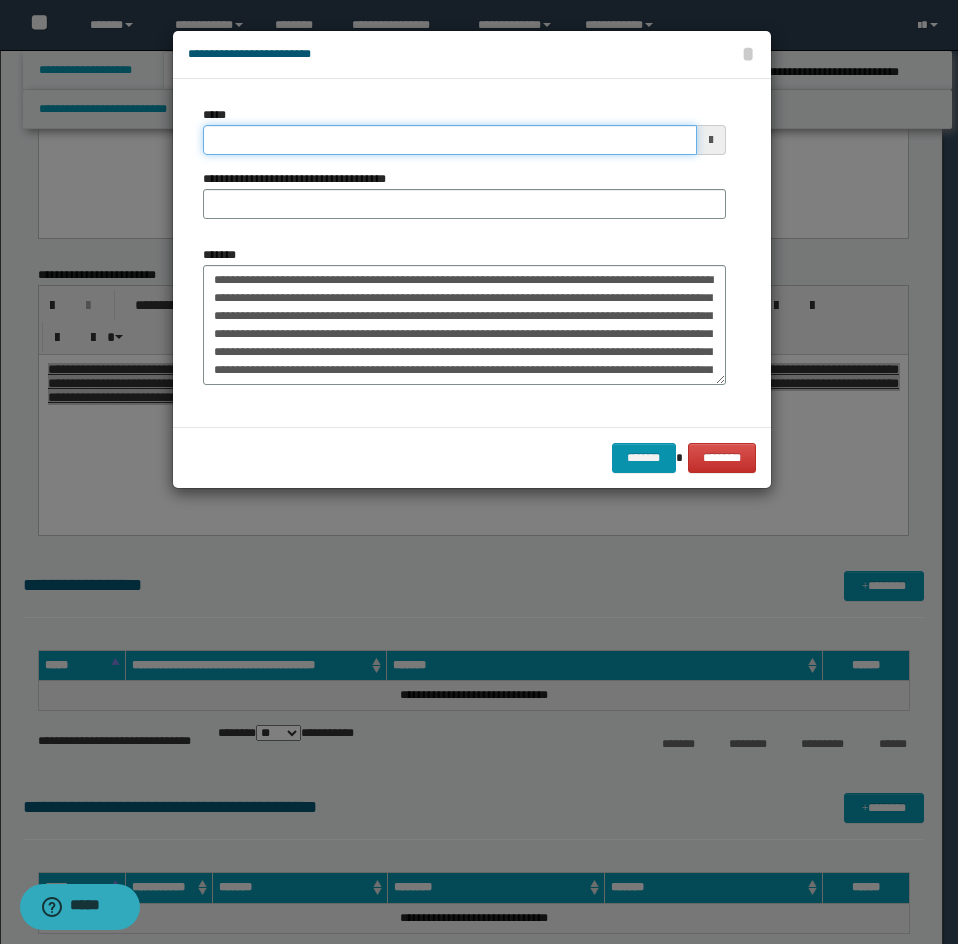 drag, startPoint x: 225, startPoint y: 145, endPoint x: 254, endPoint y: 120, distance: 38.28838 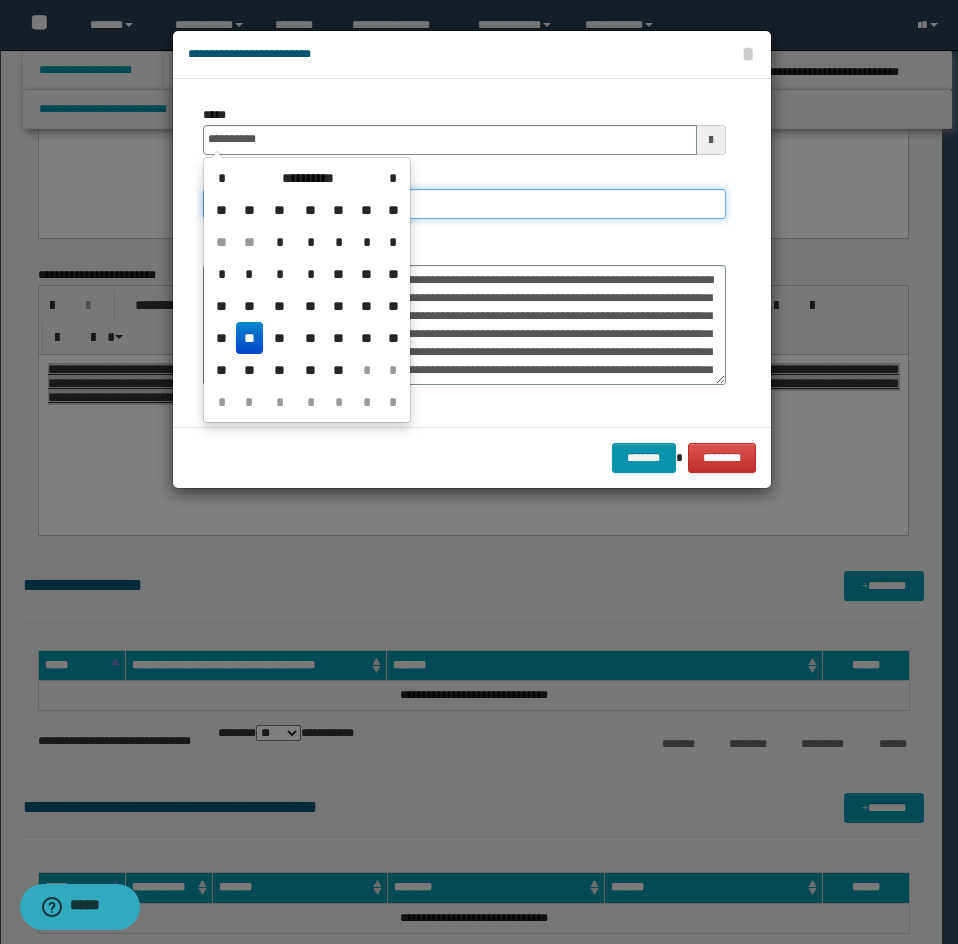 type on "**********" 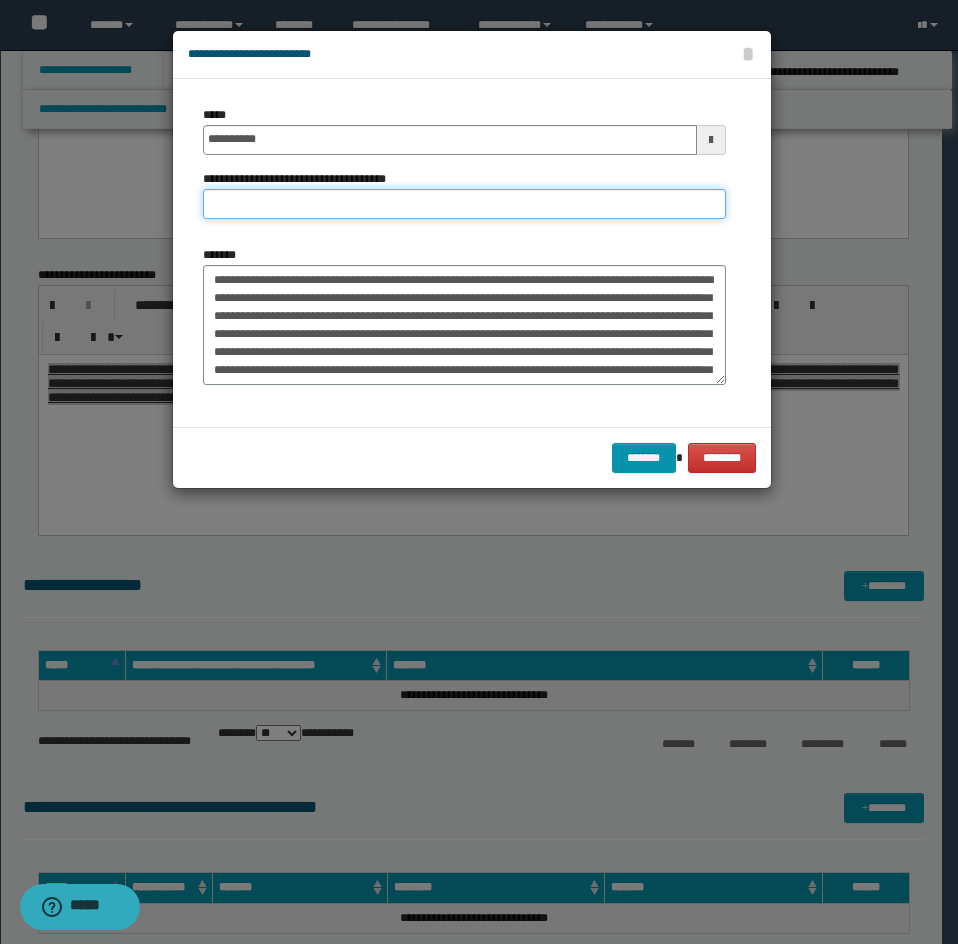 drag, startPoint x: 475, startPoint y: 193, endPoint x: 435, endPoint y: 200, distance: 40.60788 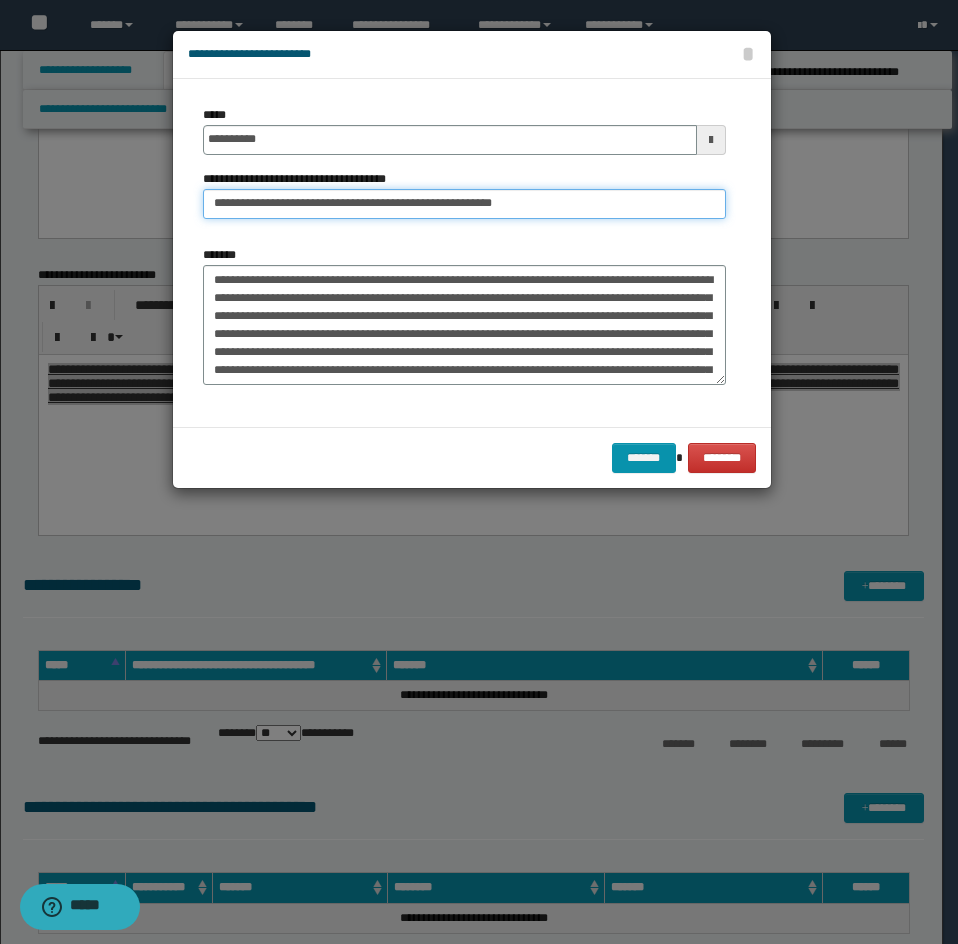 click on "**********" at bounding box center (464, 204) 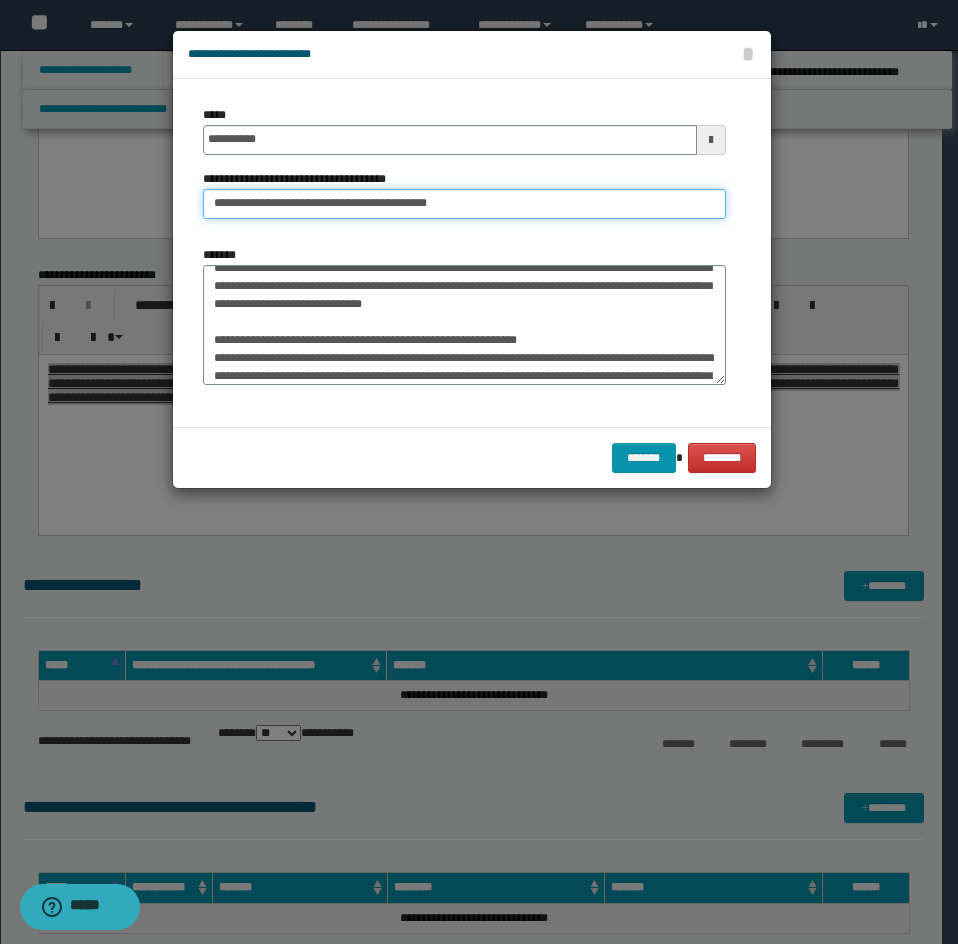 scroll, scrollTop: 400, scrollLeft: 0, axis: vertical 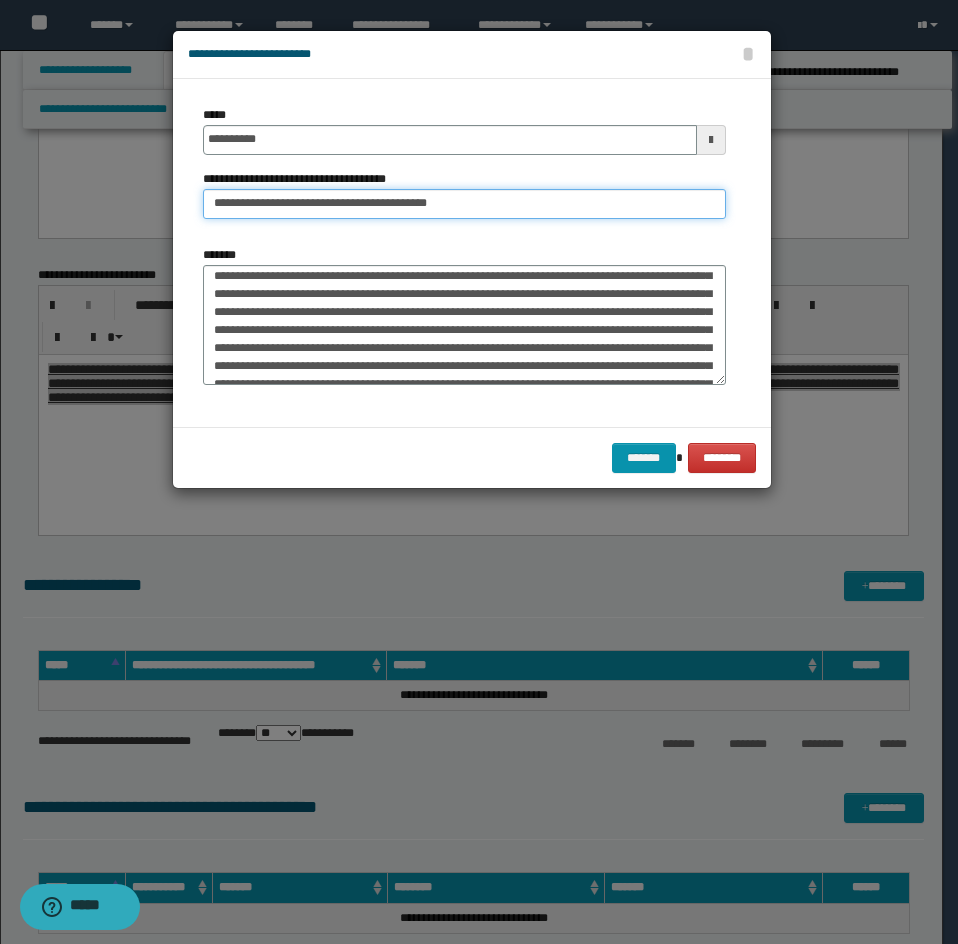 type on "**********" 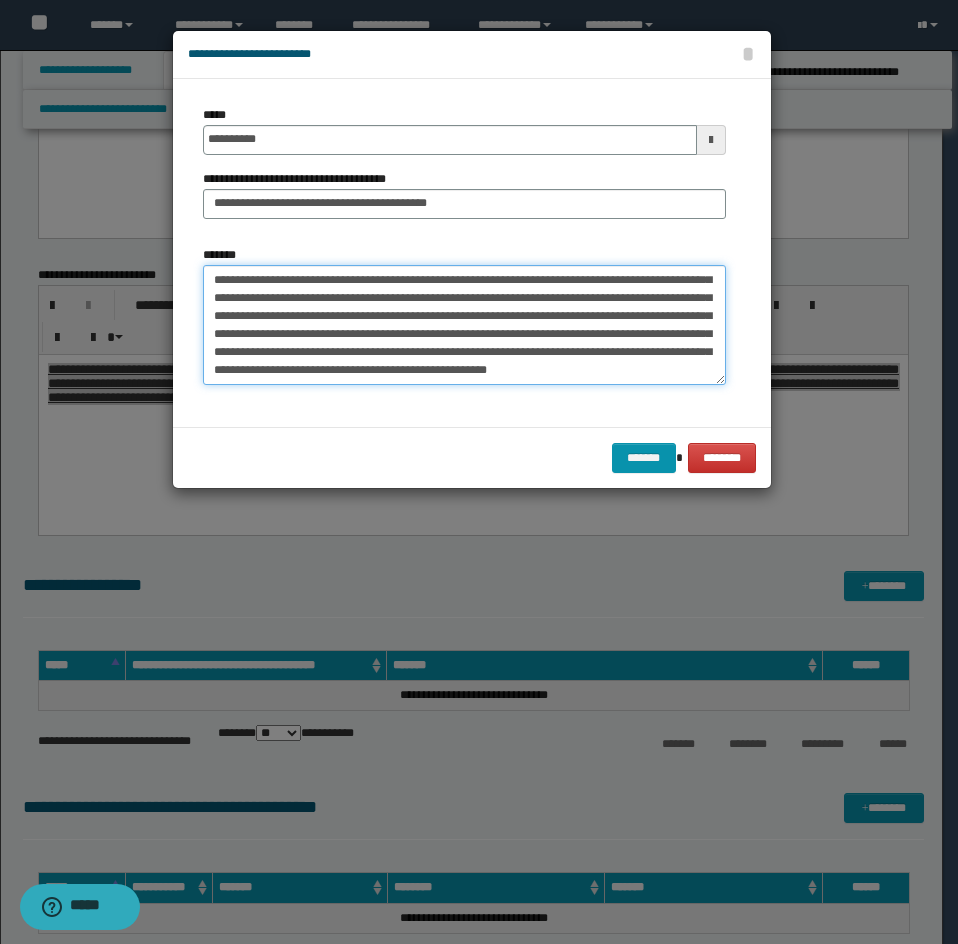 drag, startPoint x: 212, startPoint y: 283, endPoint x: 269, endPoint y: 379, distance: 111.64677 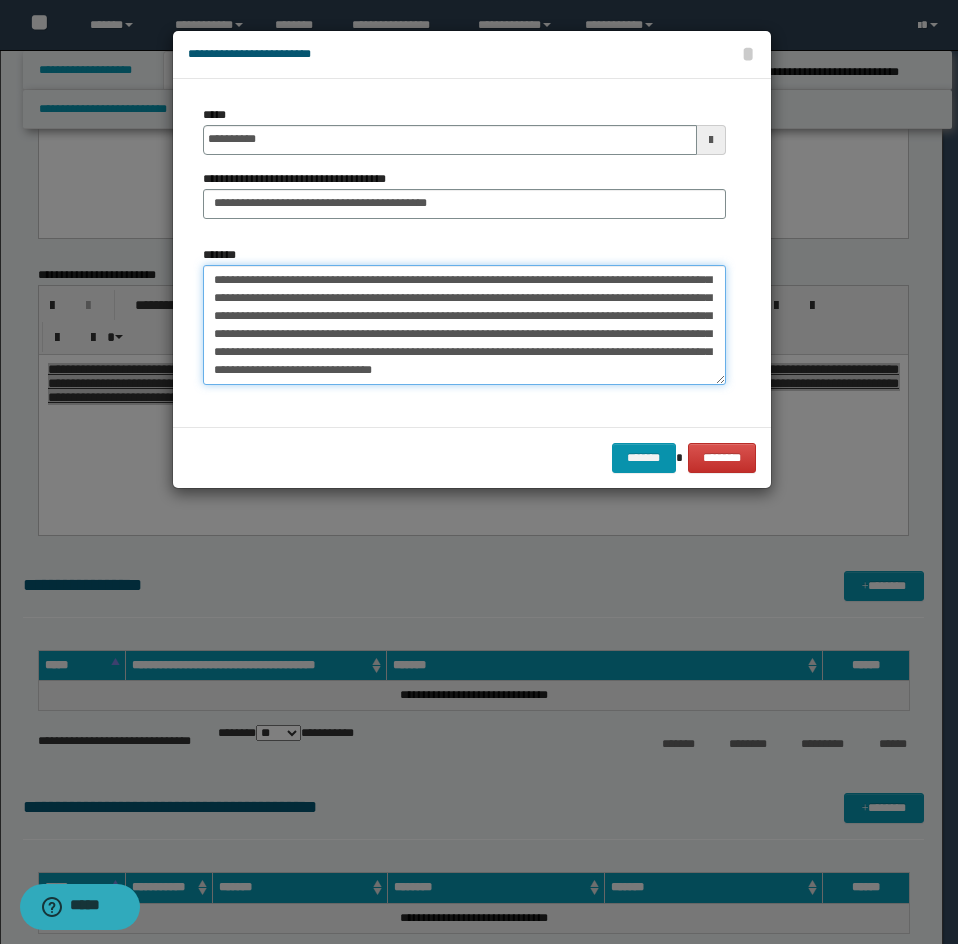 scroll, scrollTop: 306, scrollLeft: 0, axis: vertical 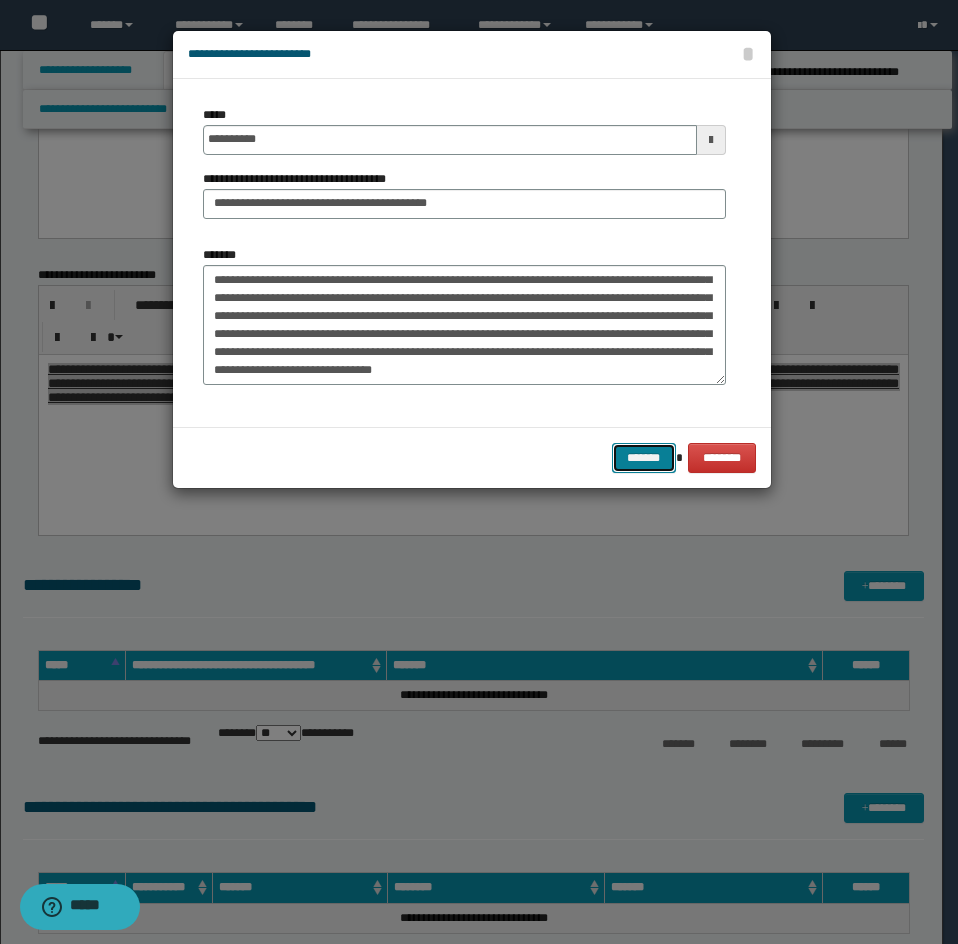click on "*******" at bounding box center [644, 458] 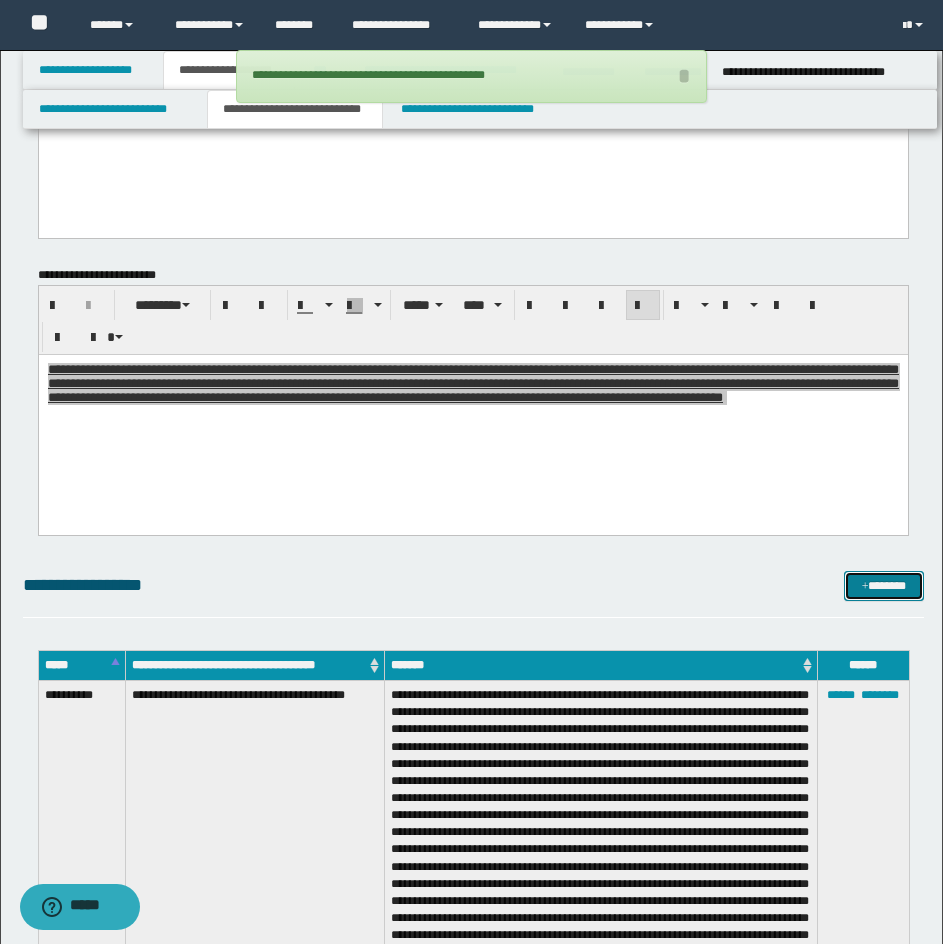 click on "*******" at bounding box center (884, 586) 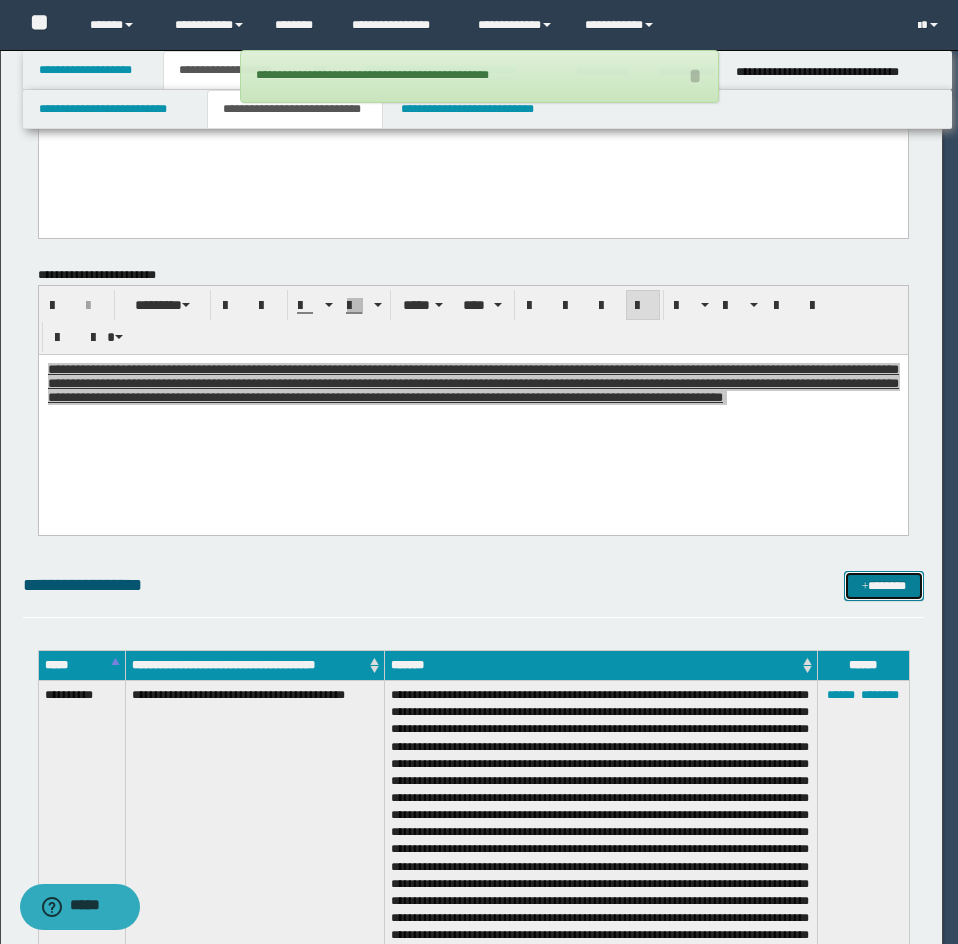 scroll, scrollTop: 0, scrollLeft: 0, axis: both 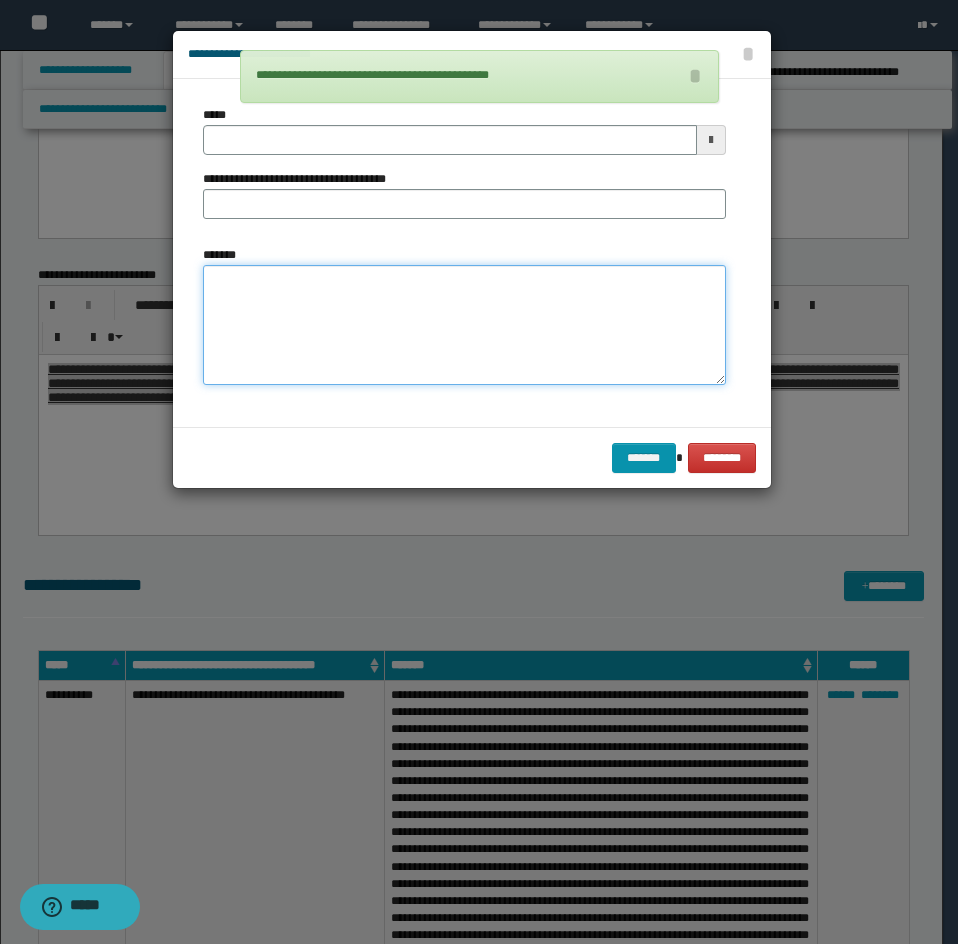 click on "*******" at bounding box center [464, 325] 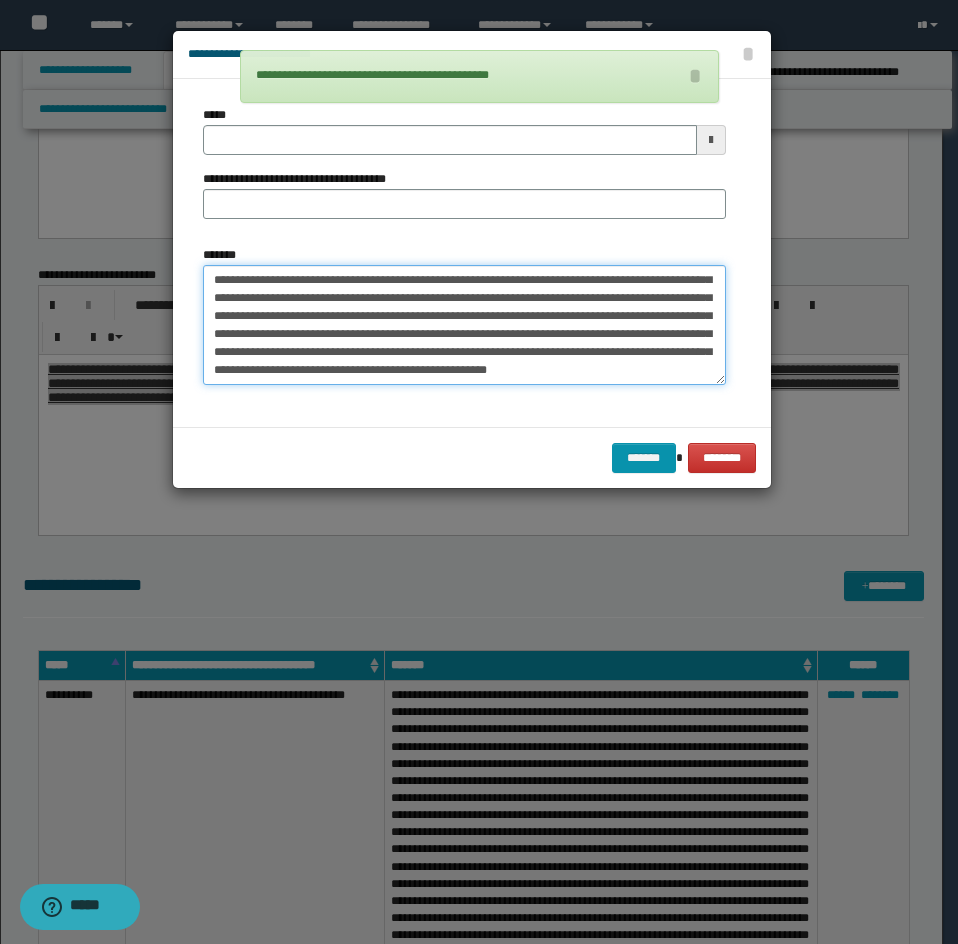 scroll, scrollTop: 0, scrollLeft: 0, axis: both 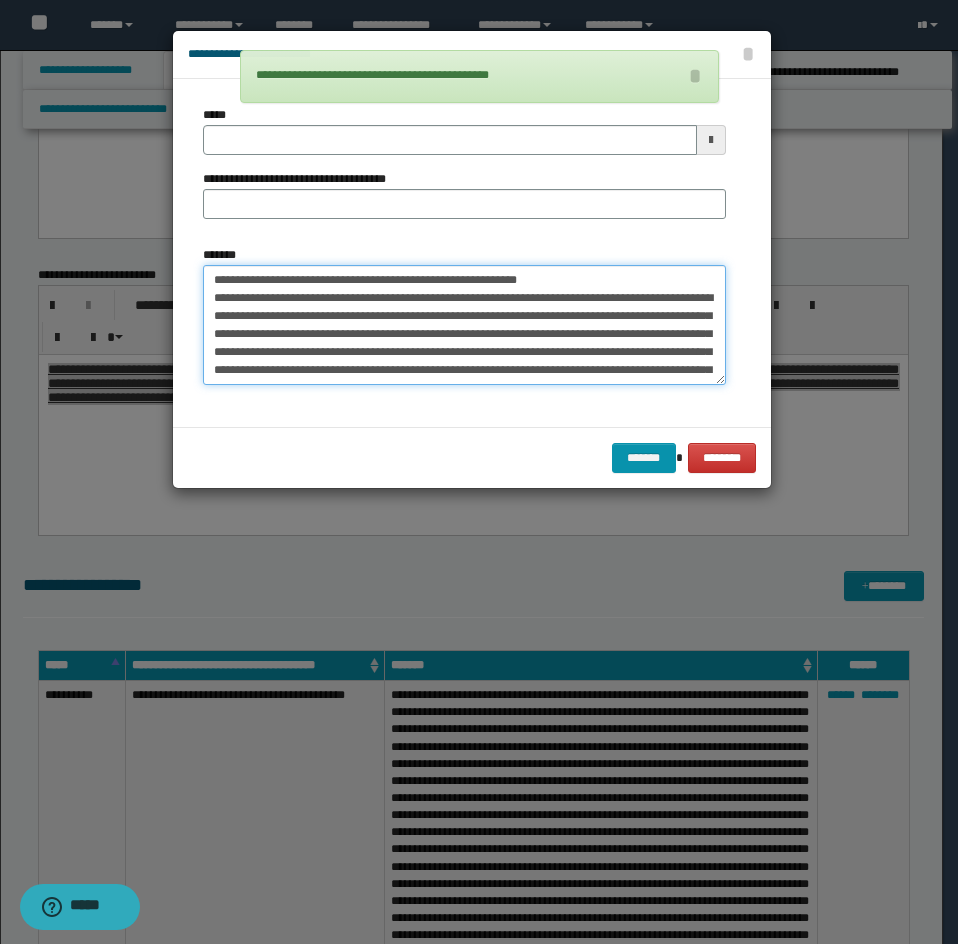 click on "*******" at bounding box center (464, 325) 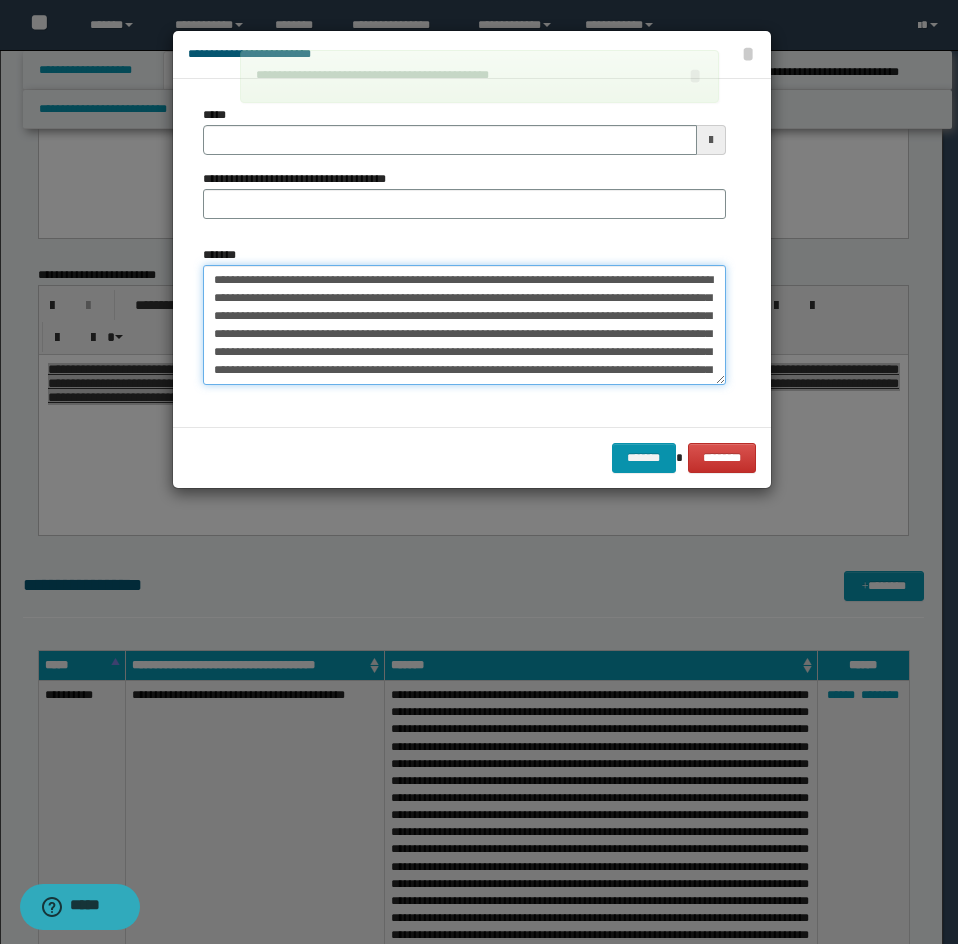 type 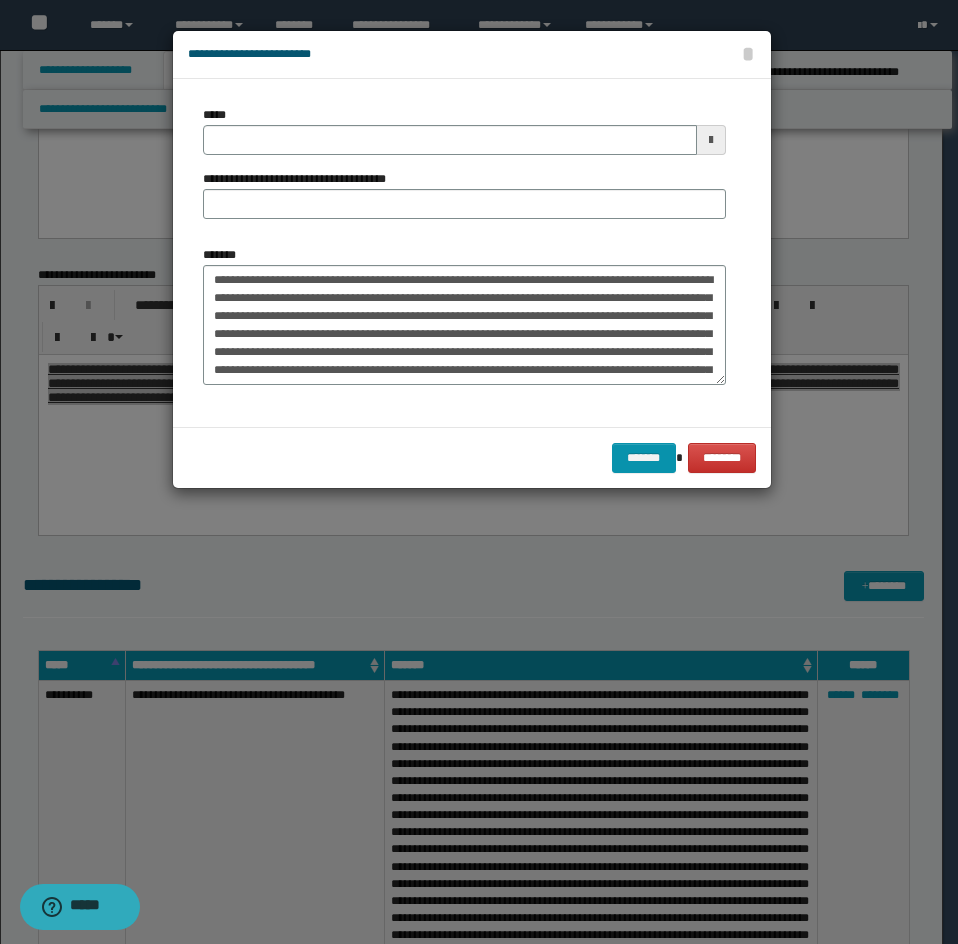 drag, startPoint x: 224, startPoint y: 122, endPoint x: 490, endPoint y: 180, distance: 272.24988 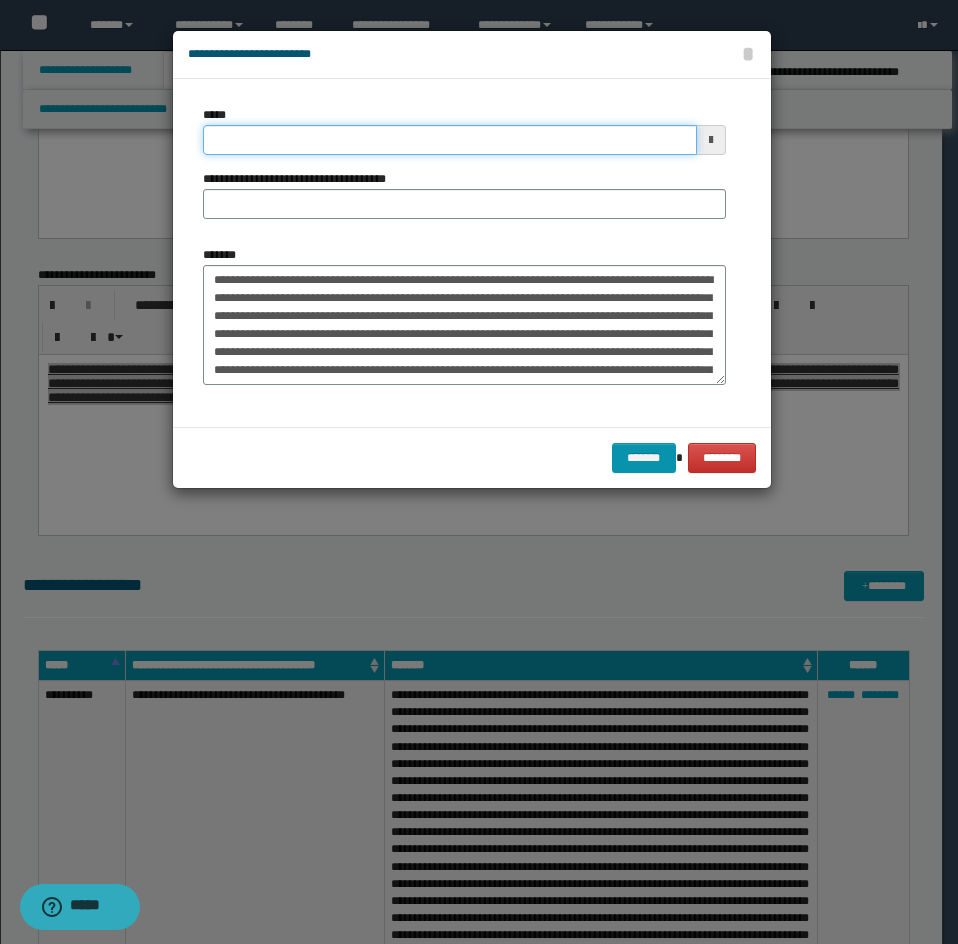 click on "*****" at bounding box center [450, 140] 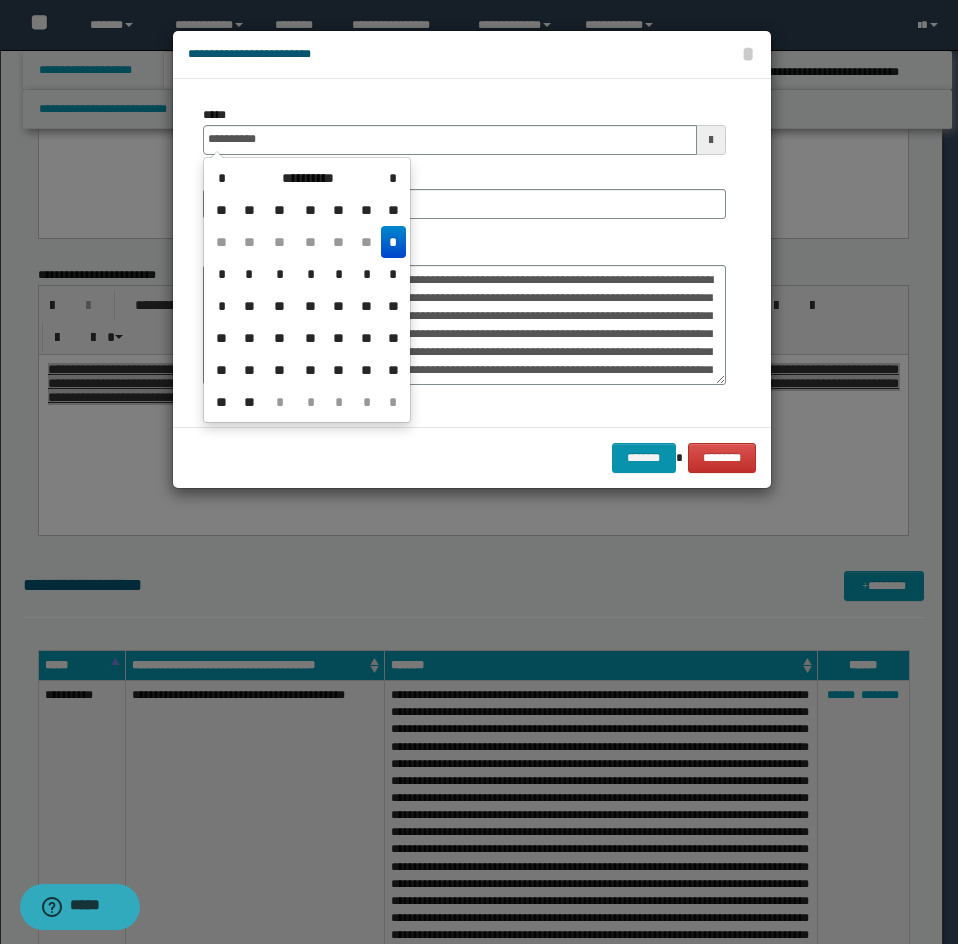 type on "**********" 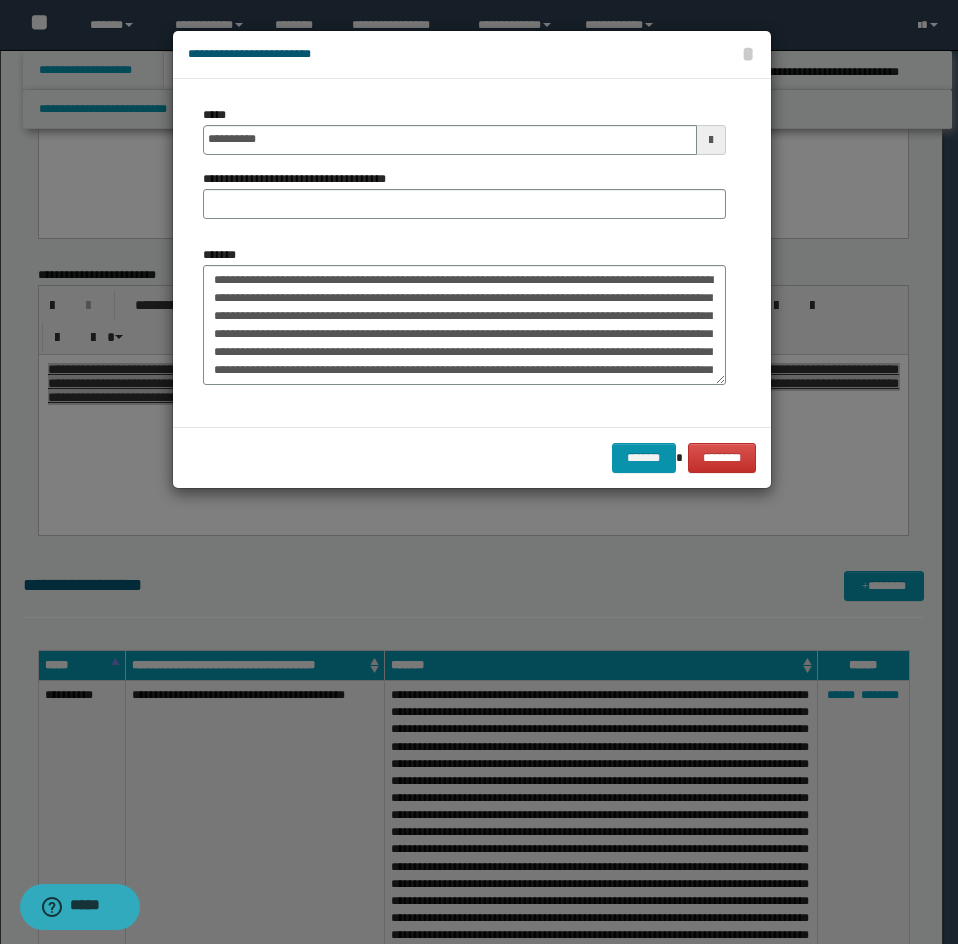 click on "**********" at bounding box center [464, 194] 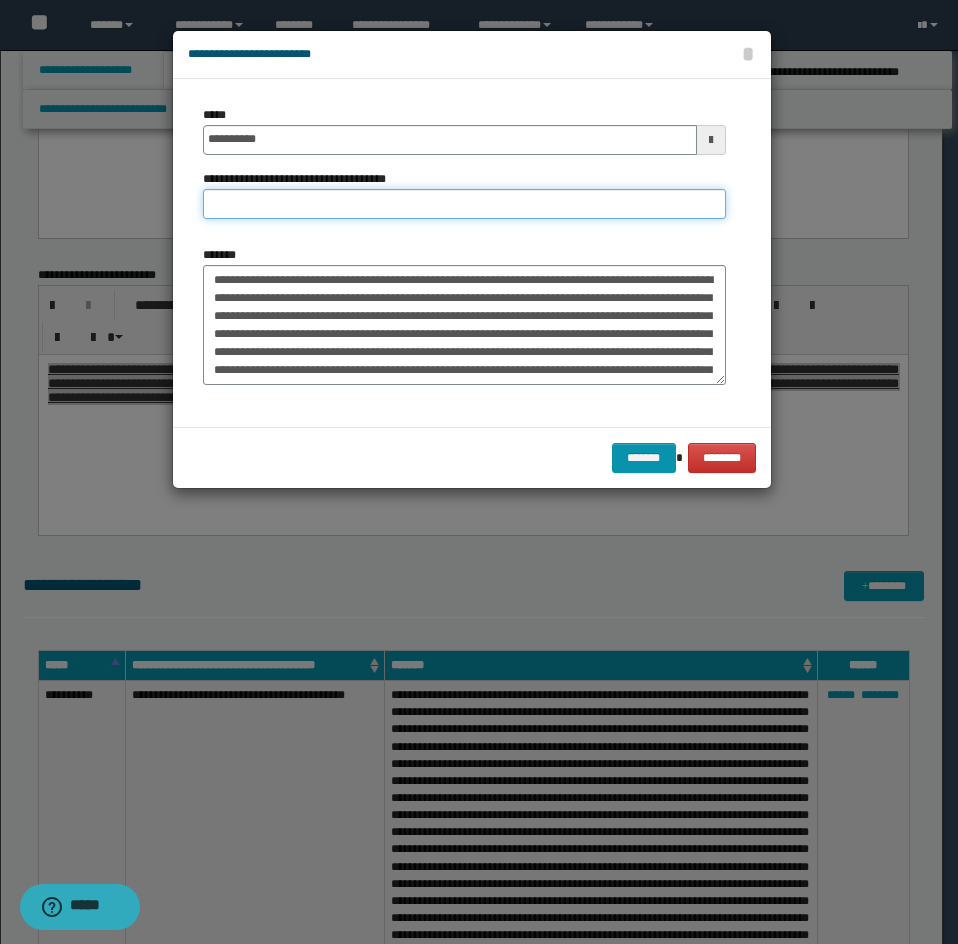 click on "**********" at bounding box center [464, 204] 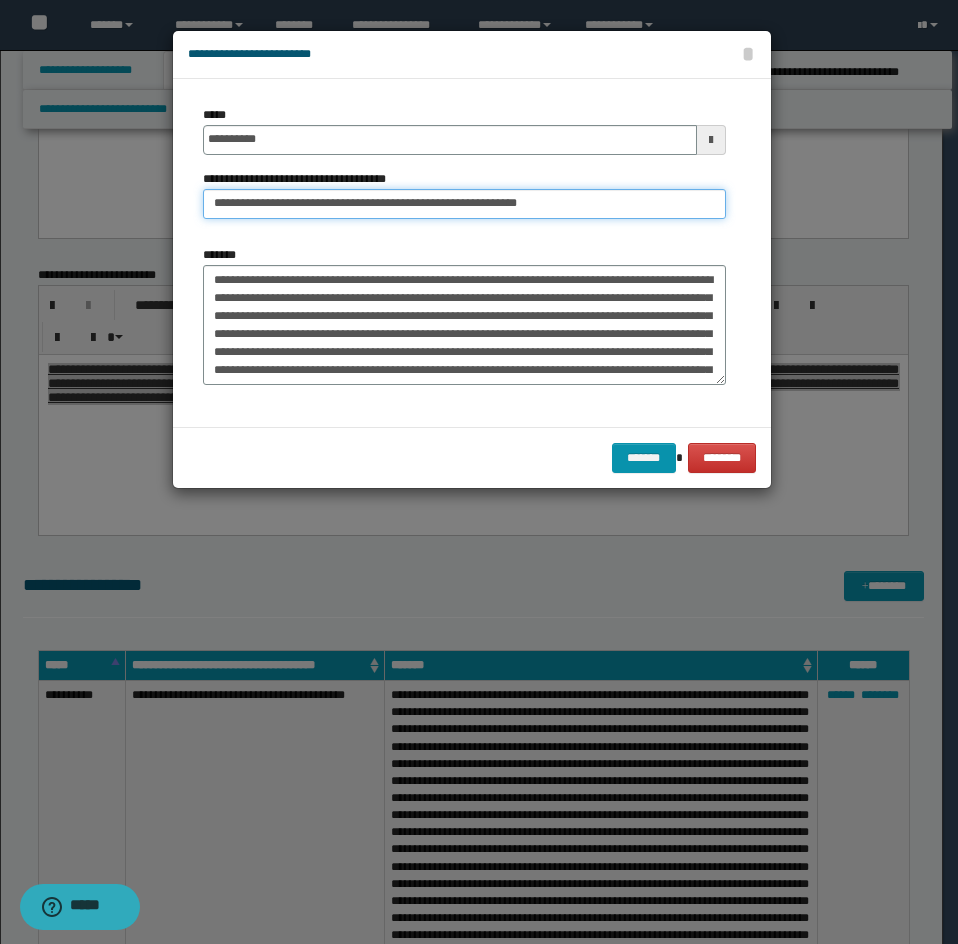 drag, startPoint x: 287, startPoint y: 209, endPoint x: 152, endPoint y: 203, distance: 135.13327 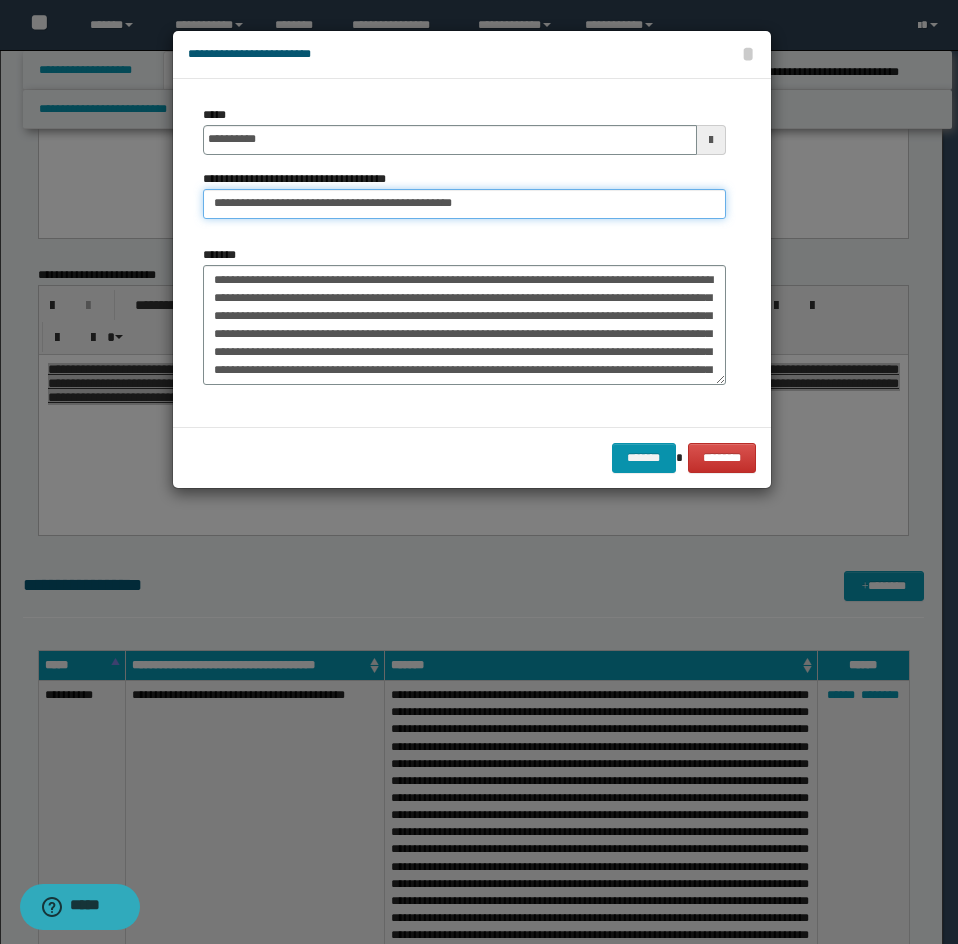type on "**********" 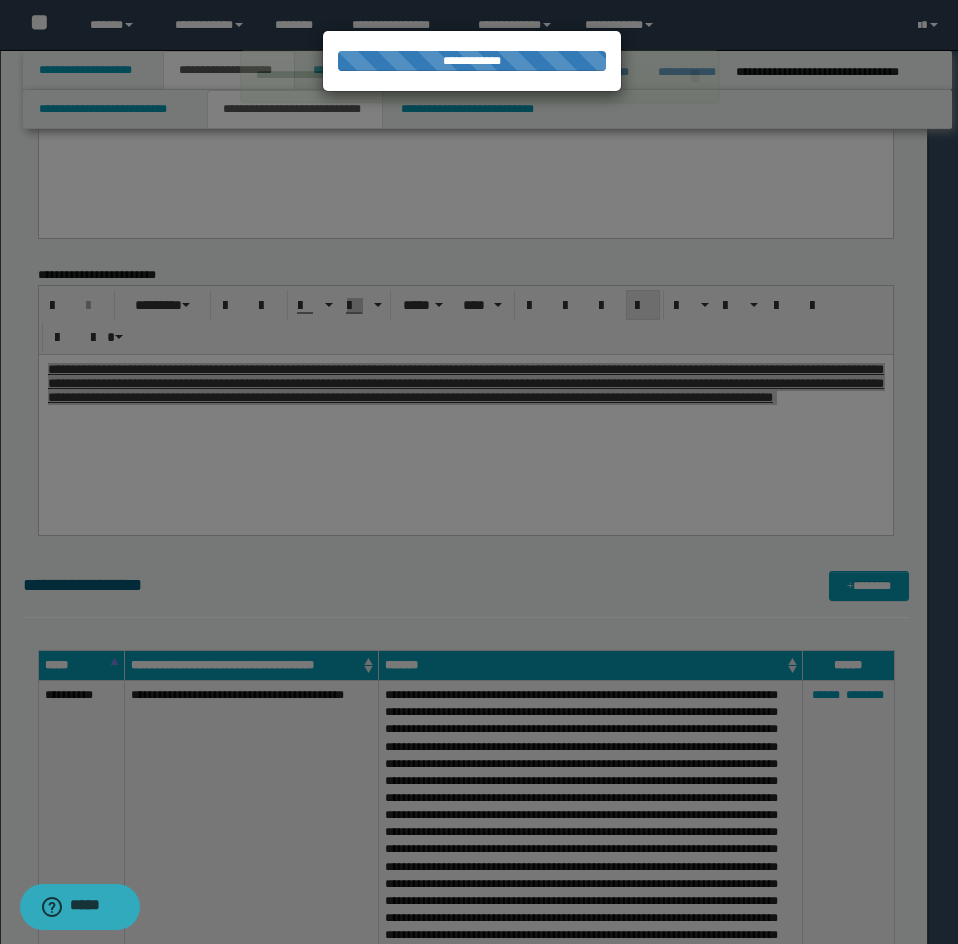 type 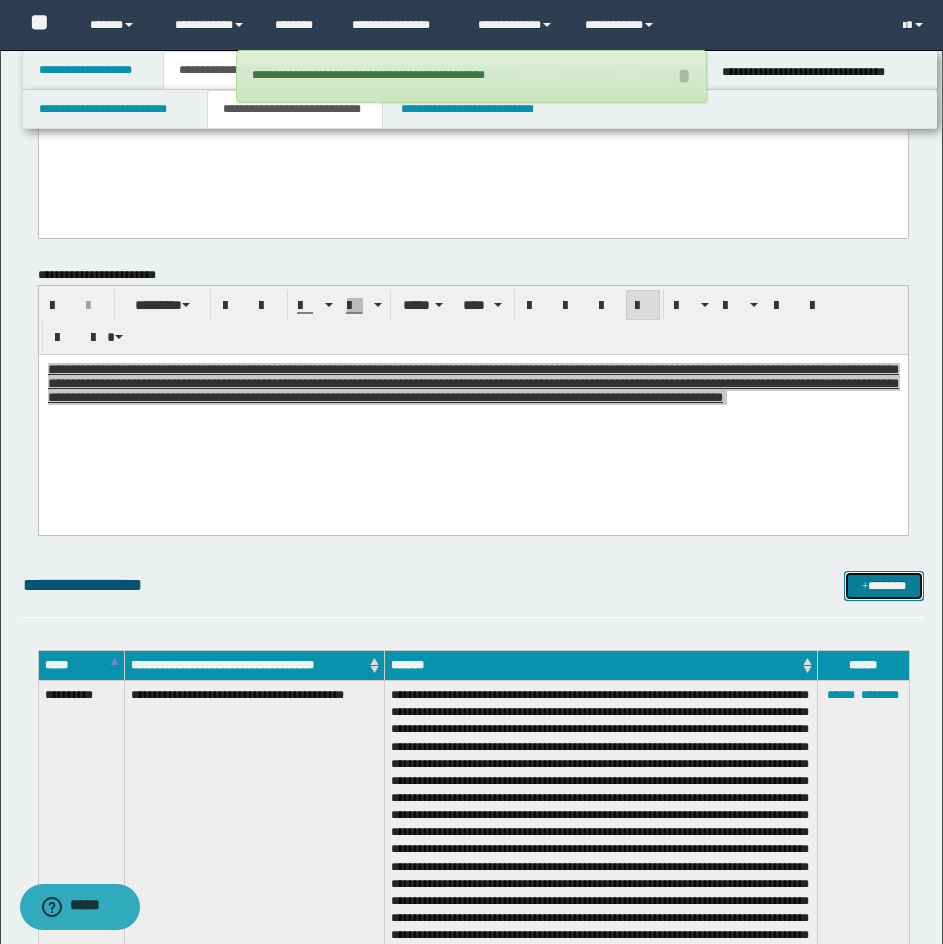 click on "*******" at bounding box center (884, 586) 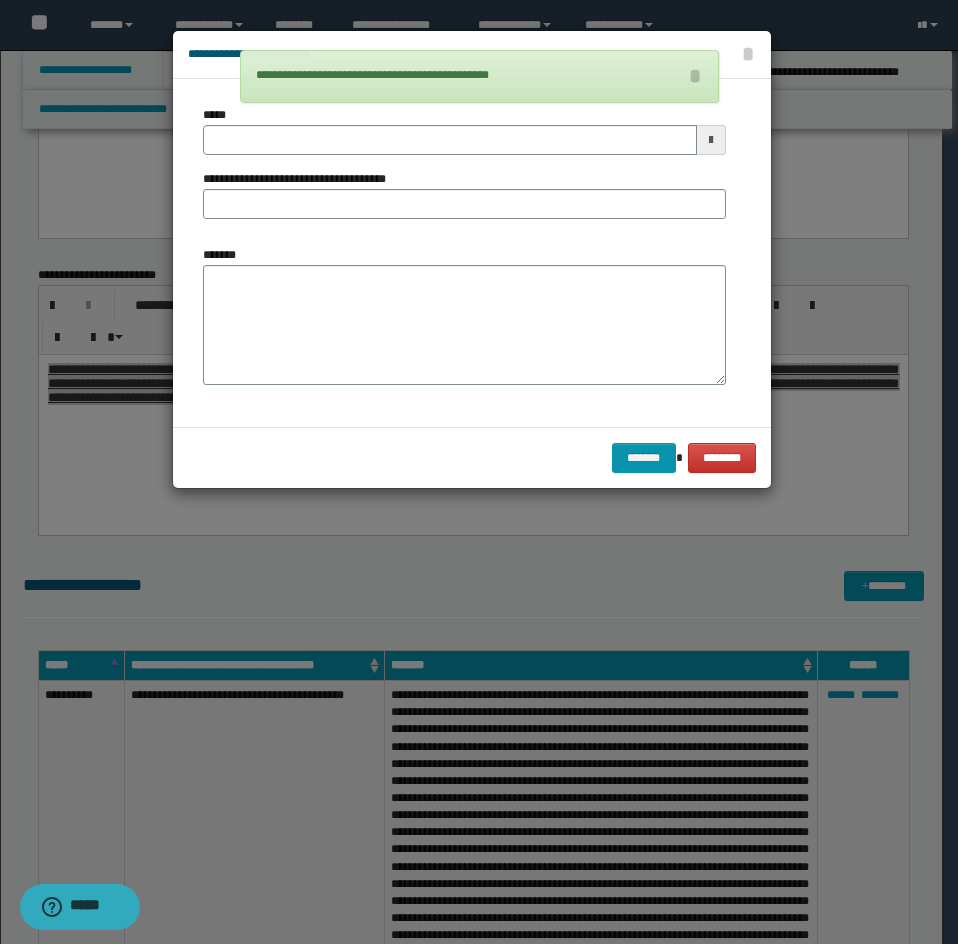 click on "*******" at bounding box center (464, 315) 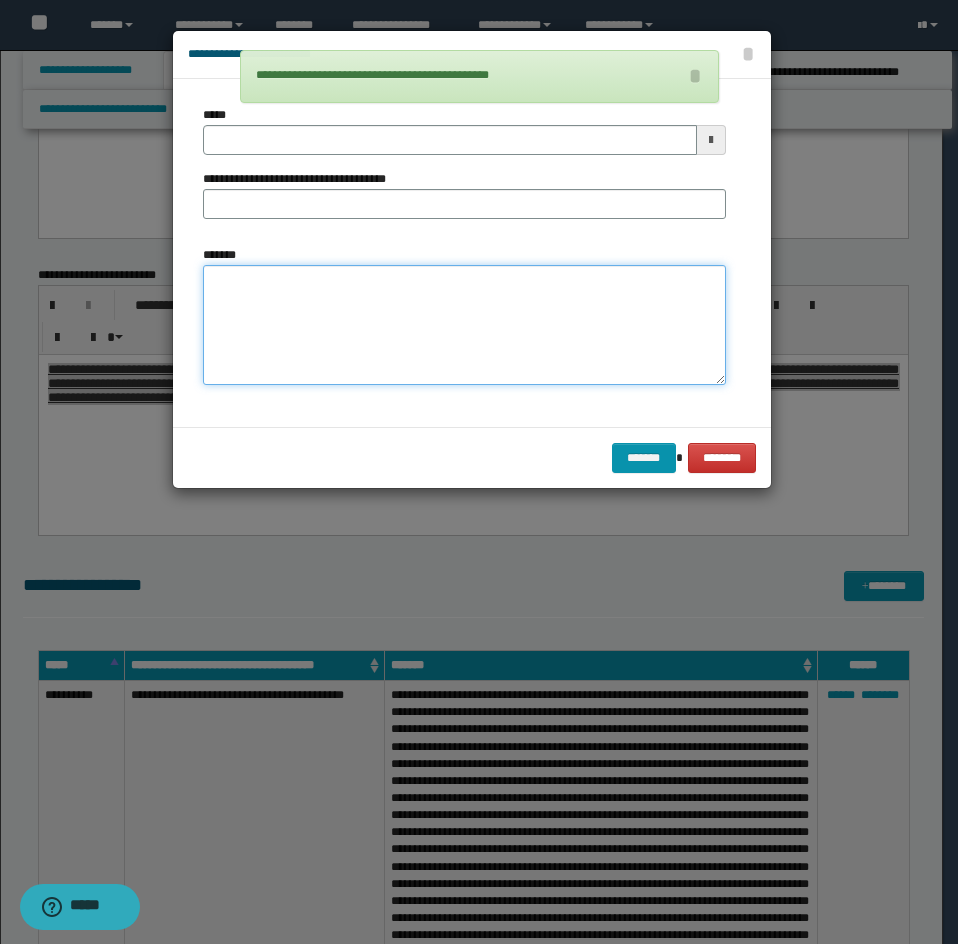 click on "*******" at bounding box center [464, 325] 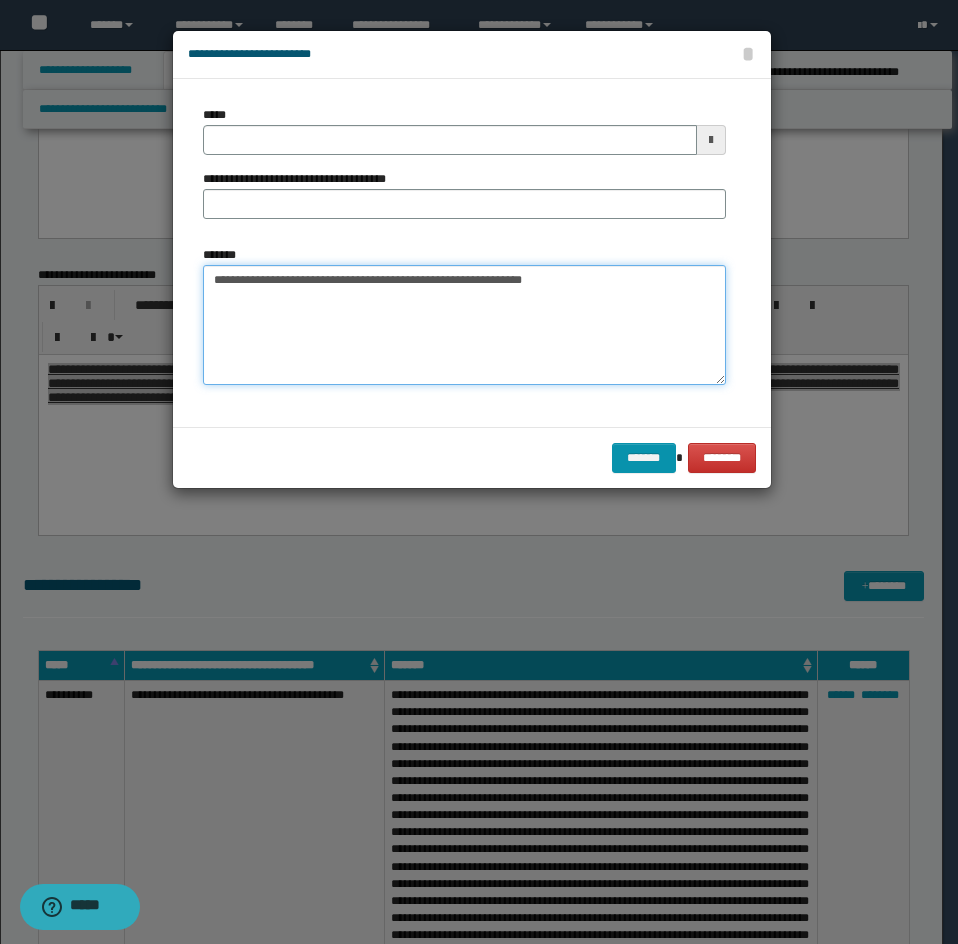 click on "**********" at bounding box center [464, 325] 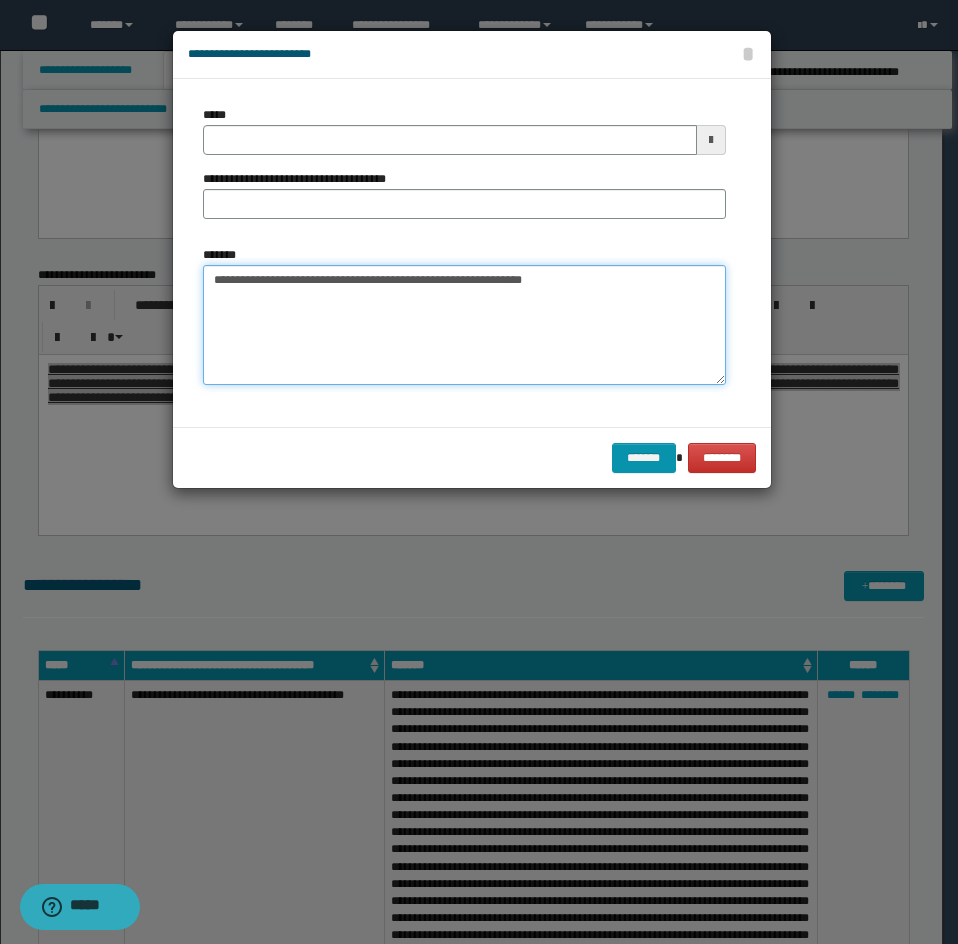 click on "**********" at bounding box center (464, 325) 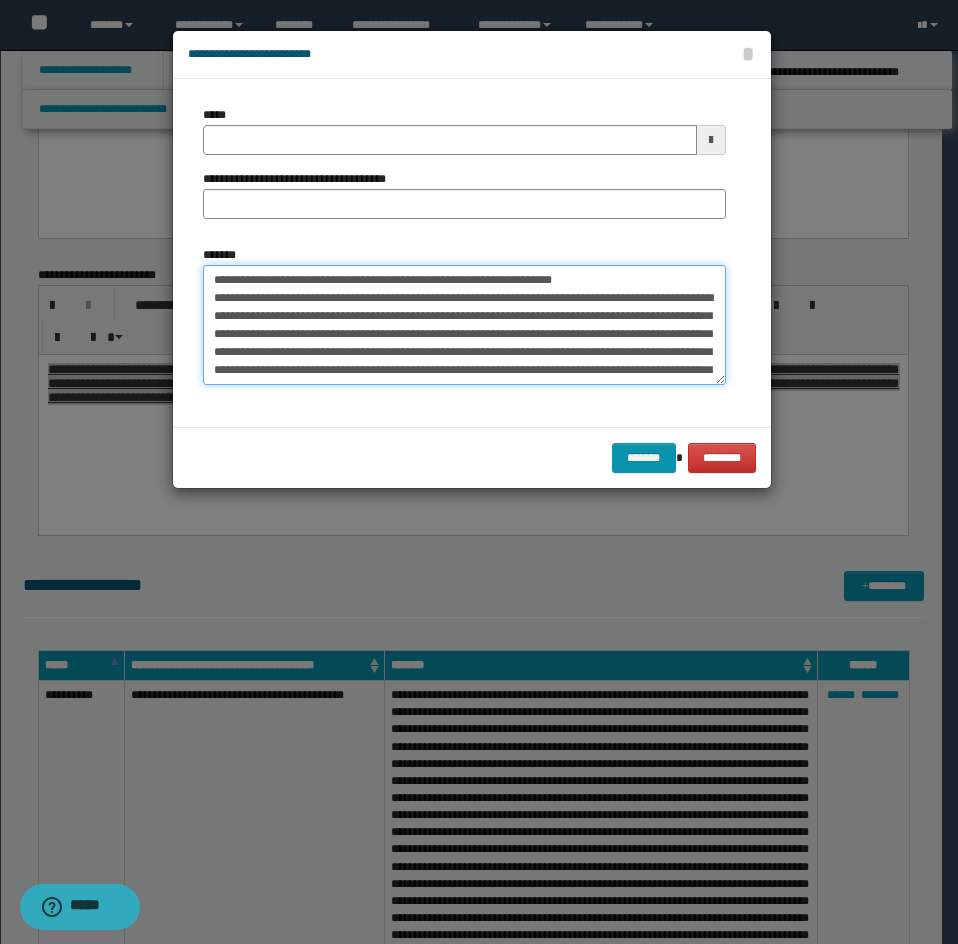 click on "*******" at bounding box center [464, 325] 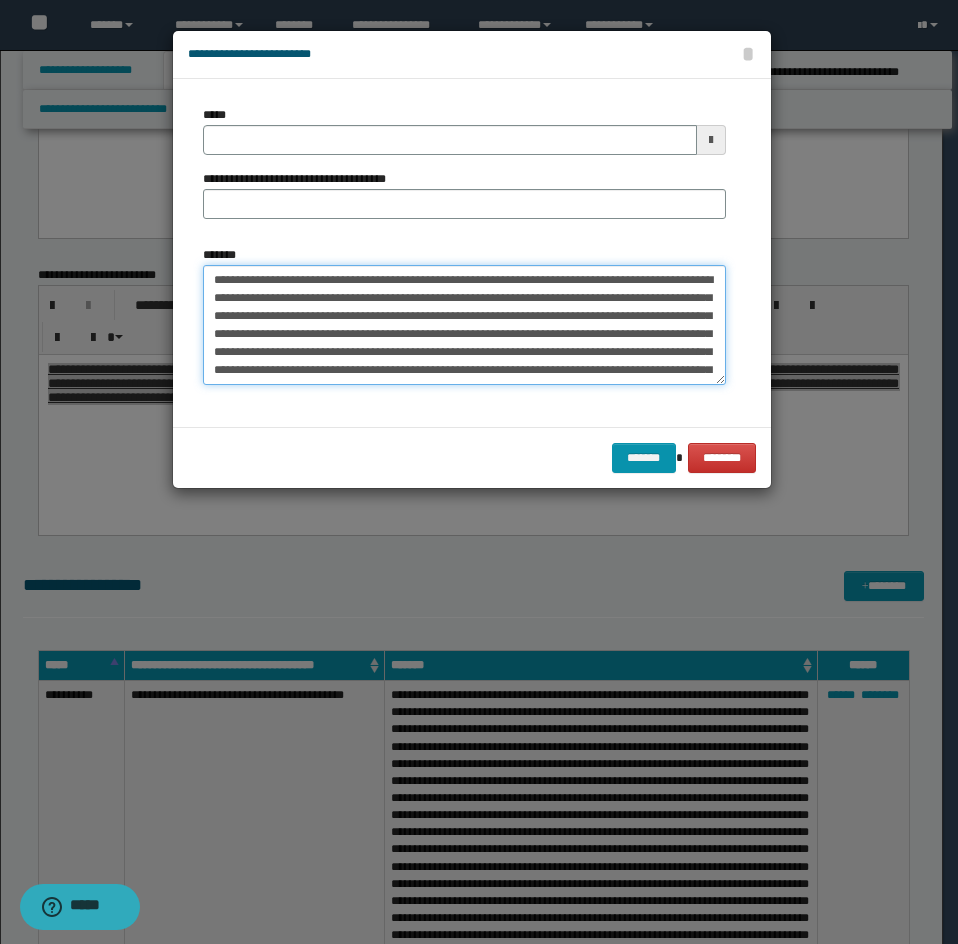 type 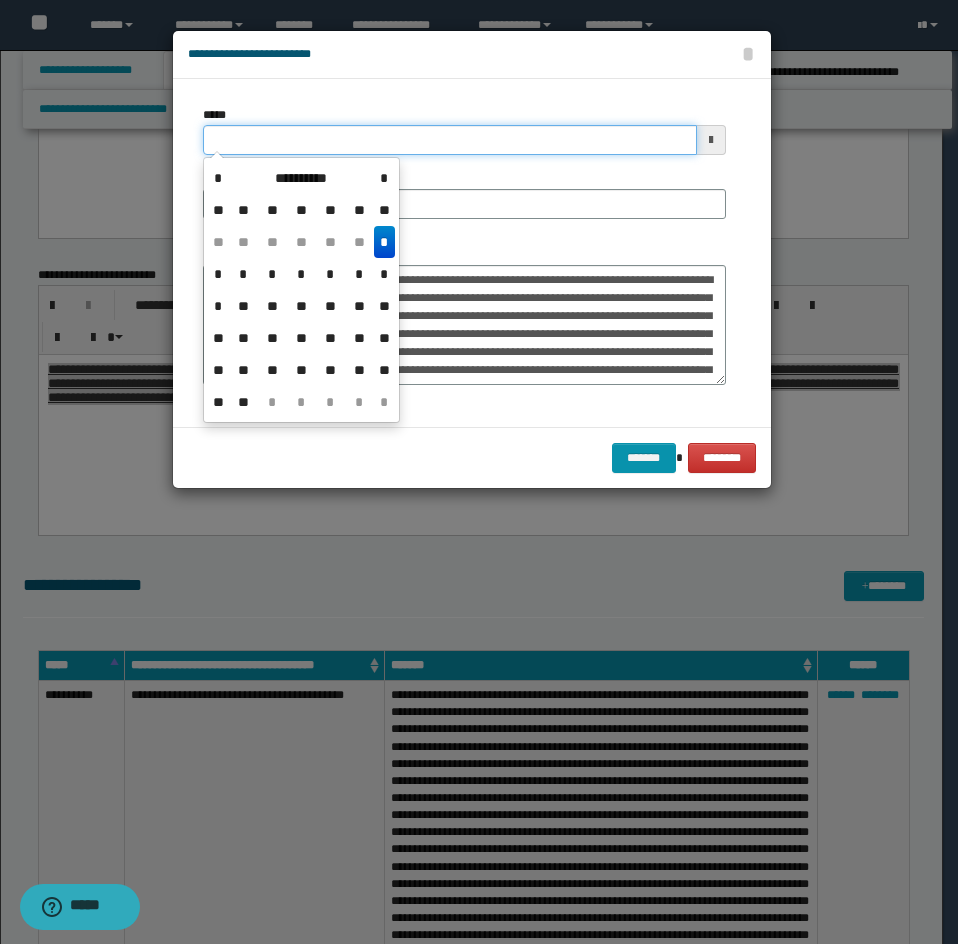 click on "*****" at bounding box center (450, 140) 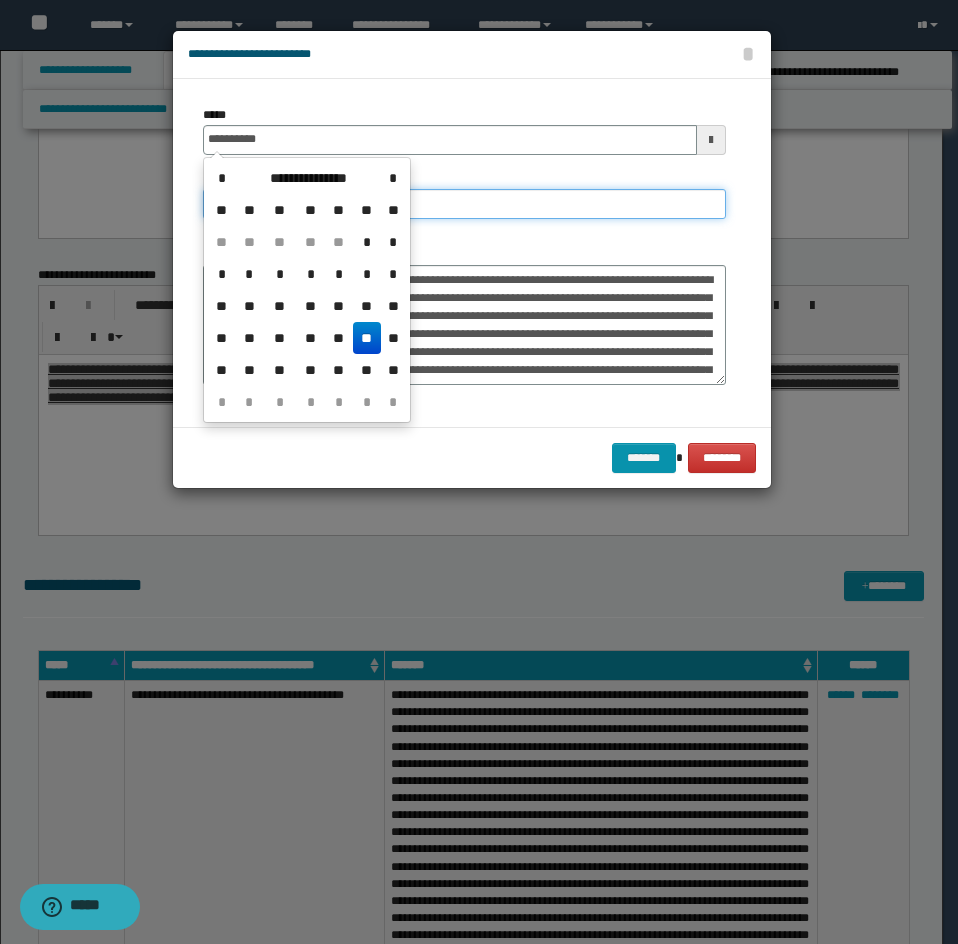 type on "**********" 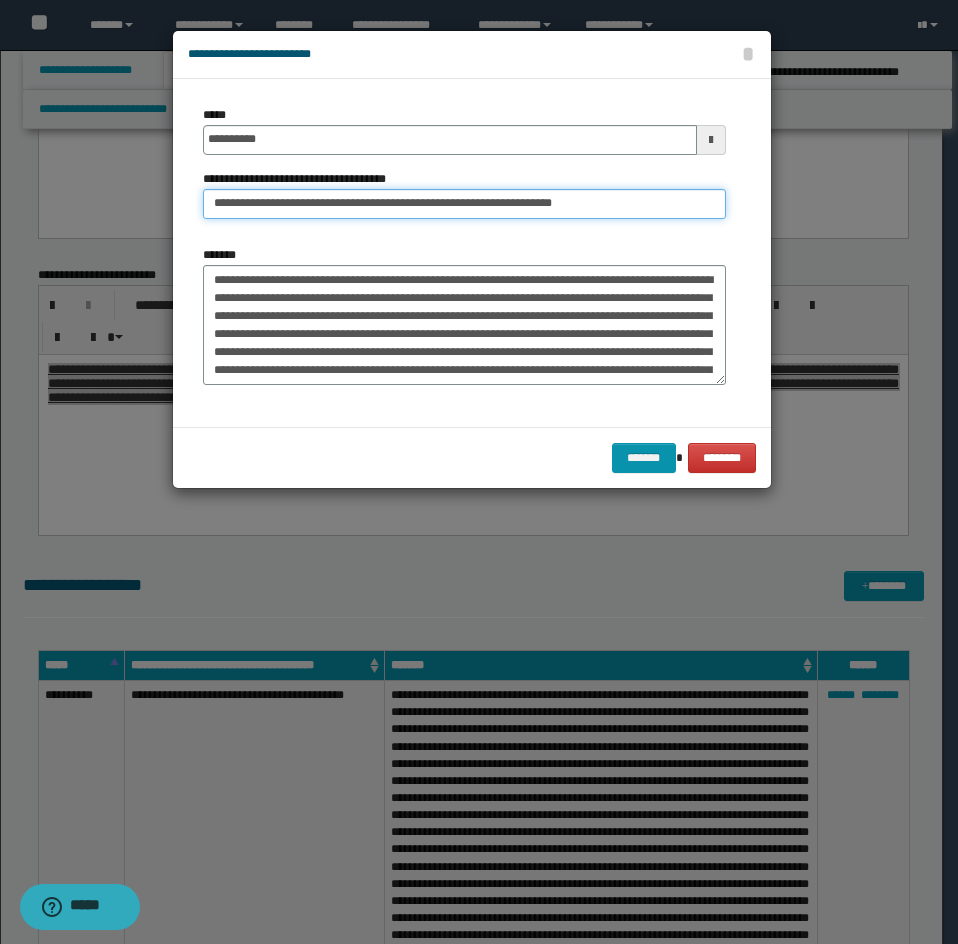 drag, startPoint x: 287, startPoint y: 198, endPoint x: 167, endPoint y: 206, distance: 120.26637 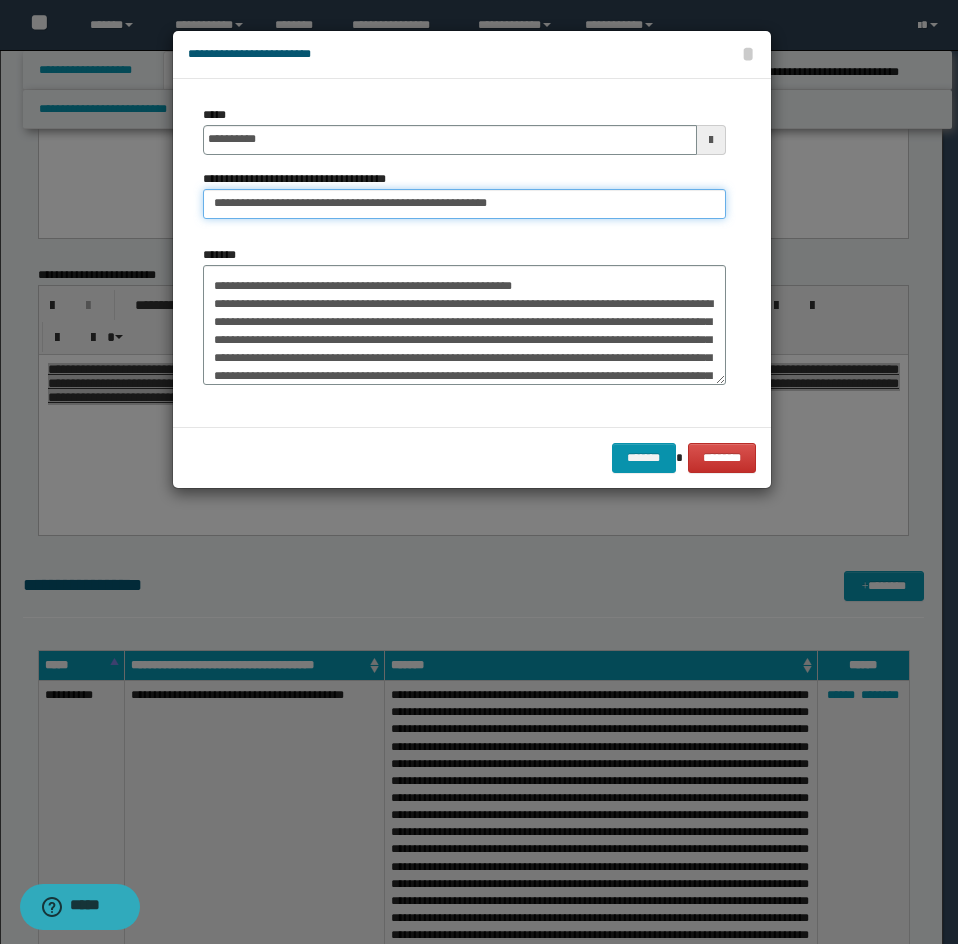 type on "**********" 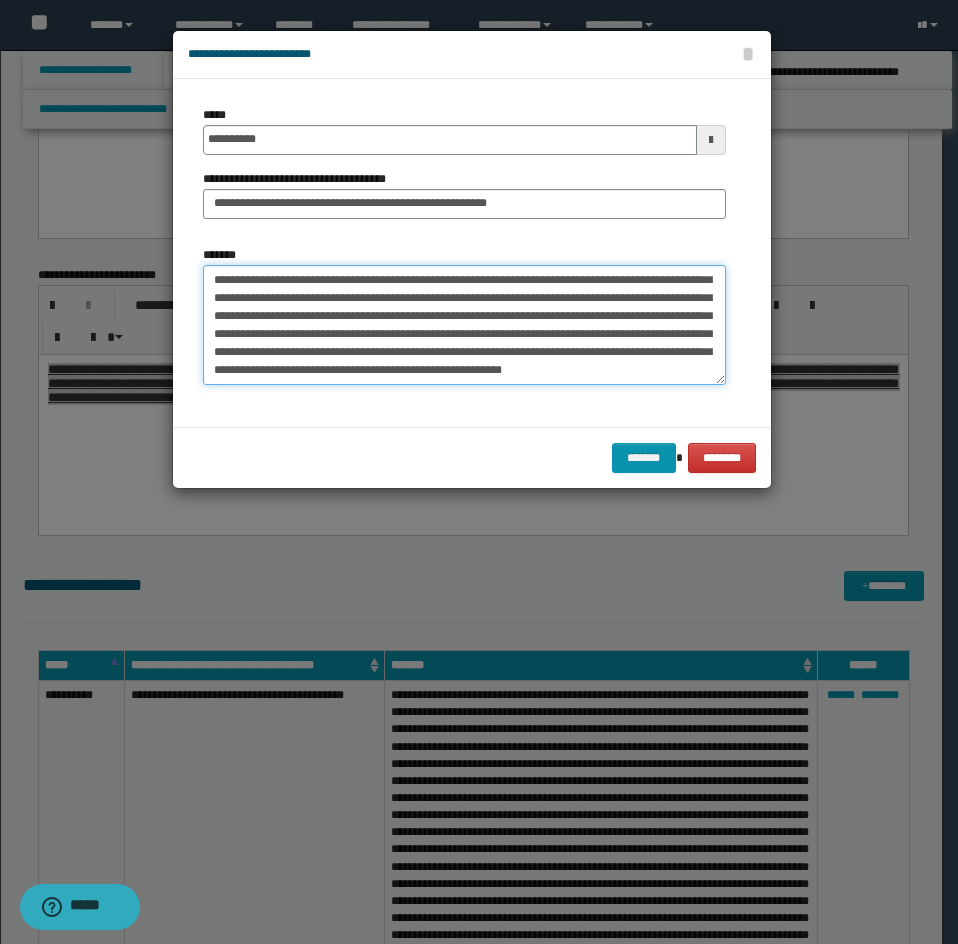 drag, startPoint x: 211, startPoint y: 321, endPoint x: 299, endPoint y: 373, distance: 102.21546 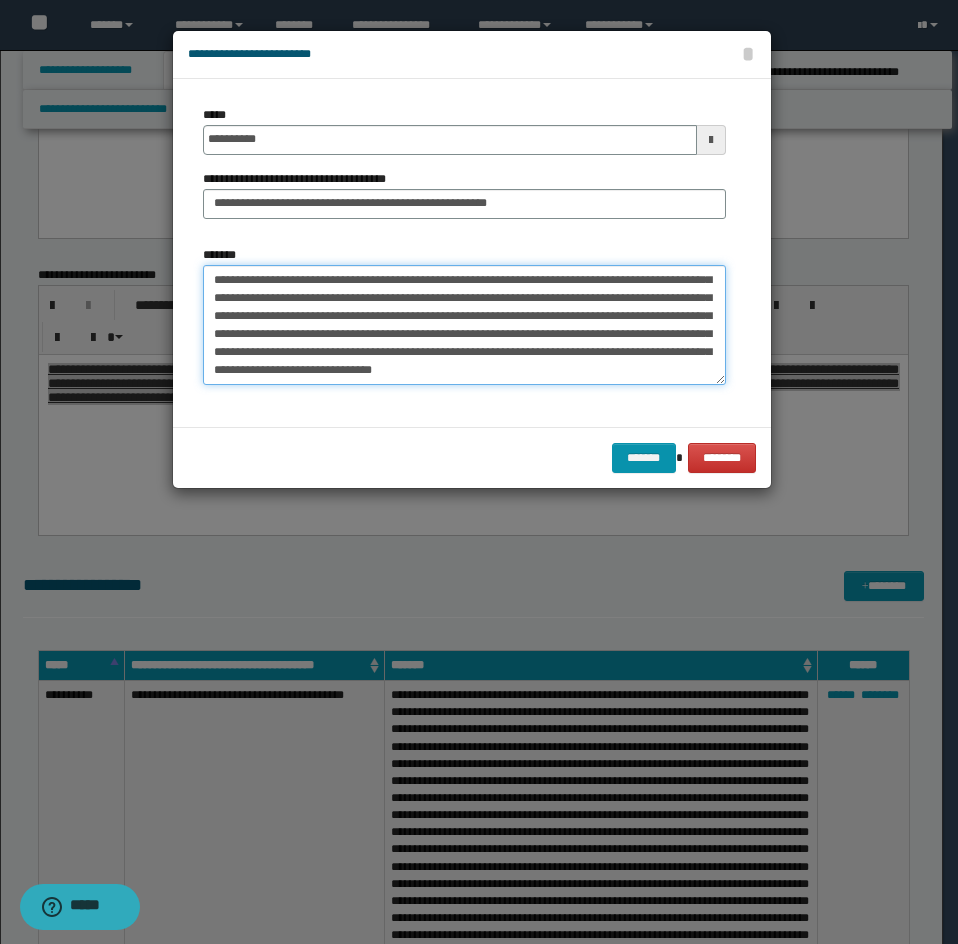 scroll, scrollTop: 252, scrollLeft: 0, axis: vertical 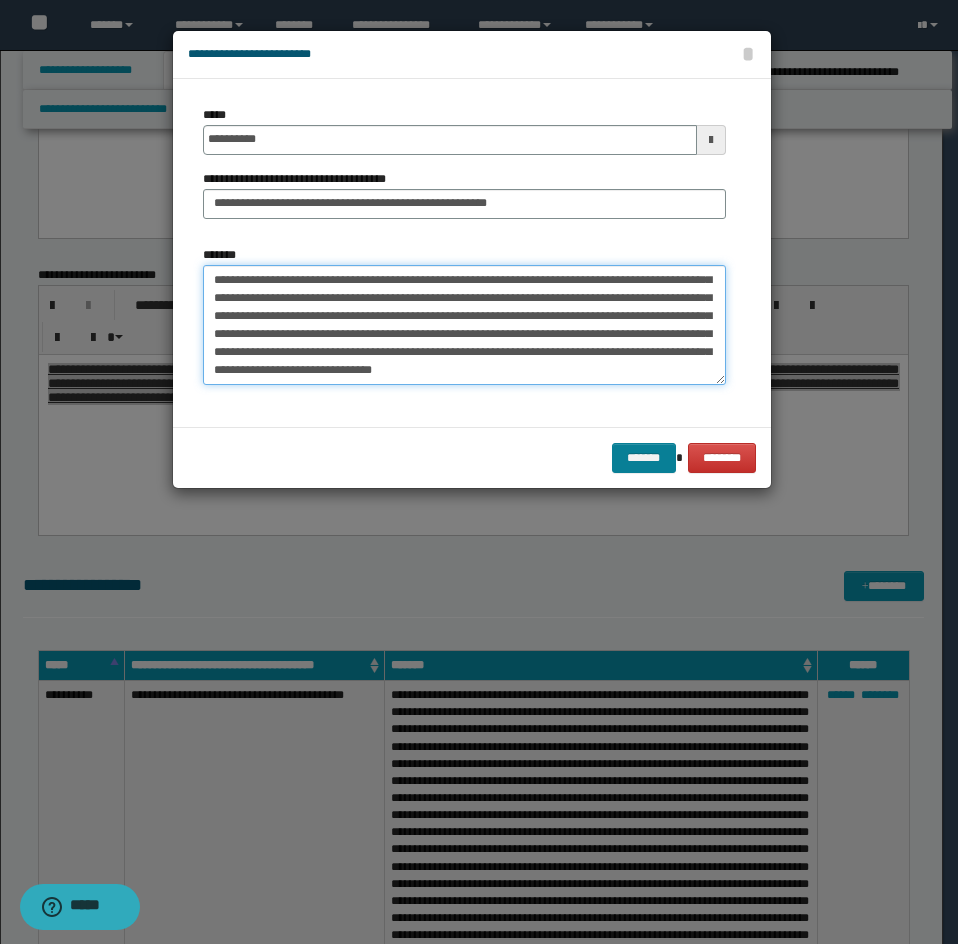 type on "**********" 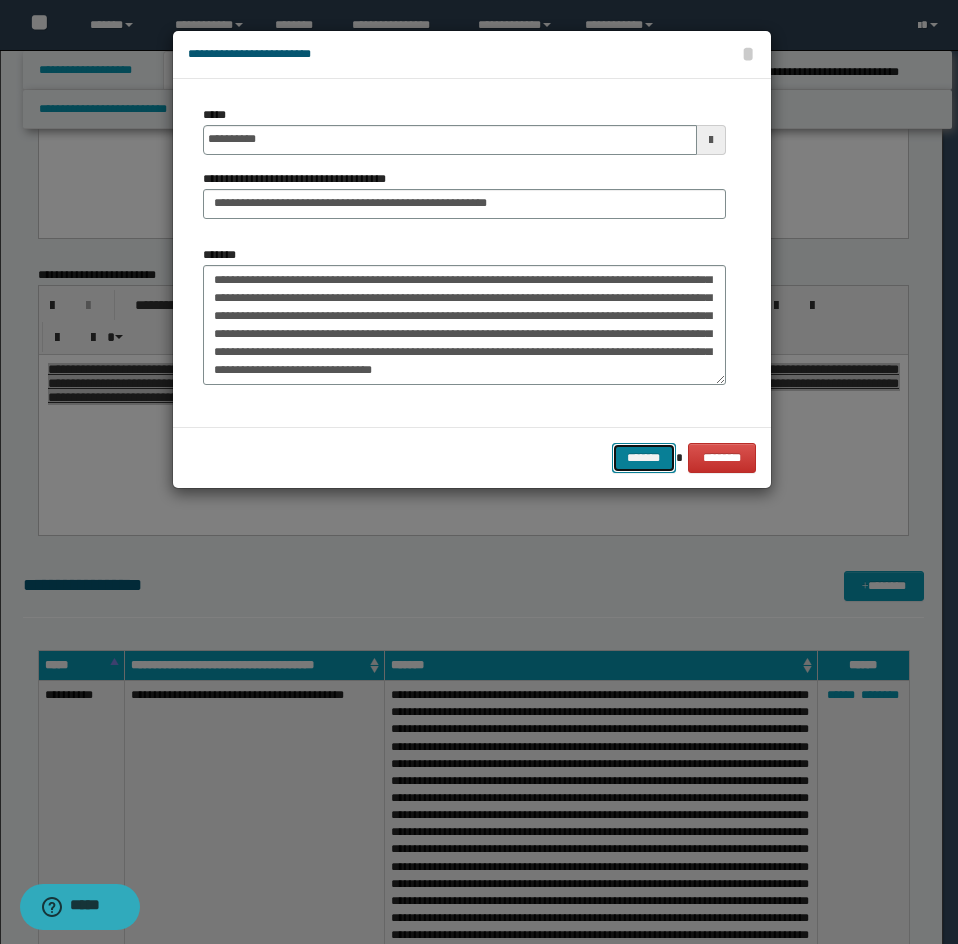 click on "*******" at bounding box center [644, 458] 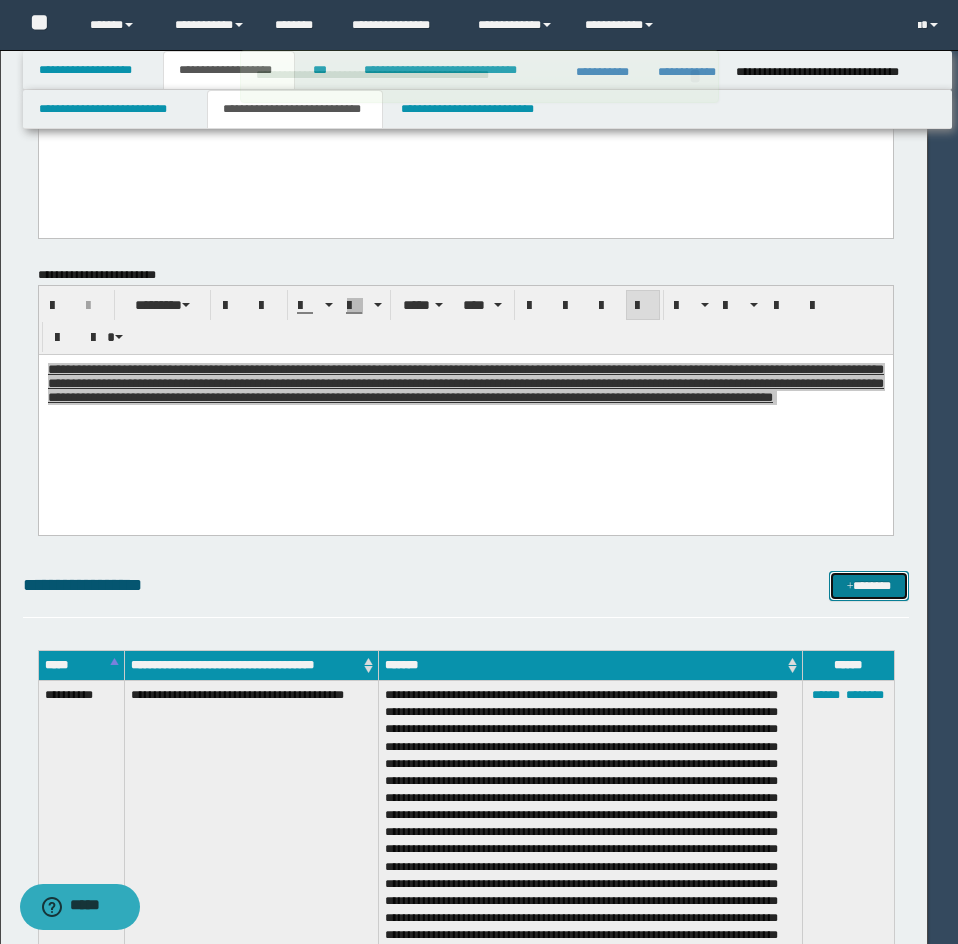 type 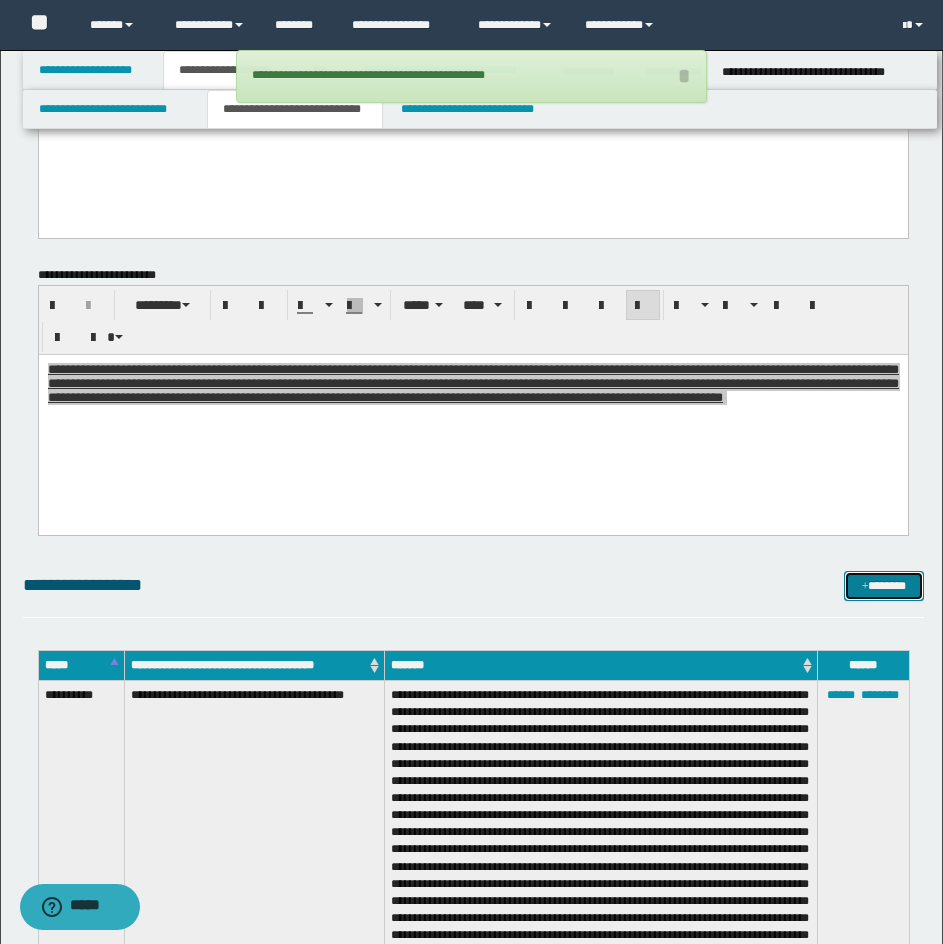 drag, startPoint x: 872, startPoint y: 585, endPoint x: 781, endPoint y: 583, distance: 91.02197 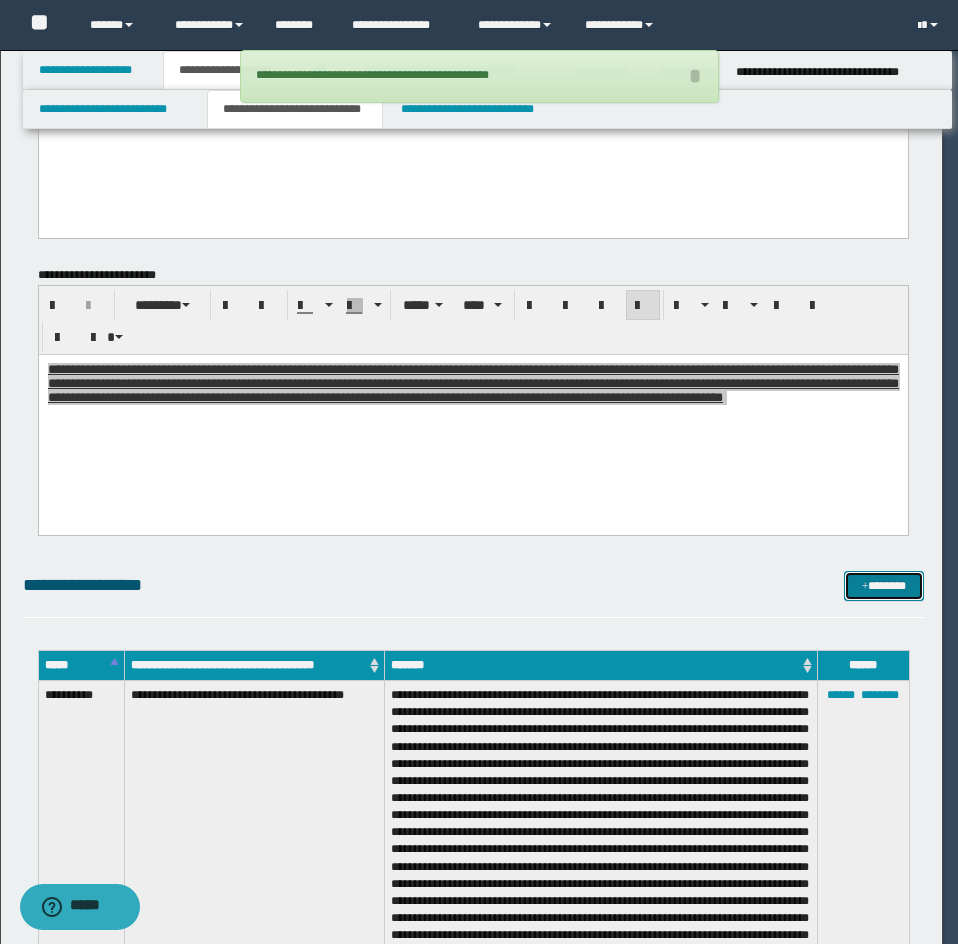 scroll, scrollTop: 0, scrollLeft: 0, axis: both 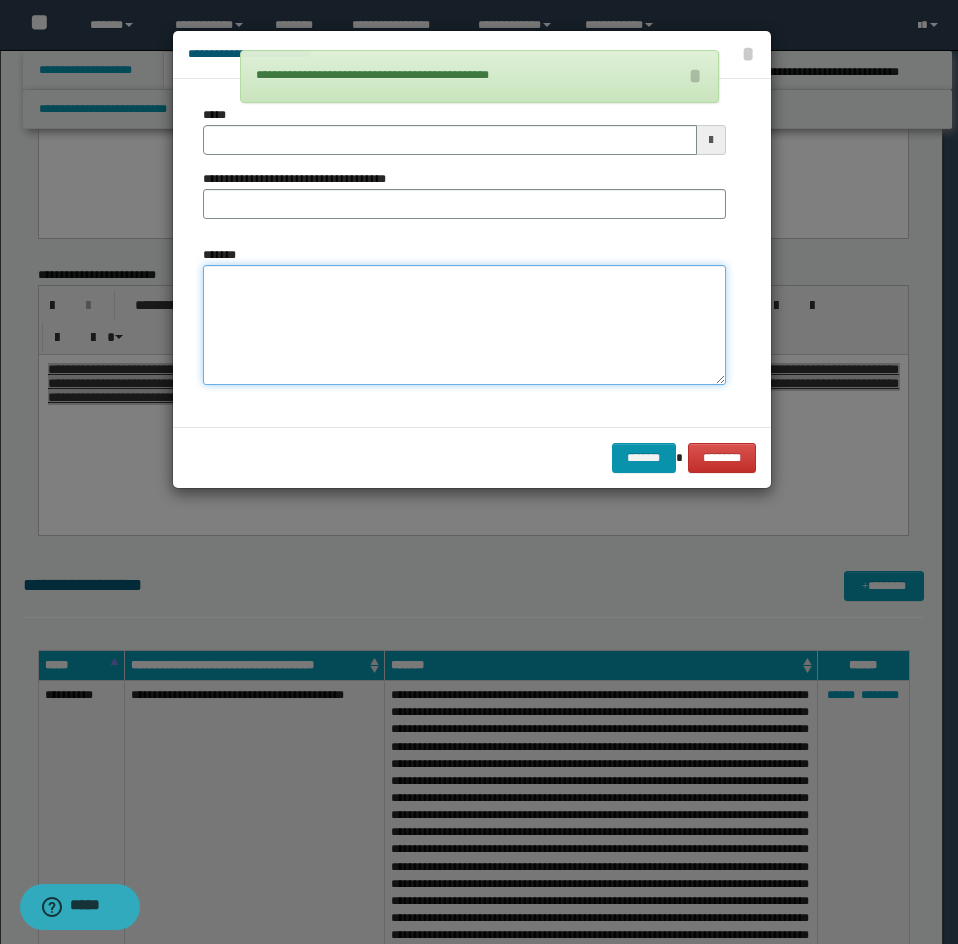 click on "*******" at bounding box center (464, 325) 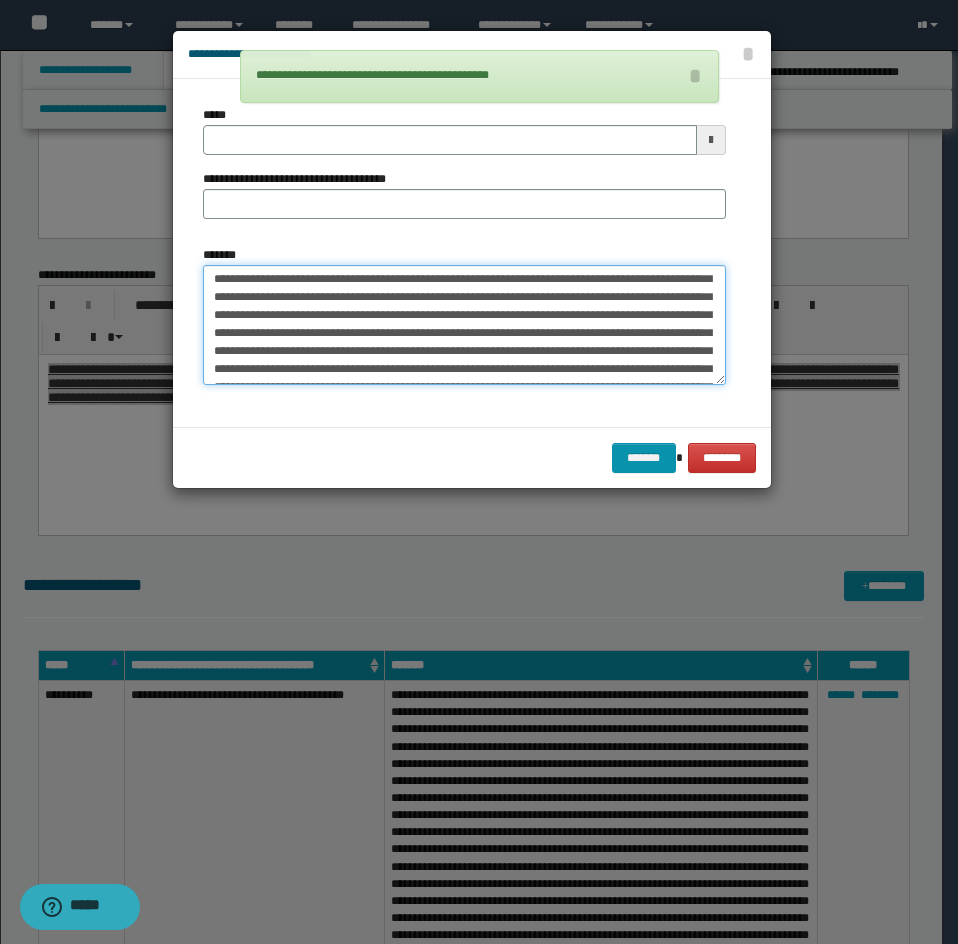 scroll, scrollTop: 0, scrollLeft: 0, axis: both 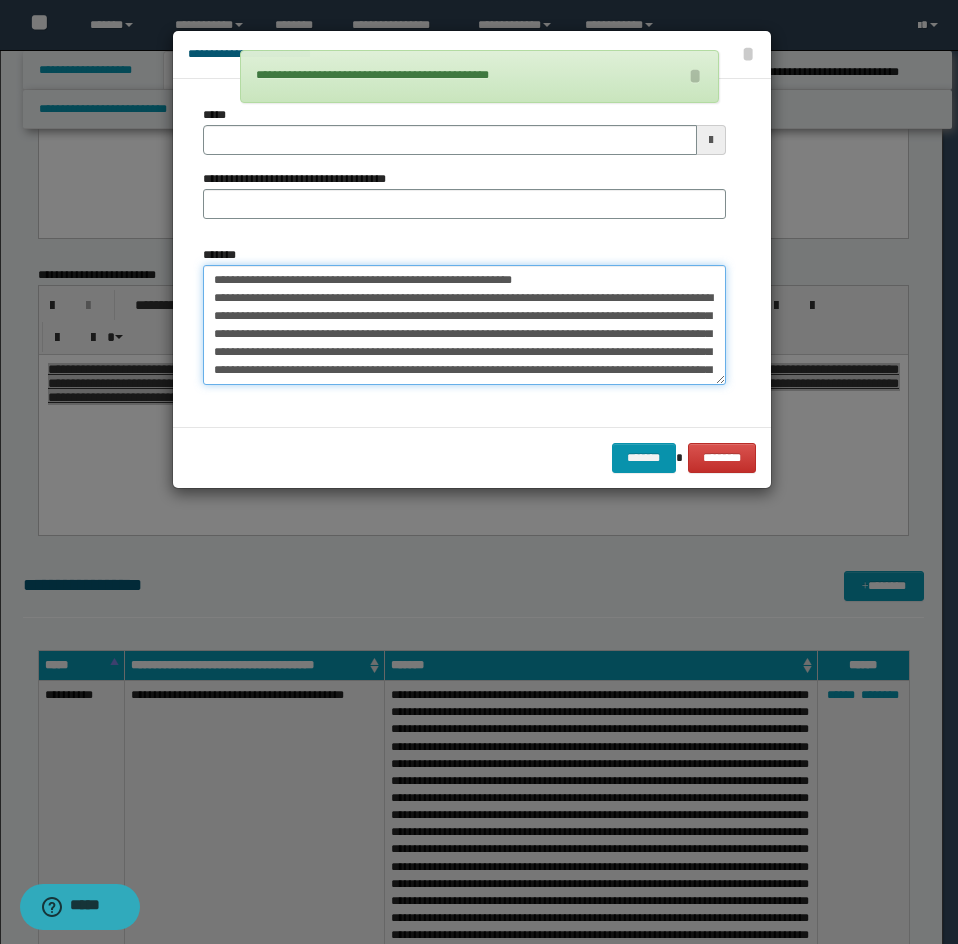click on "*******" at bounding box center [464, 325] 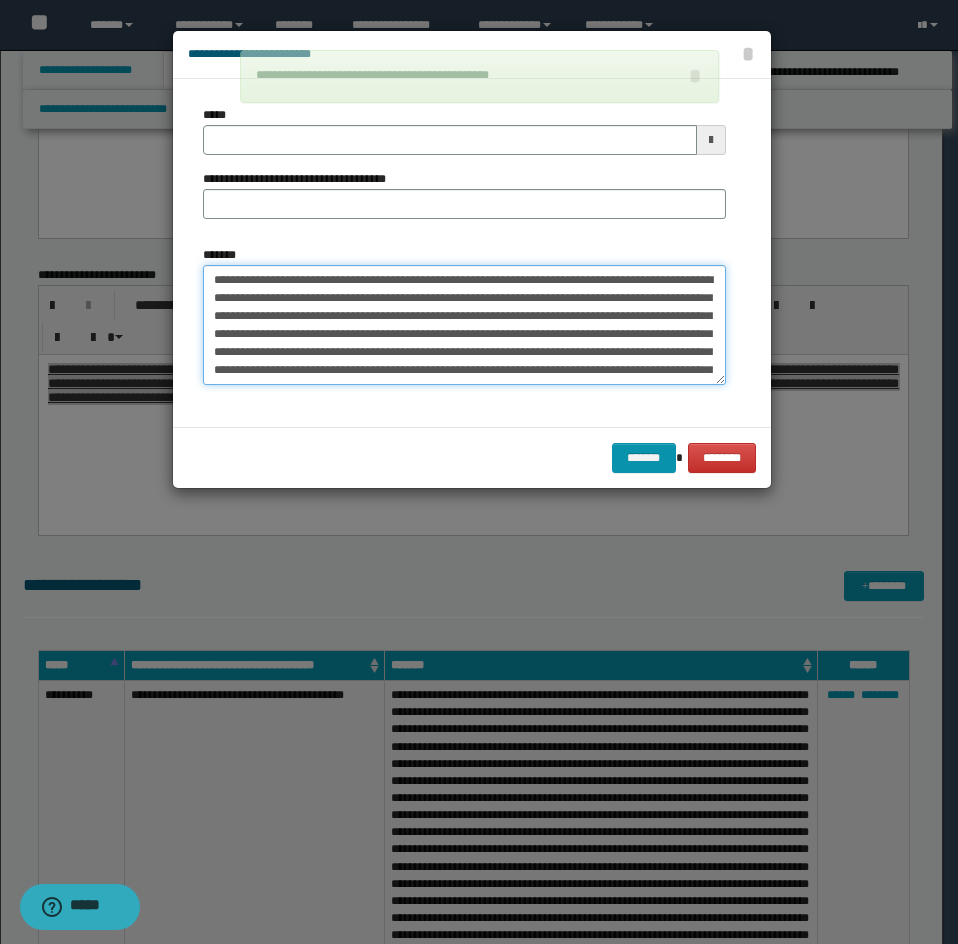 type 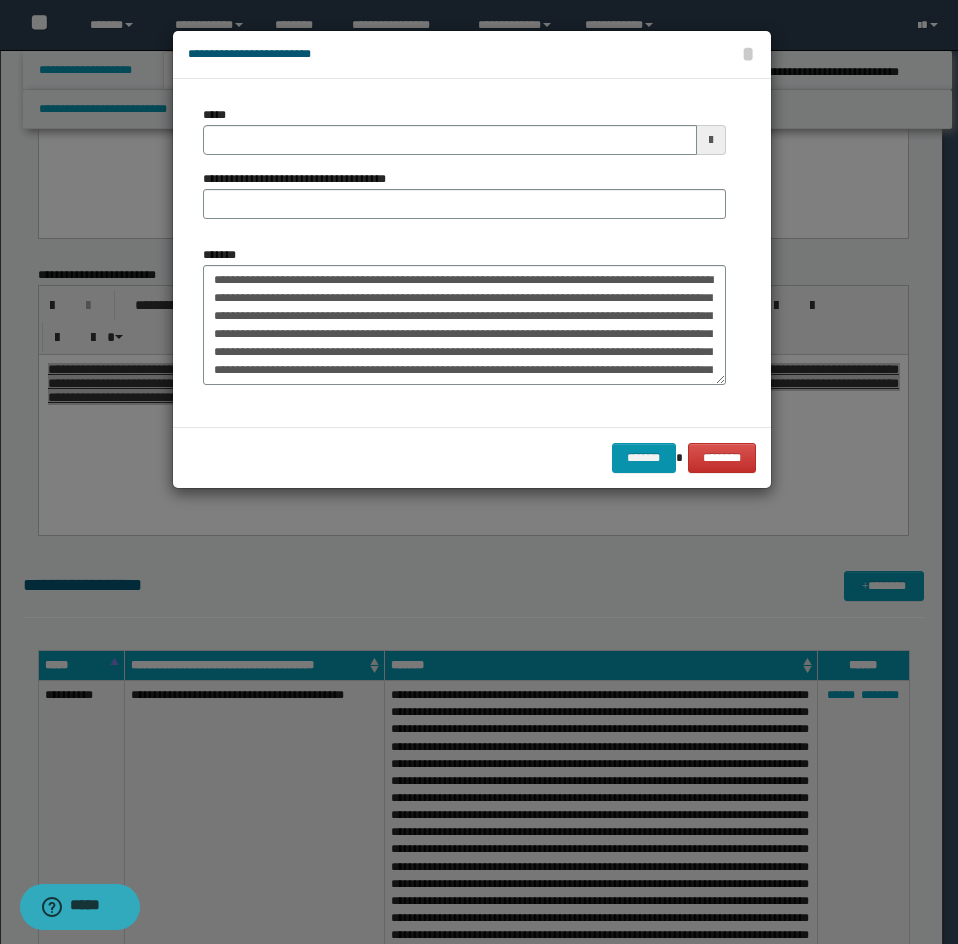 click on "*****" at bounding box center (218, 115) 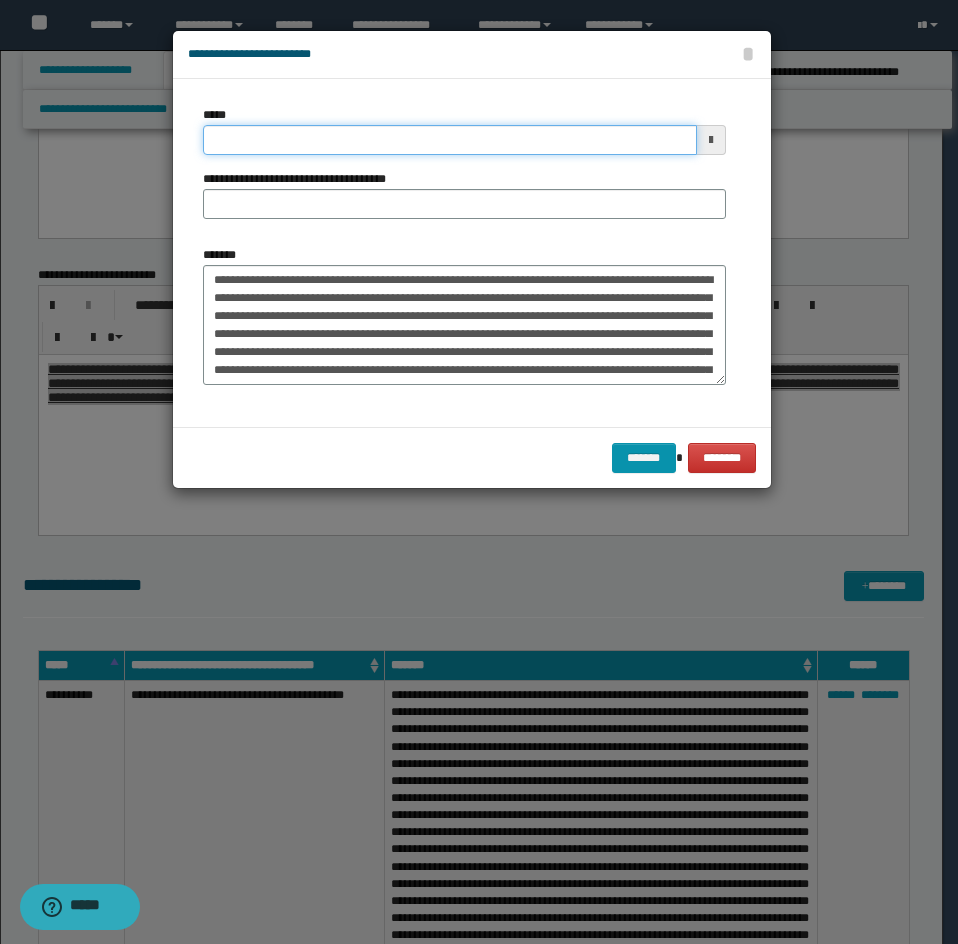 click on "*****" at bounding box center [450, 140] 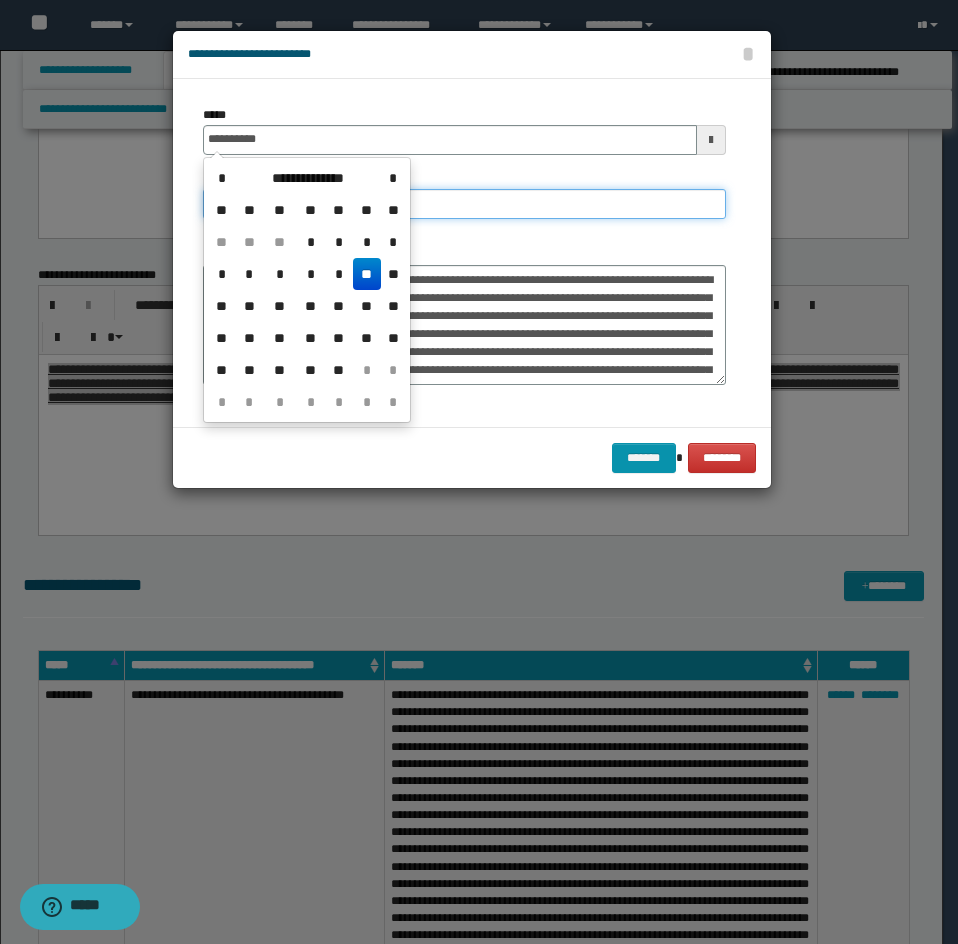 type on "**********" 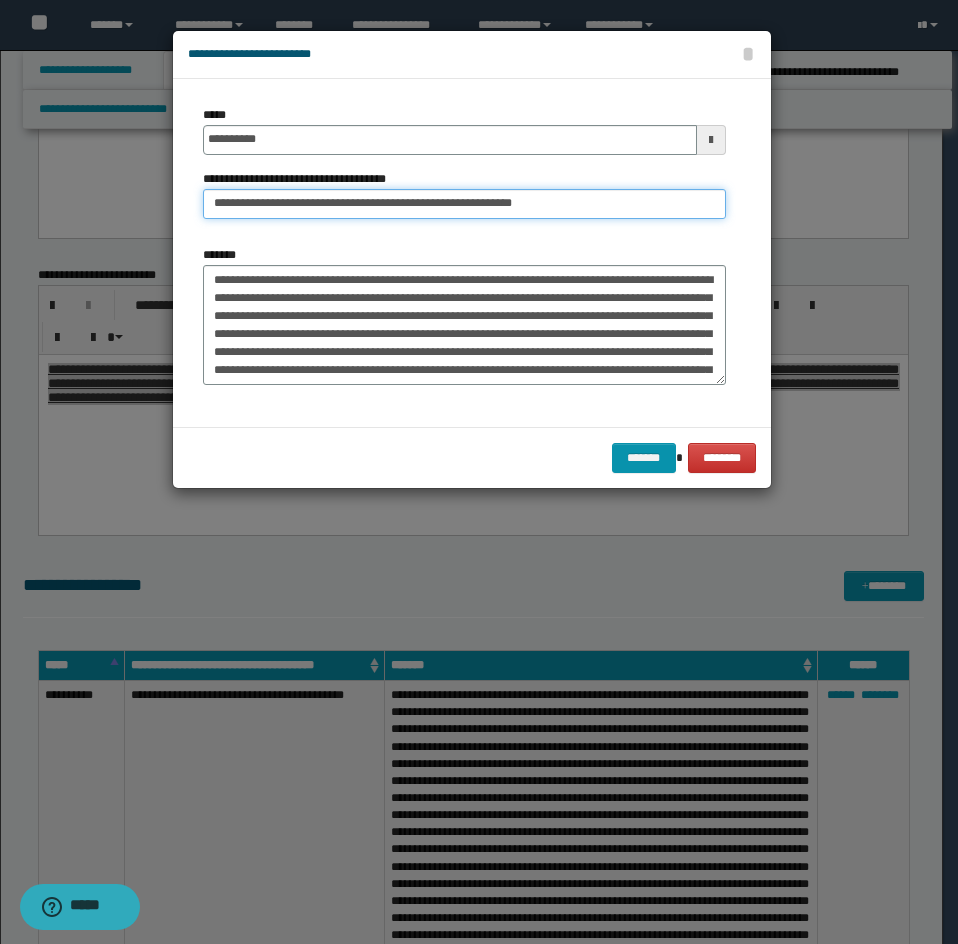 drag, startPoint x: 288, startPoint y: 205, endPoint x: 77, endPoint y: 209, distance: 211.03792 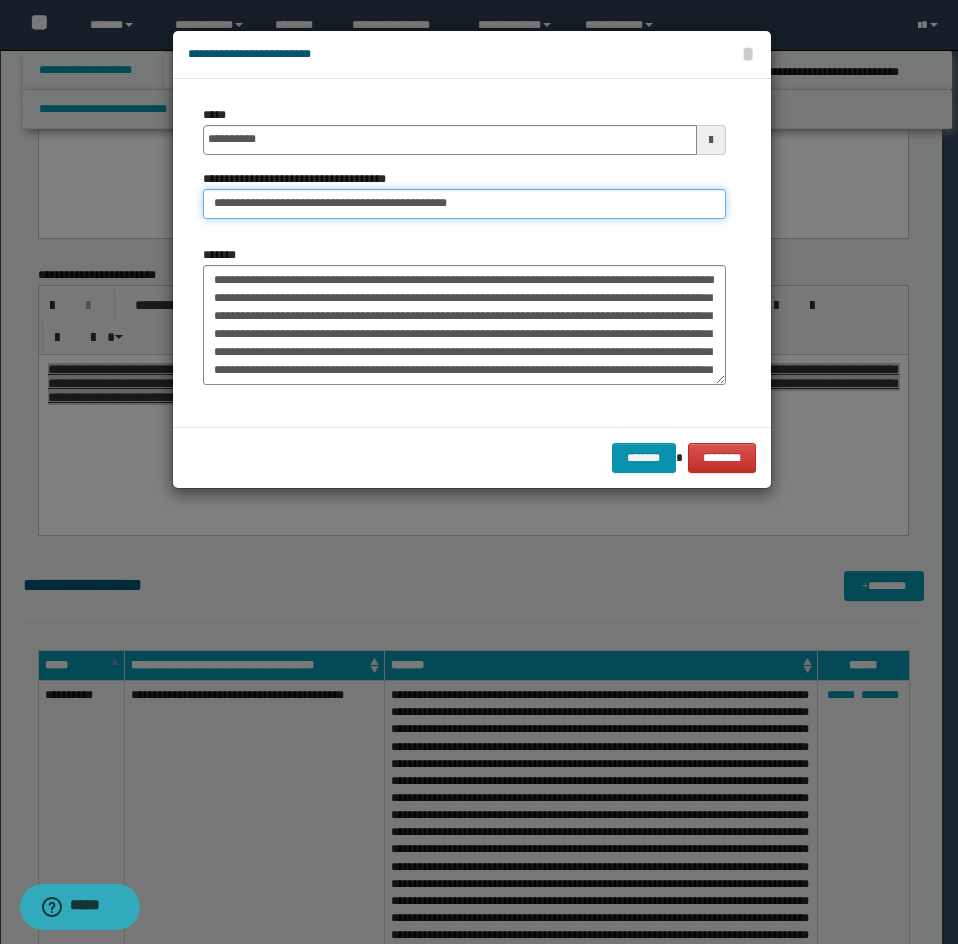 type on "**********" 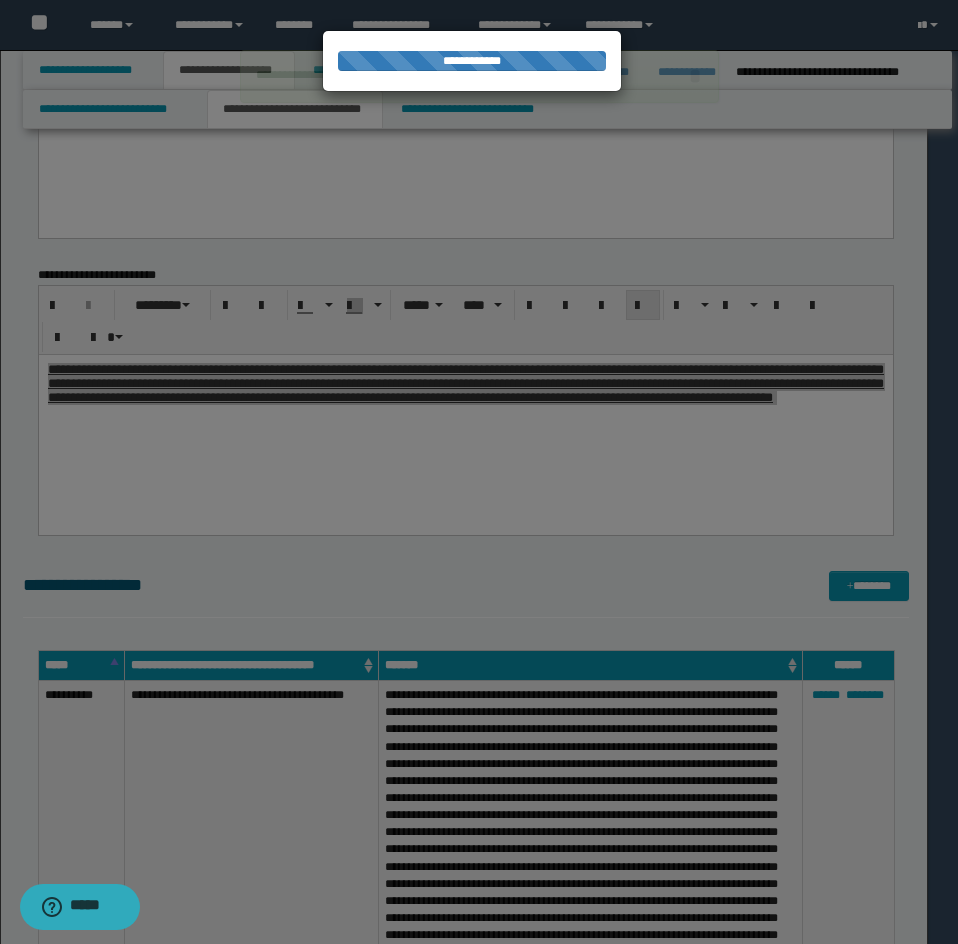 type 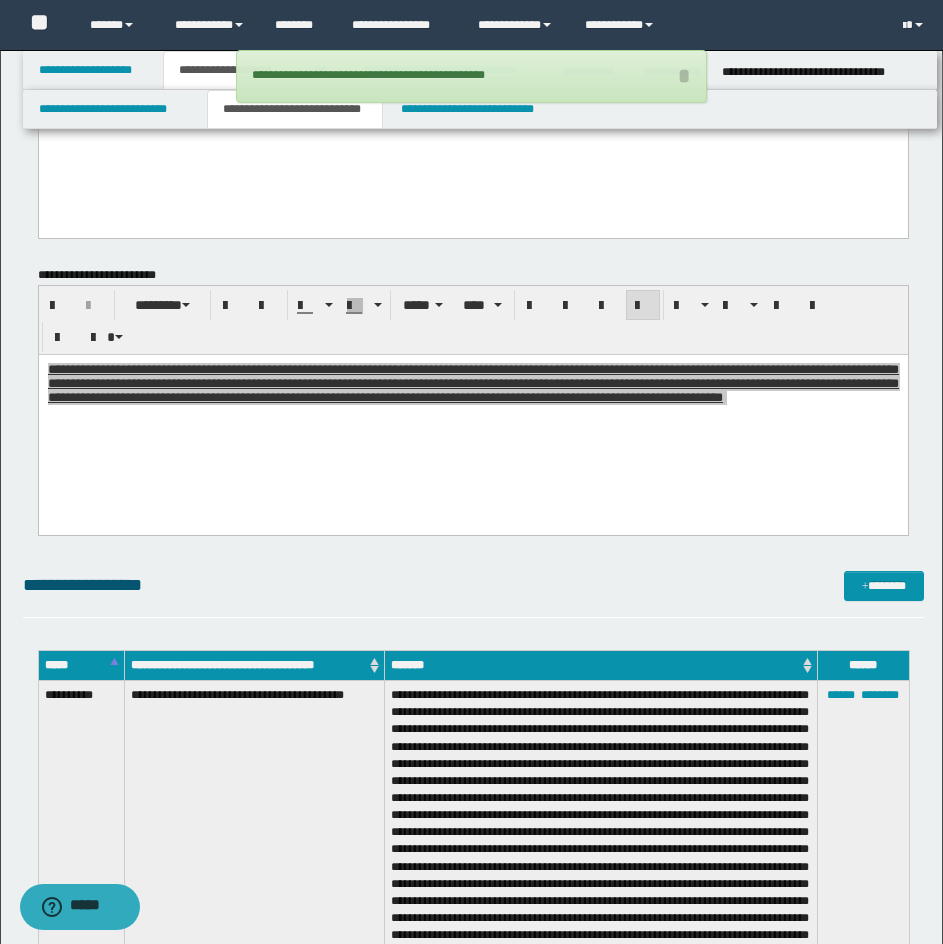 click on "**********" at bounding box center (473, 594) 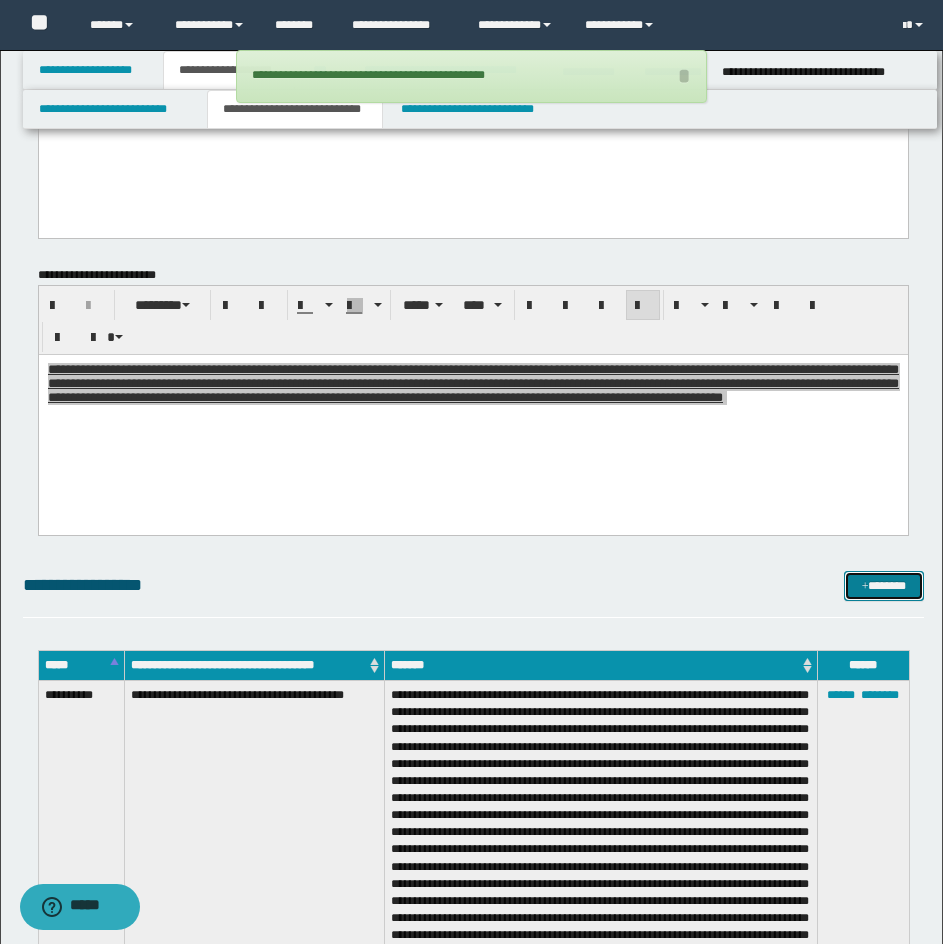 click on "*******" at bounding box center [884, 586] 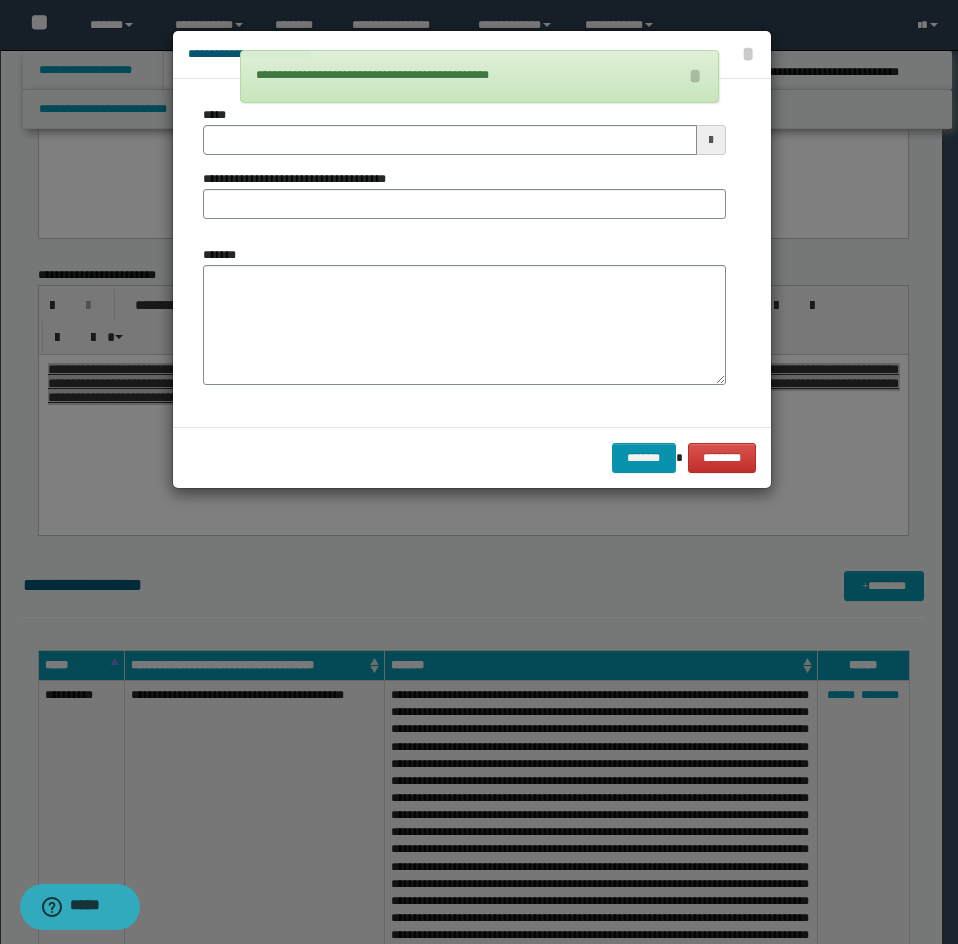 drag, startPoint x: 284, startPoint y: 249, endPoint x: 261, endPoint y: 295, distance: 51.42956 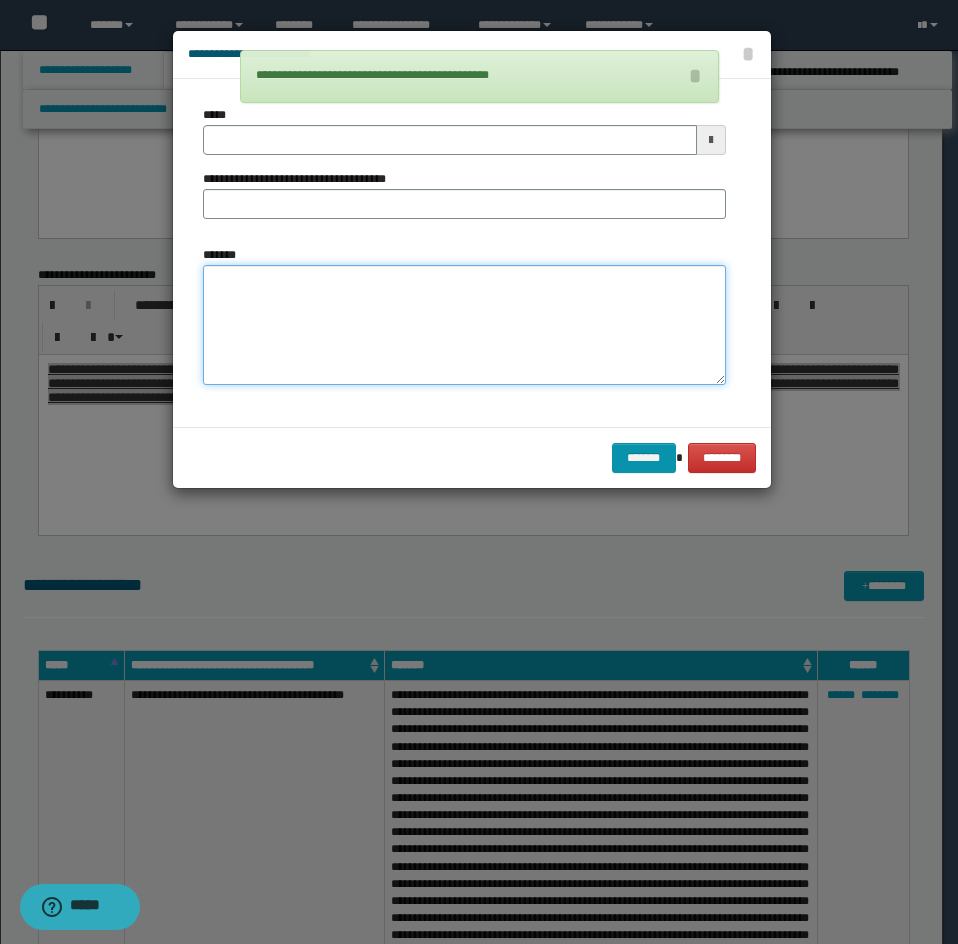click on "*******" at bounding box center [464, 325] 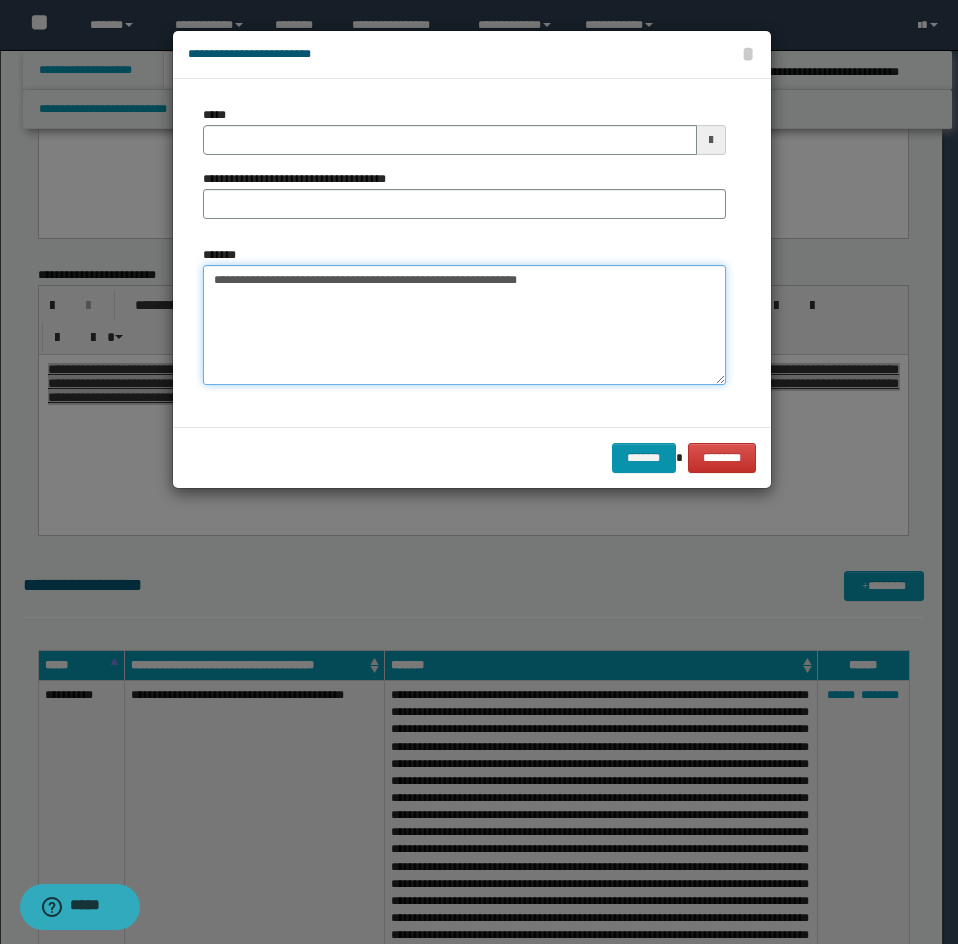 click on "**********" at bounding box center [464, 325] 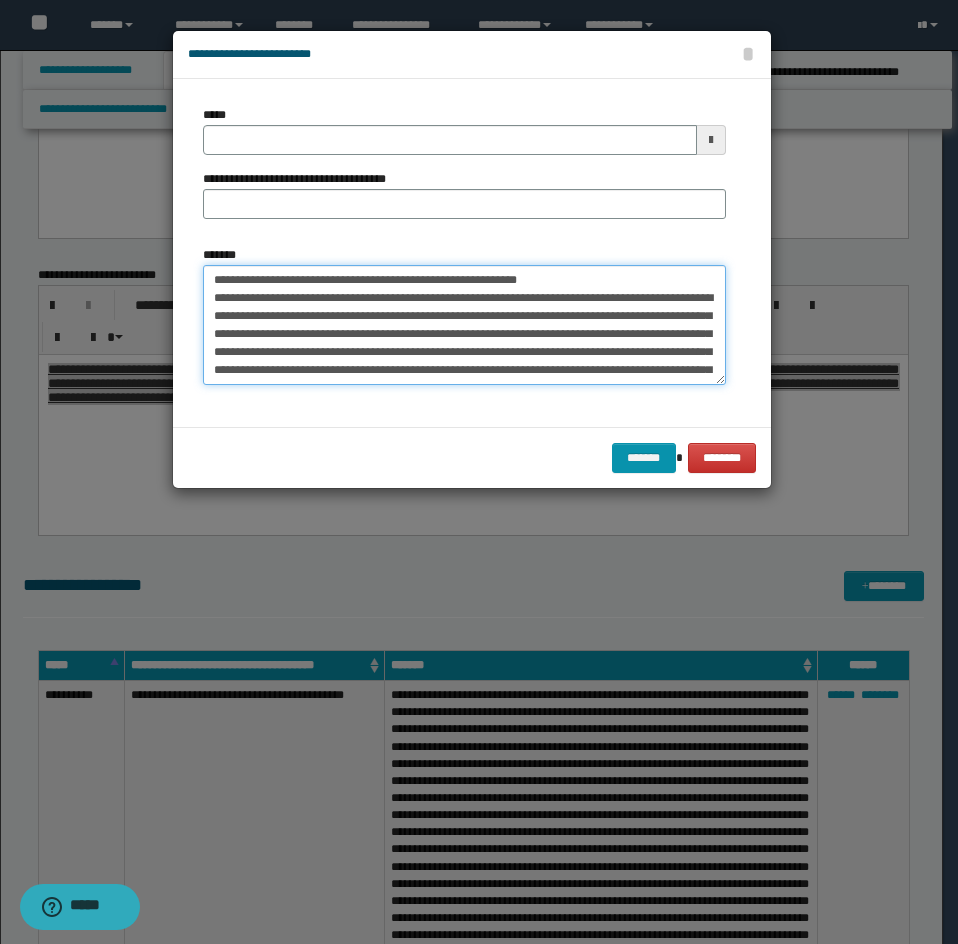 click on "*******" at bounding box center (464, 325) 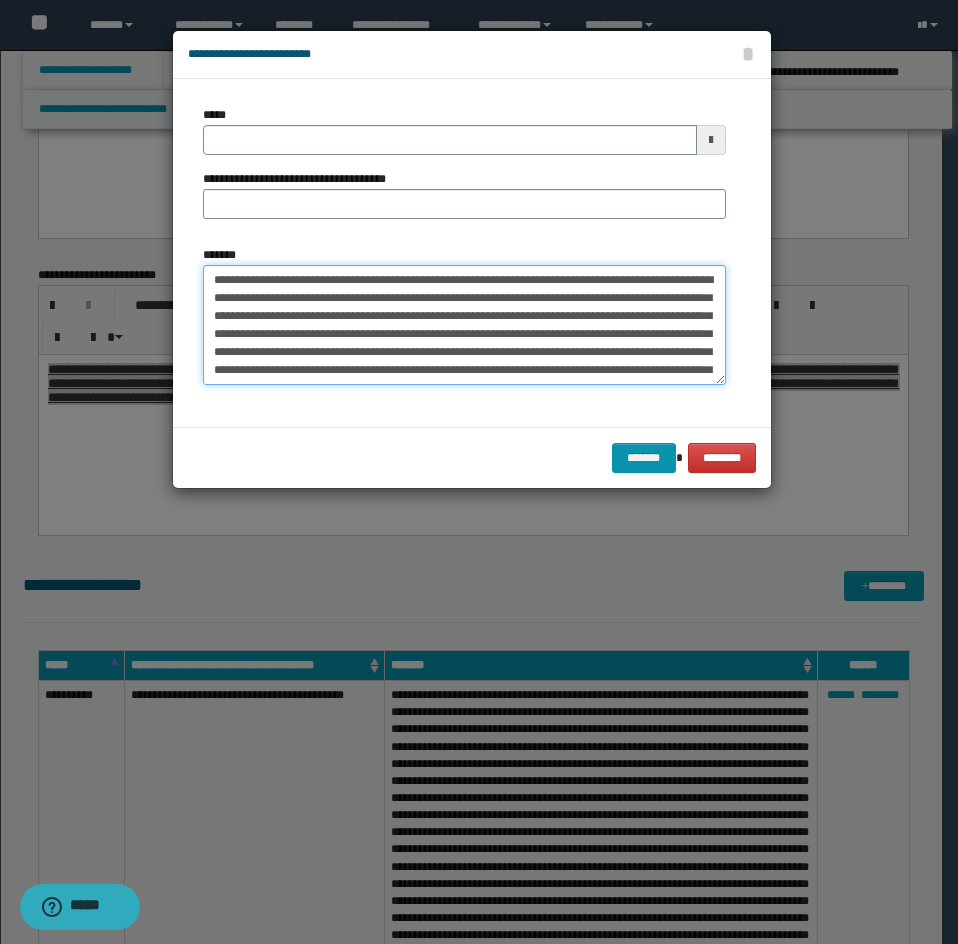 type on "**********" 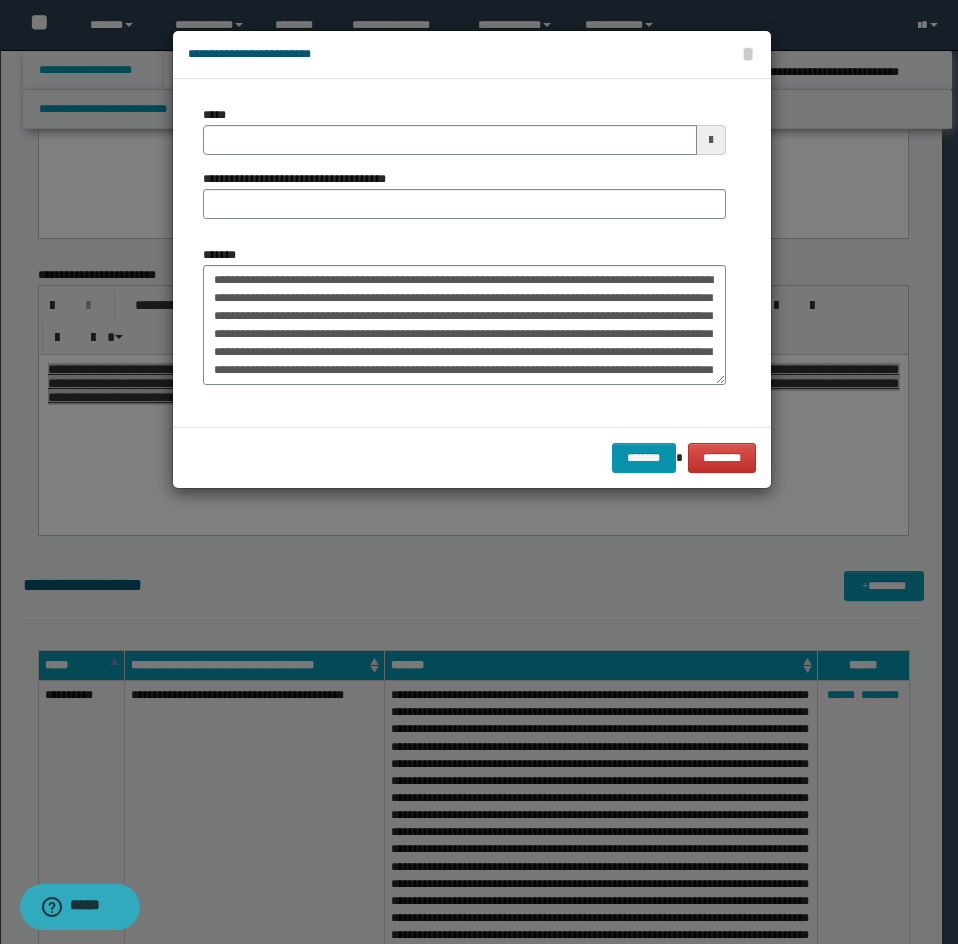 drag, startPoint x: 267, startPoint y: 157, endPoint x: 303, endPoint y: 154, distance: 36.124783 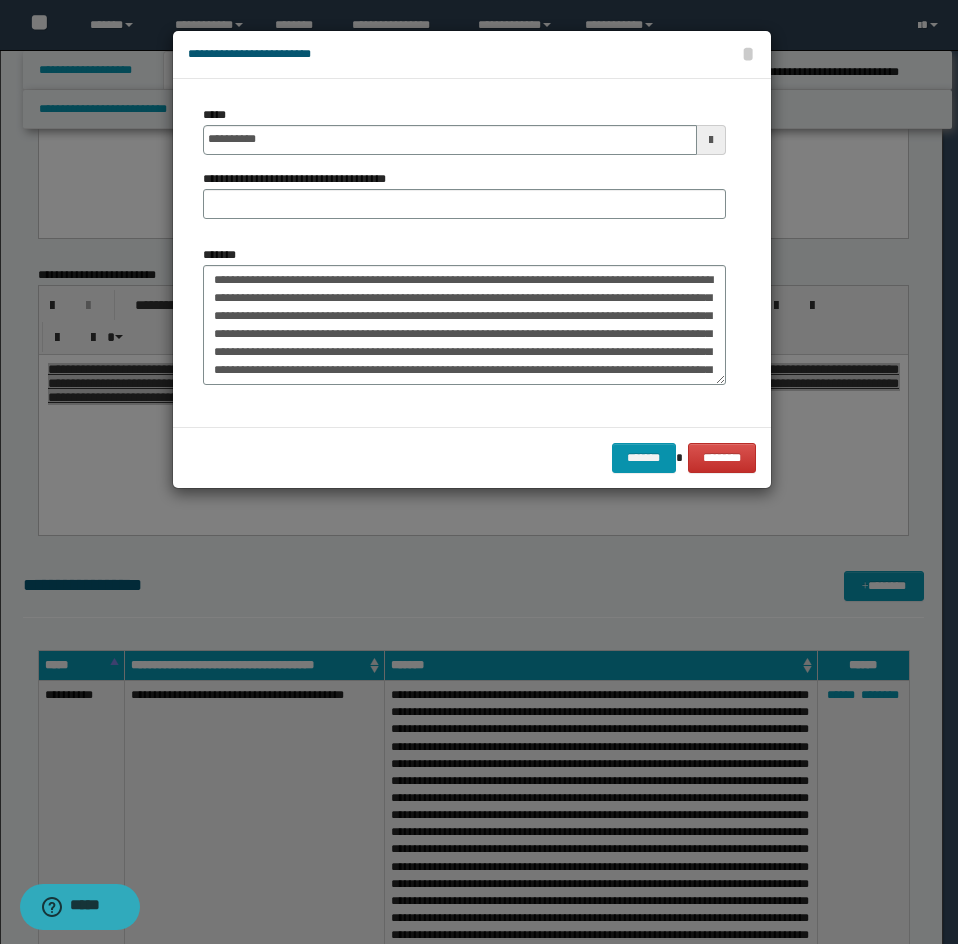 drag, startPoint x: 331, startPoint y: 174, endPoint x: 323, endPoint y: 196, distance: 23.409399 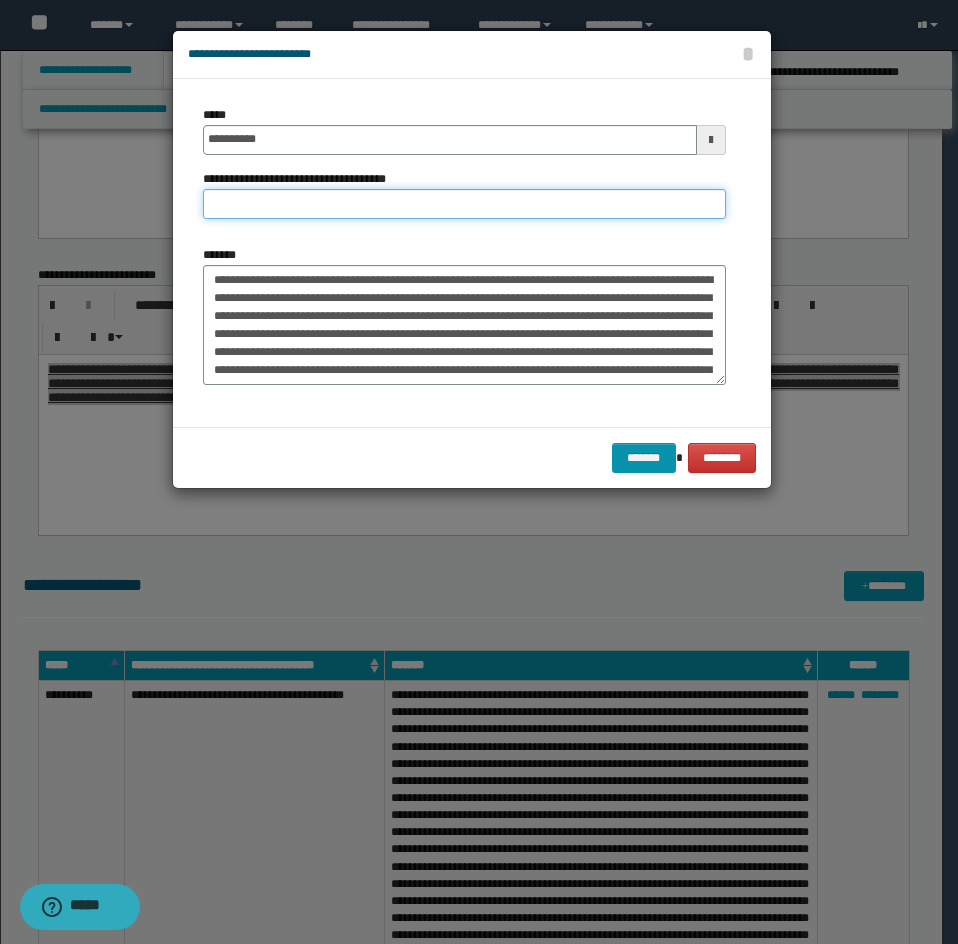 paste on "**********" 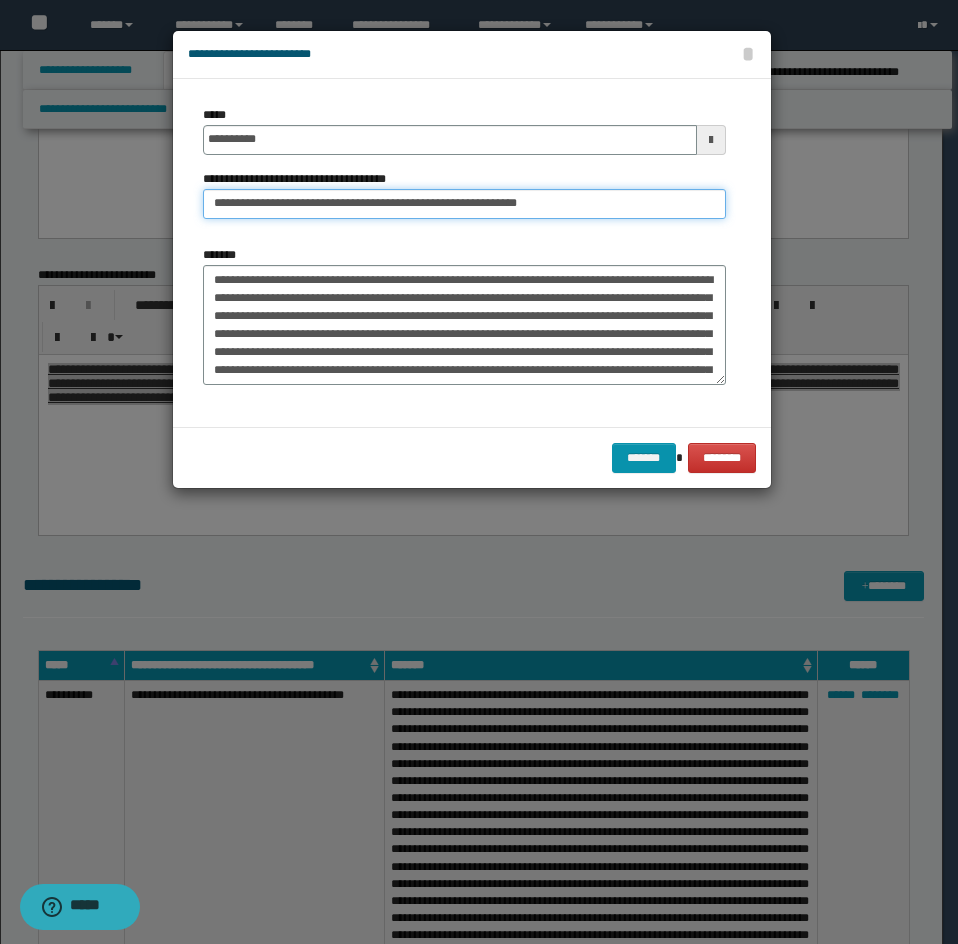 drag, startPoint x: 277, startPoint y: 202, endPoint x: 162, endPoint y: 222, distance: 116.72617 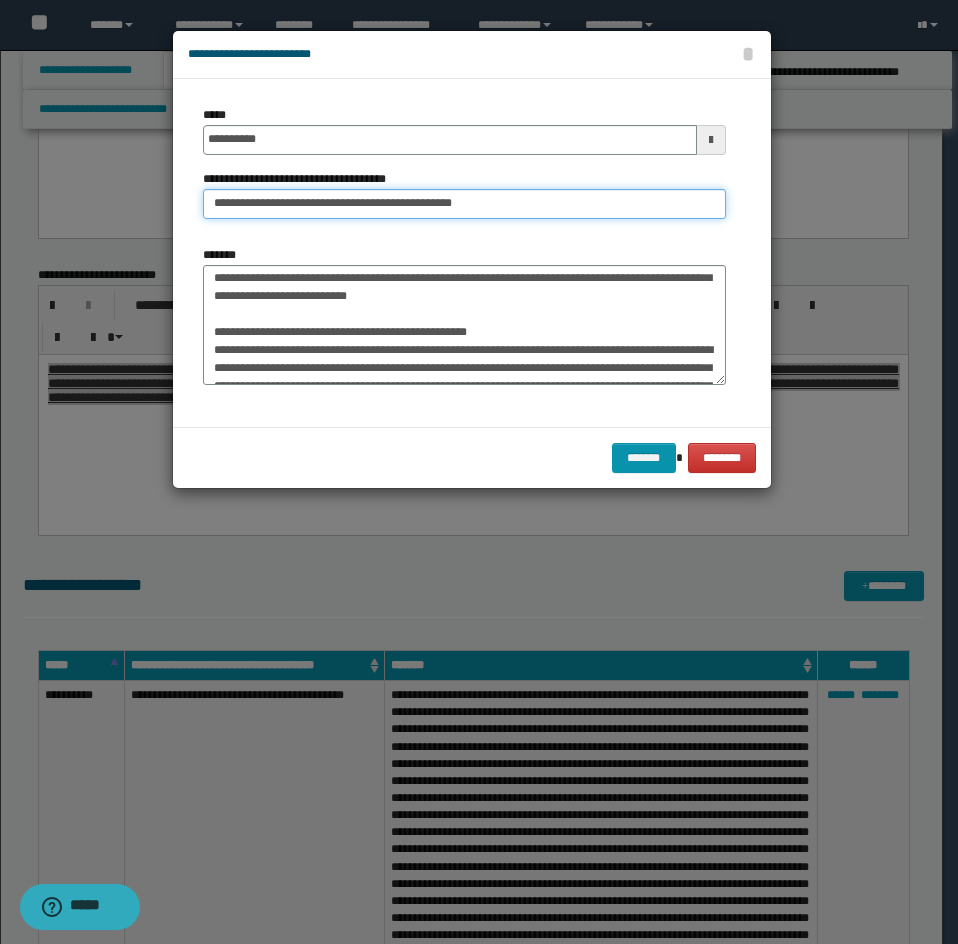type on "**********" 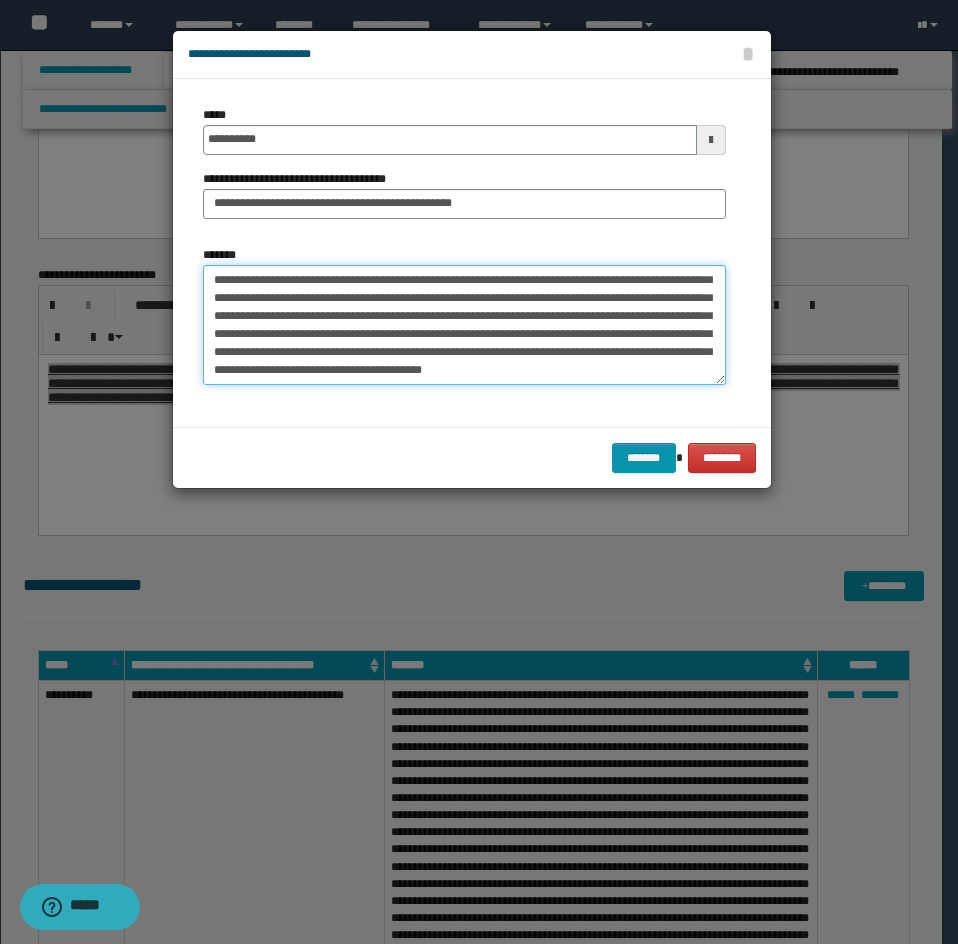drag, startPoint x: 210, startPoint y: 359, endPoint x: 247, endPoint y: 391, distance: 48.9183 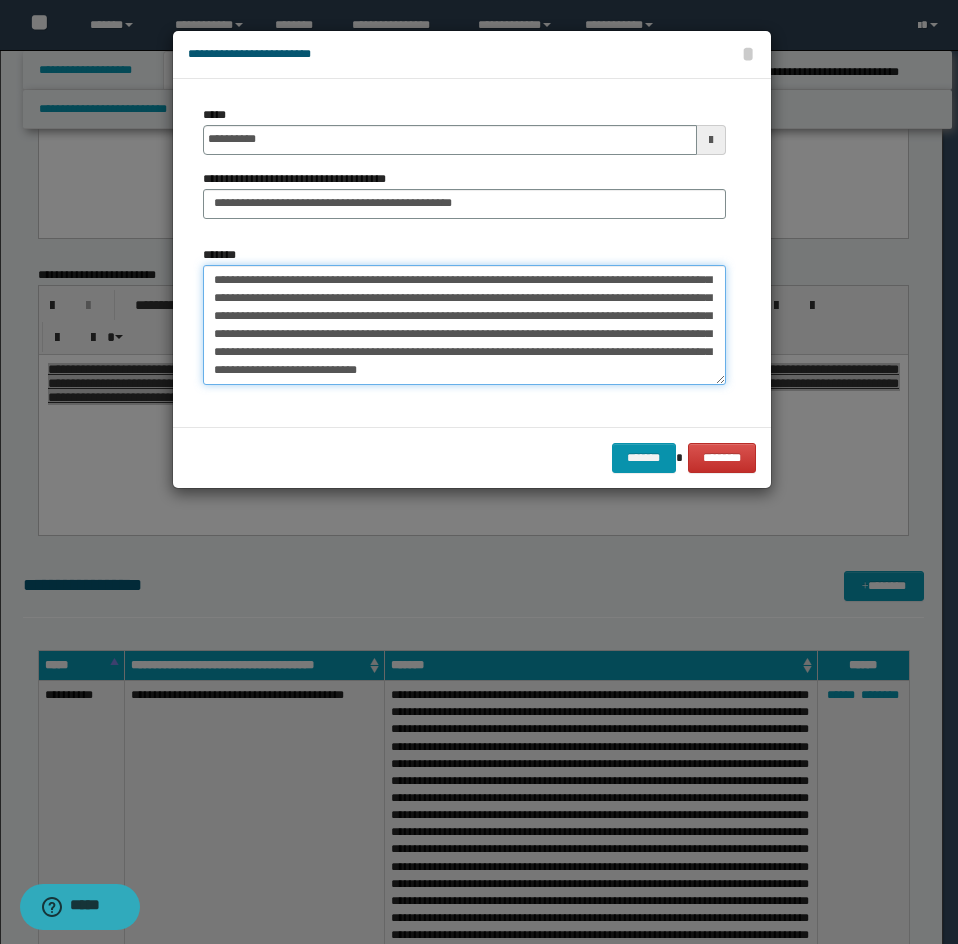 scroll, scrollTop: 198, scrollLeft: 0, axis: vertical 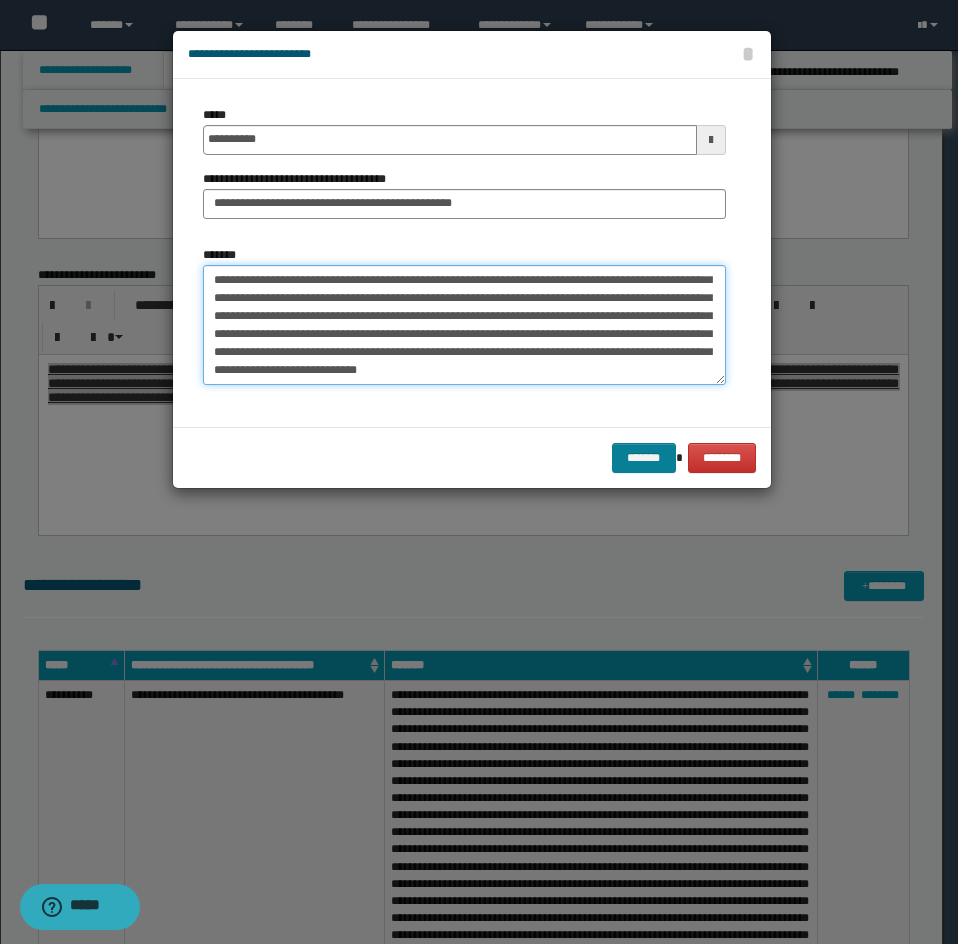 type on "**********" 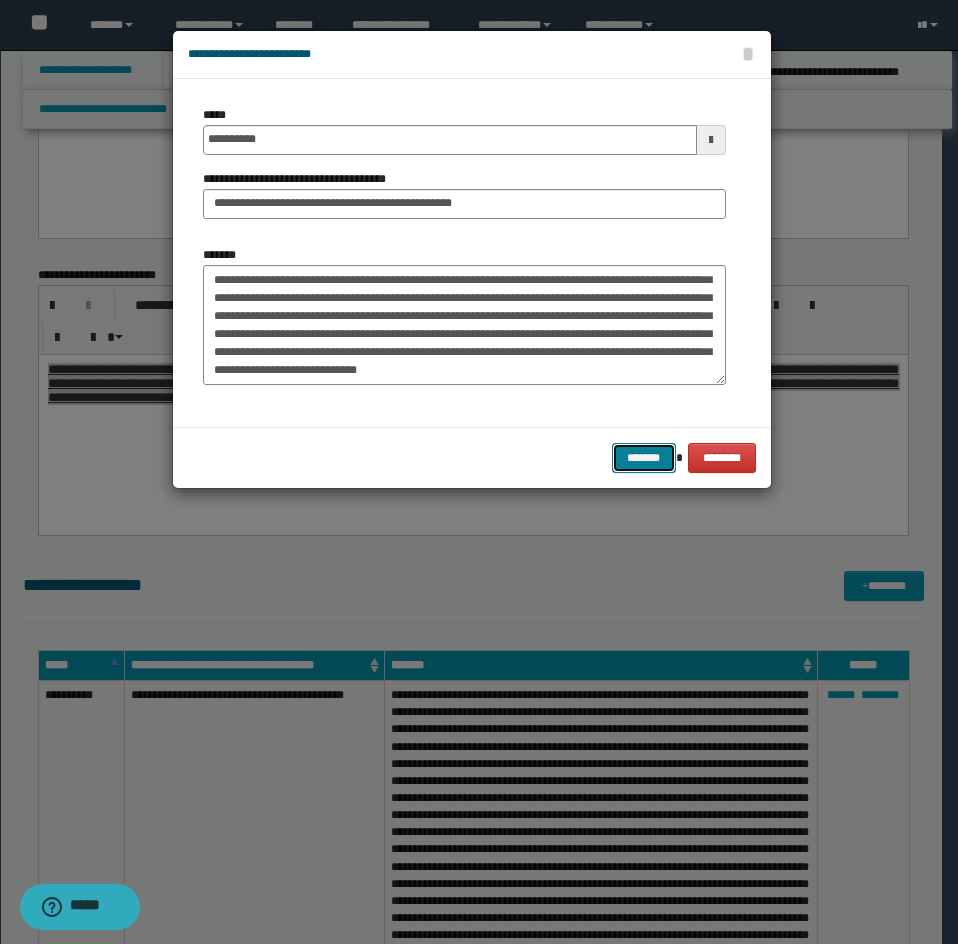 click on "*******" at bounding box center (644, 458) 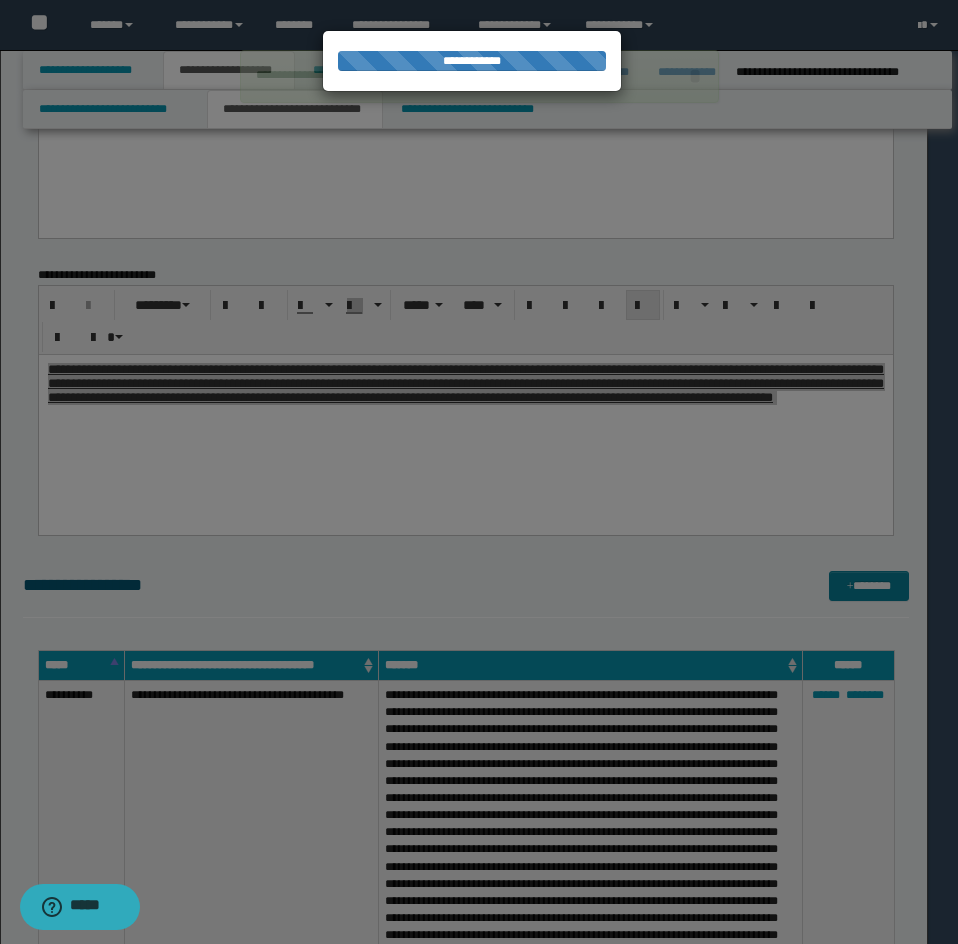 type 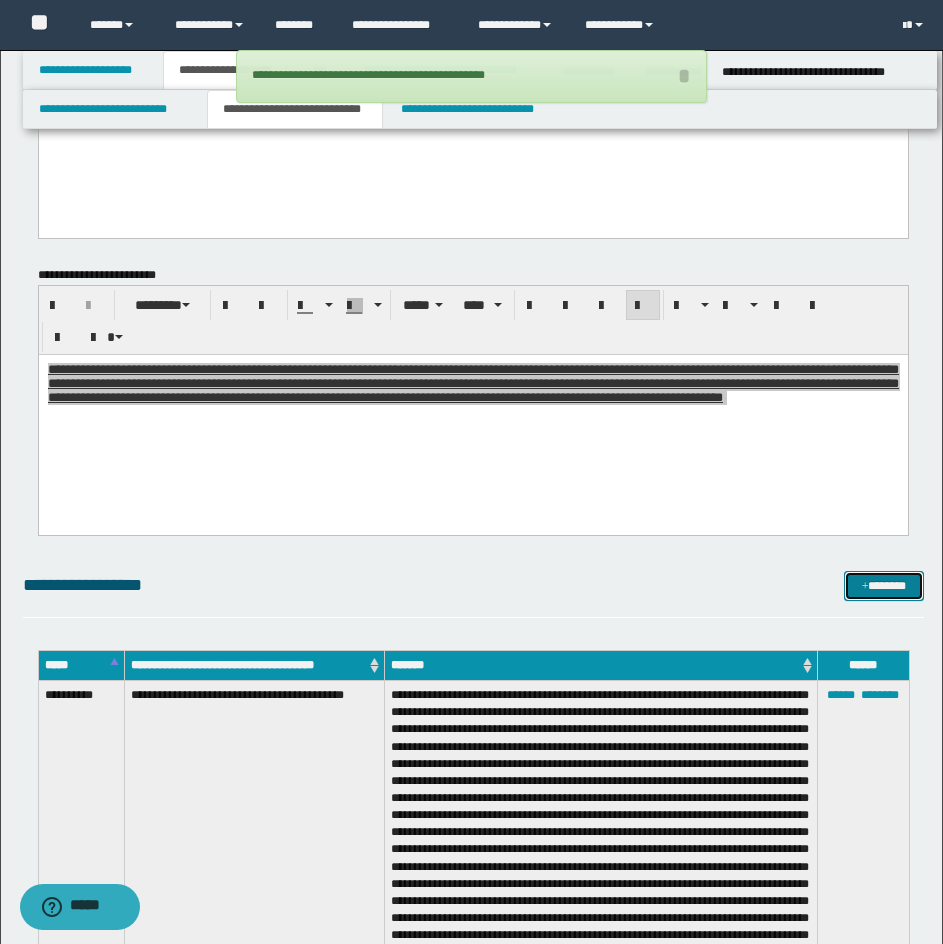 click on "*******" at bounding box center (884, 586) 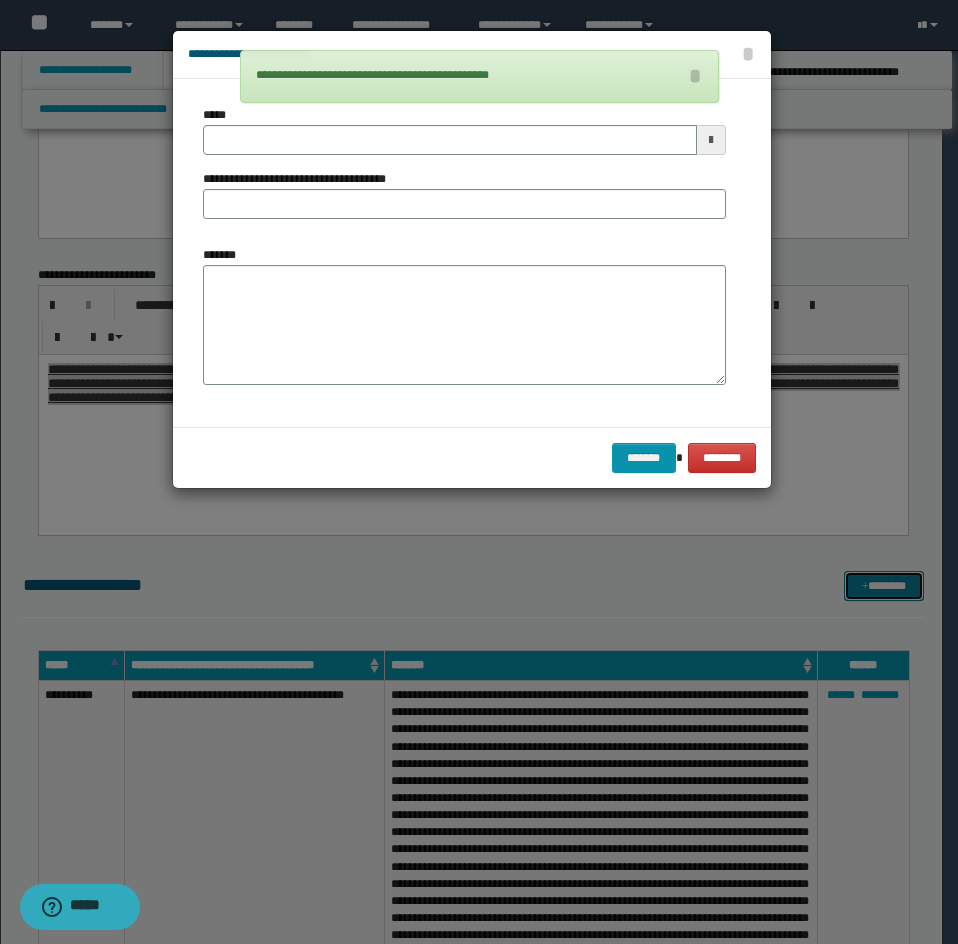 scroll, scrollTop: 0, scrollLeft: 0, axis: both 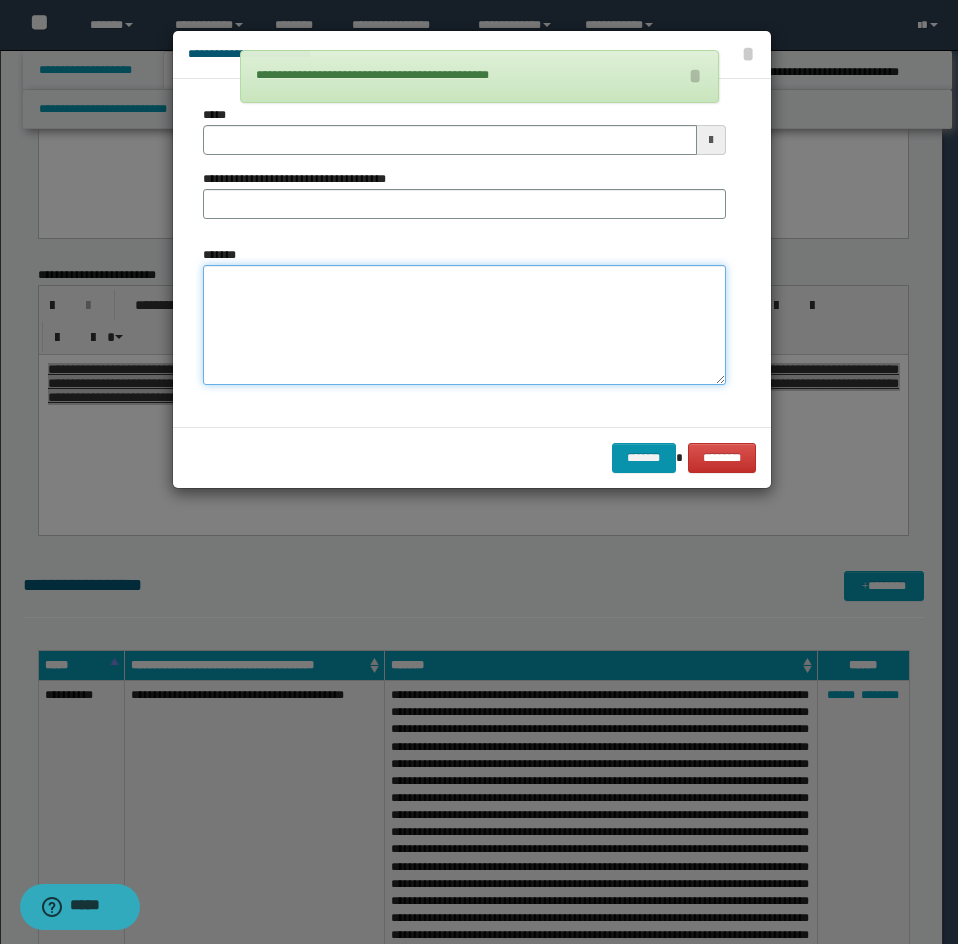 click on "*******" at bounding box center [464, 325] 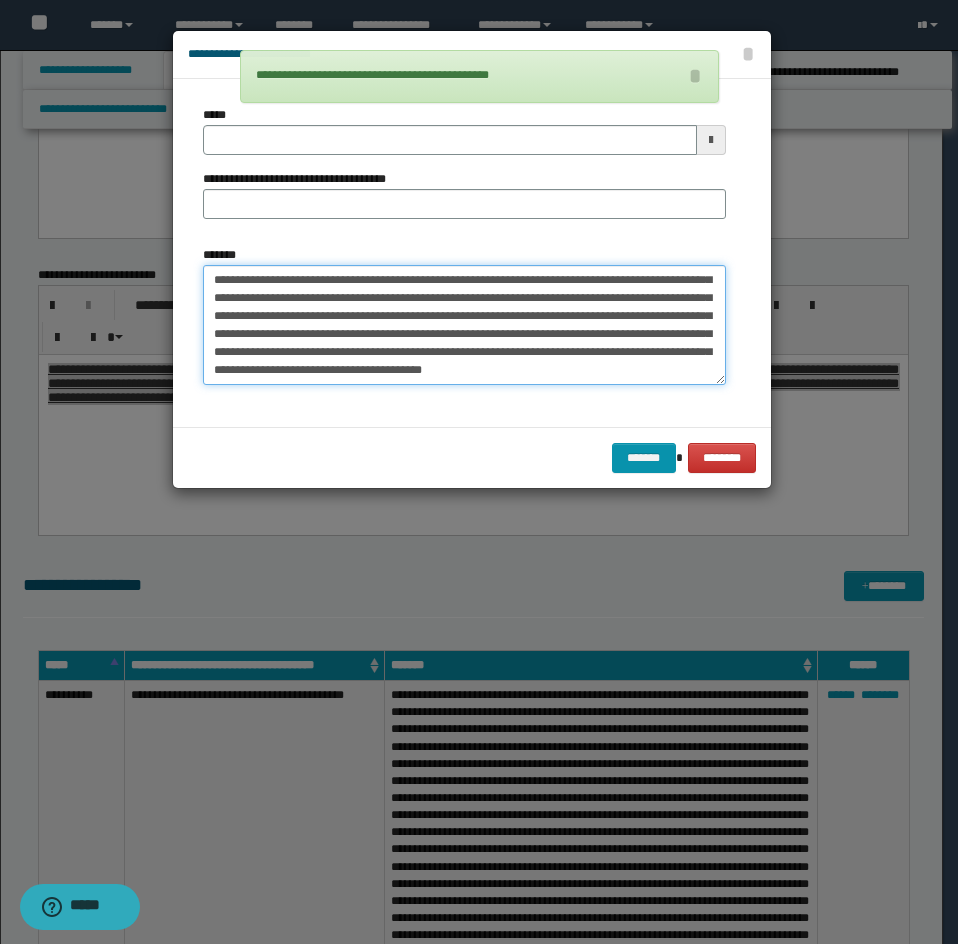 scroll, scrollTop: 0, scrollLeft: 0, axis: both 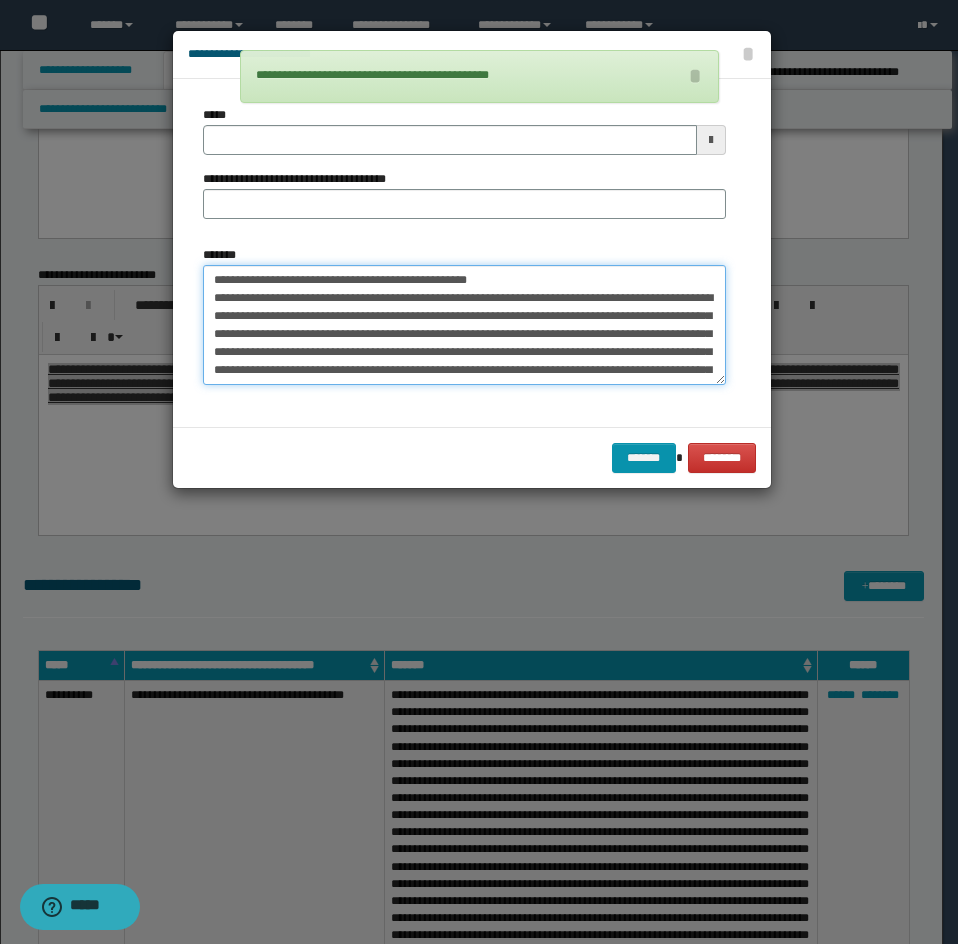click on "**********" at bounding box center [464, 325] 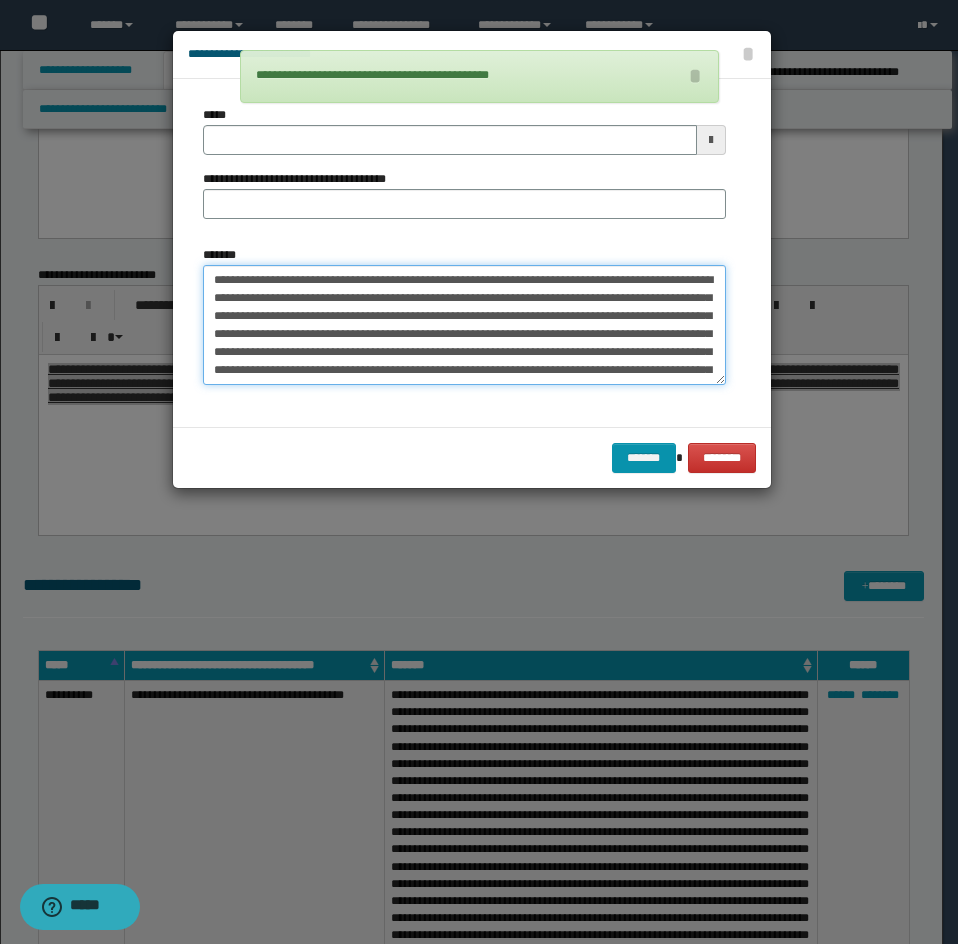 type 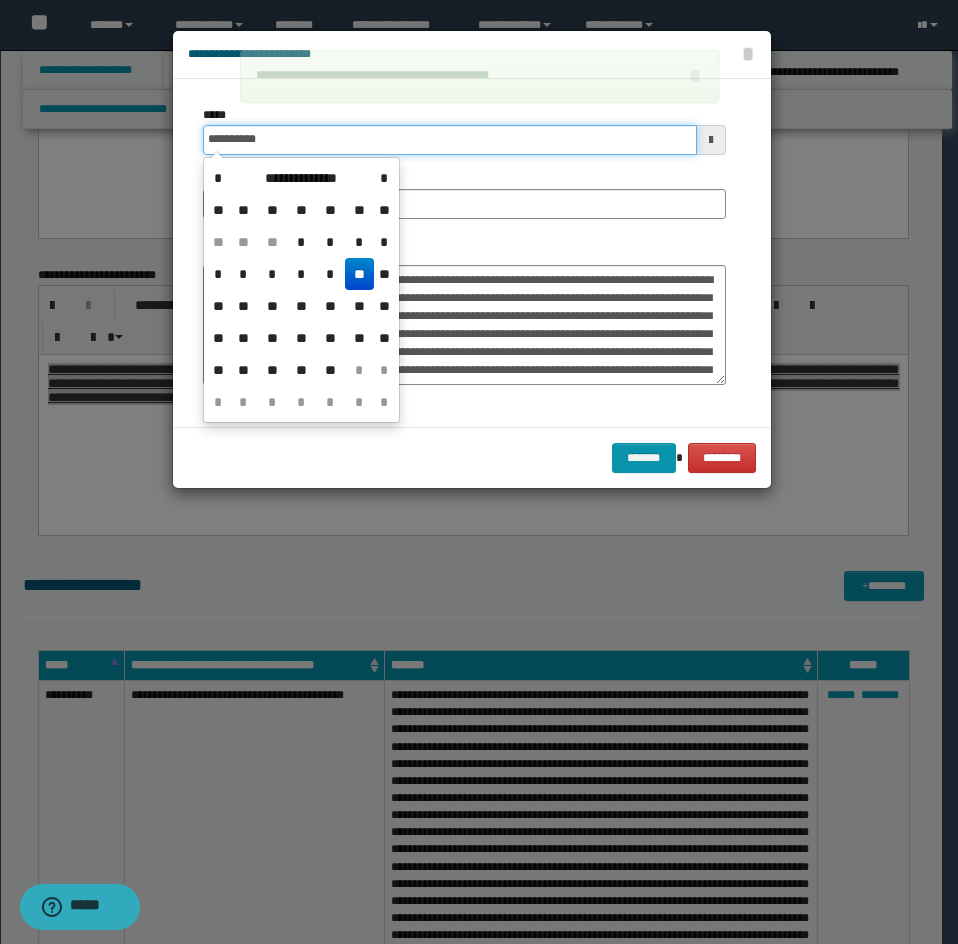 click on "**********" at bounding box center [450, 140] 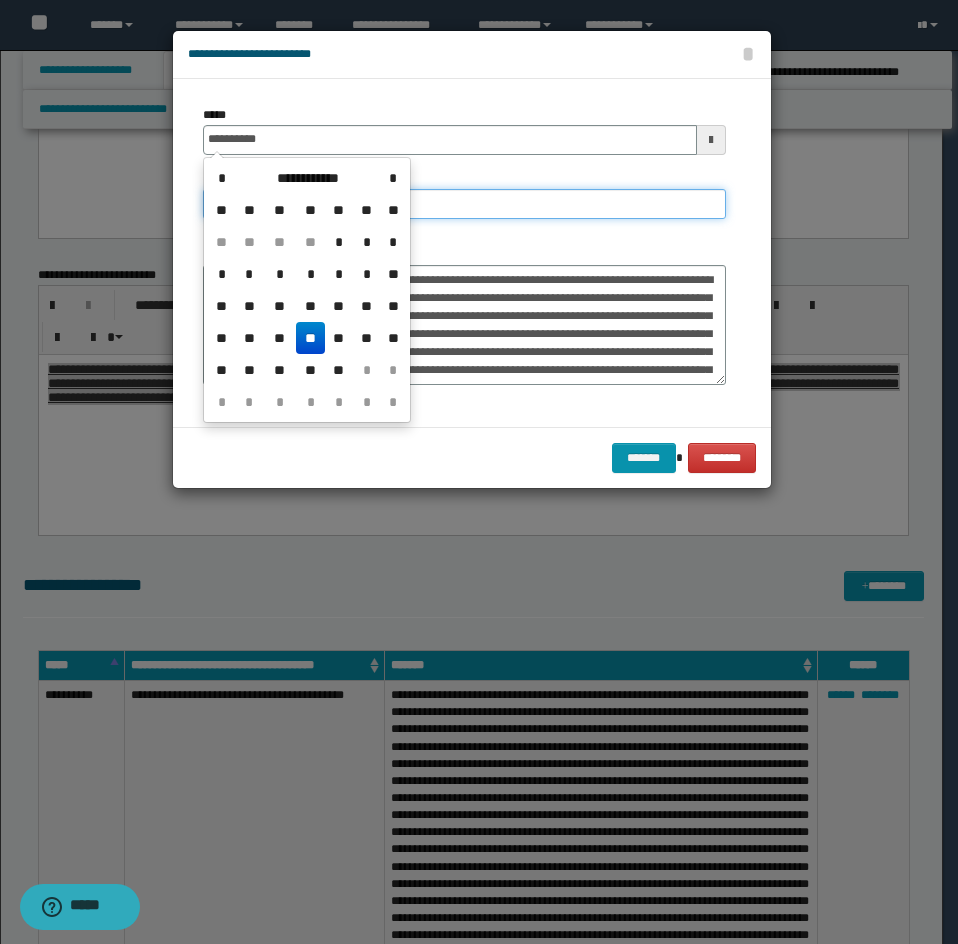type on "**********" 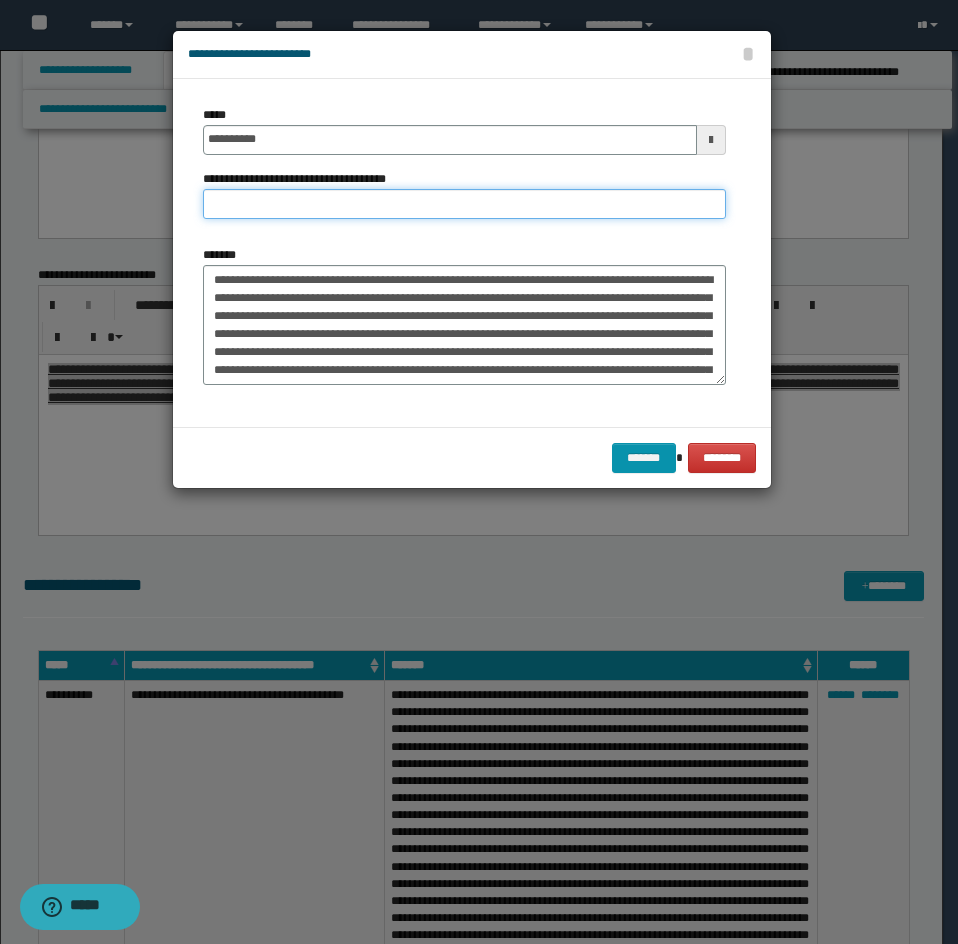 click on "**********" at bounding box center (464, 204) 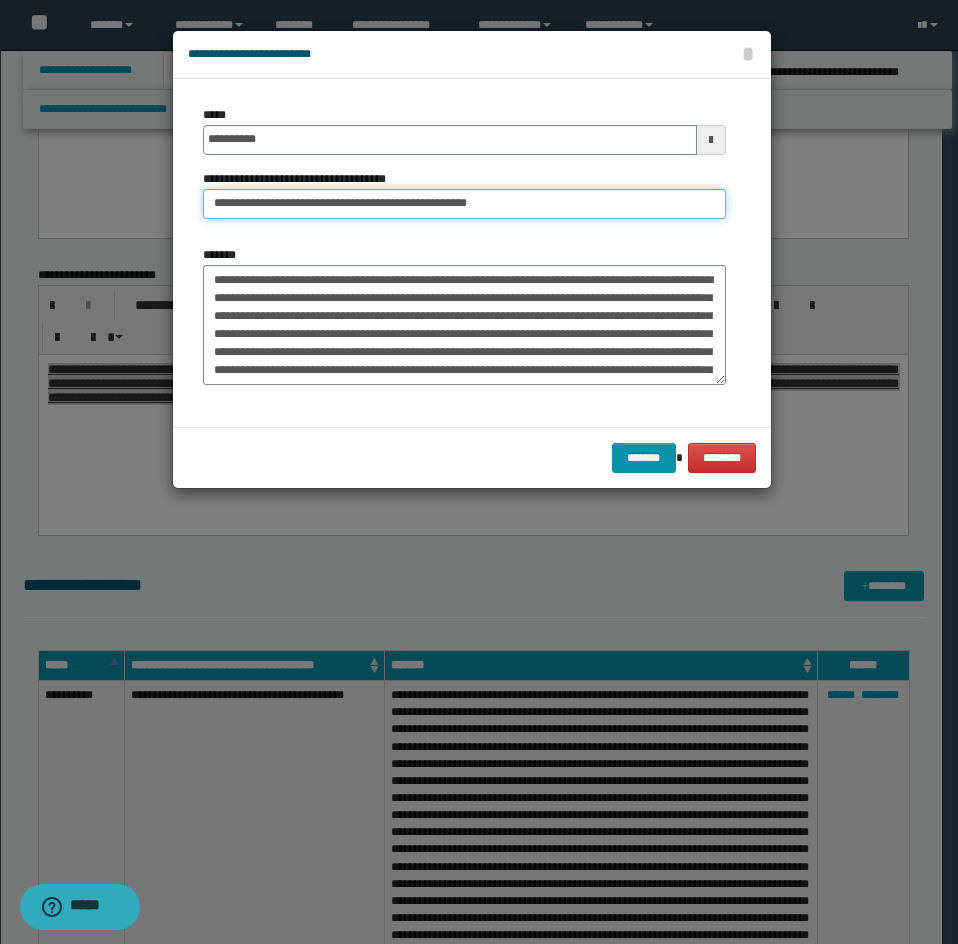 drag, startPoint x: 286, startPoint y: 202, endPoint x: 176, endPoint y: 218, distance: 111.15755 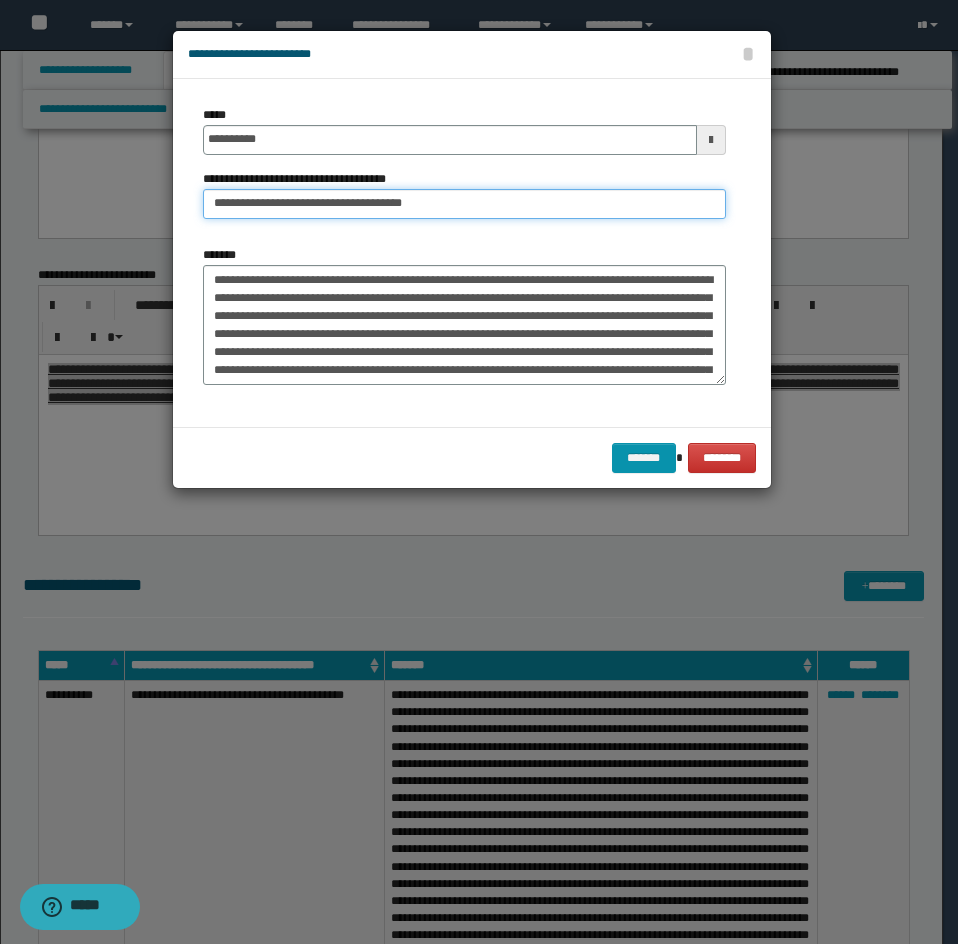 type on "**********" 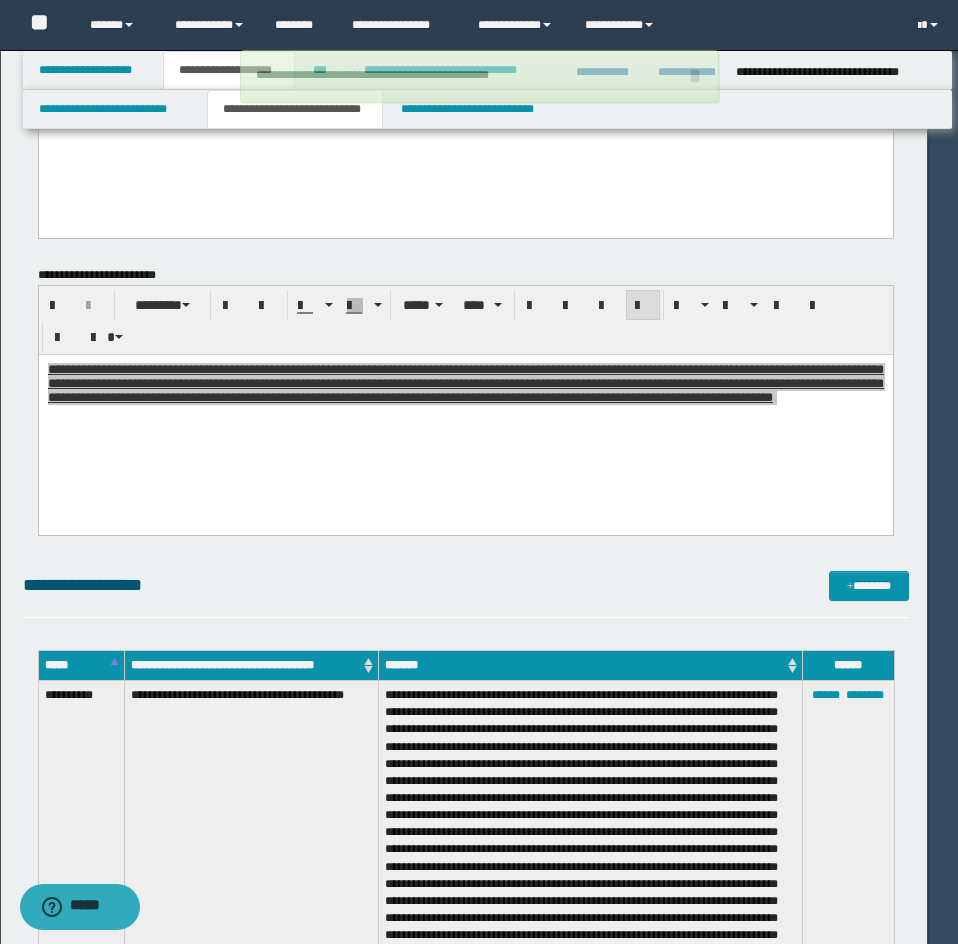 type 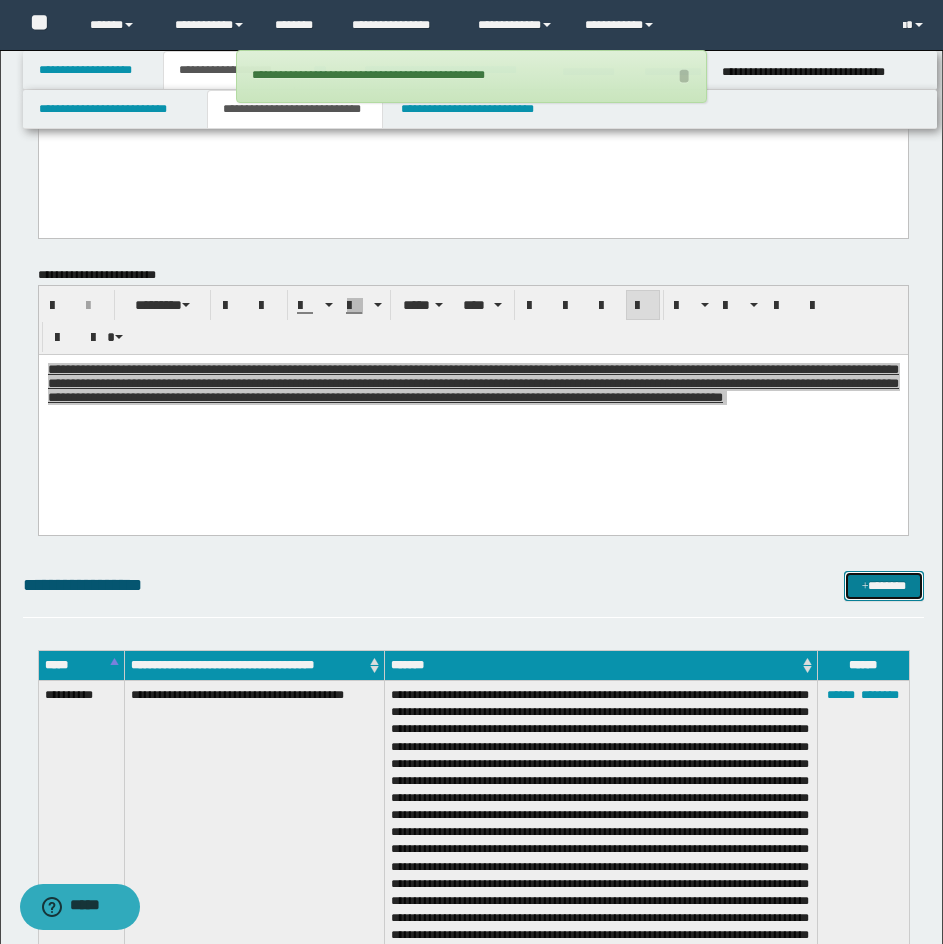 click at bounding box center [865, 587] 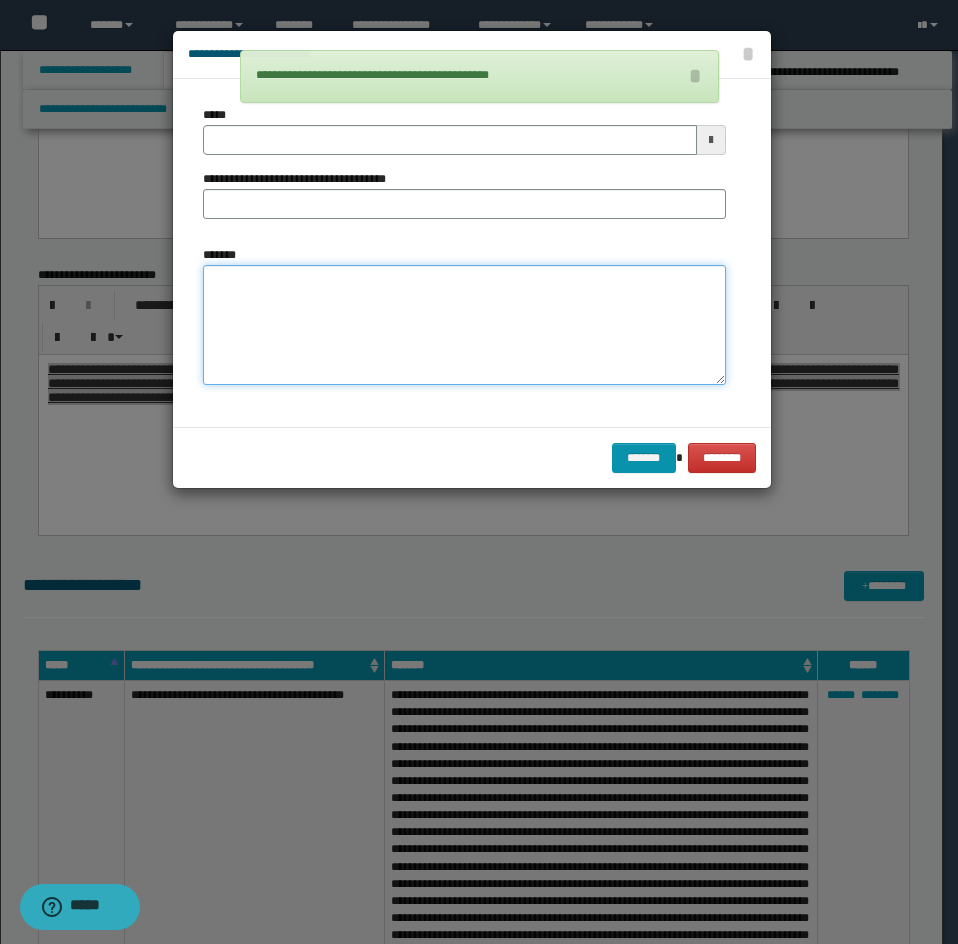 click on "*******" at bounding box center (464, 325) 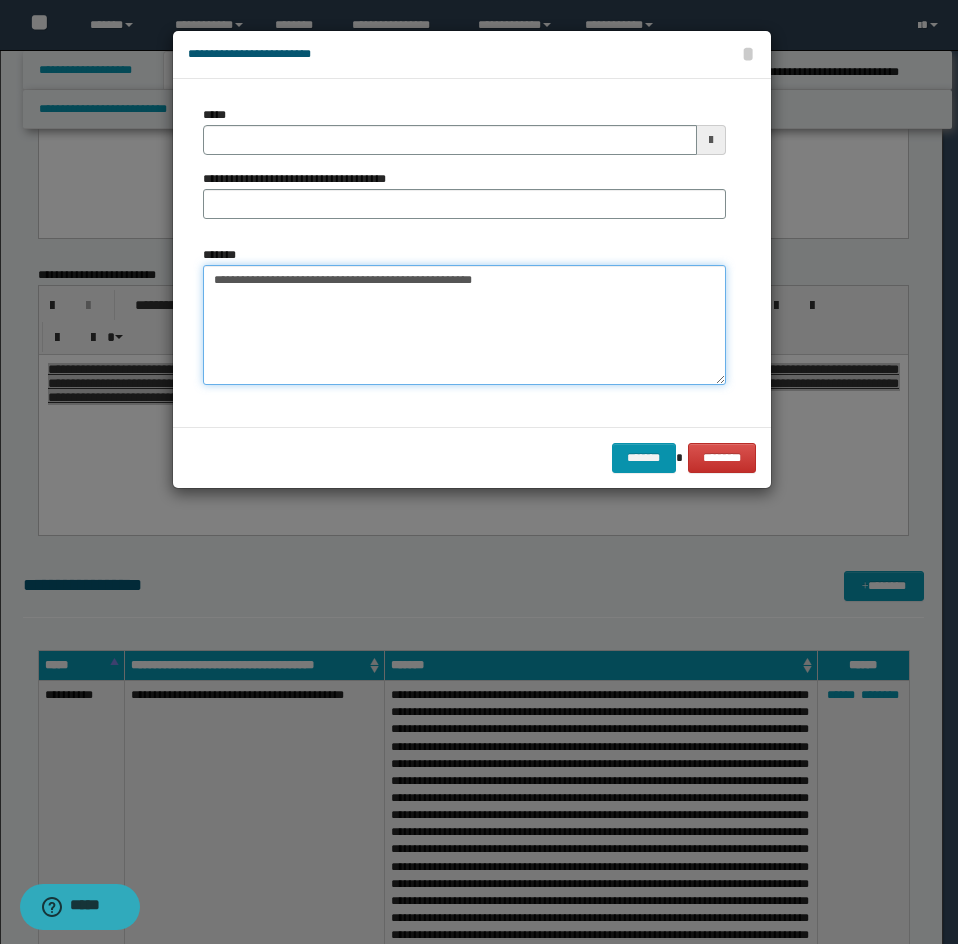 click on "**********" at bounding box center (464, 325) 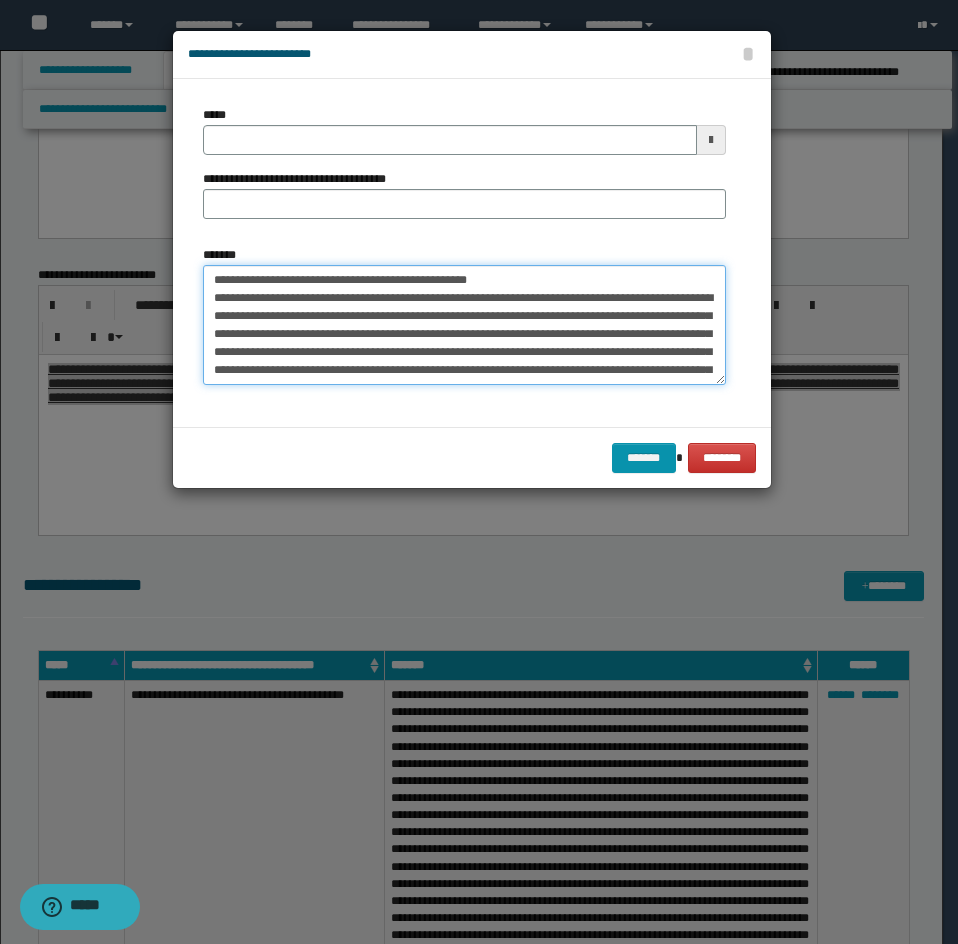 click on "*******" at bounding box center (464, 325) 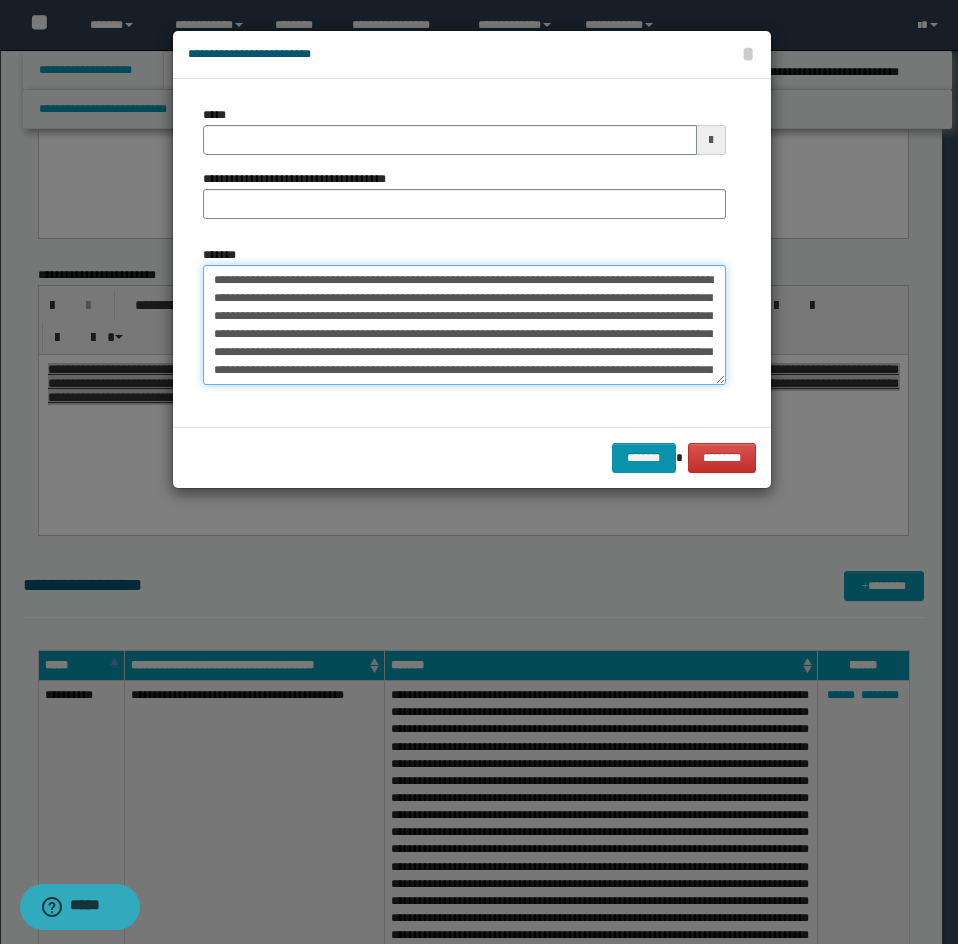 type 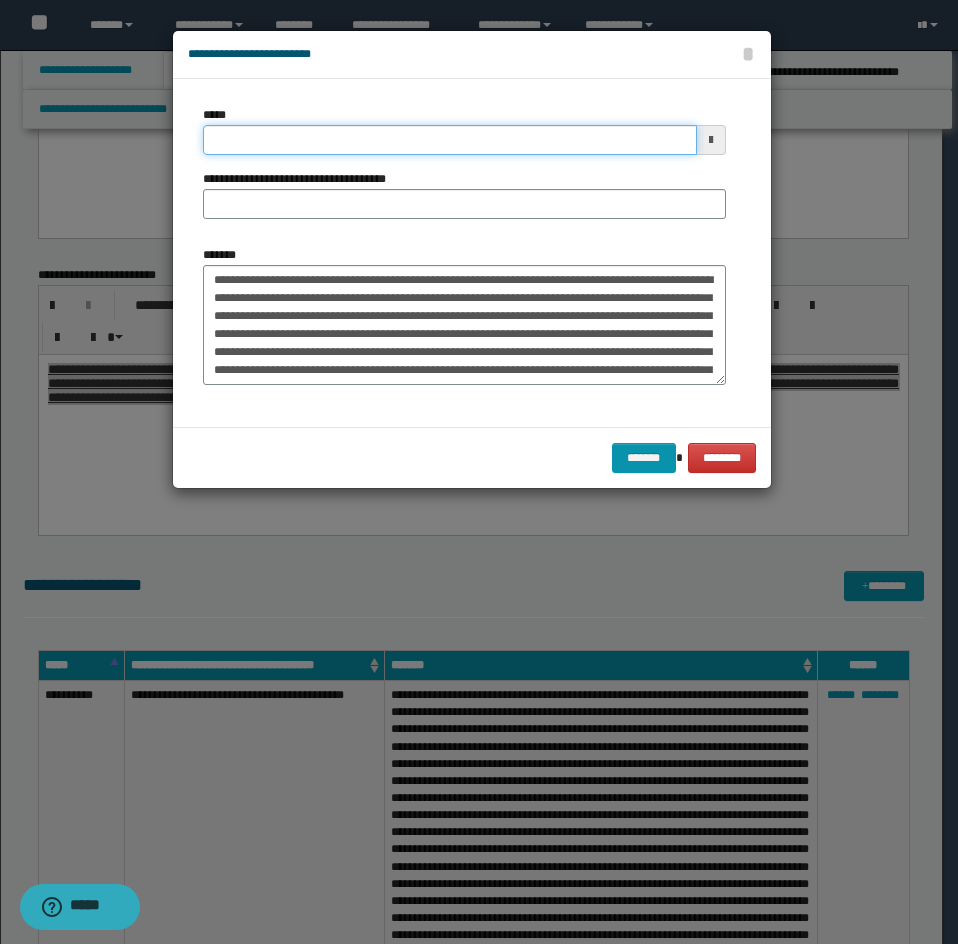 click on "*****" at bounding box center [450, 140] 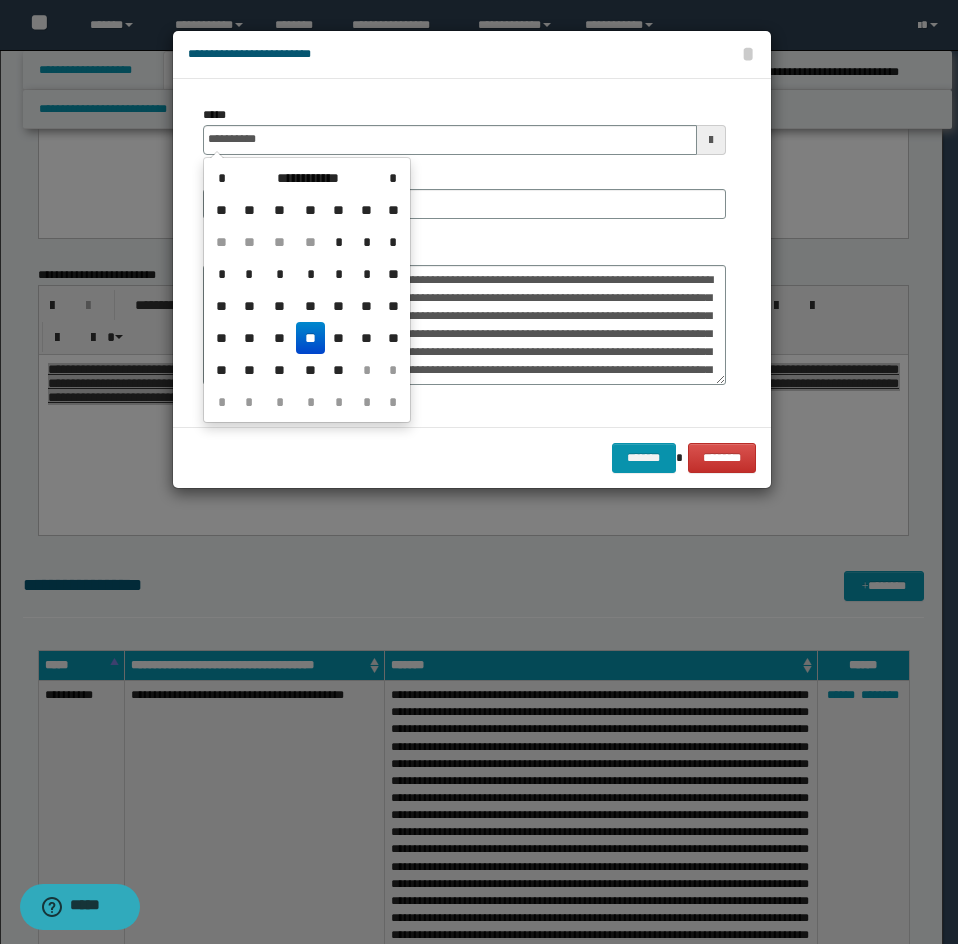 type on "**********" 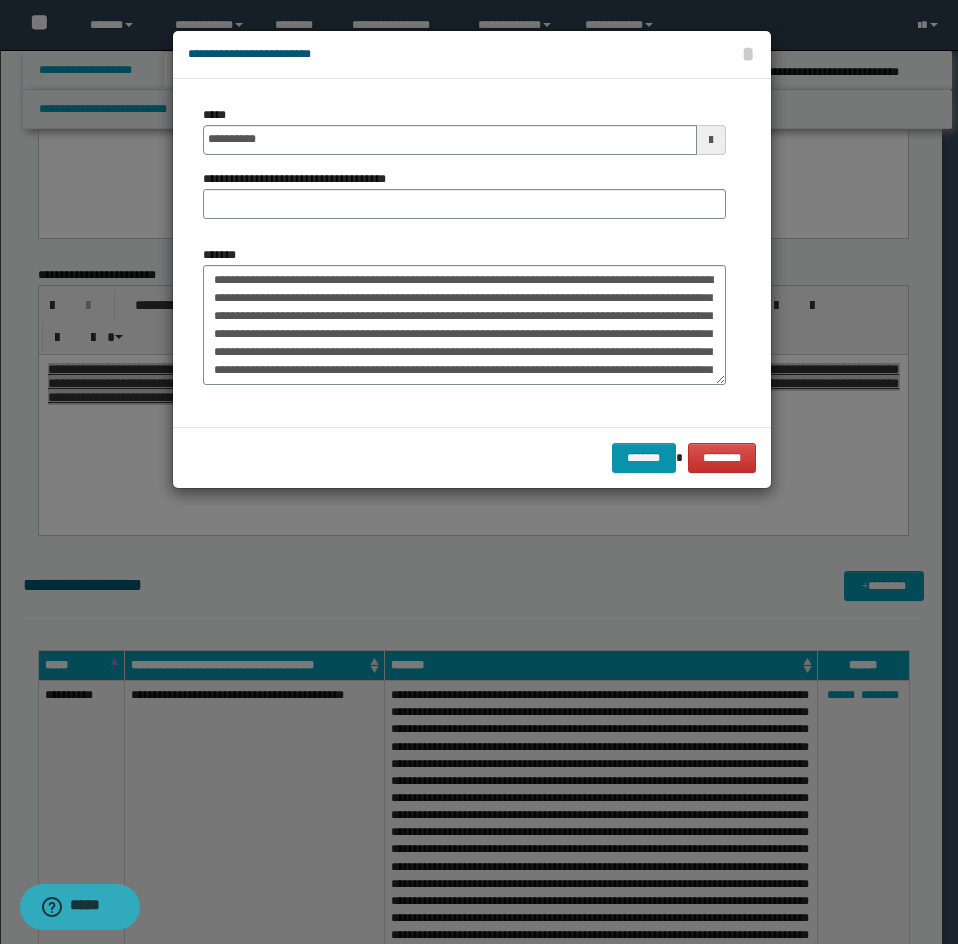 drag, startPoint x: 422, startPoint y: 185, endPoint x: 263, endPoint y: 198, distance: 159.53056 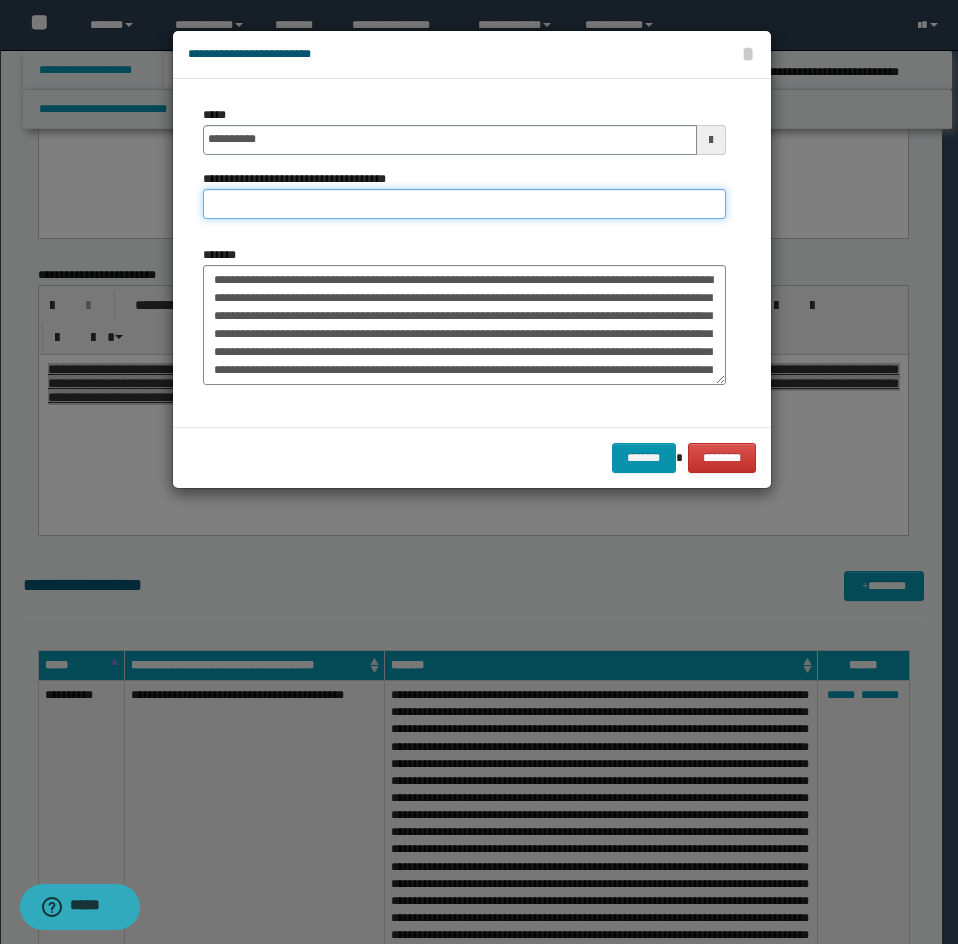 click on "**********" at bounding box center (464, 204) 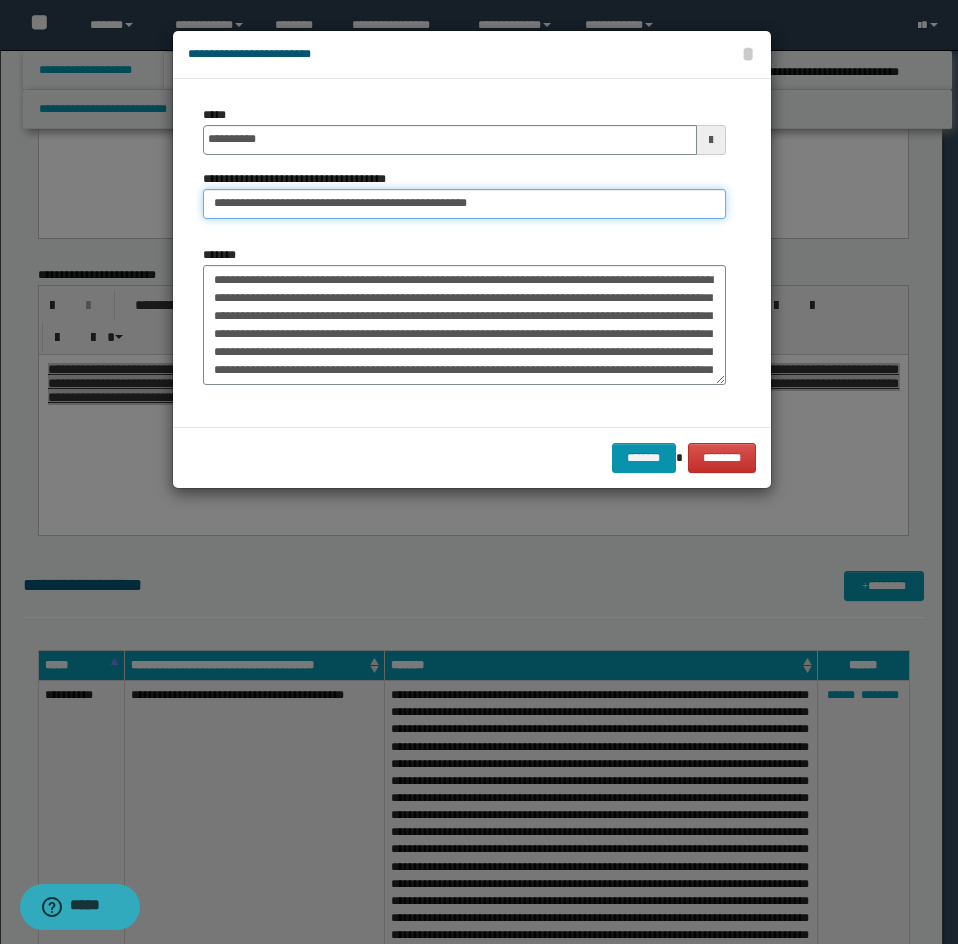 drag, startPoint x: 286, startPoint y: 200, endPoint x: 129, endPoint y: 185, distance: 157.71494 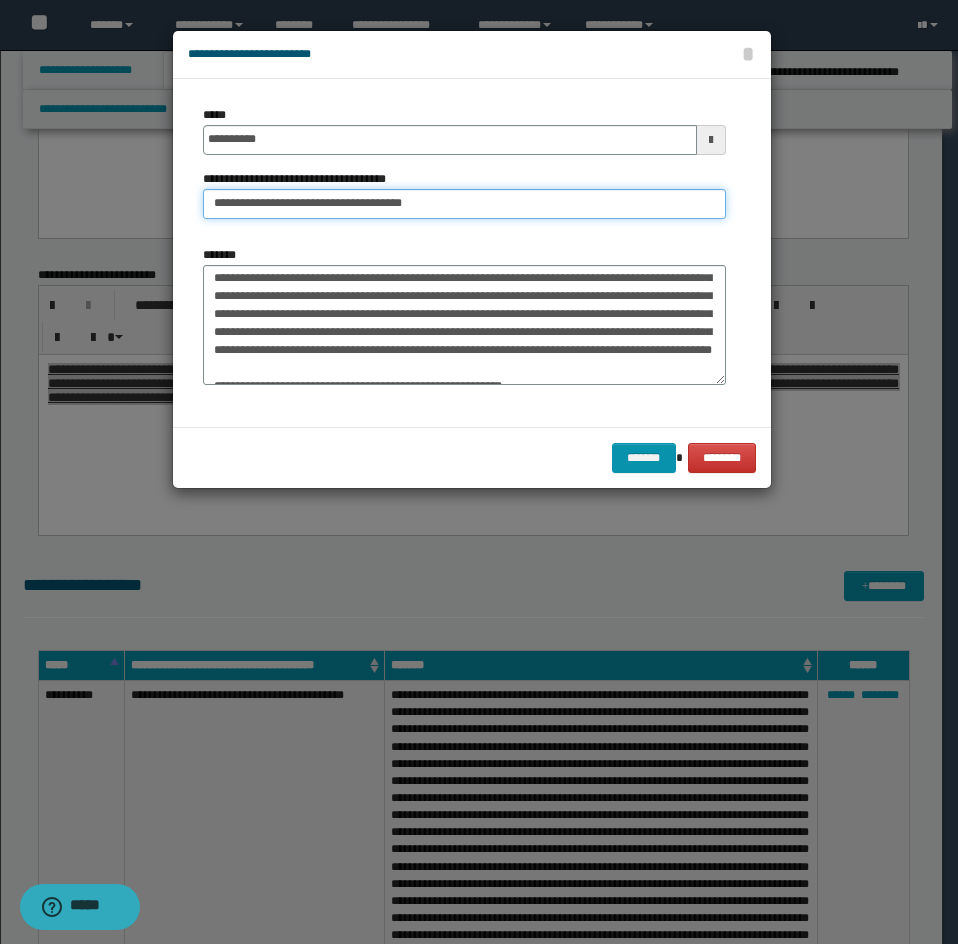 scroll, scrollTop: 200, scrollLeft: 0, axis: vertical 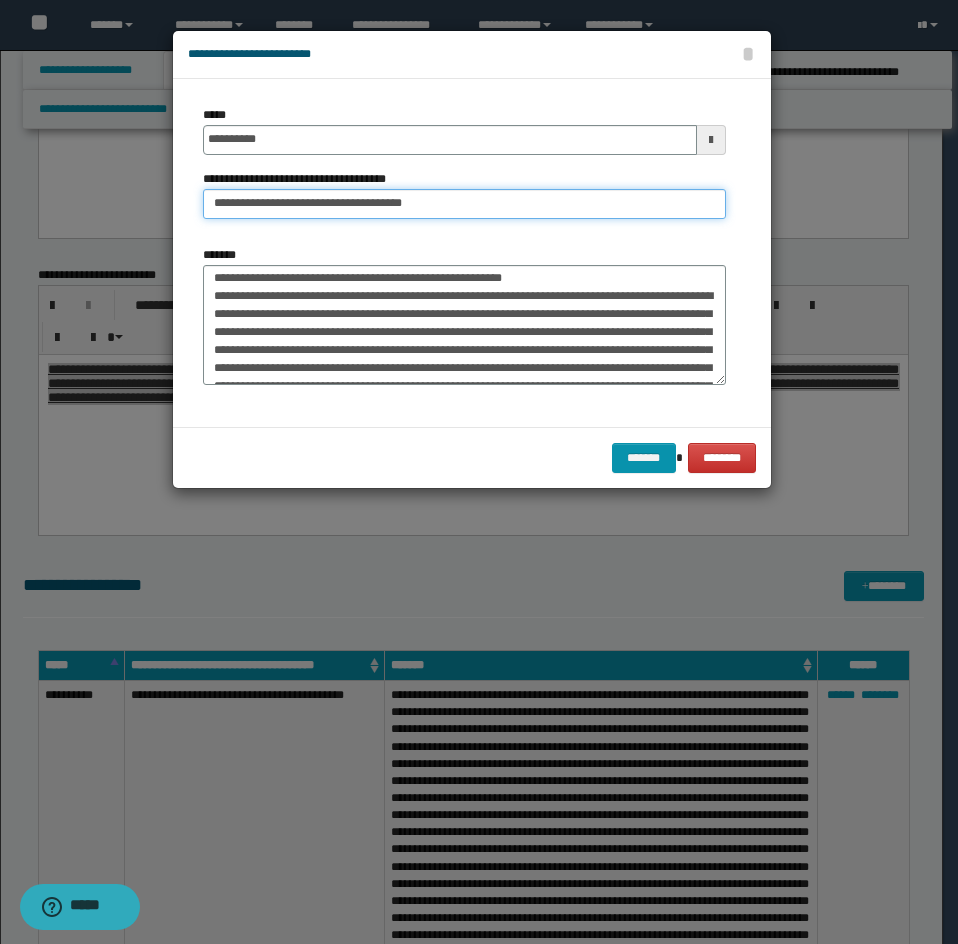 type on "**********" 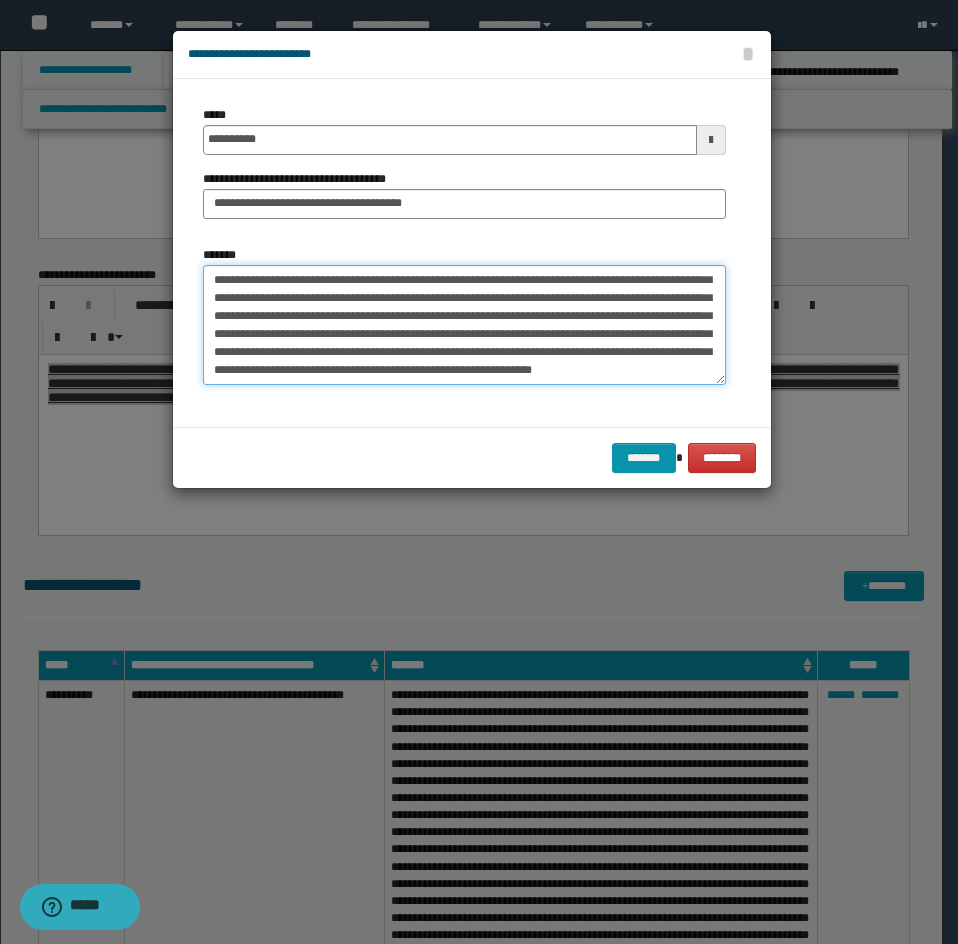drag, startPoint x: 209, startPoint y: 310, endPoint x: 296, endPoint y: 376, distance: 109.201645 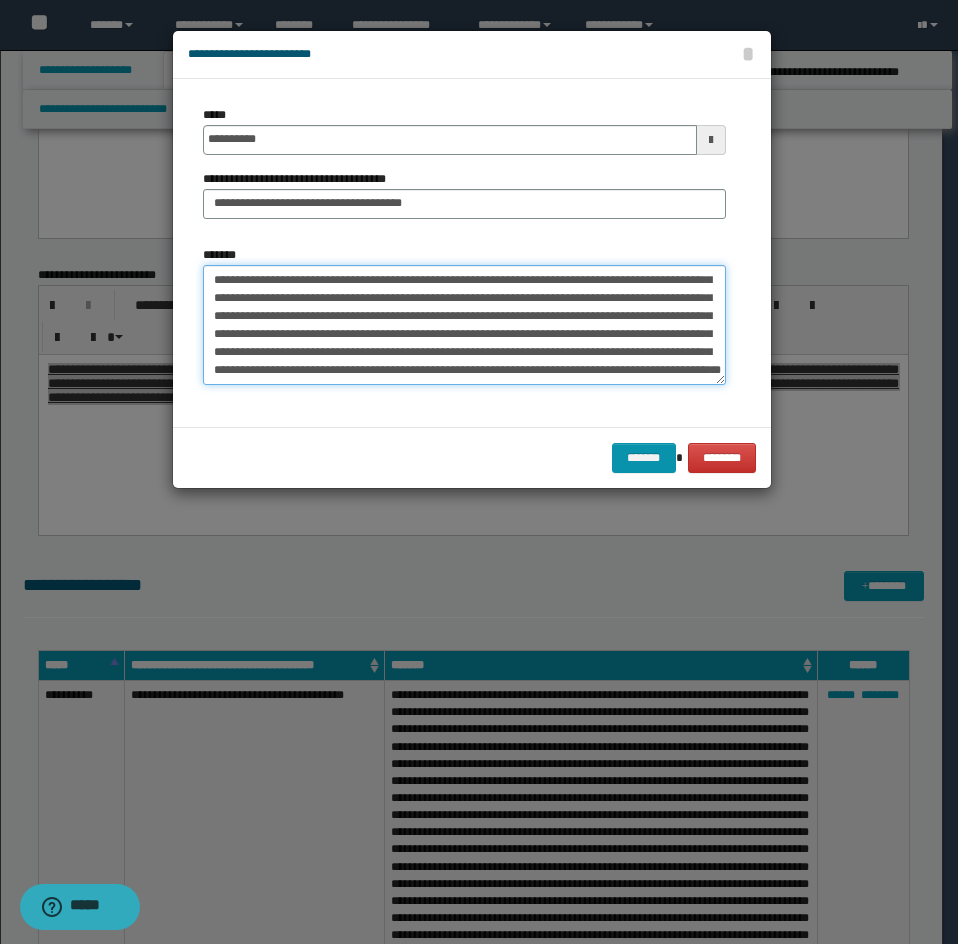 scroll, scrollTop: 144, scrollLeft: 0, axis: vertical 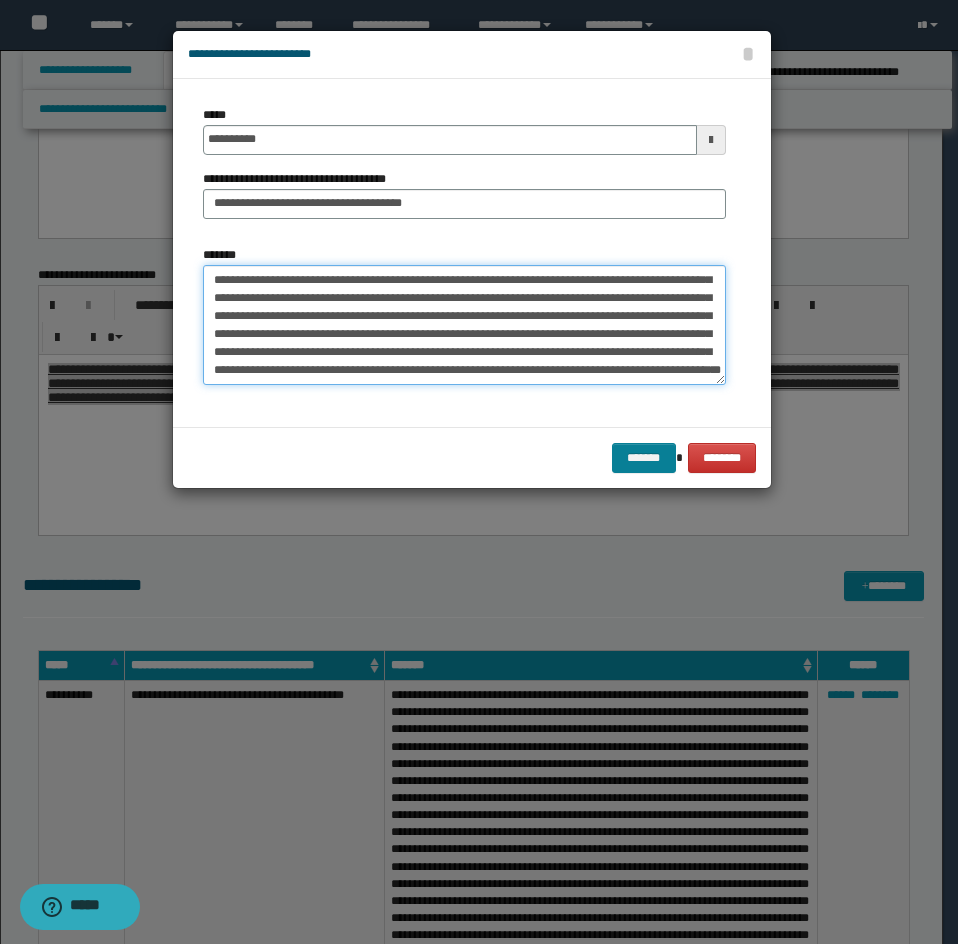 type on "**********" 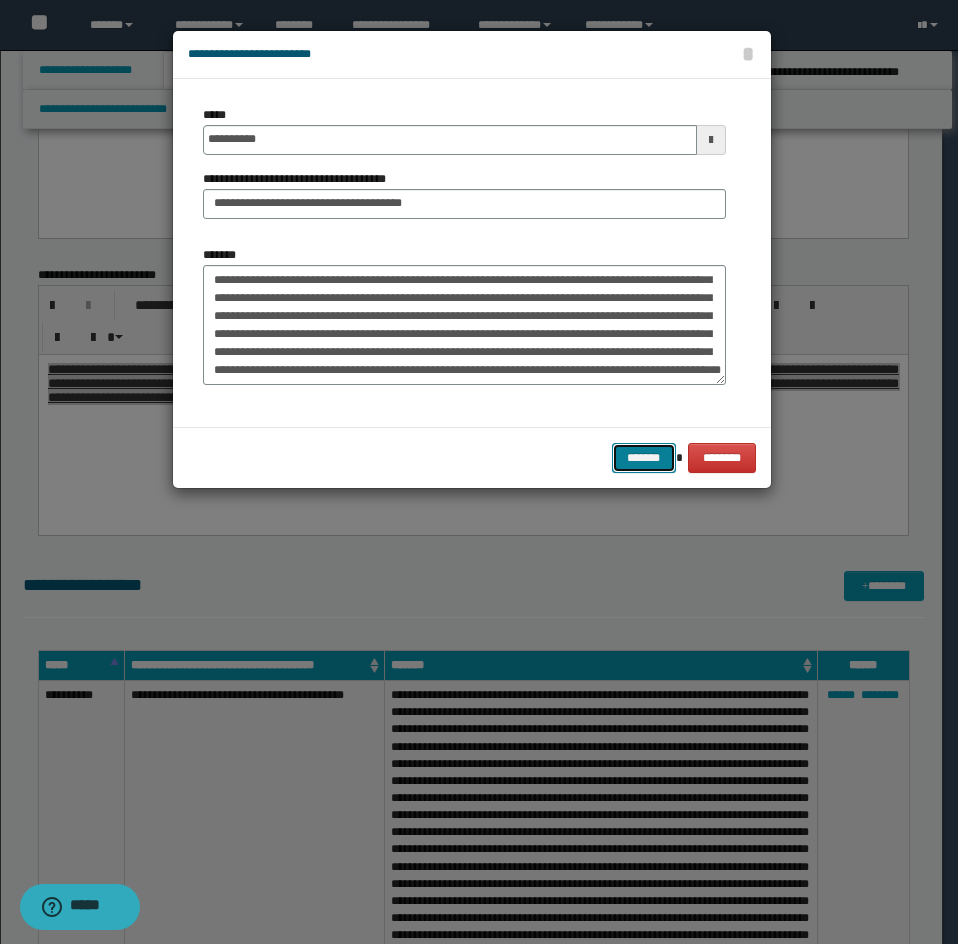 click on "*******" at bounding box center [644, 458] 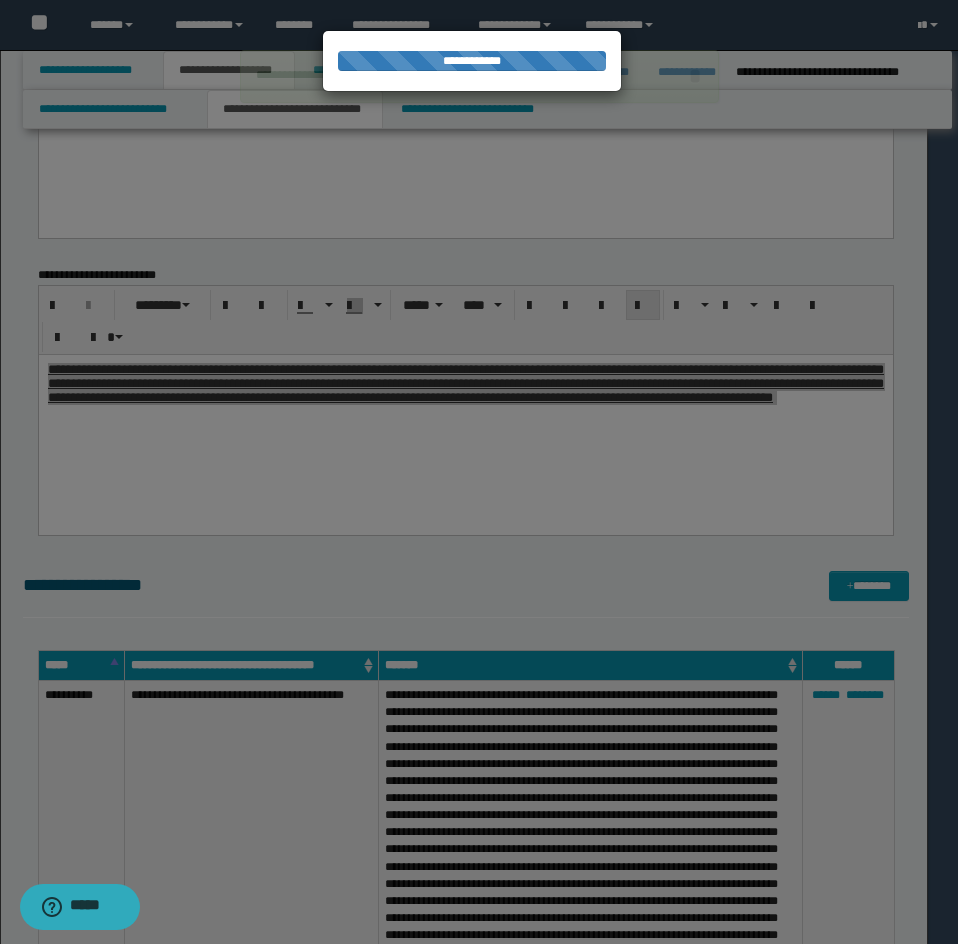type 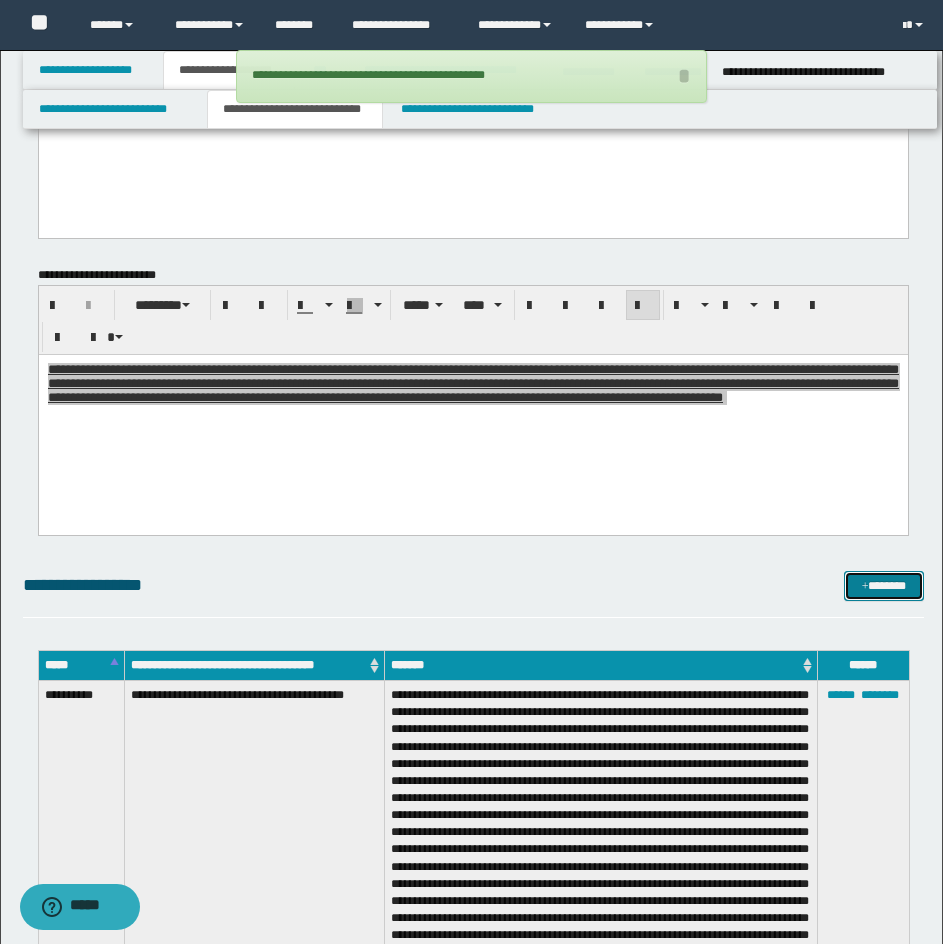 click on "*******" at bounding box center [884, 586] 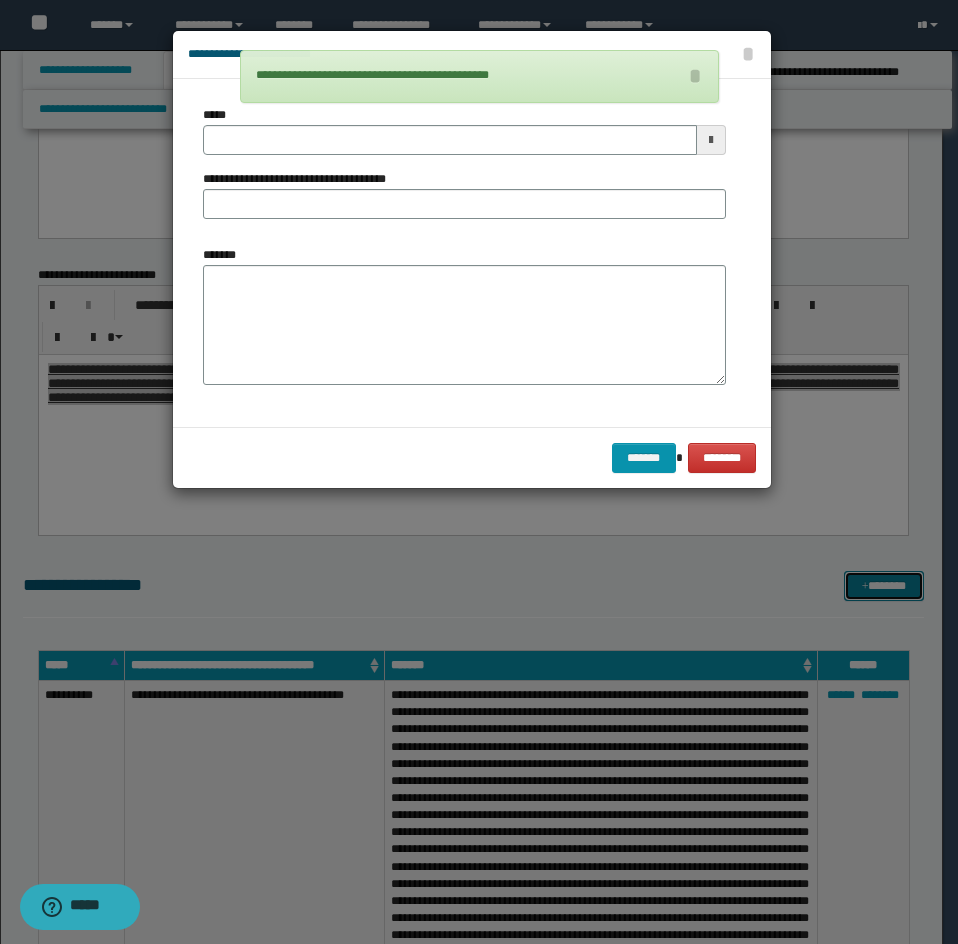 scroll, scrollTop: 0, scrollLeft: 0, axis: both 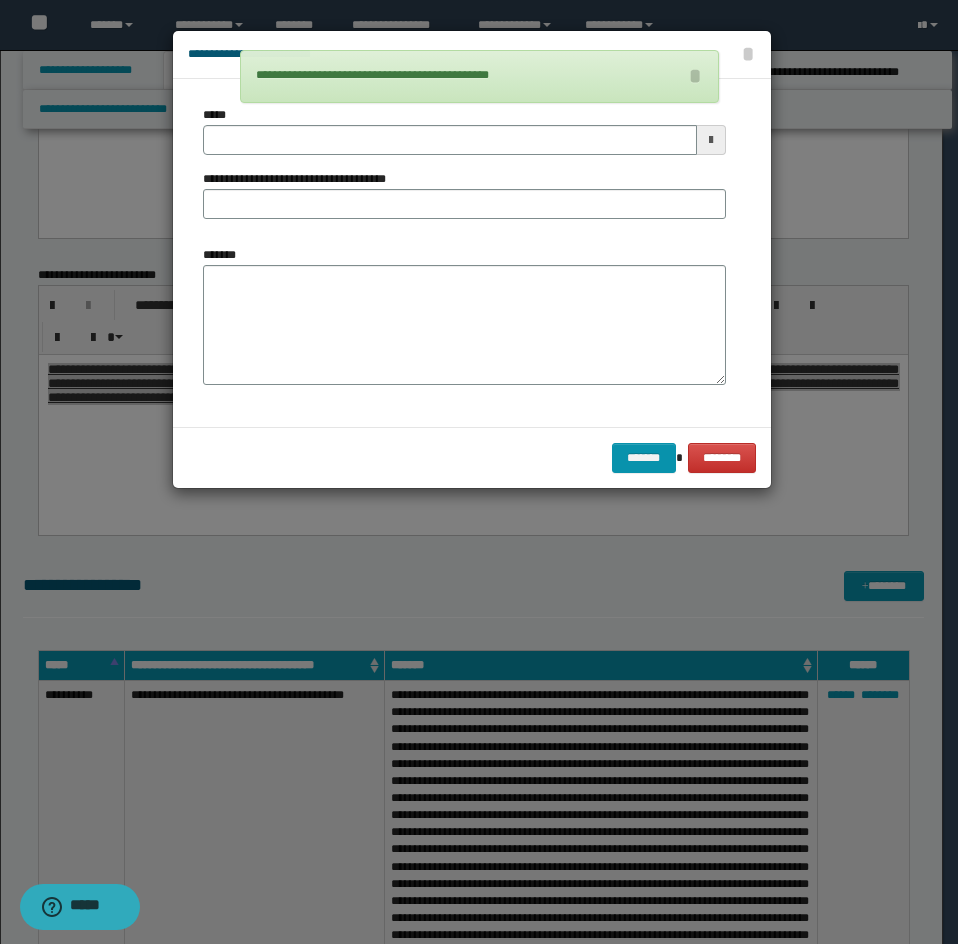 click on "*******" at bounding box center [227, 255] 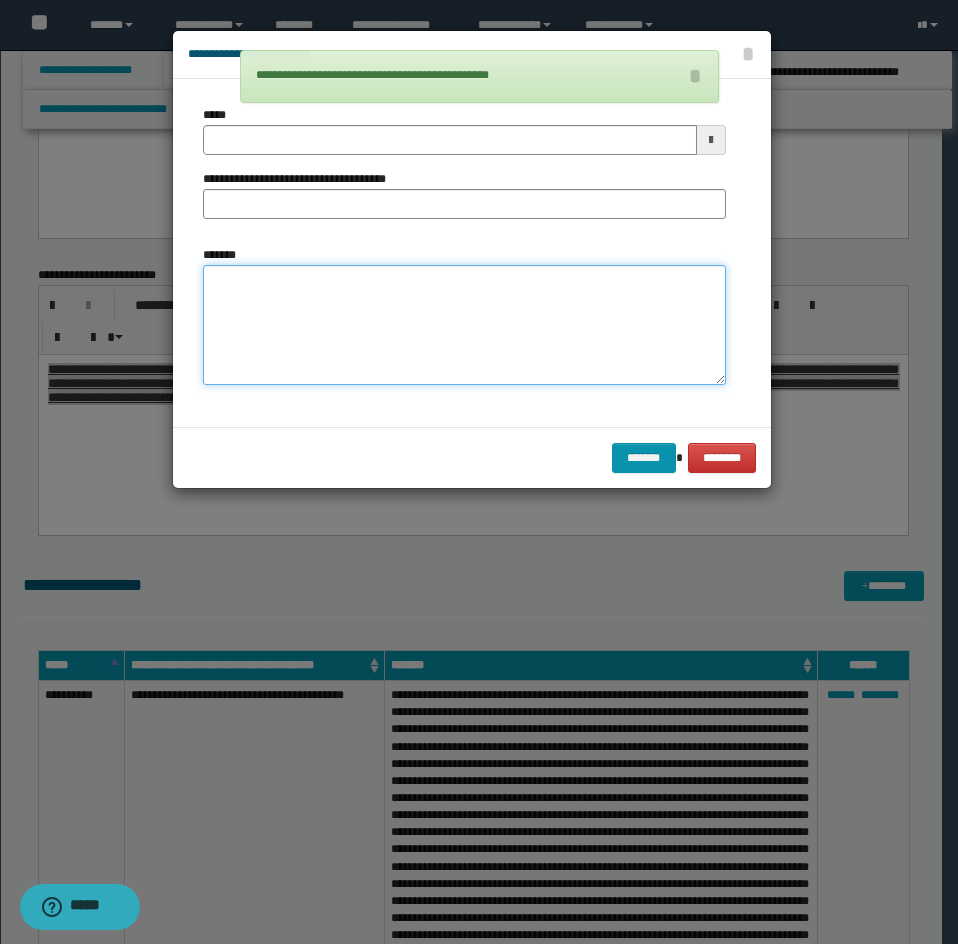 click on "*******" at bounding box center [464, 325] 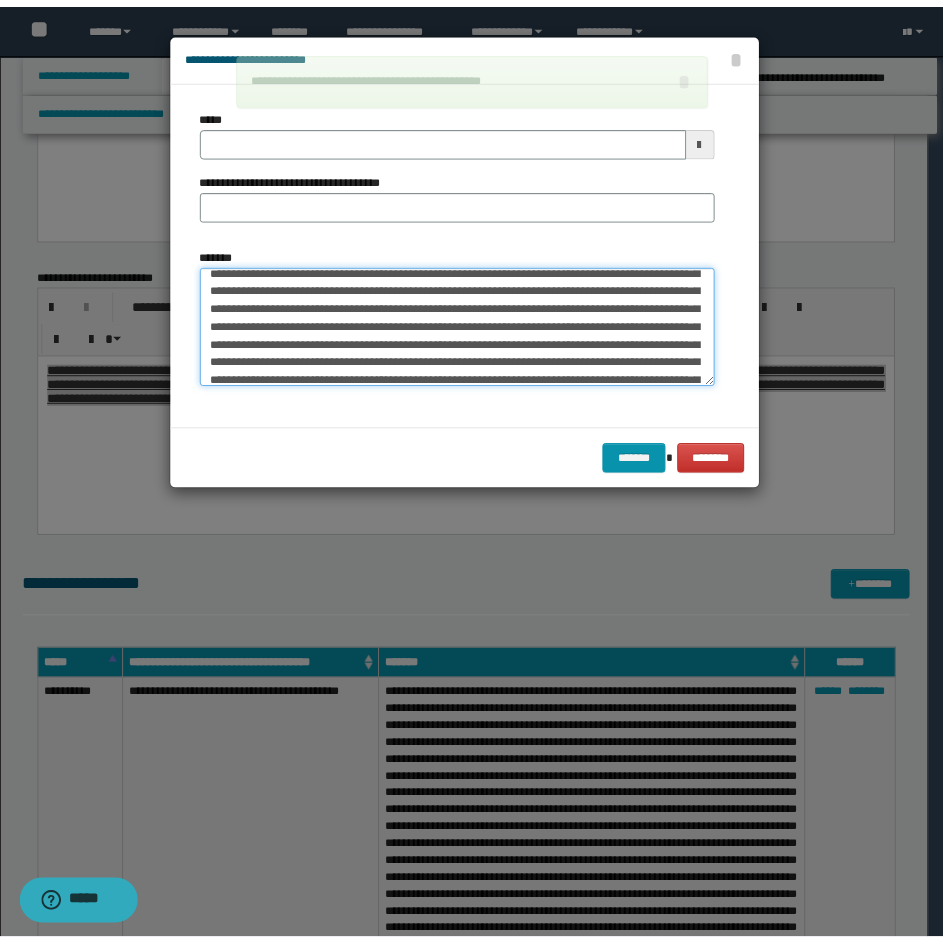 scroll, scrollTop: 0, scrollLeft: 0, axis: both 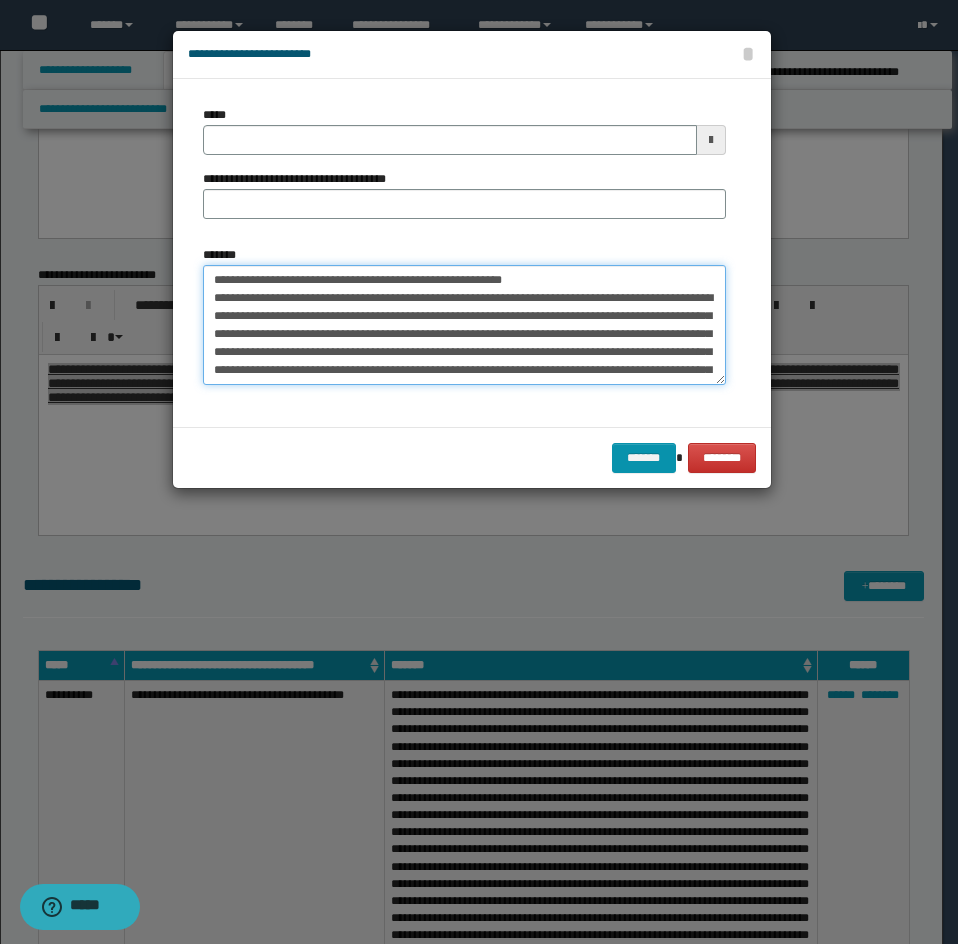 click on "*******" at bounding box center [464, 325] 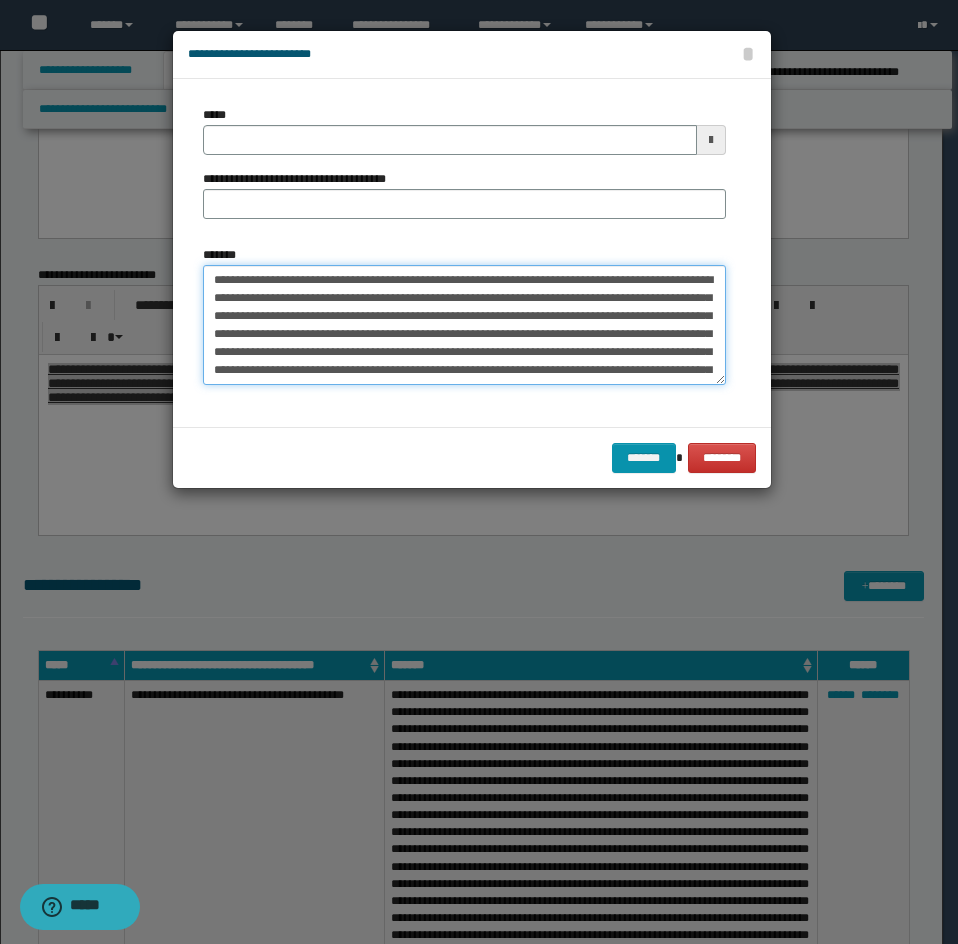 type 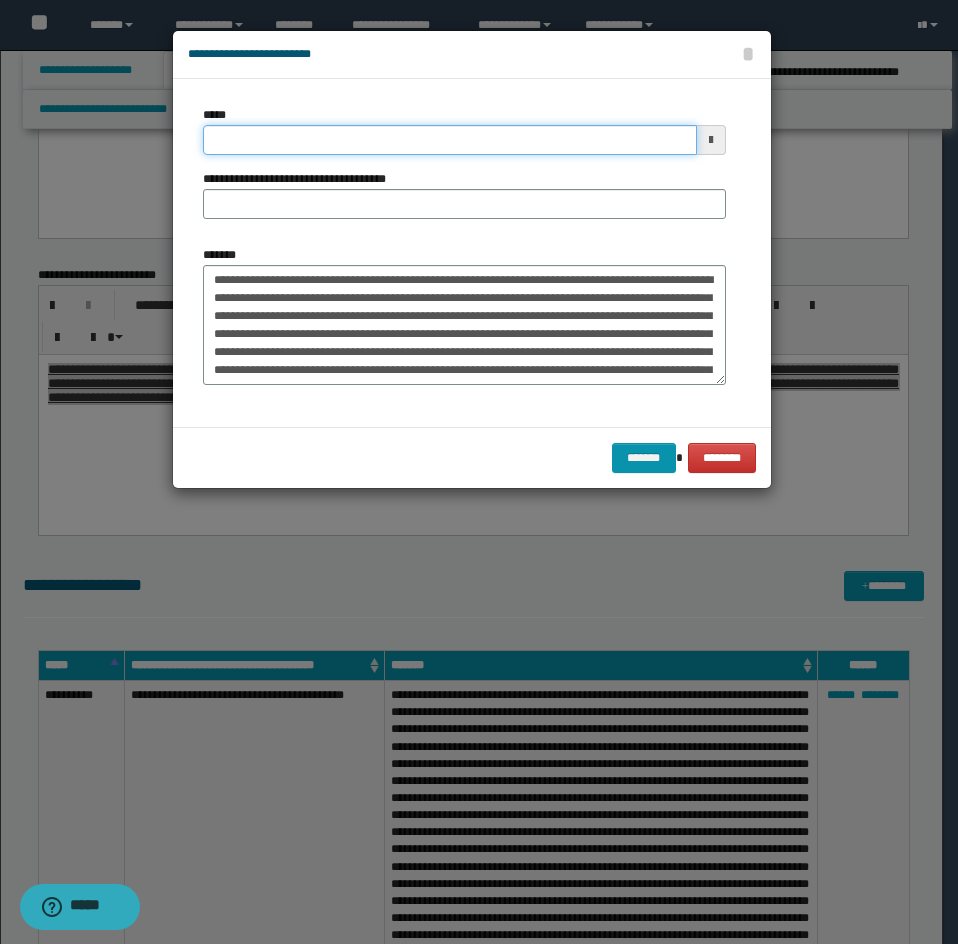 click on "*****" at bounding box center [450, 140] 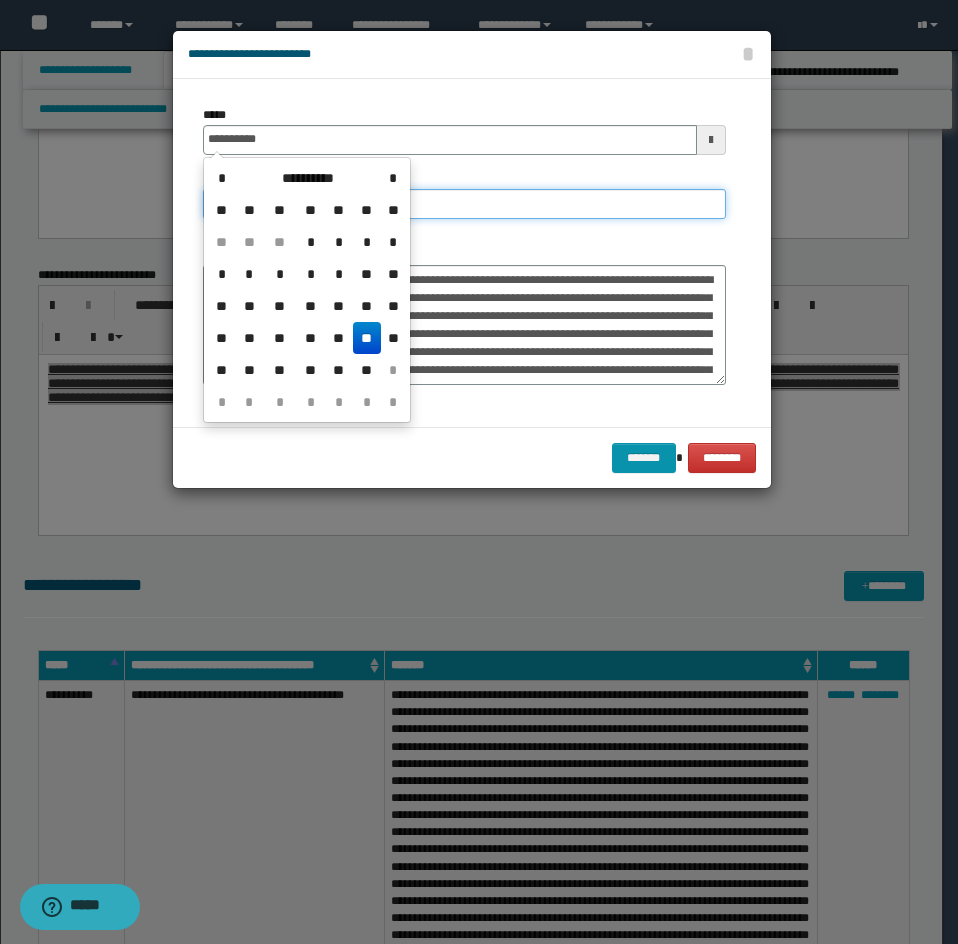 type on "**********" 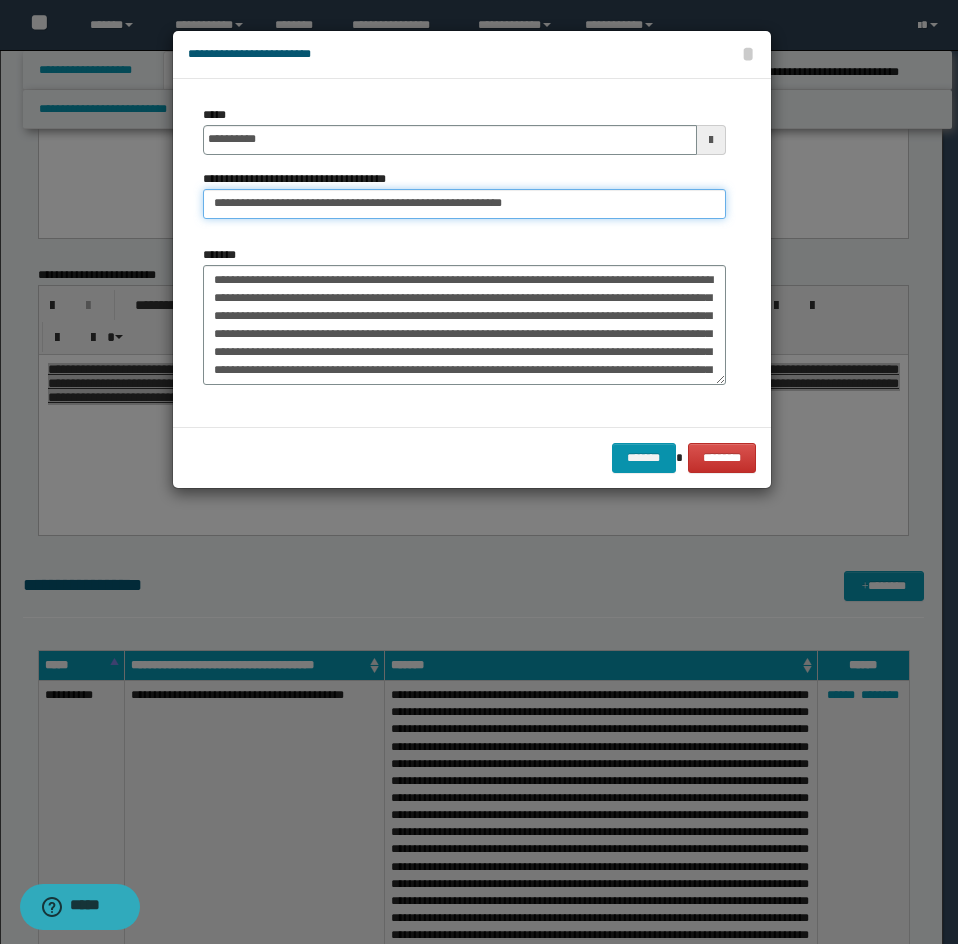 drag, startPoint x: 289, startPoint y: 201, endPoint x: 83, endPoint y: 195, distance: 206.08736 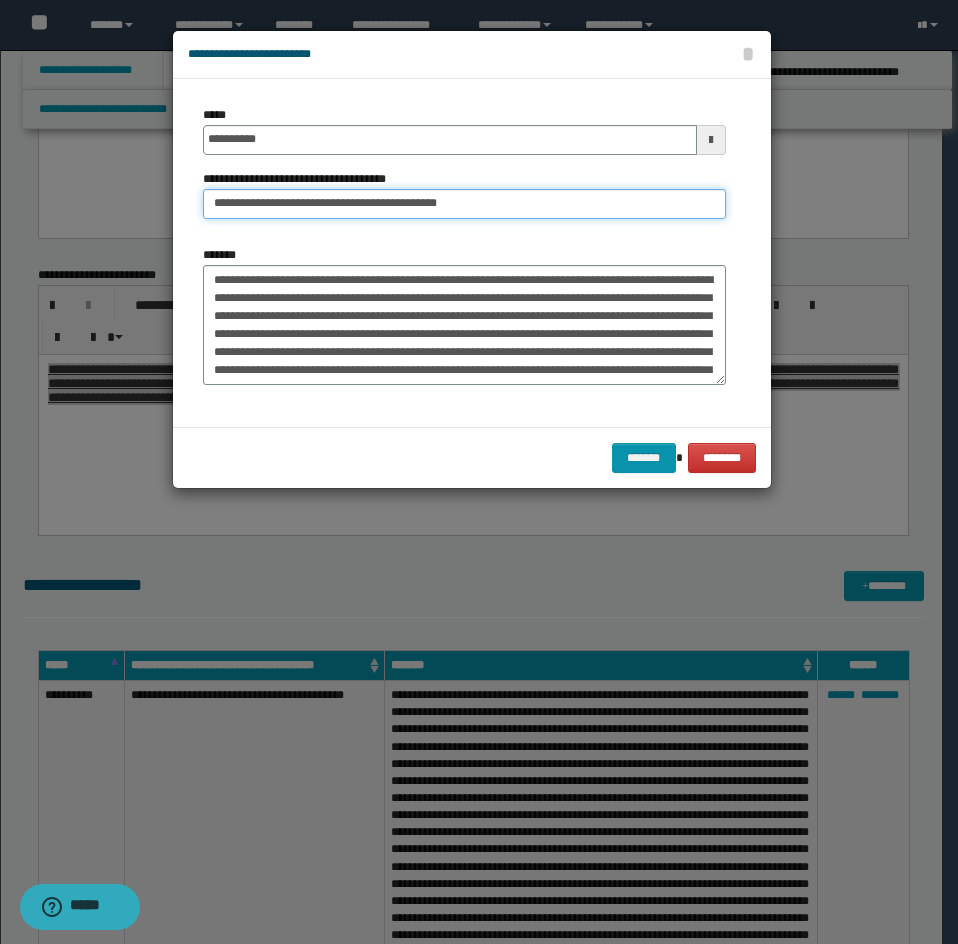 type on "**********" 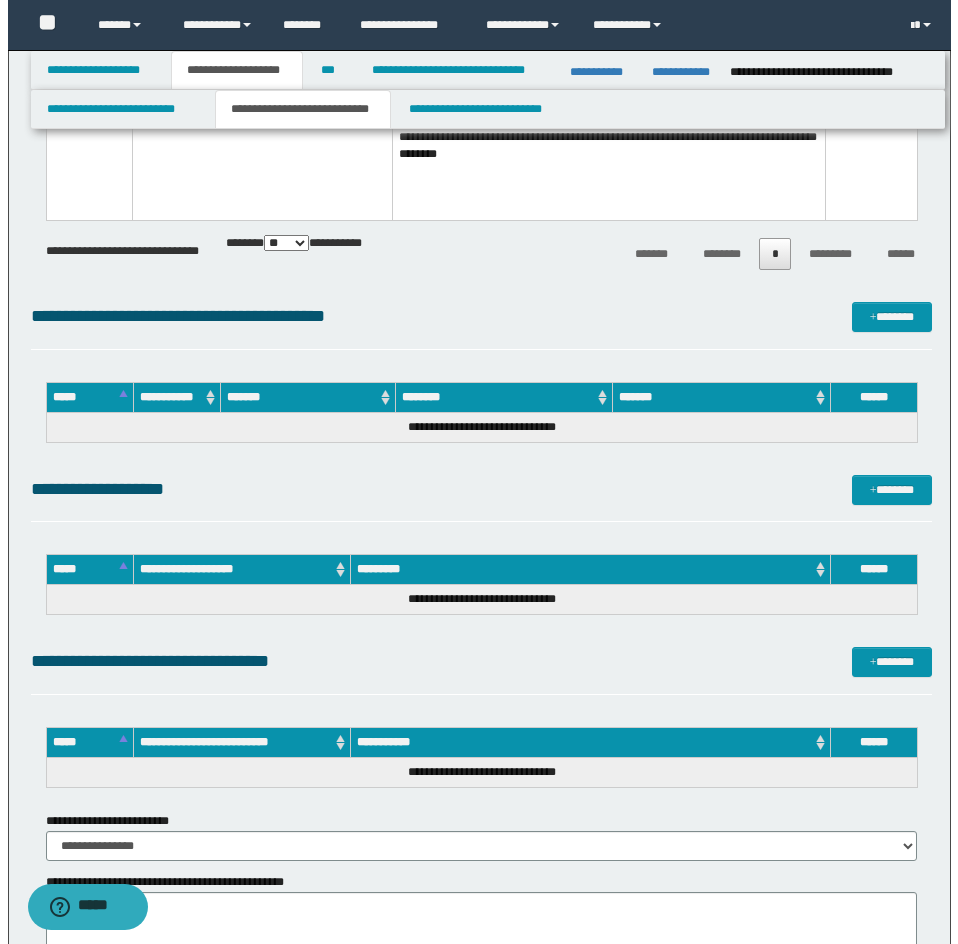 scroll, scrollTop: 4700, scrollLeft: 0, axis: vertical 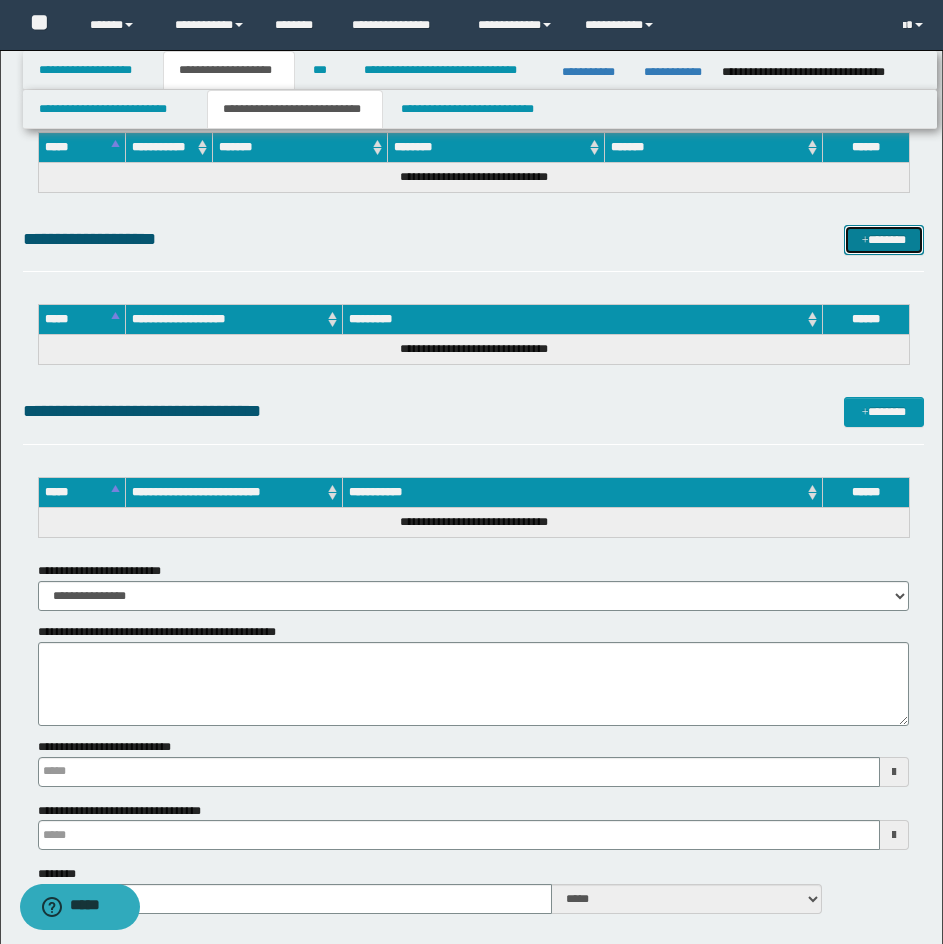 click on "*******" at bounding box center [884, 240] 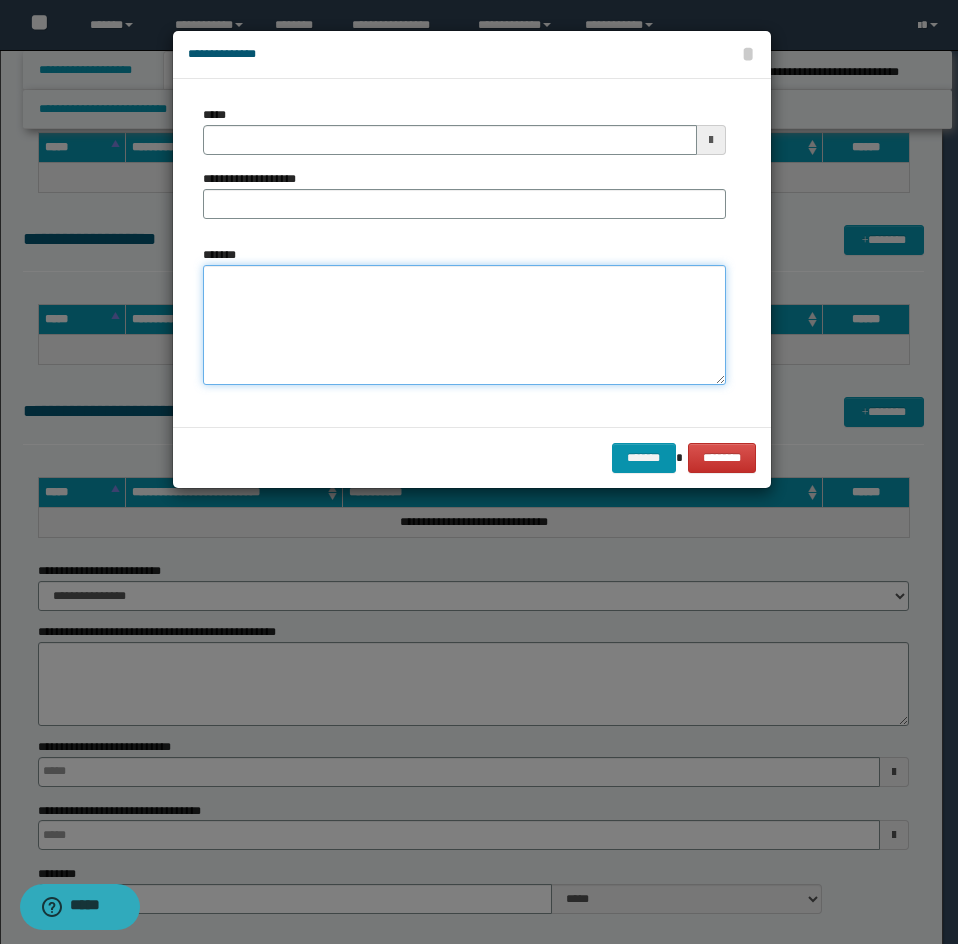 click on "*******" at bounding box center (464, 325) 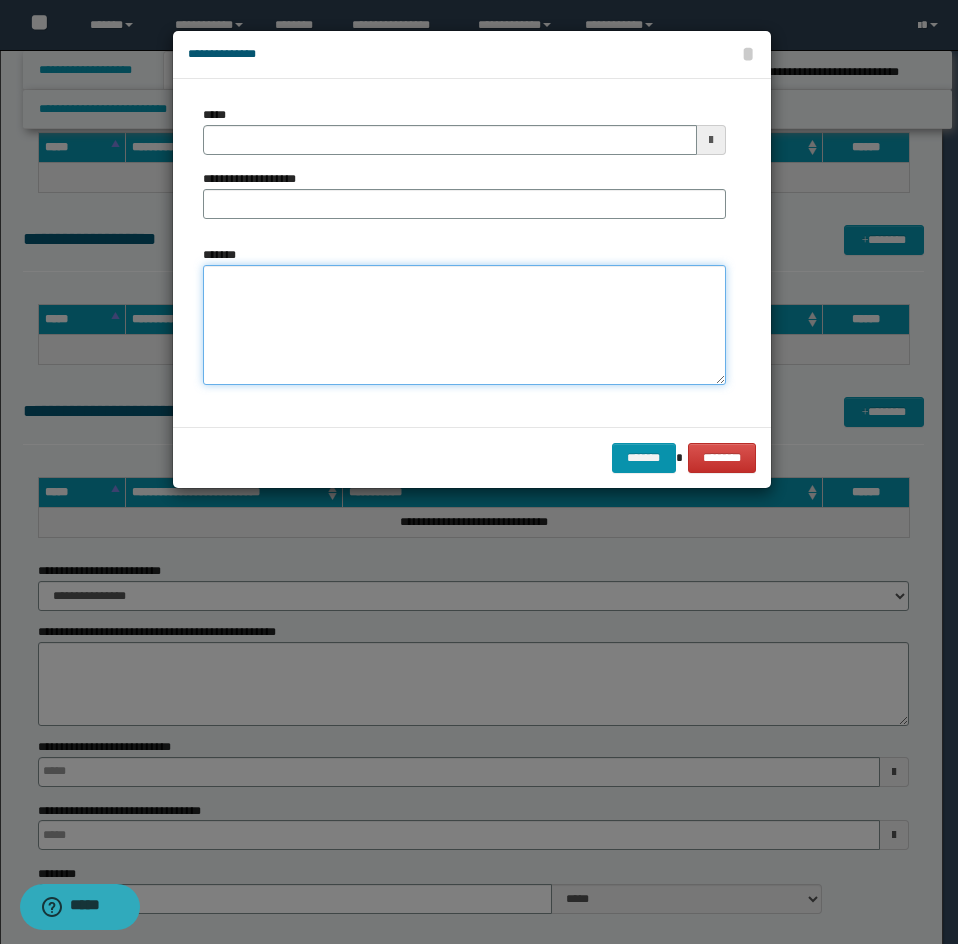 paste on "**********" 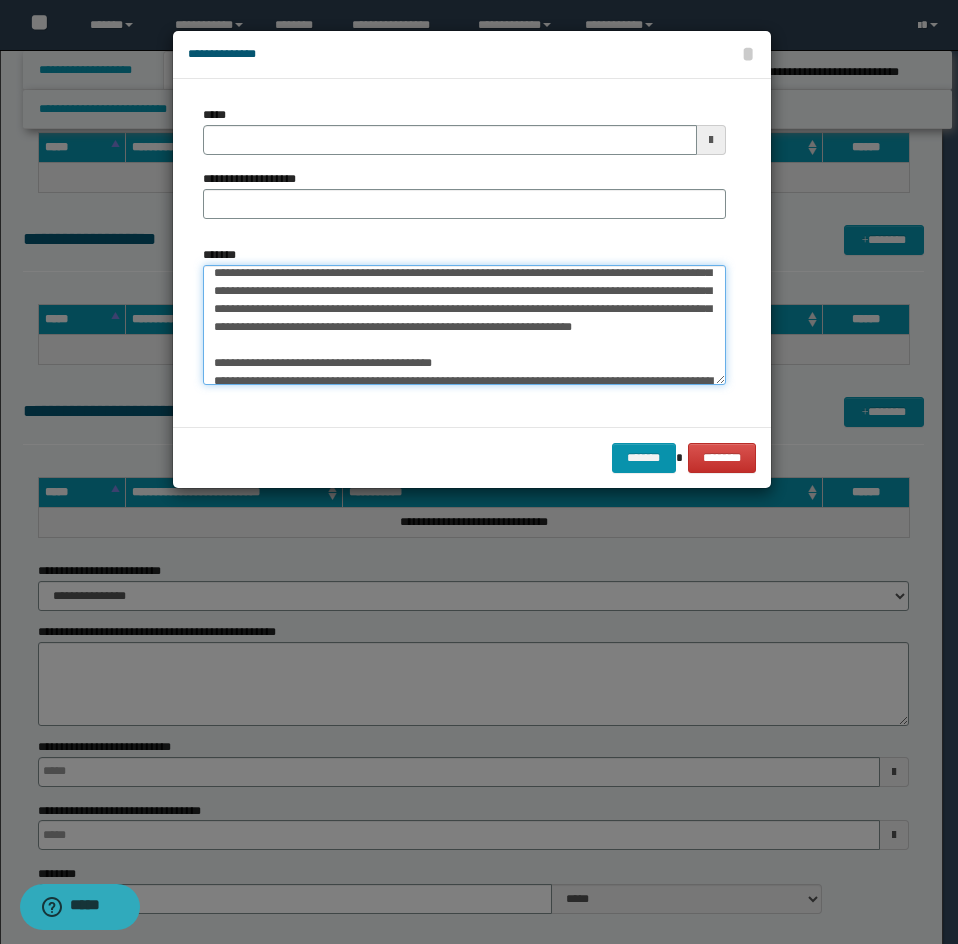 scroll, scrollTop: 0, scrollLeft: 0, axis: both 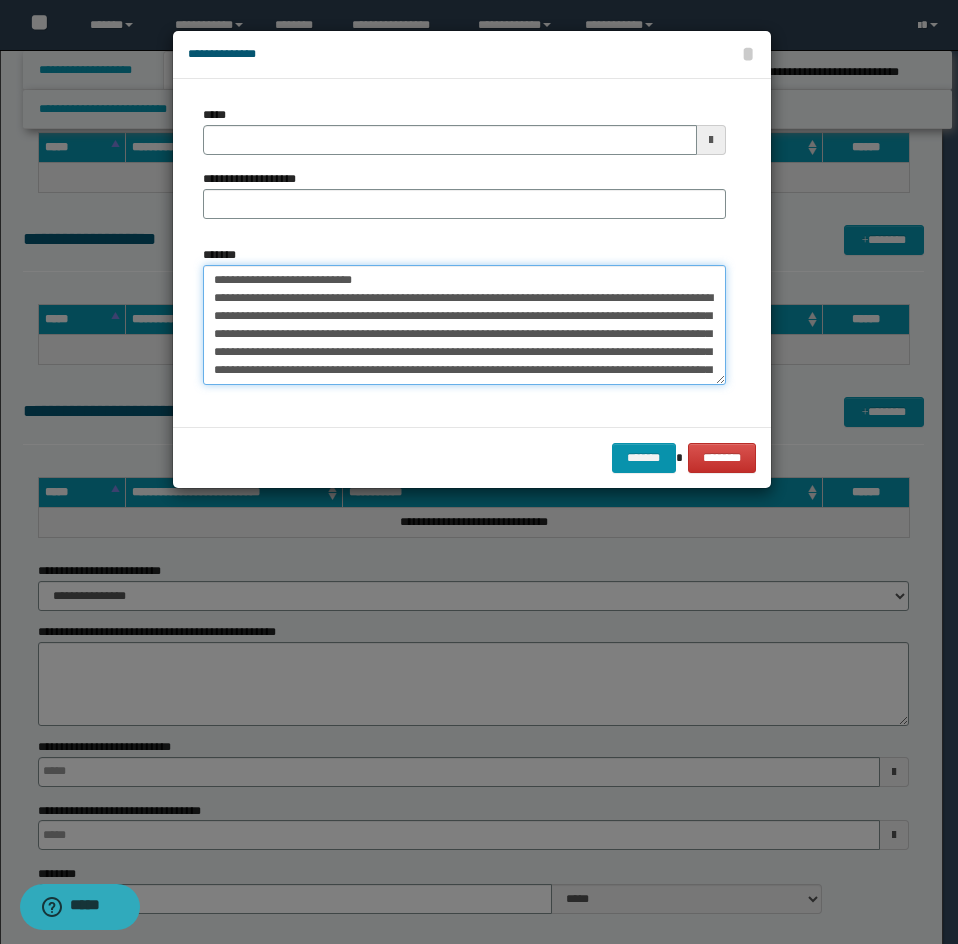 click on "*******" at bounding box center (464, 325) 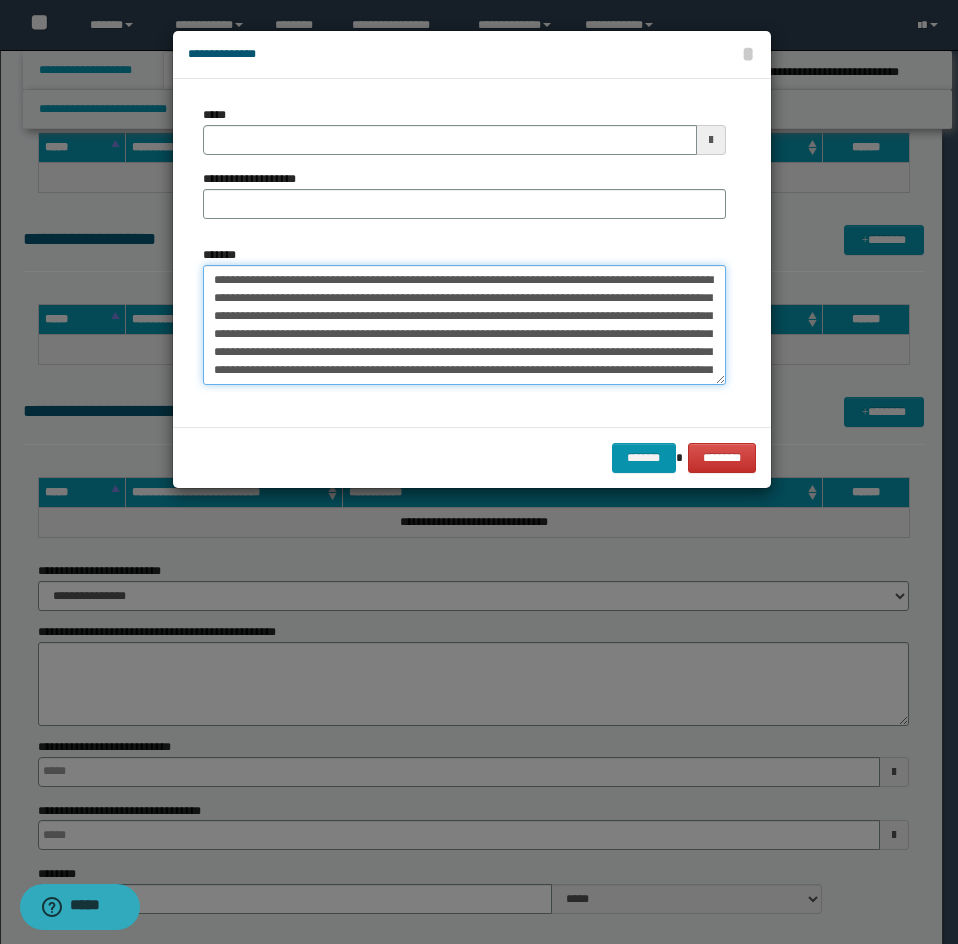 type 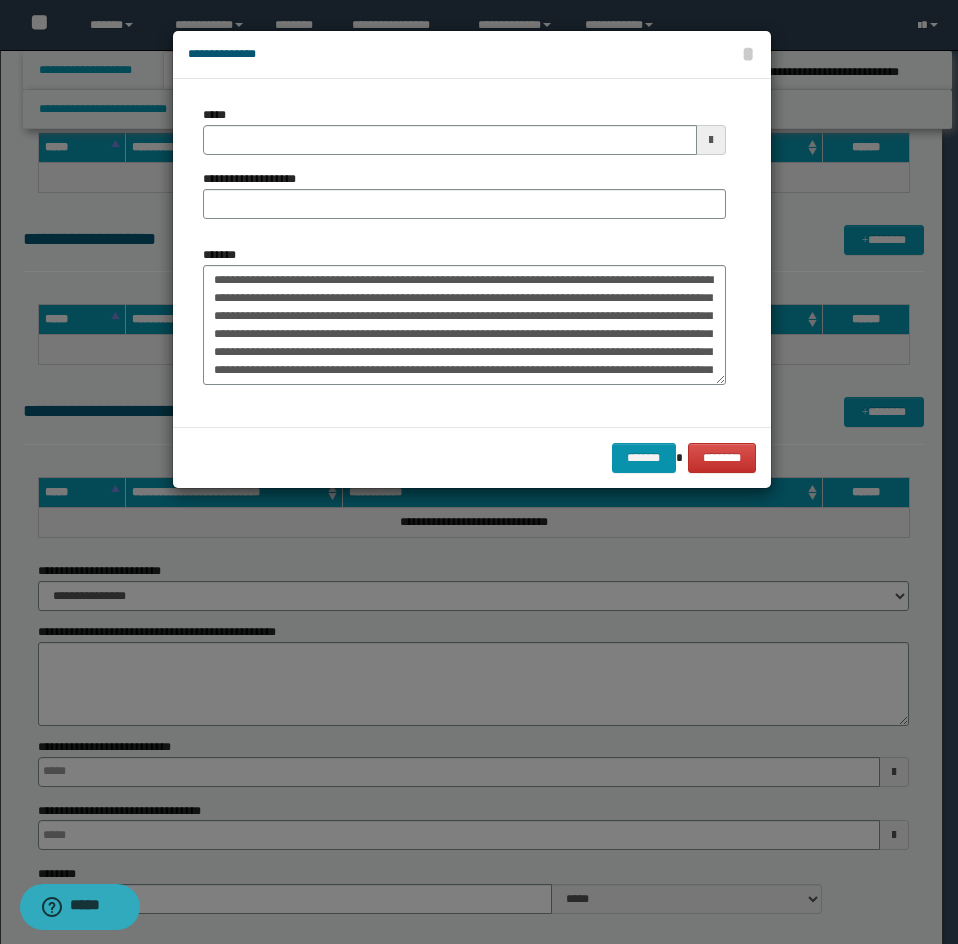 drag, startPoint x: 319, startPoint y: 110, endPoint x: 331, endPoint y: 118, distance: 14.422205 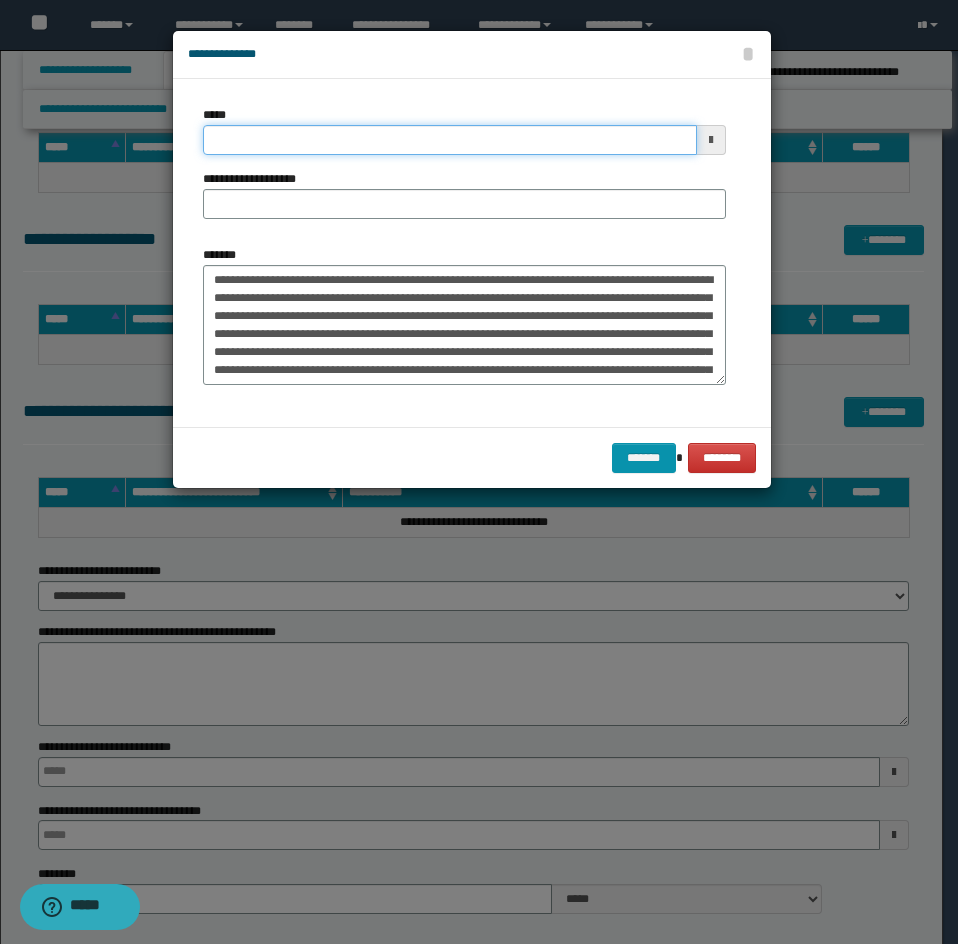 click on "*****" at bounding box center (450, 140) 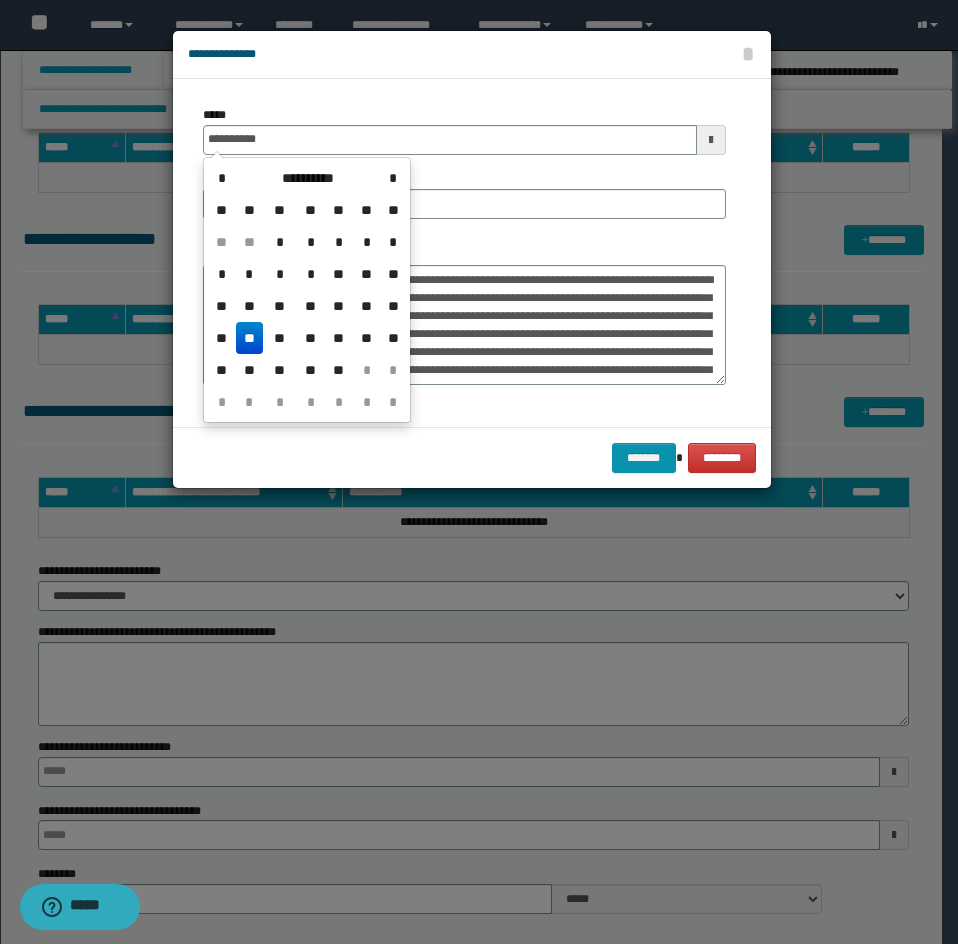 click on "**********" at bounding box center [471, -4228] 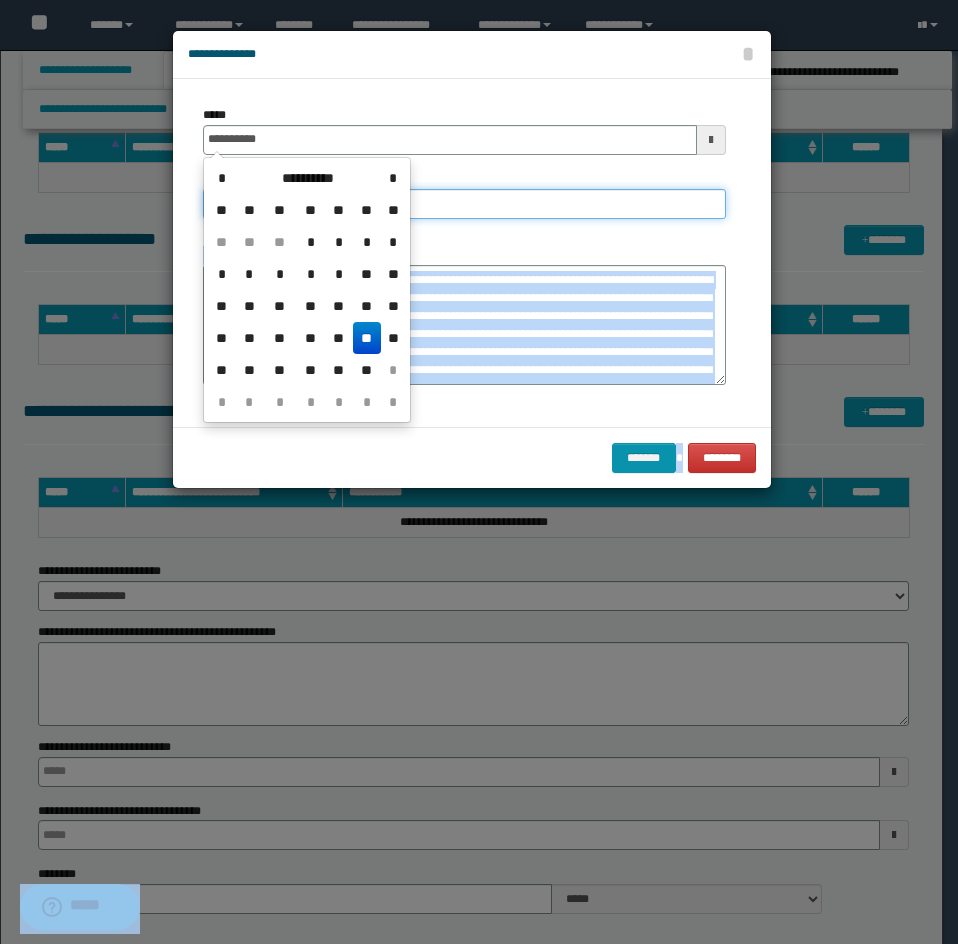 type on "**********" 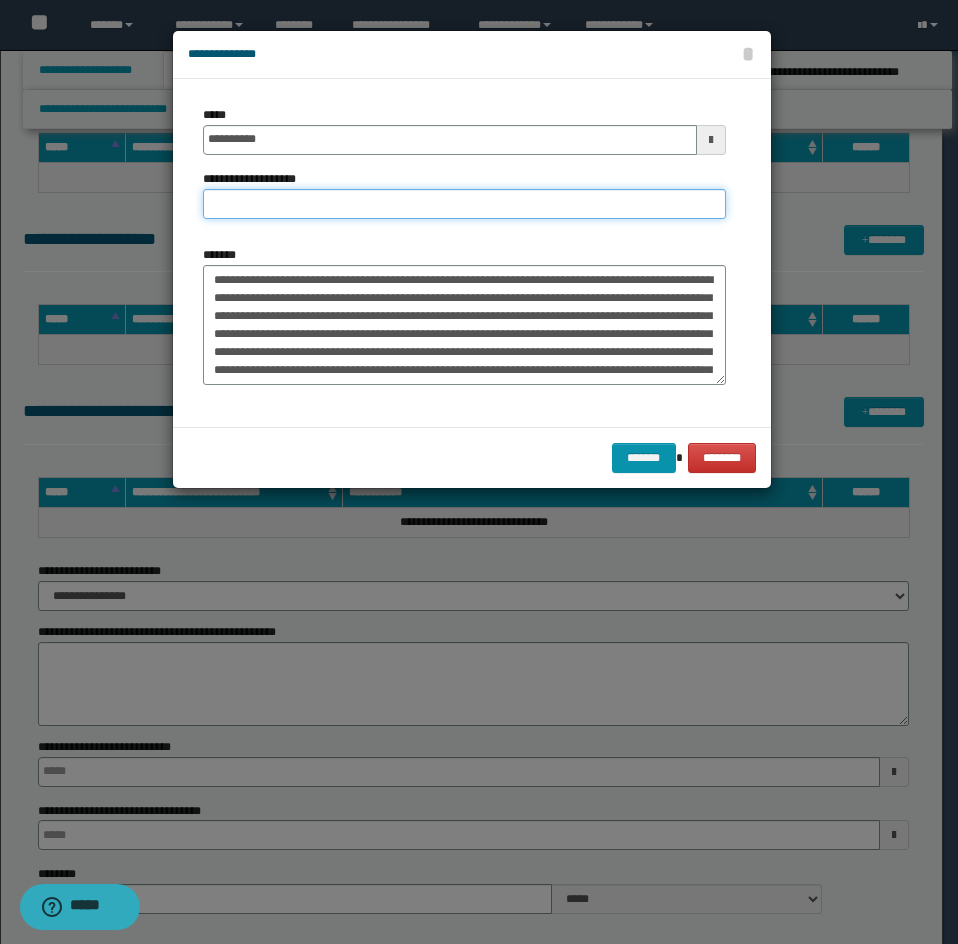 click on "**********" at bounding box center [464, 204] 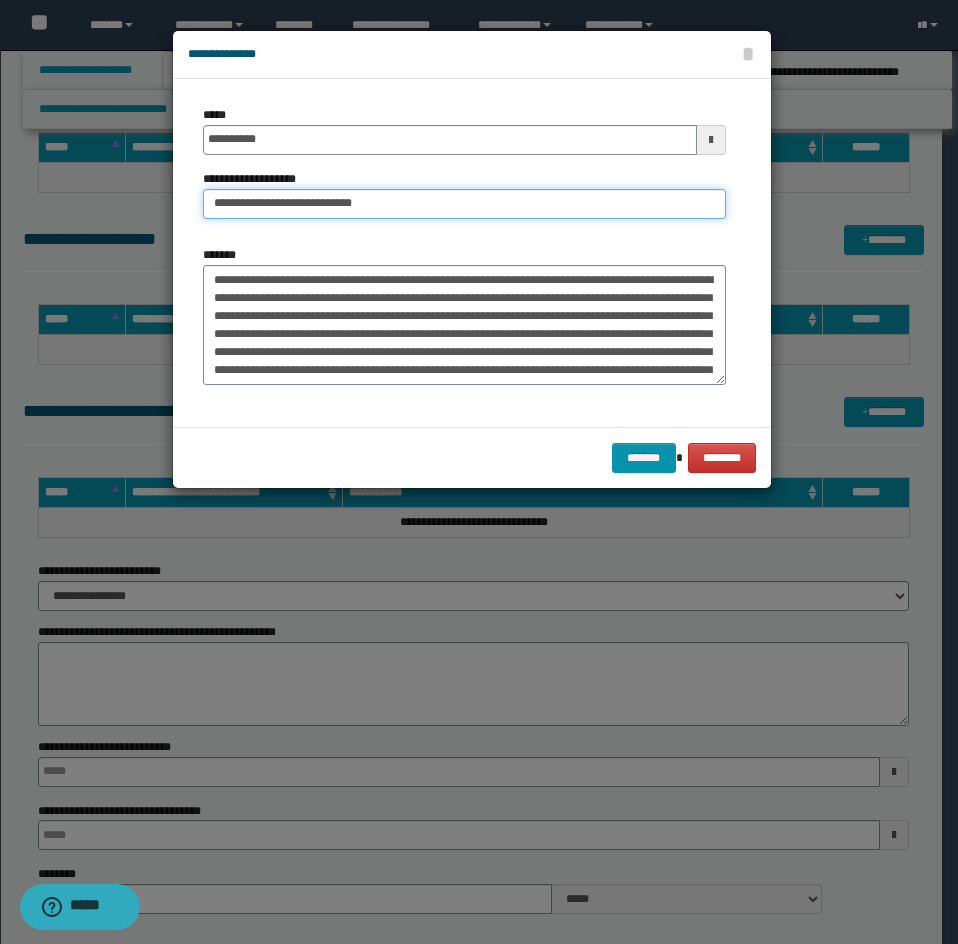 drag, startPoint x: 279, startPoint y: 202, endPoint x: 83, endPoint y: 186, distance: 196.65198 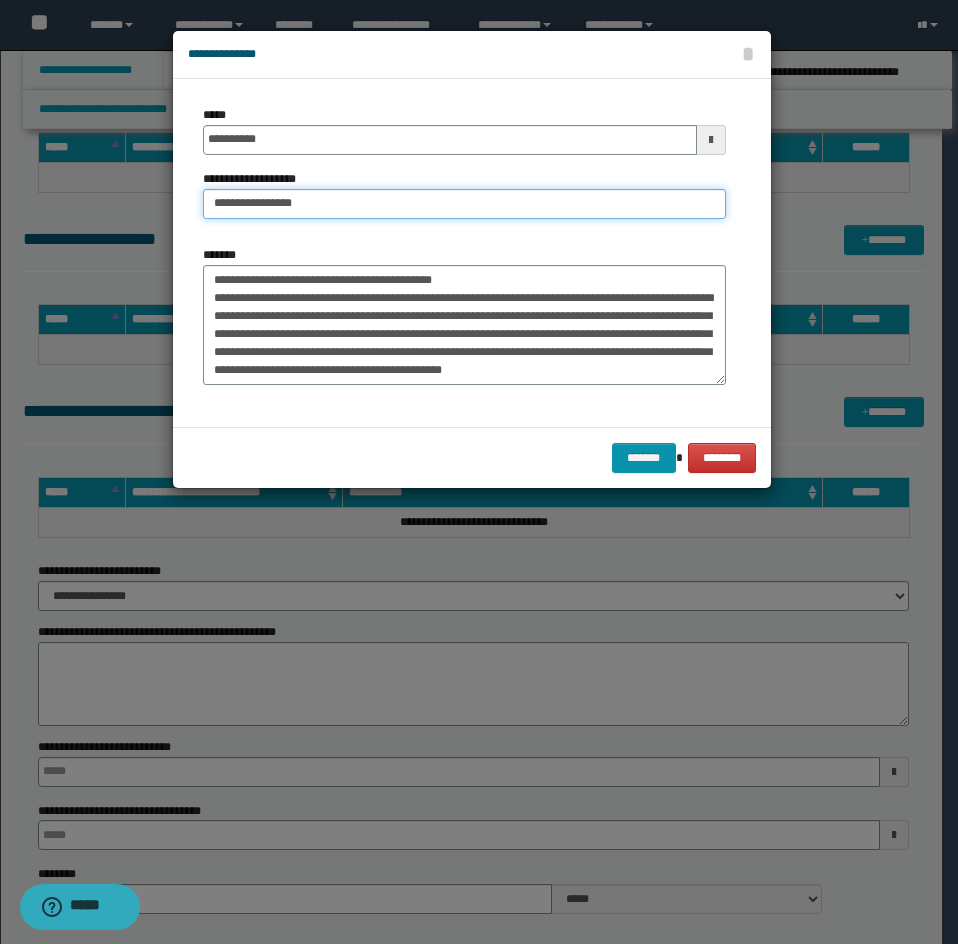 type on "**********" 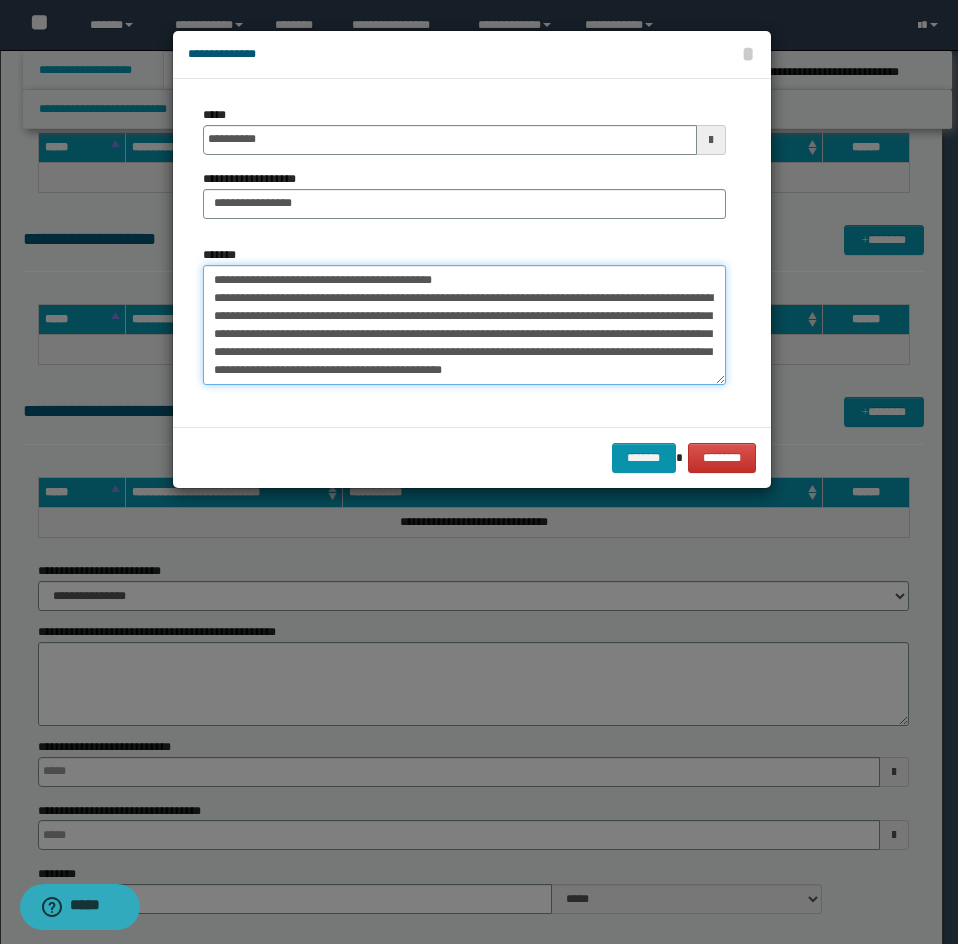 drag, startPoint x: 213, startPoint y: 294, endPoint x: 319, endPoint y: 368, distance: 129.2749 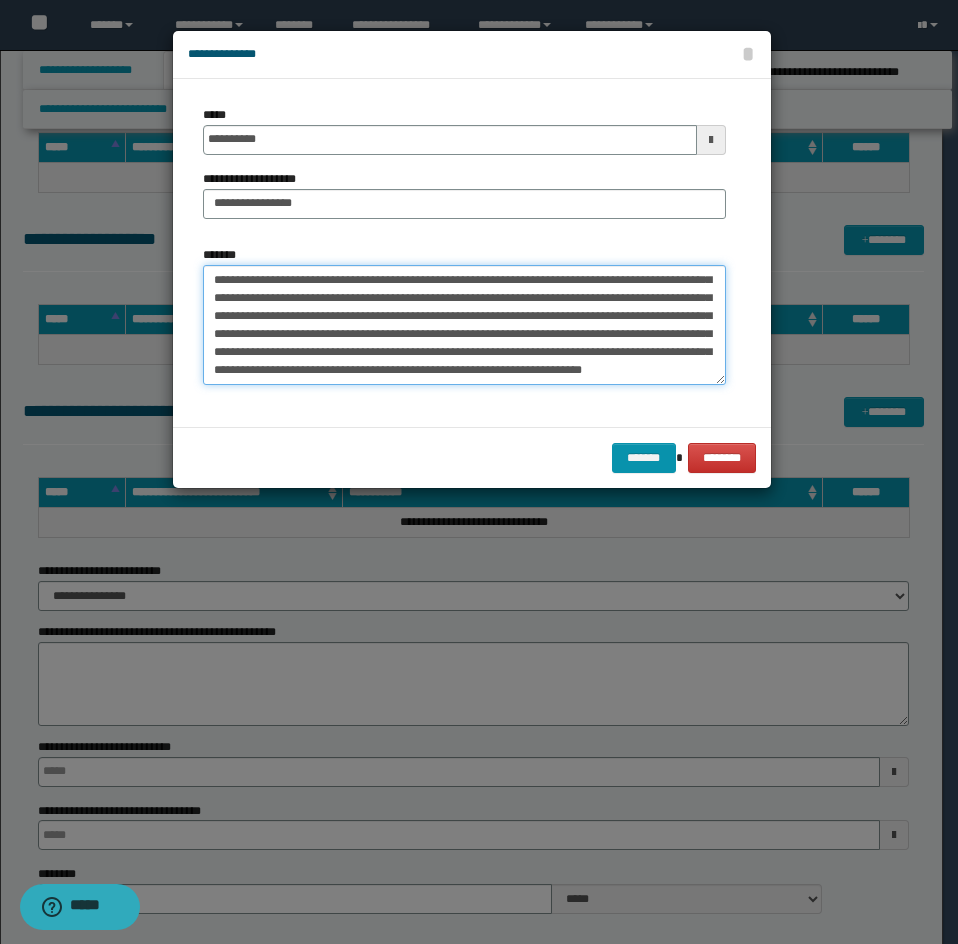 scroll, scrollTop: 126, scrollLeft: 0, axis: vertical 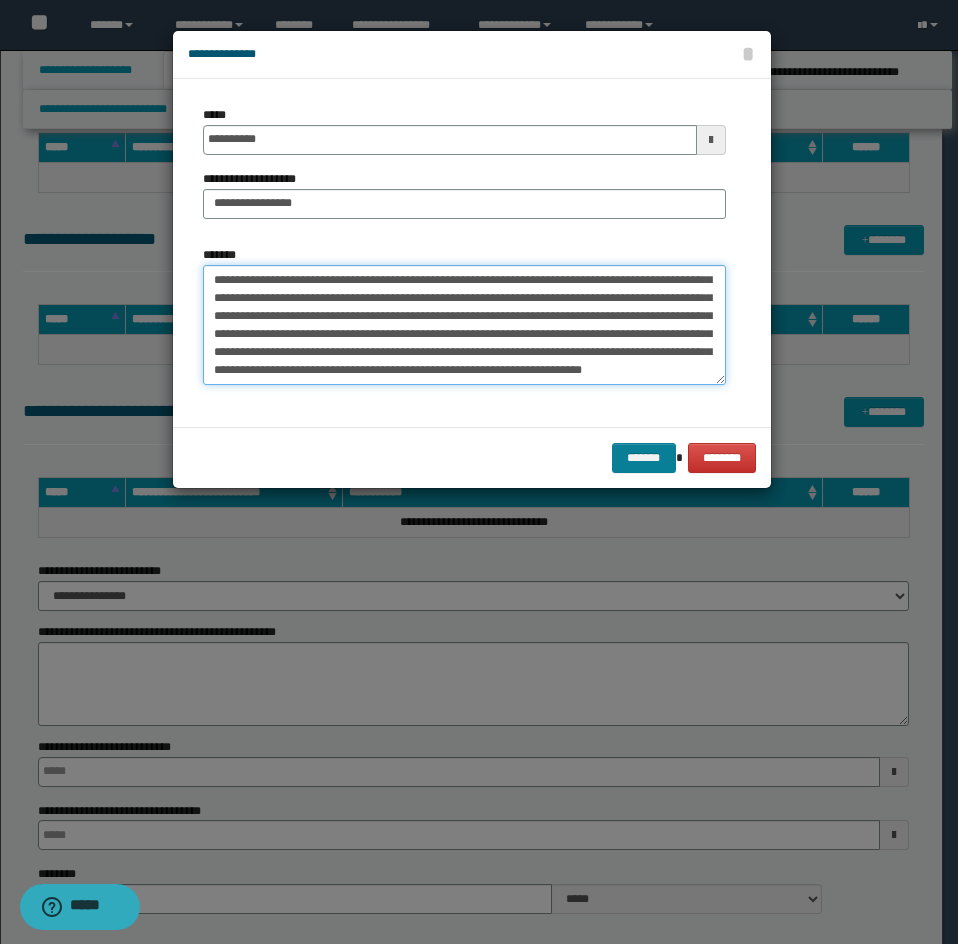 type on "**********" 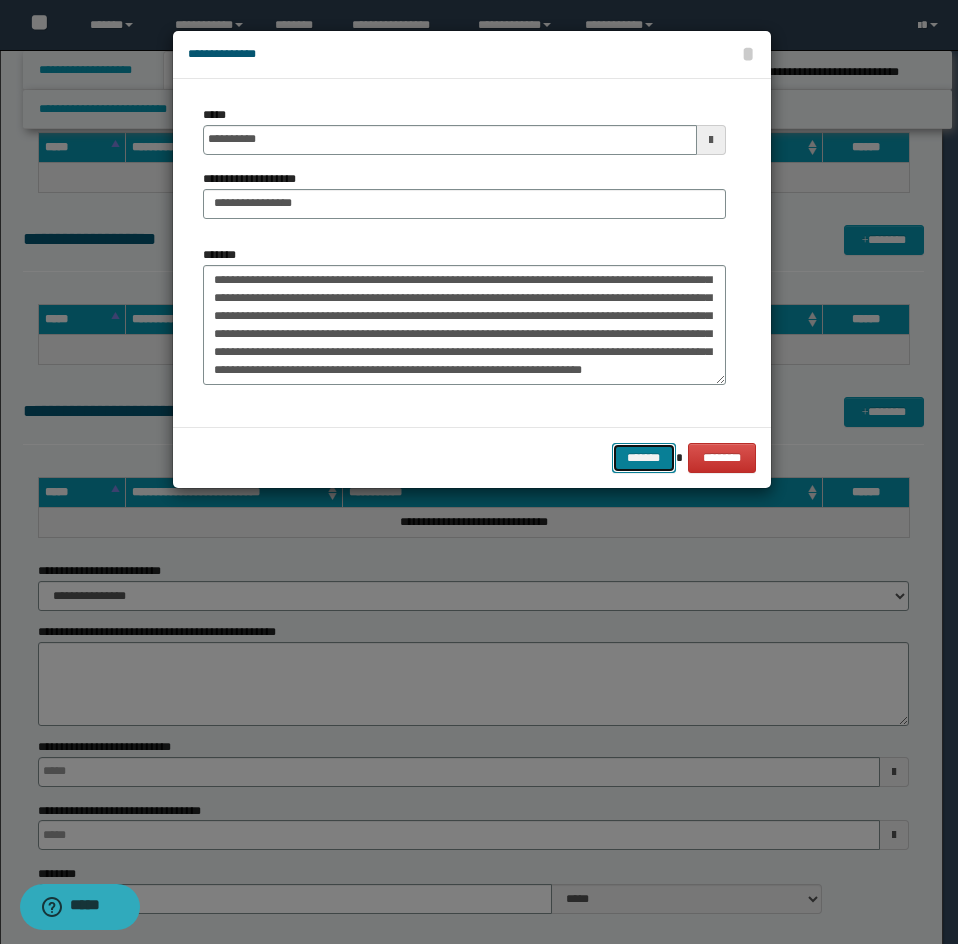 click on "*******" at bounding box center [644, 458] 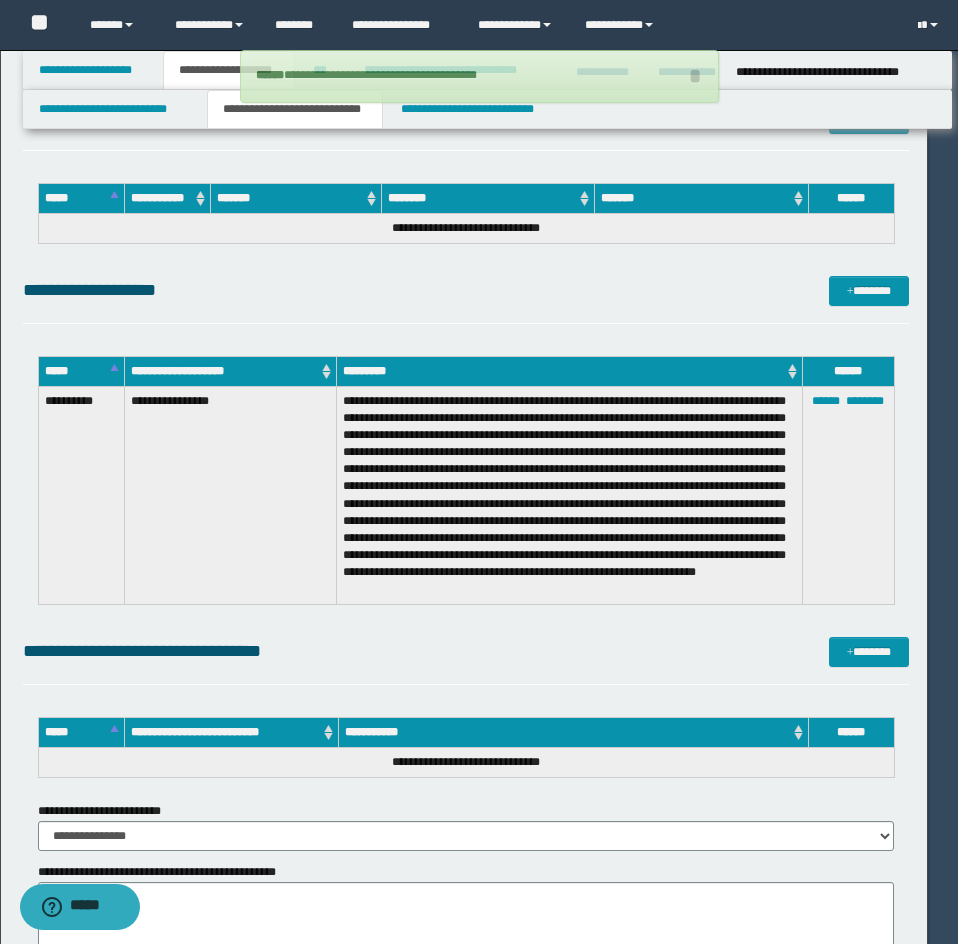 type 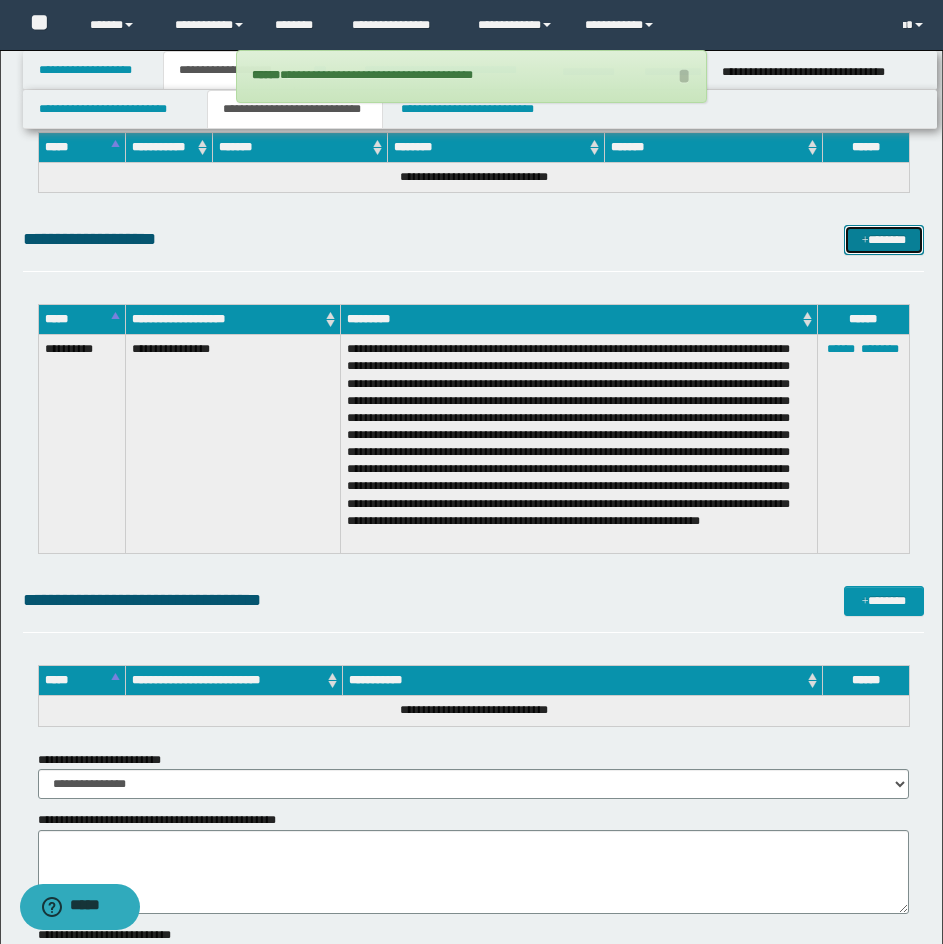 click on "*******" at bounding box center (884, 240) 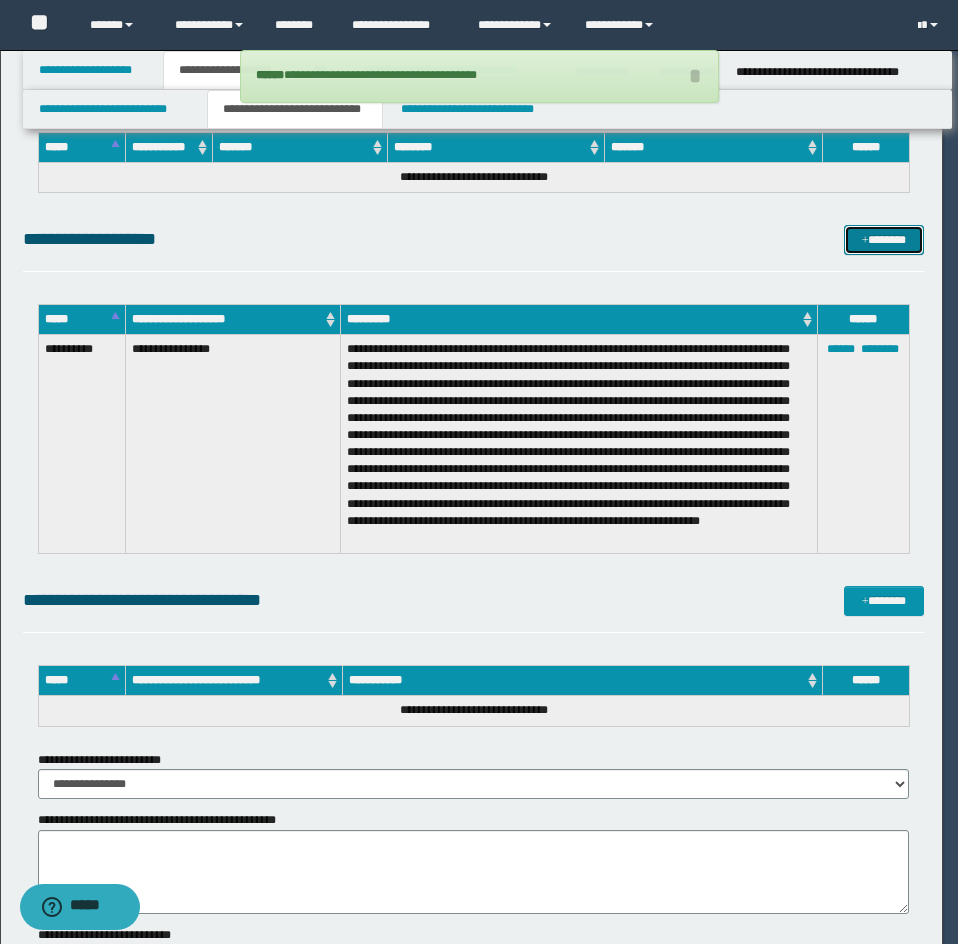 scroll, scrollTop: 0, scrollLeft: 0, axis: both 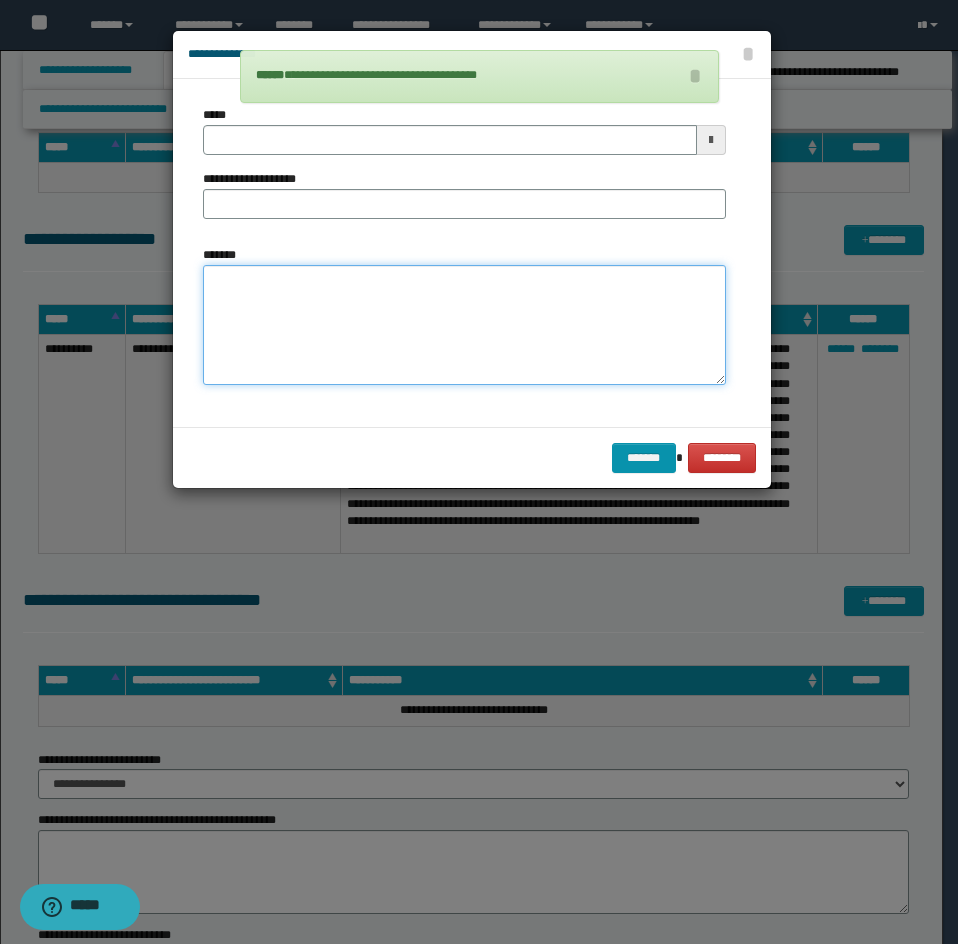 click on "*******" at bounding box center (464, 325) 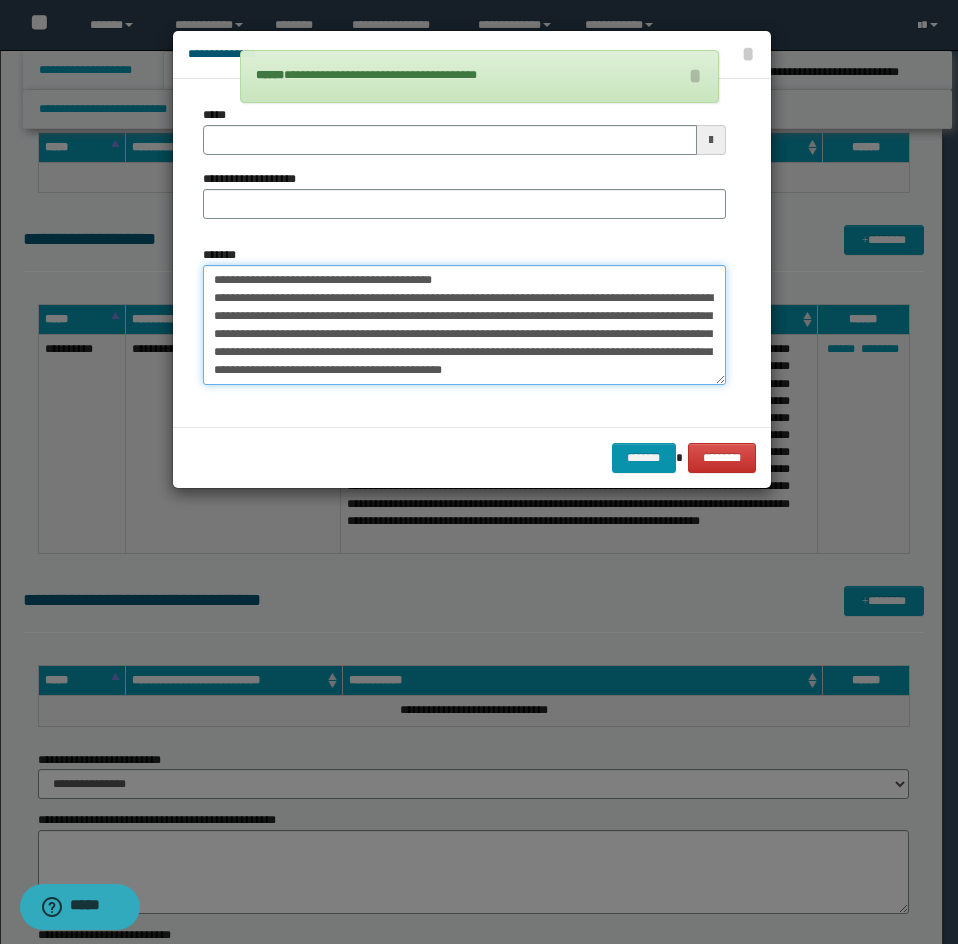 scroll, scrollTop: 0, scrollLeft: 0, axis: both 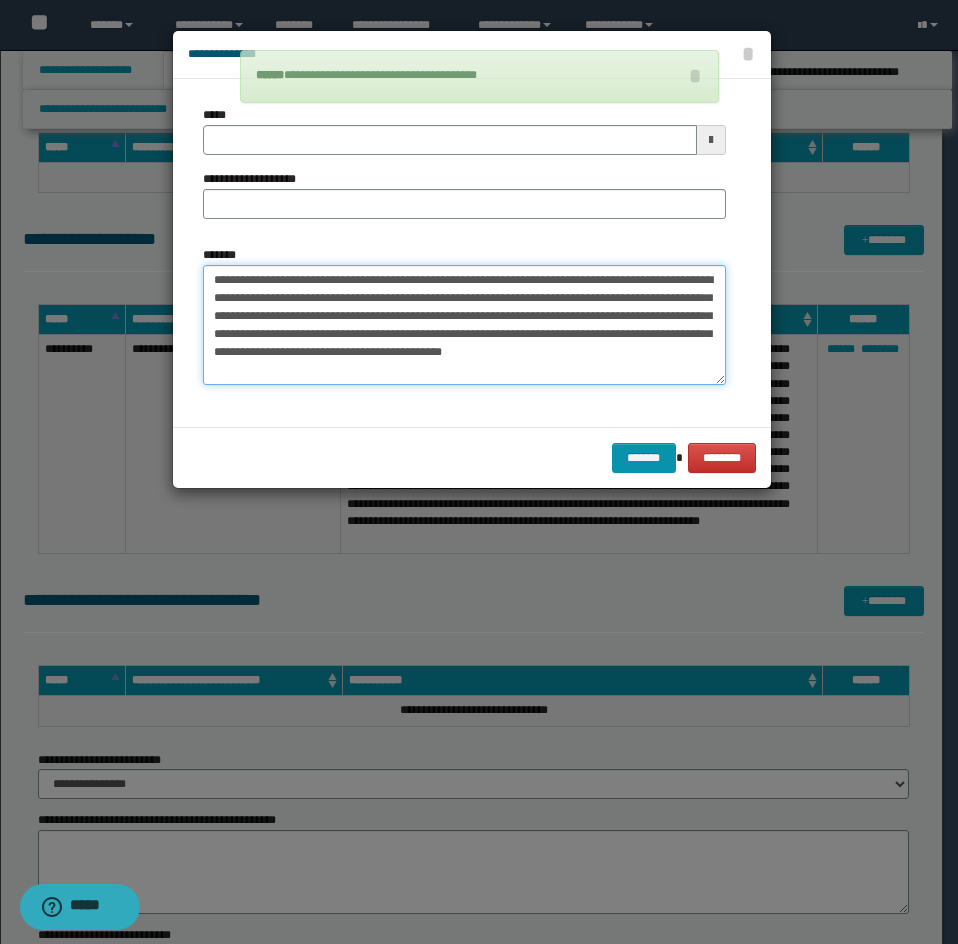 type 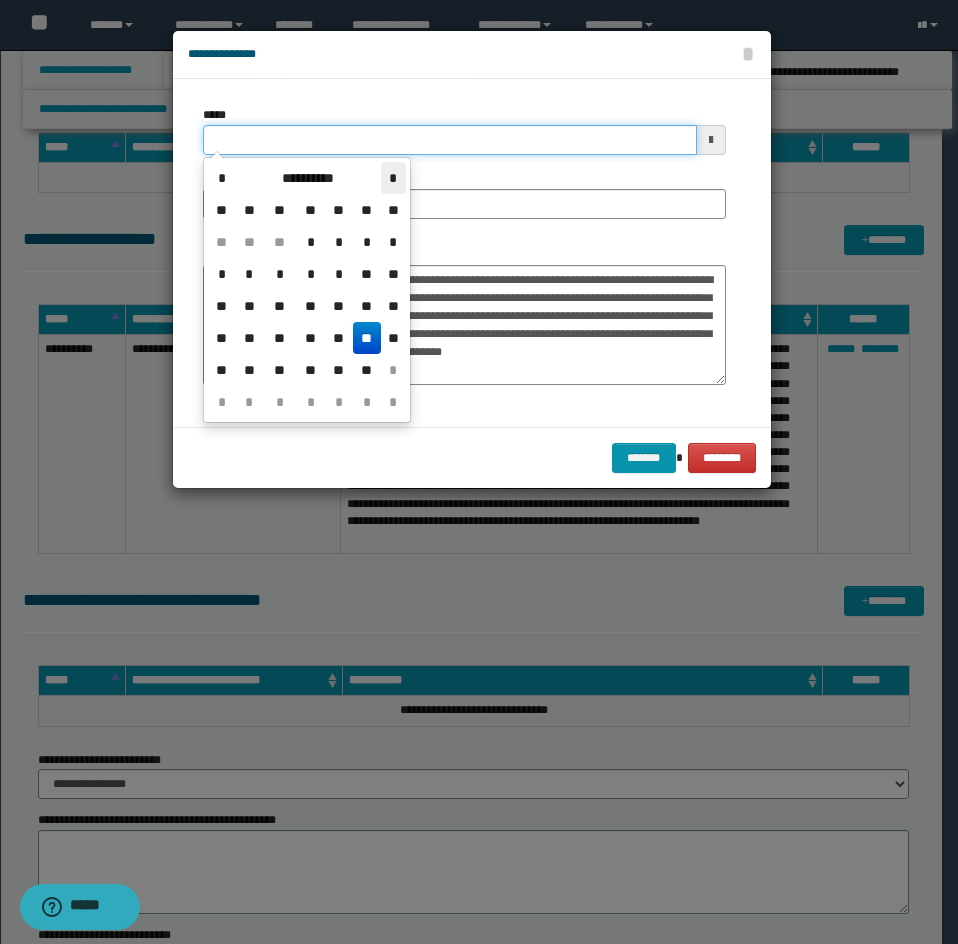 drag, startPoint x: 276, startPoint y: 125, endPoint x: 381, endPoint y: 174, distance: 115.87062 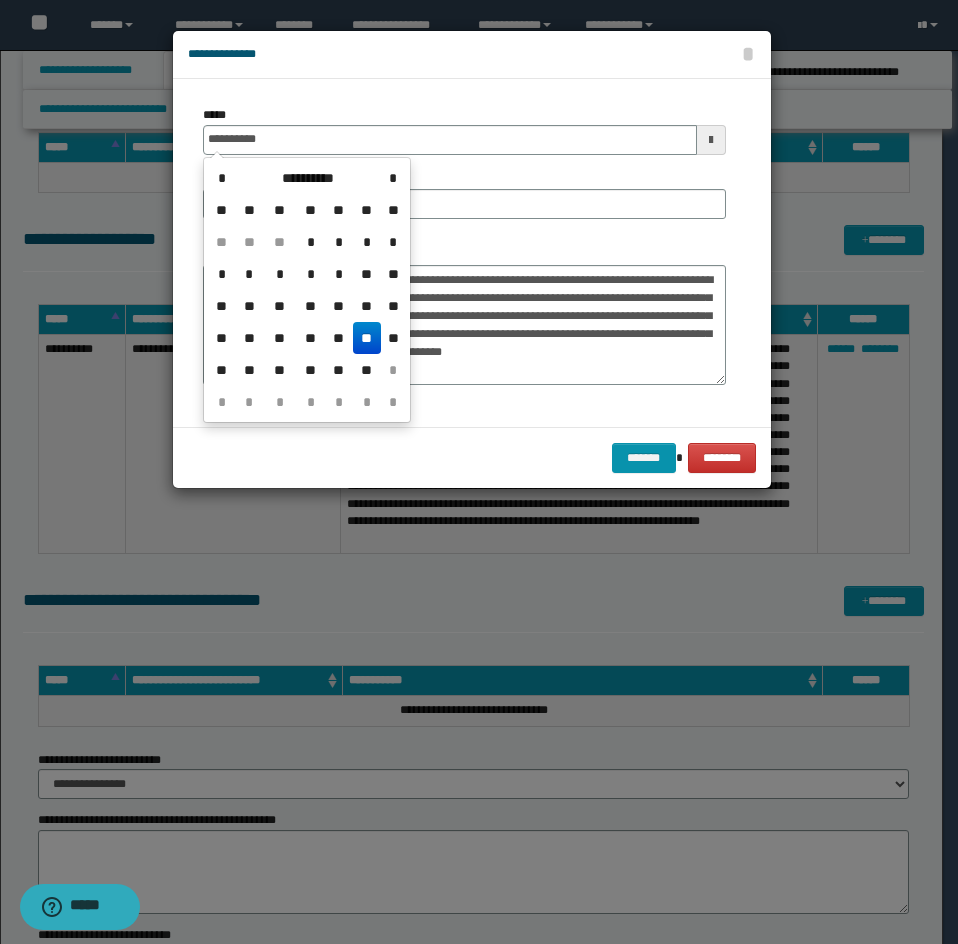 click on "**********" at bounding box center [307, 290] 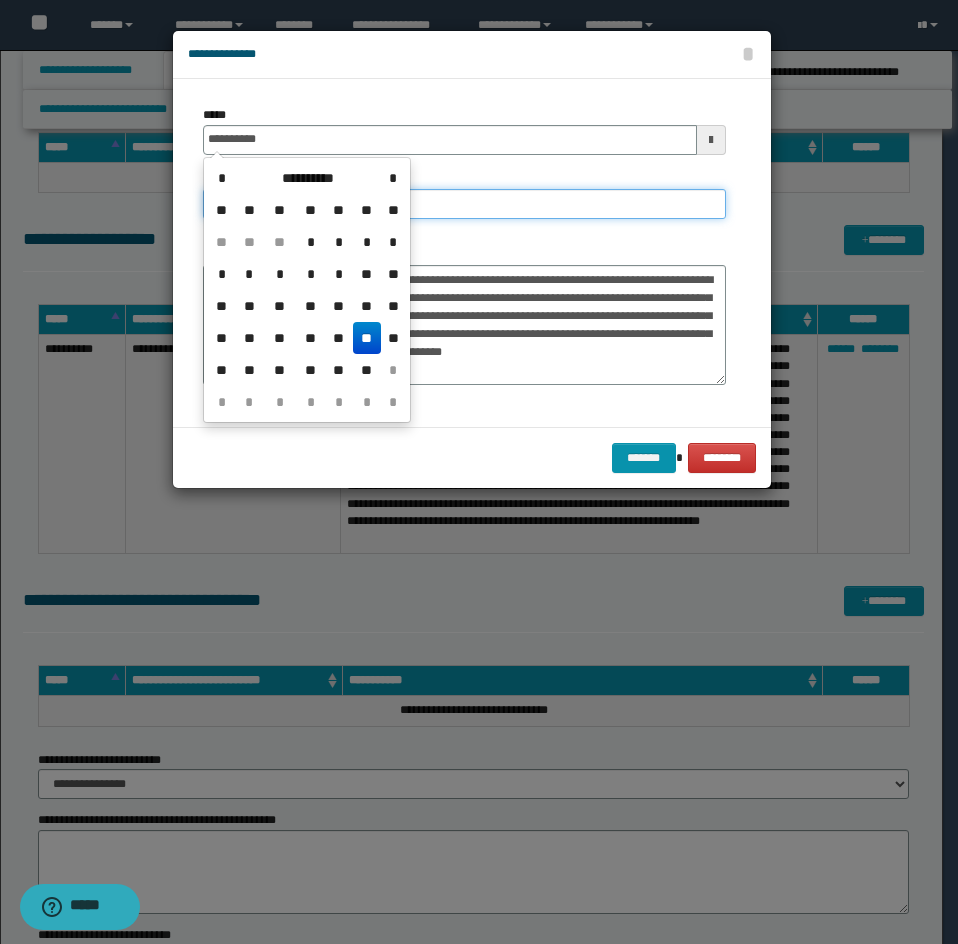type on "**********" 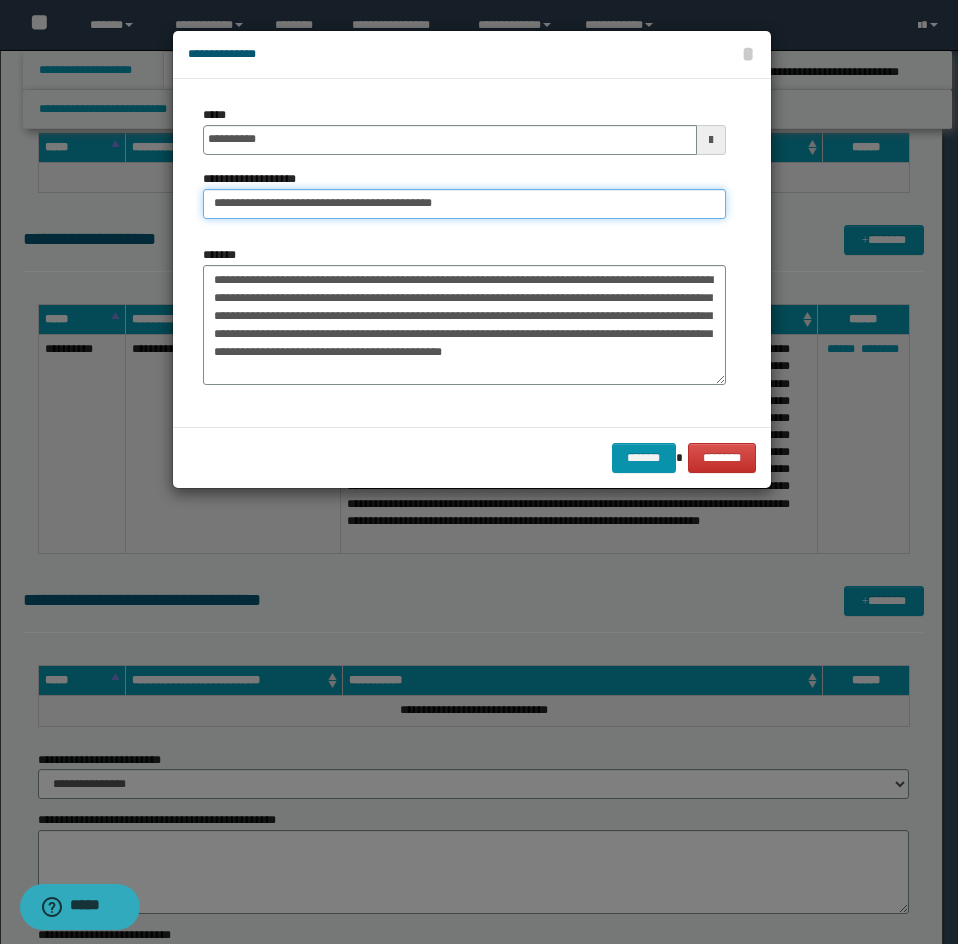 drag, startPoint x: 255, startPoint y: 195, endPoint x: 172, endPoint y: 238, distance: 93.47727 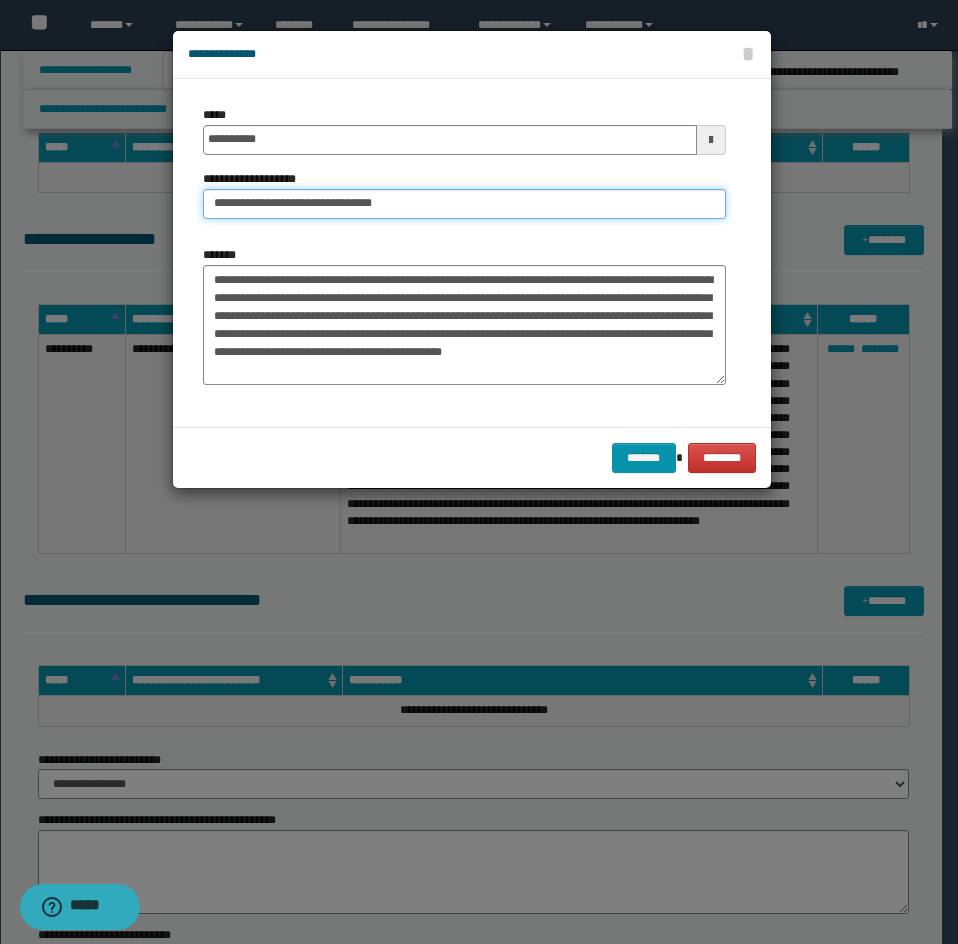 type on "**********" 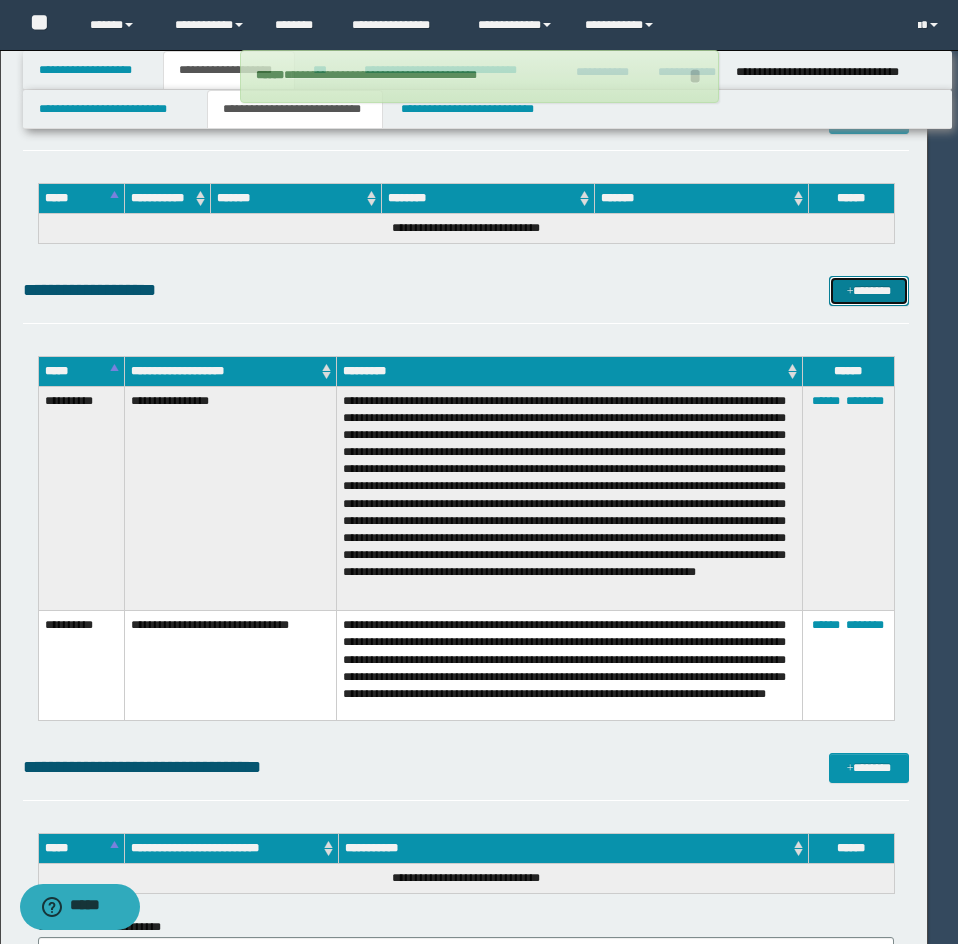 type 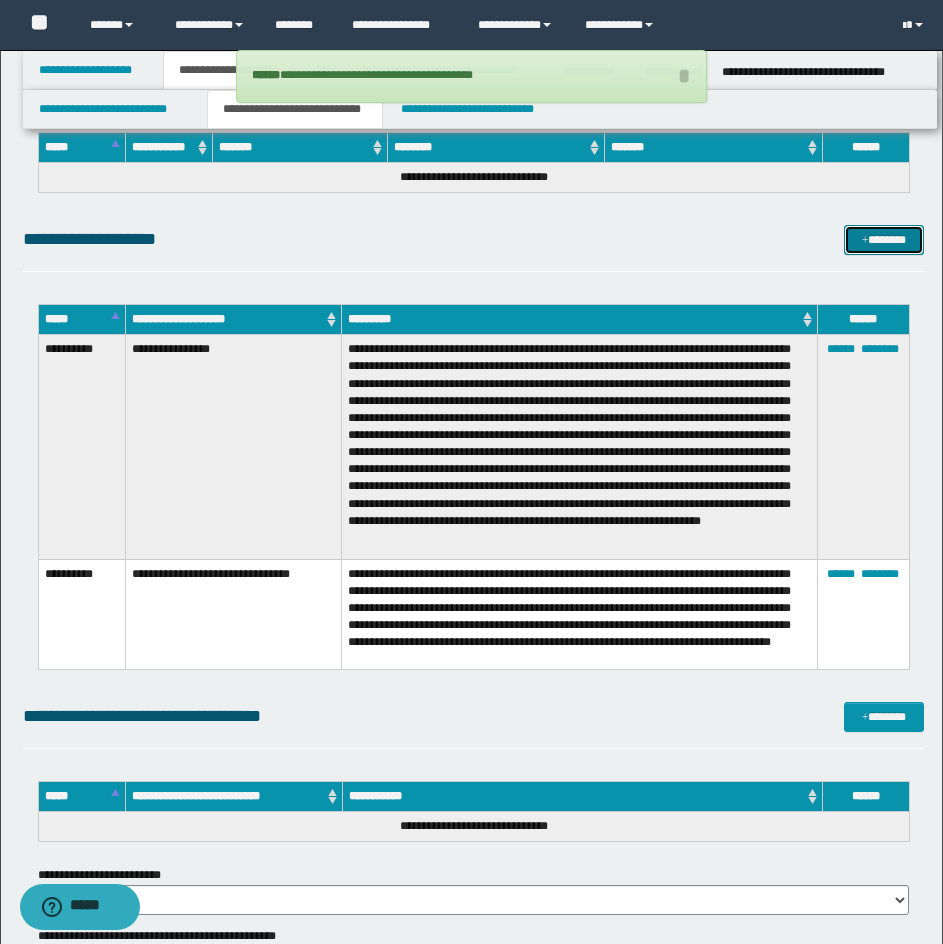 click on "*******" at bounding box center [884, 240] 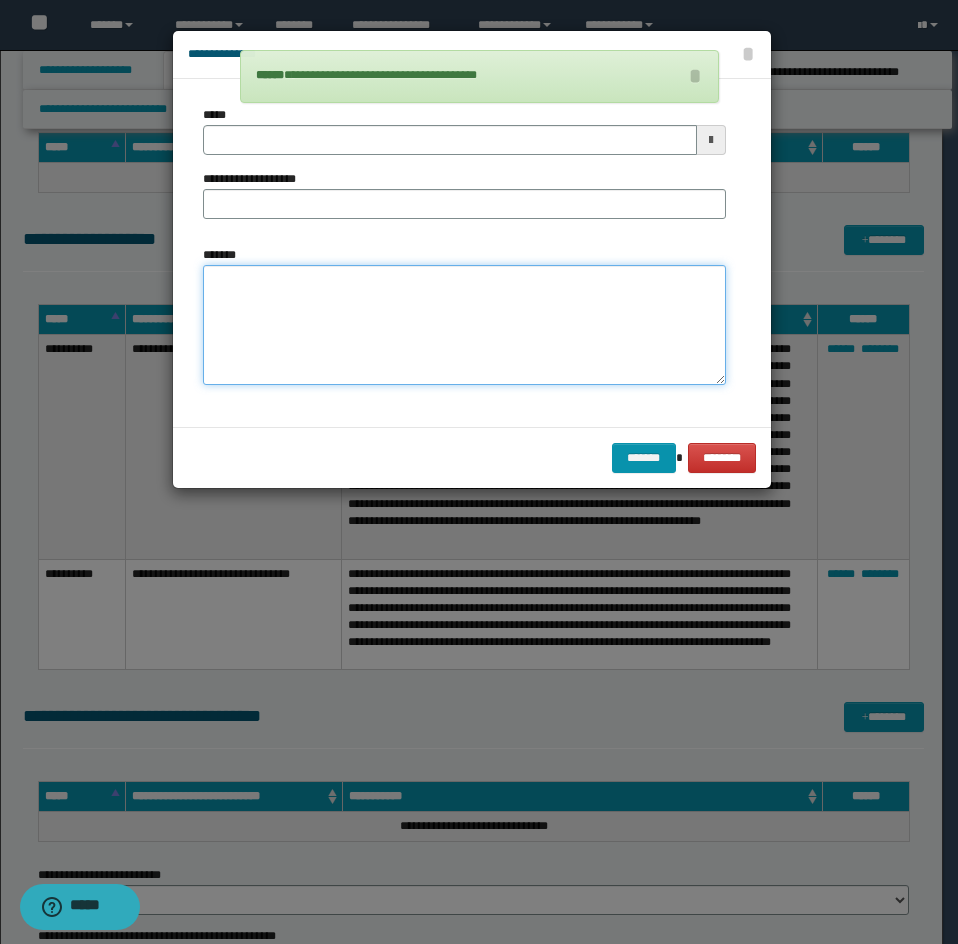 drag, startPoint x: 304, startPoint y: 278, endPoint x: 286, endPoint y: 283, distance: 18.681541 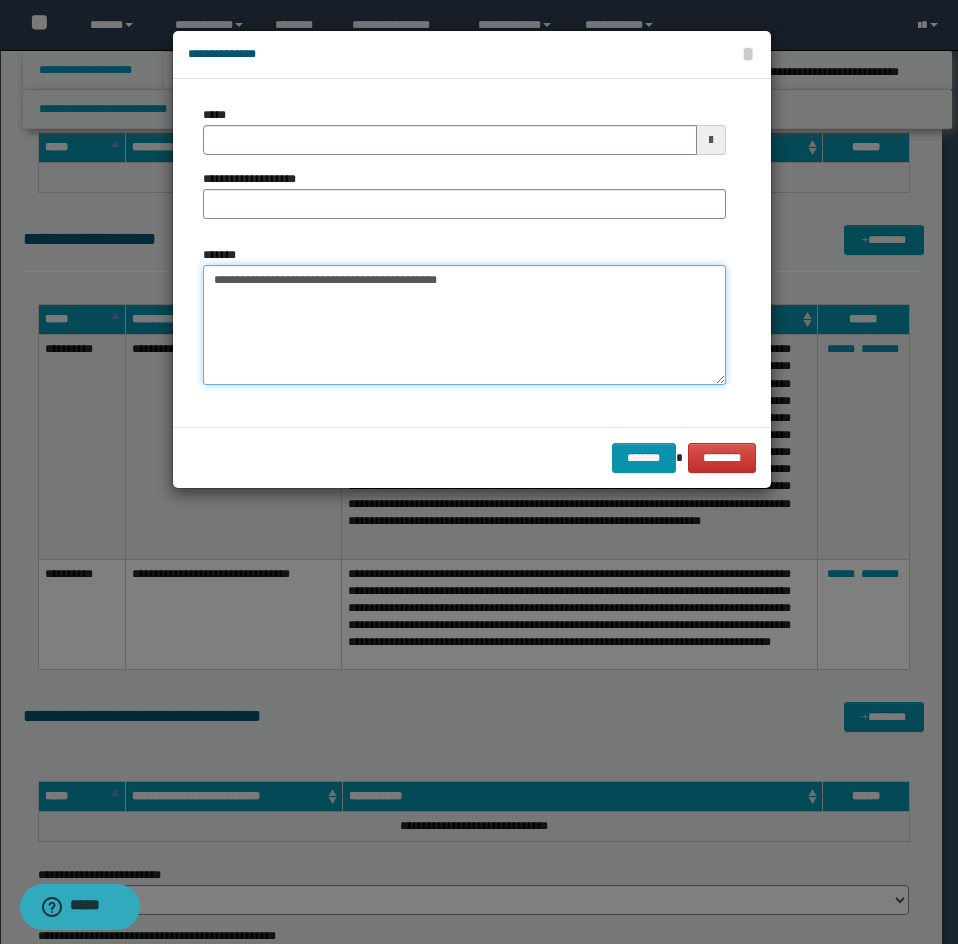 click on "**********" at bounding box center [464, 325] 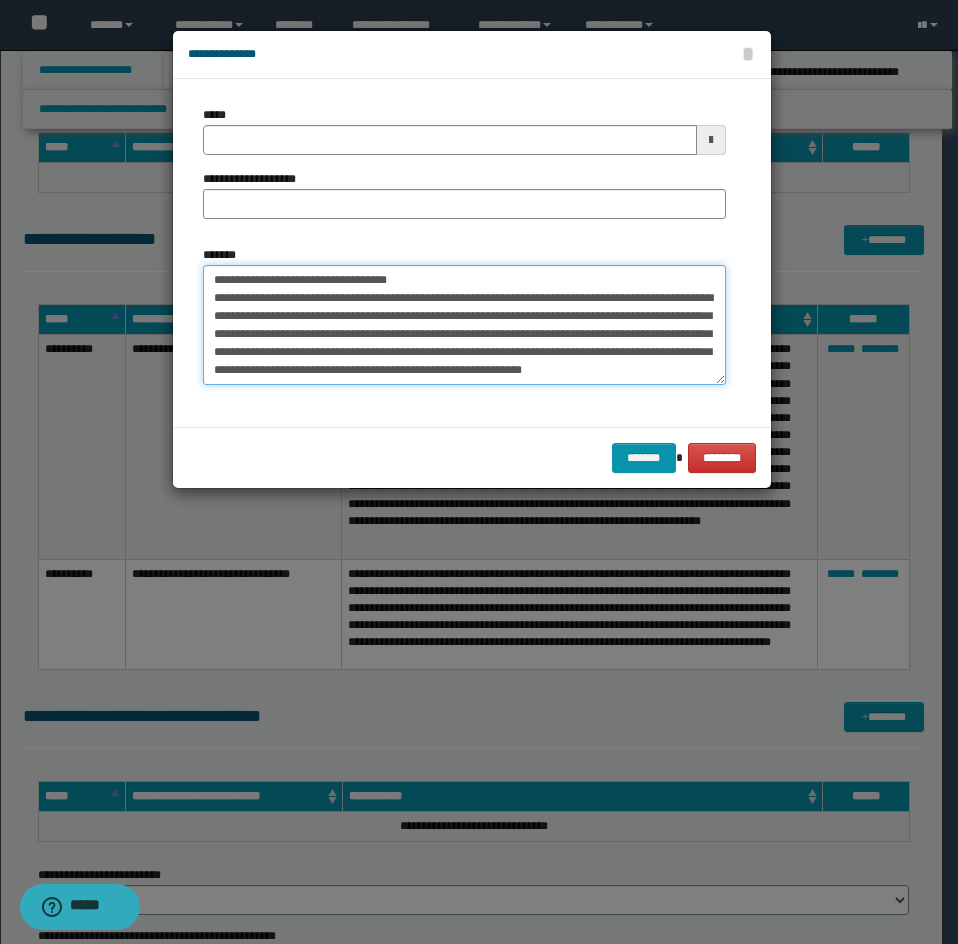 click on "*******" at bounding box center [464, 325] 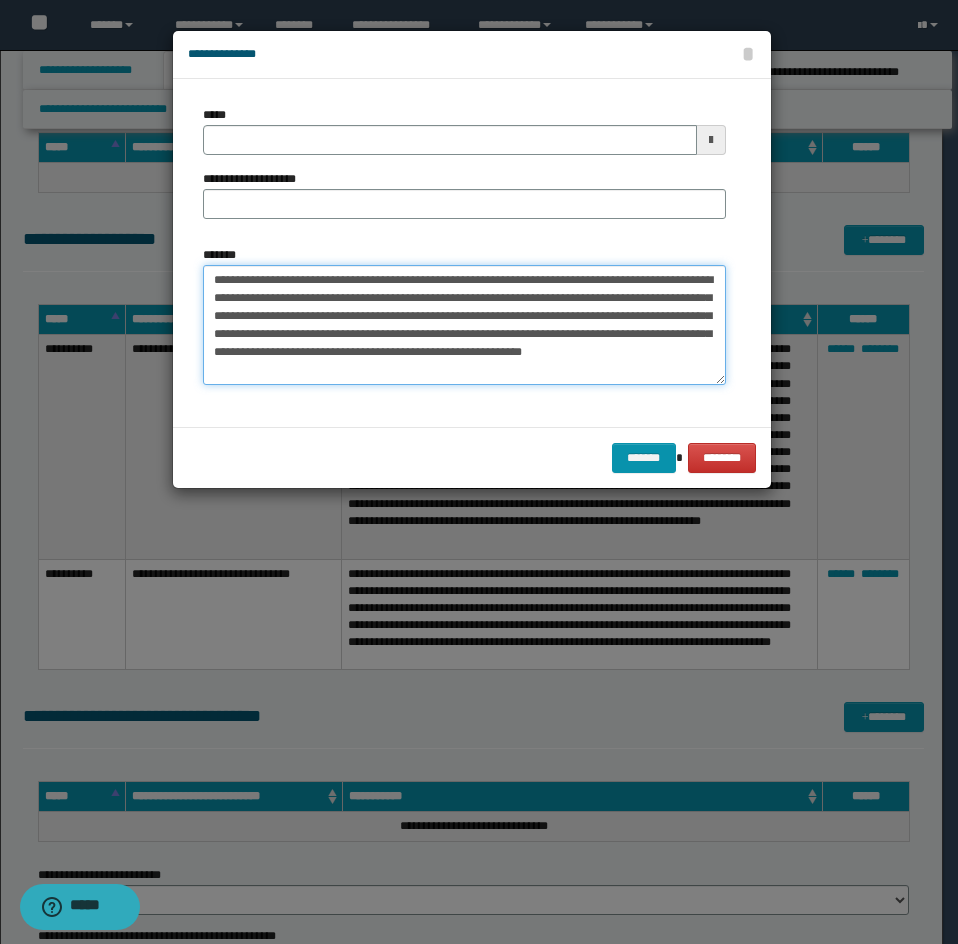type 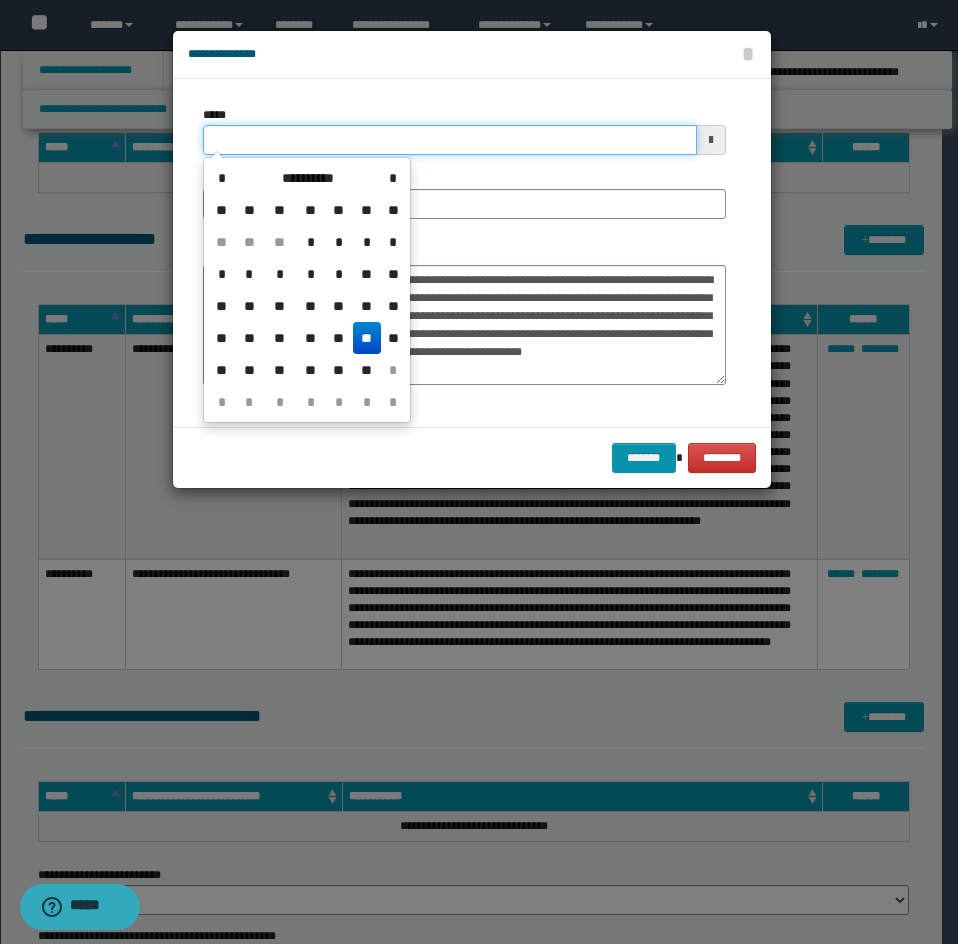 click on "*****" at bounding box center [450, 140] 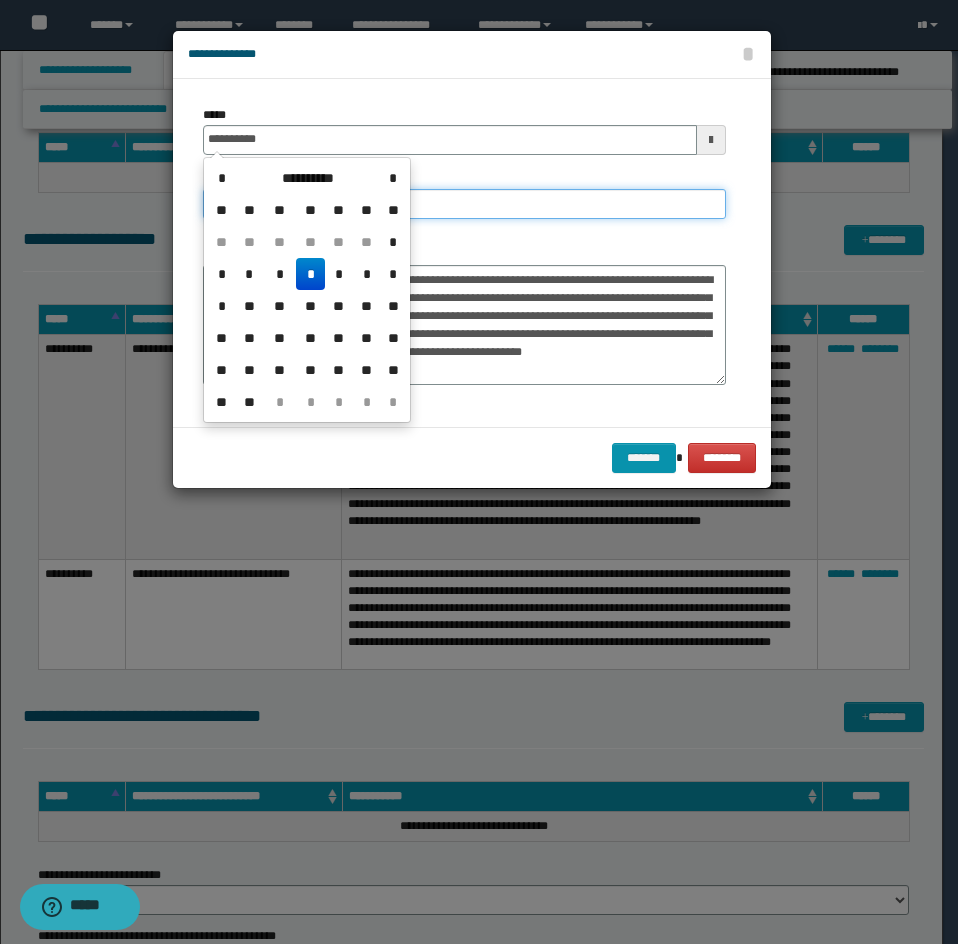type on "**********" 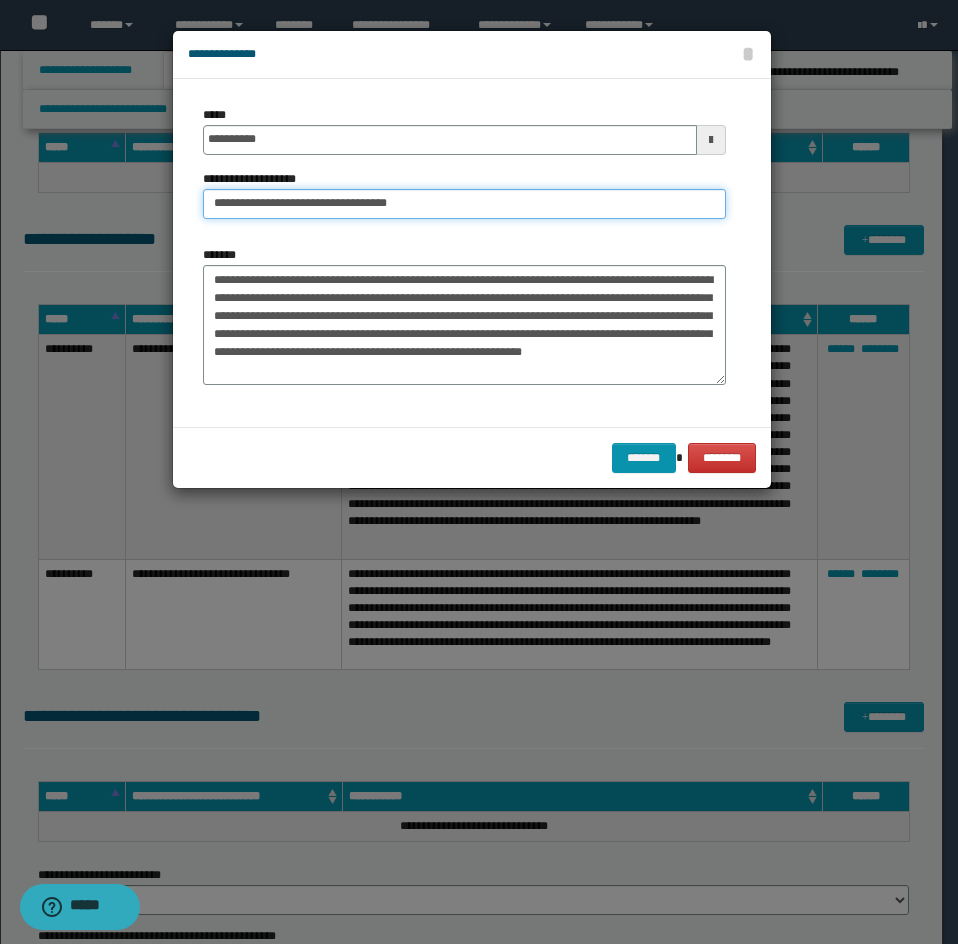 drag, startPoint x: 281, startPoint y: 203, endPoint x: 127, endPoint y: 204, distance: 154.00325 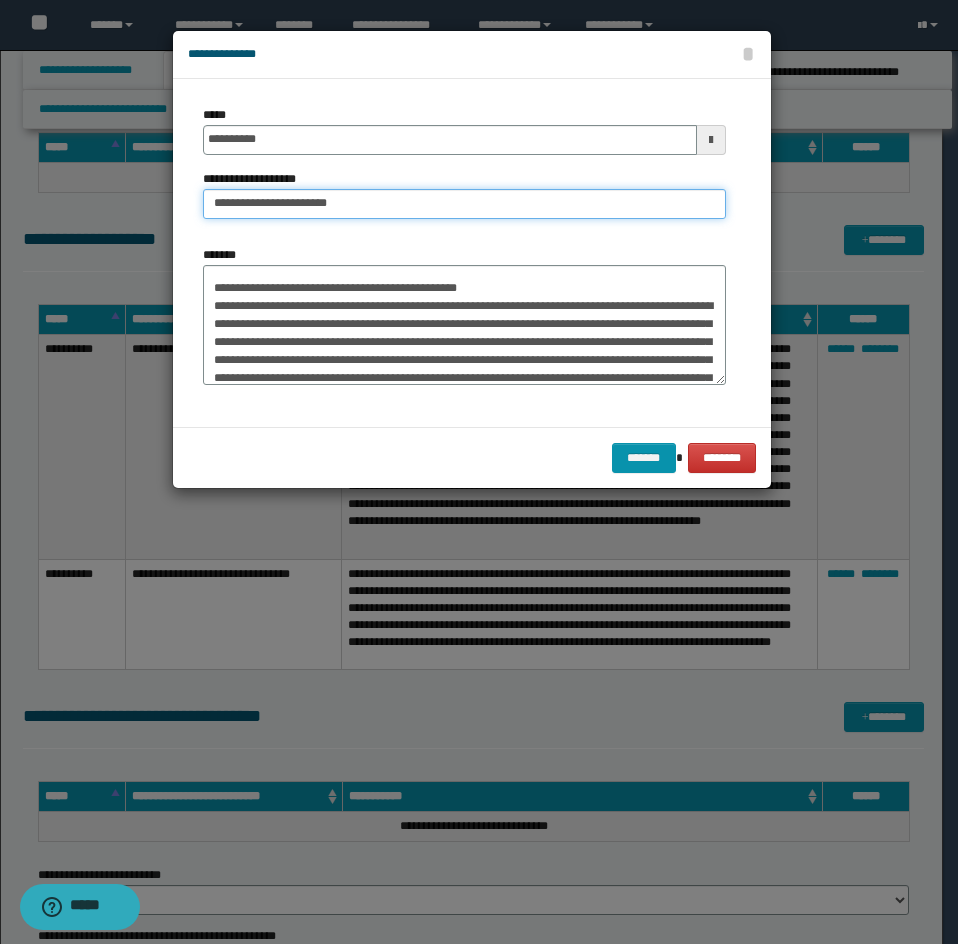 type on "**********" 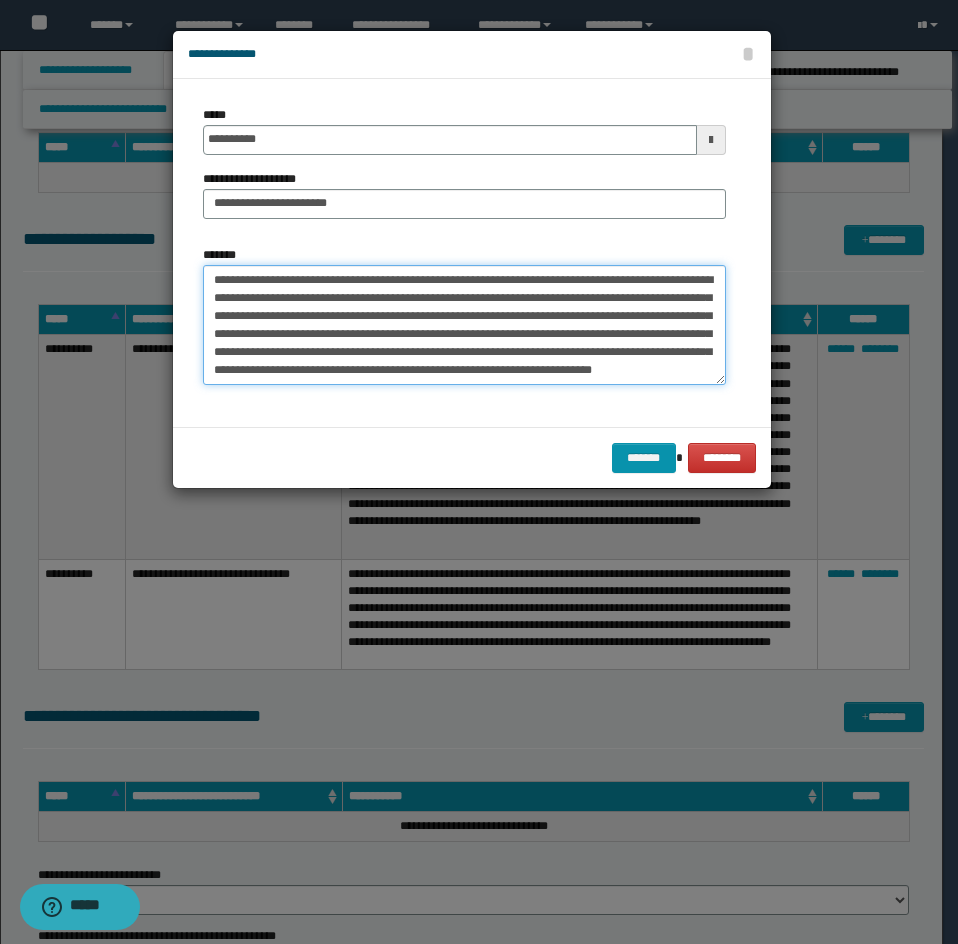 drag, startPoint x: 203, startPoint y: 303, endPoint x: 316, endPoint y: 376, distance: 134.52881 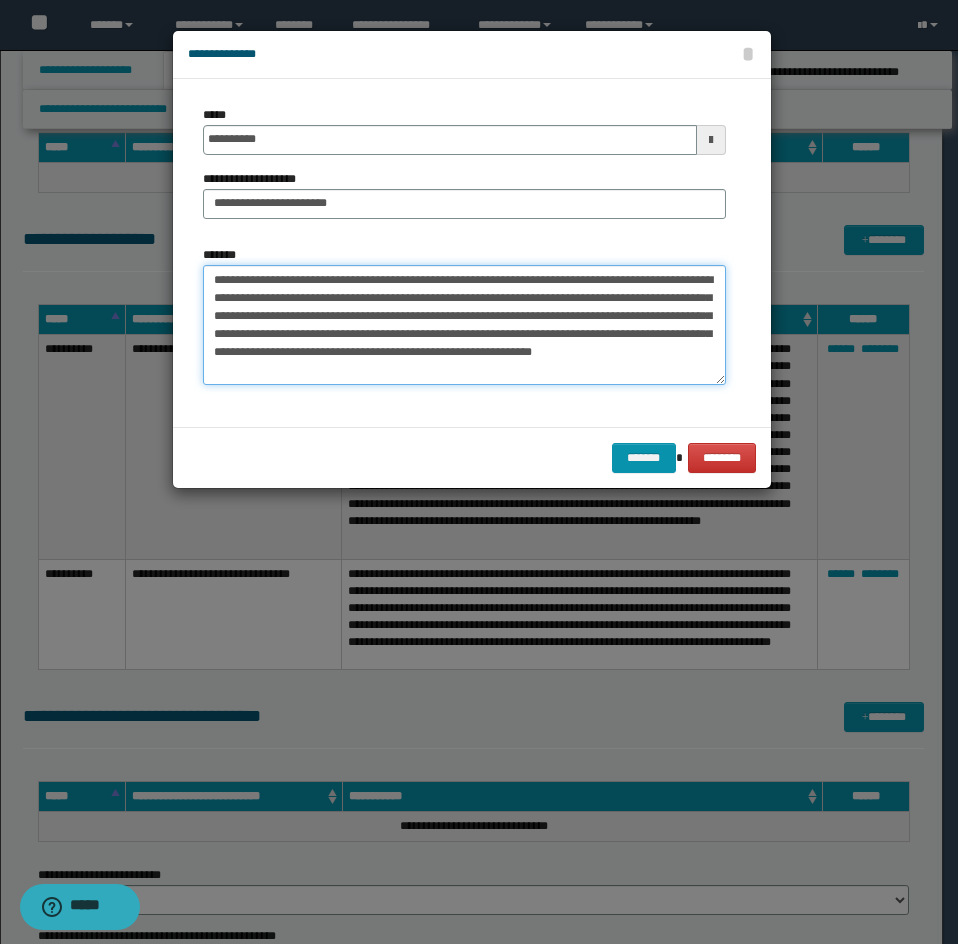 scroll, scrollTop: 36, scrollLeft: 0, axis: vertical 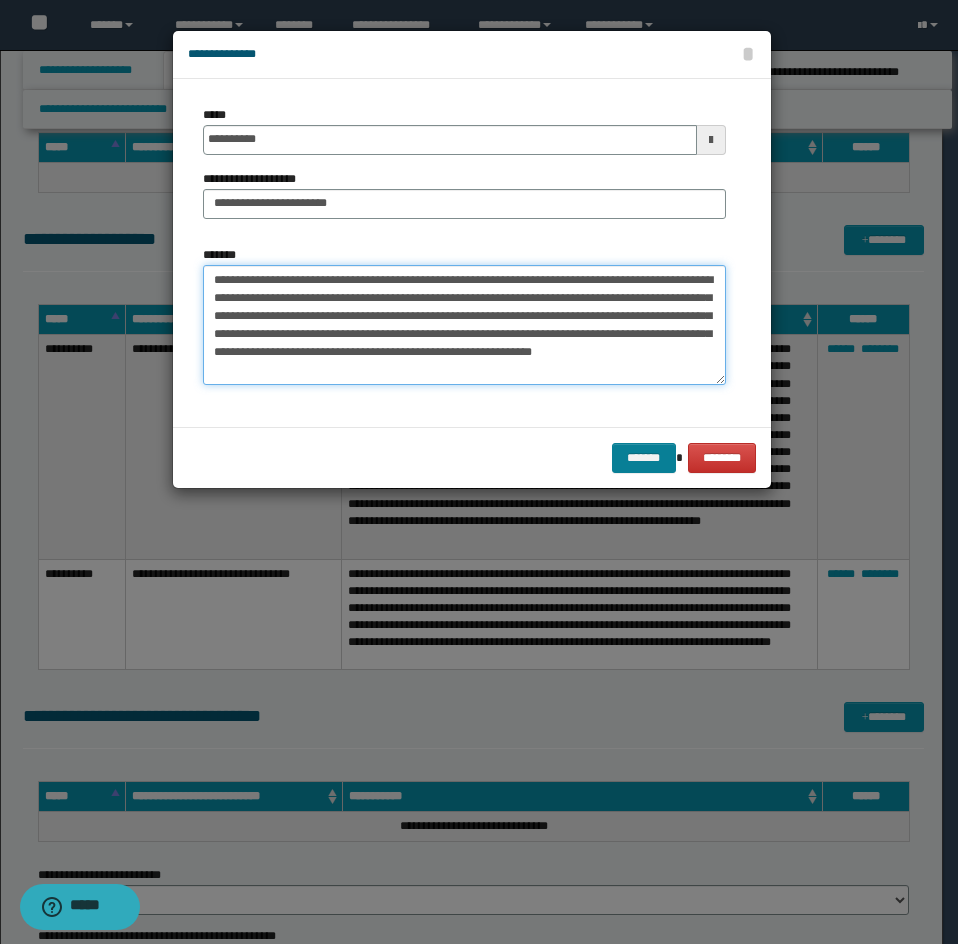 type on "**********" 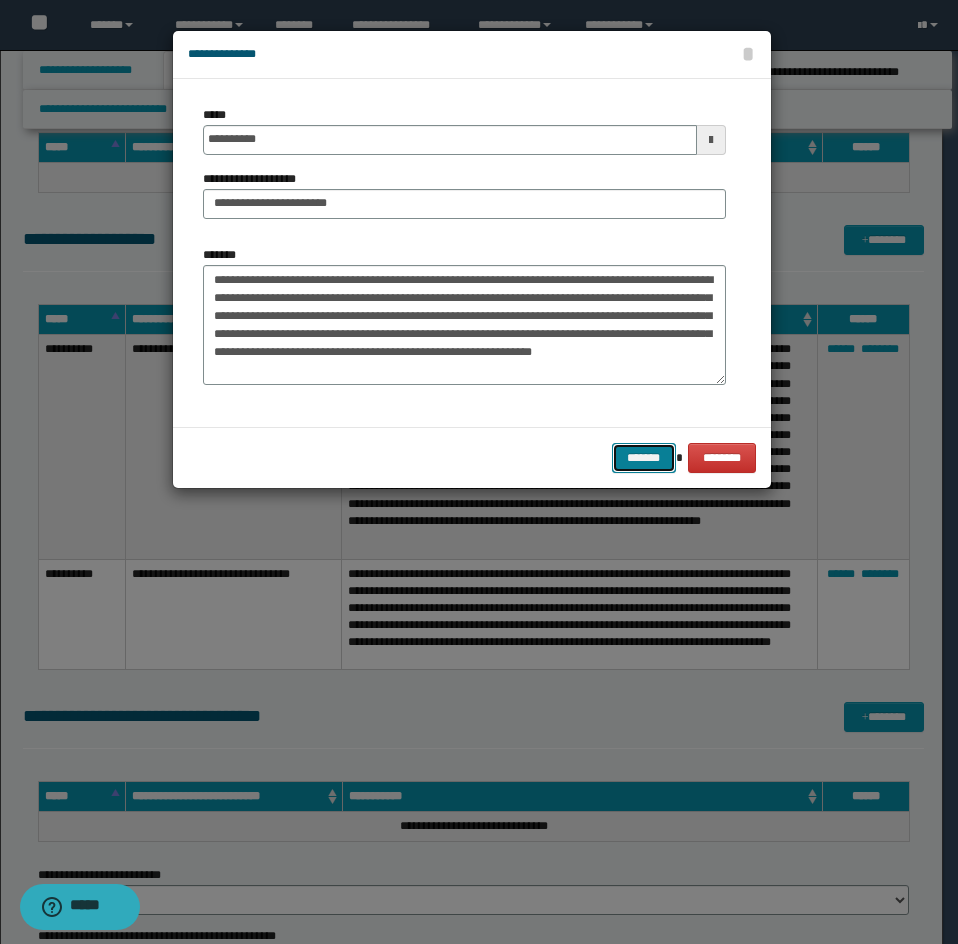 click on "*******" at bounding box center [644, 458] 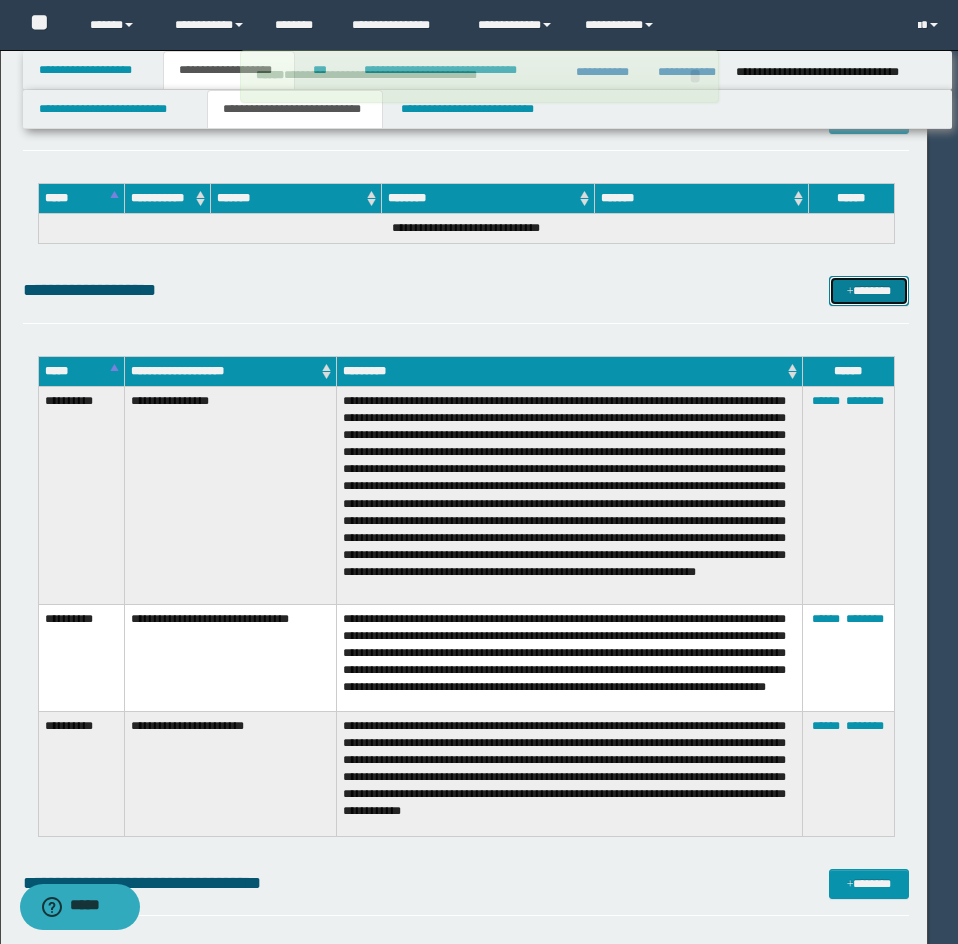 type 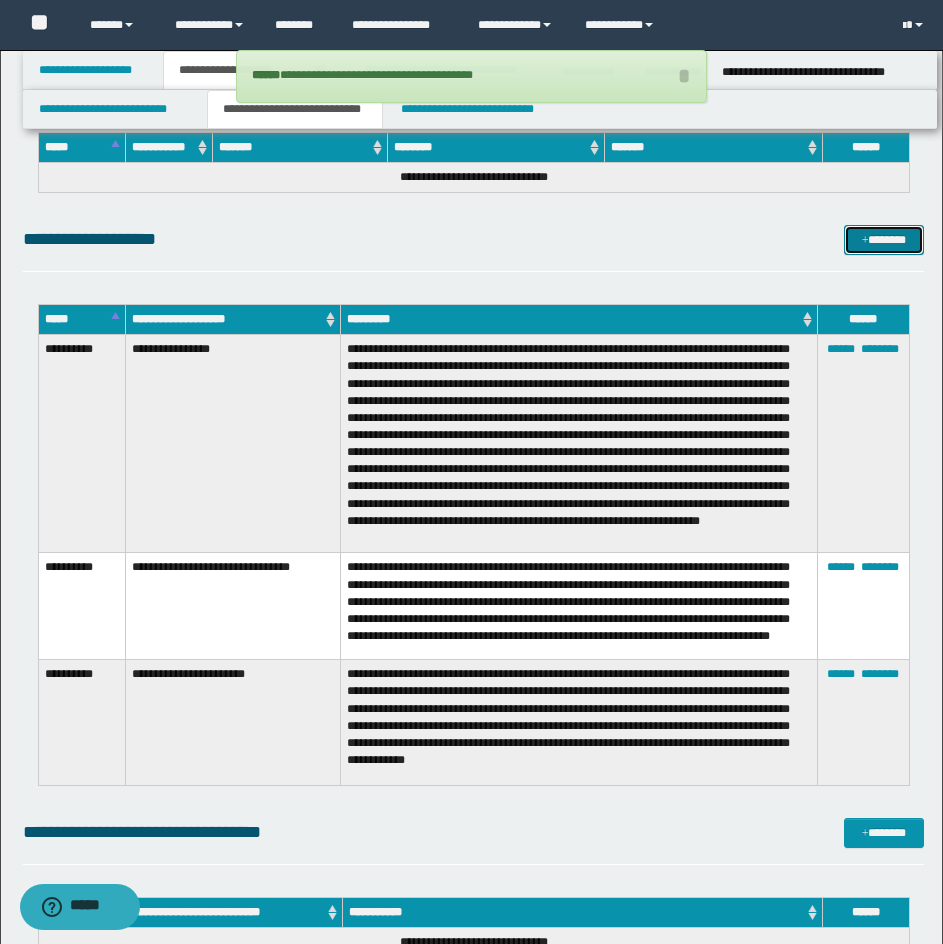 click on "*******" at bounding box center [884, 240] 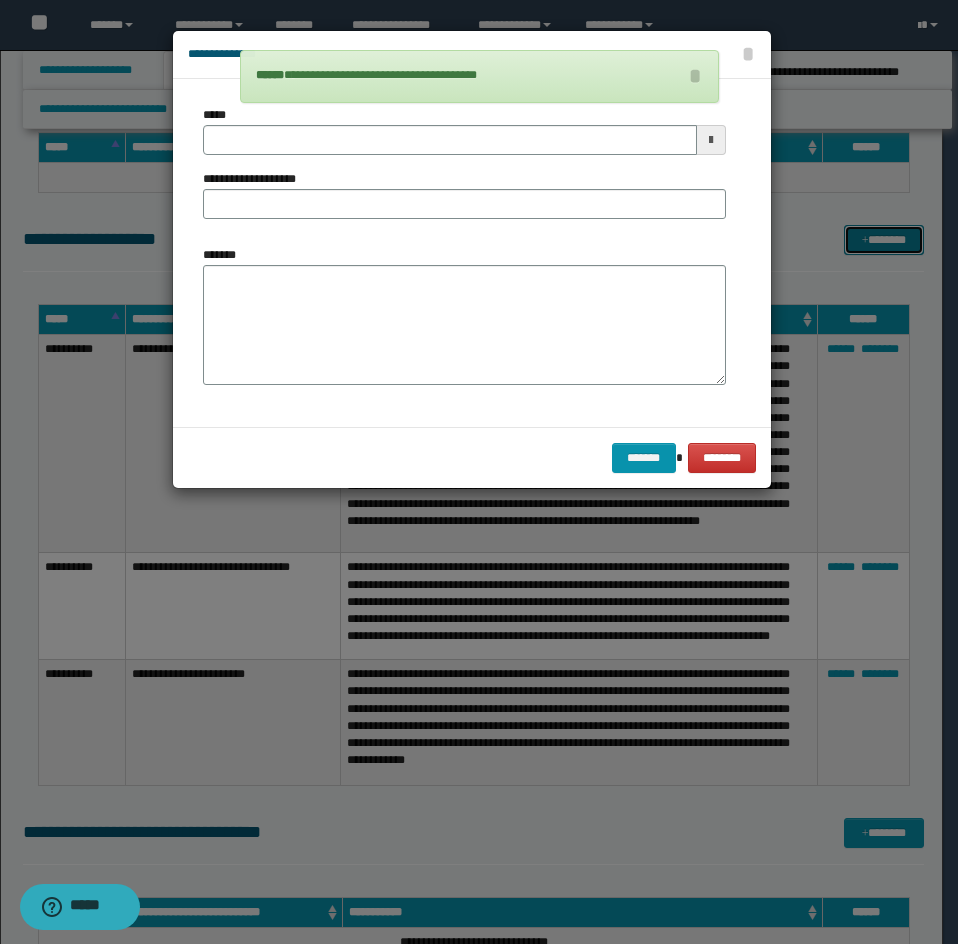 scroll, scrollTop: 0, scrollLeft: 0, axis: both 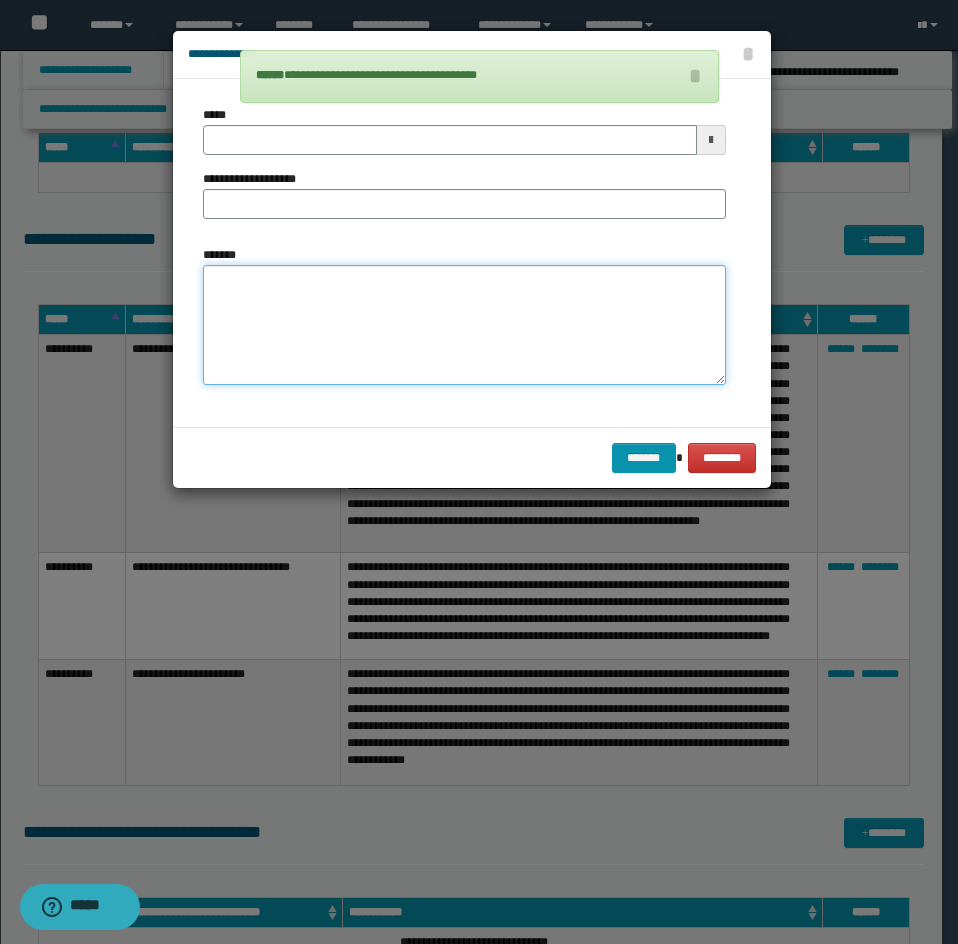 click on "*******" at bounding box center [464, 325] 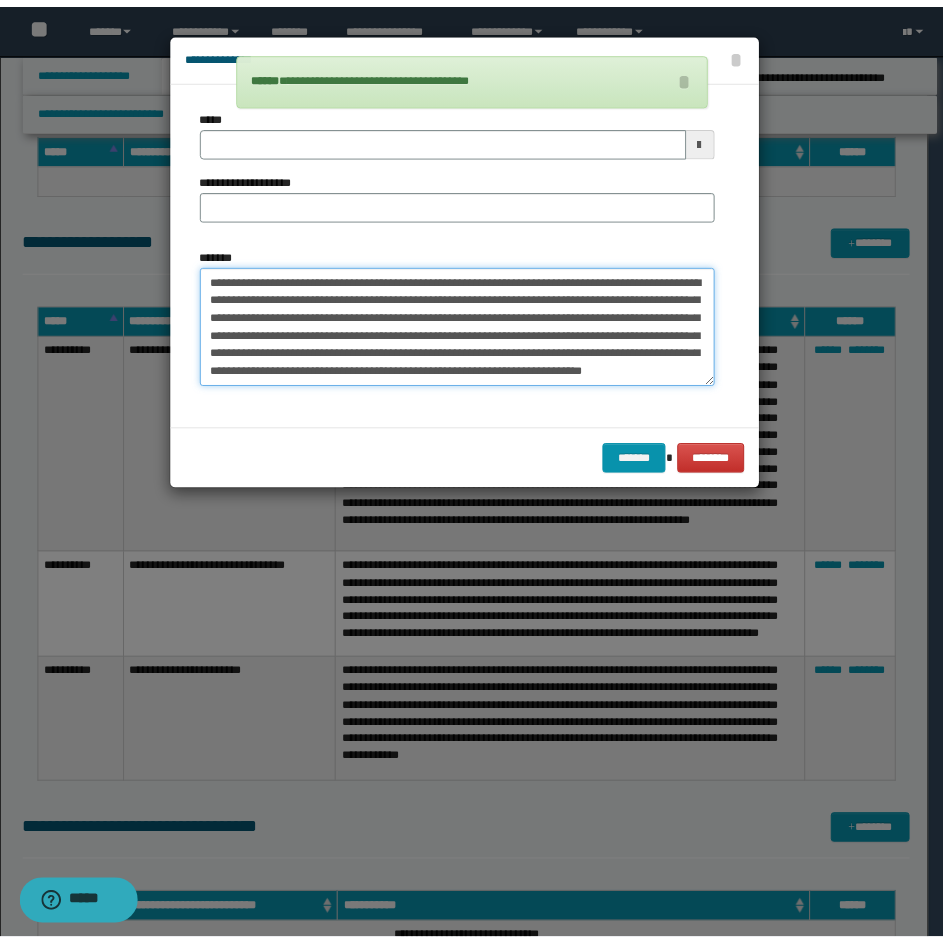 scroll, scrollTop: 0, scrollLeft: 0, axis: both 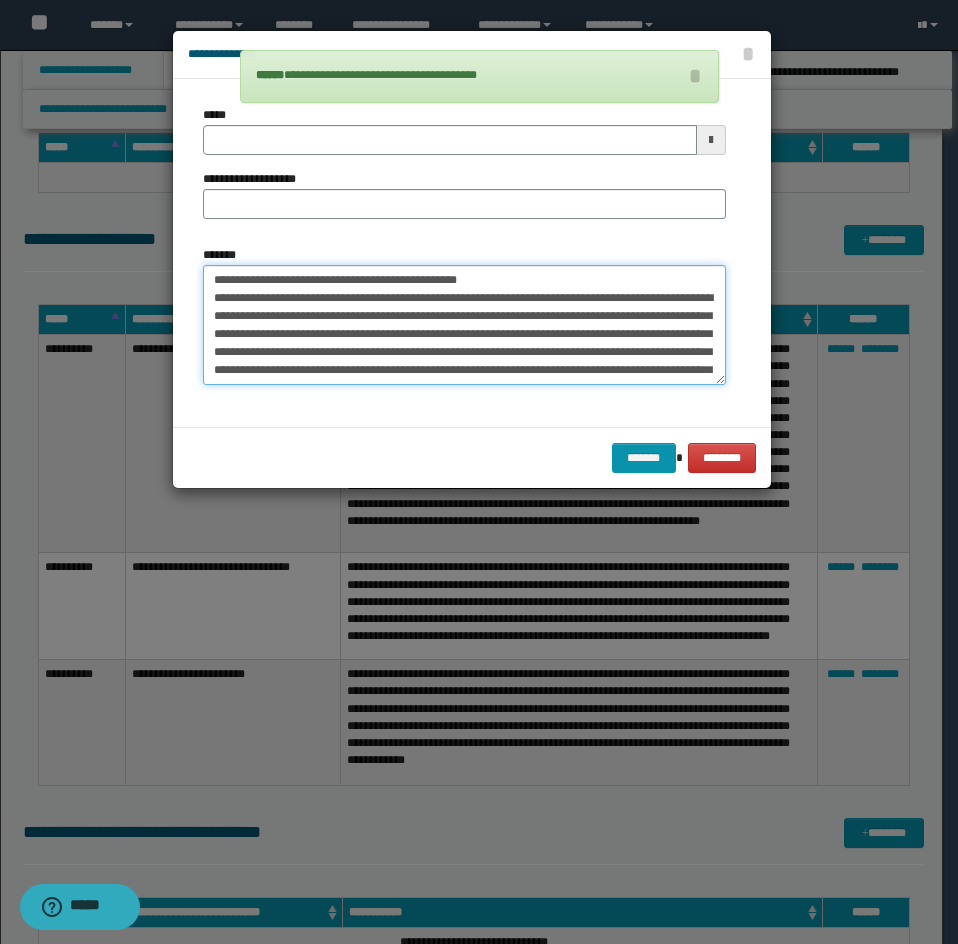 click on "**********" at bounding box center (464, 325) 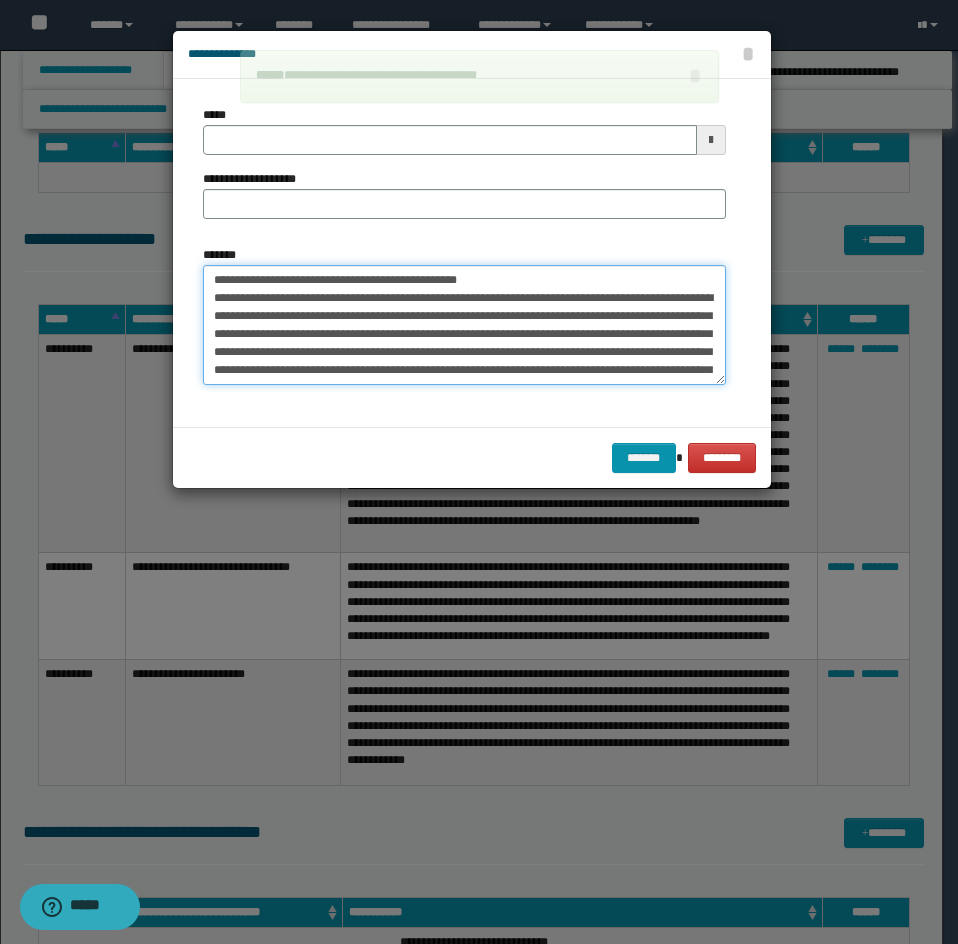 click on "**********" at bounding box center (464, 325) 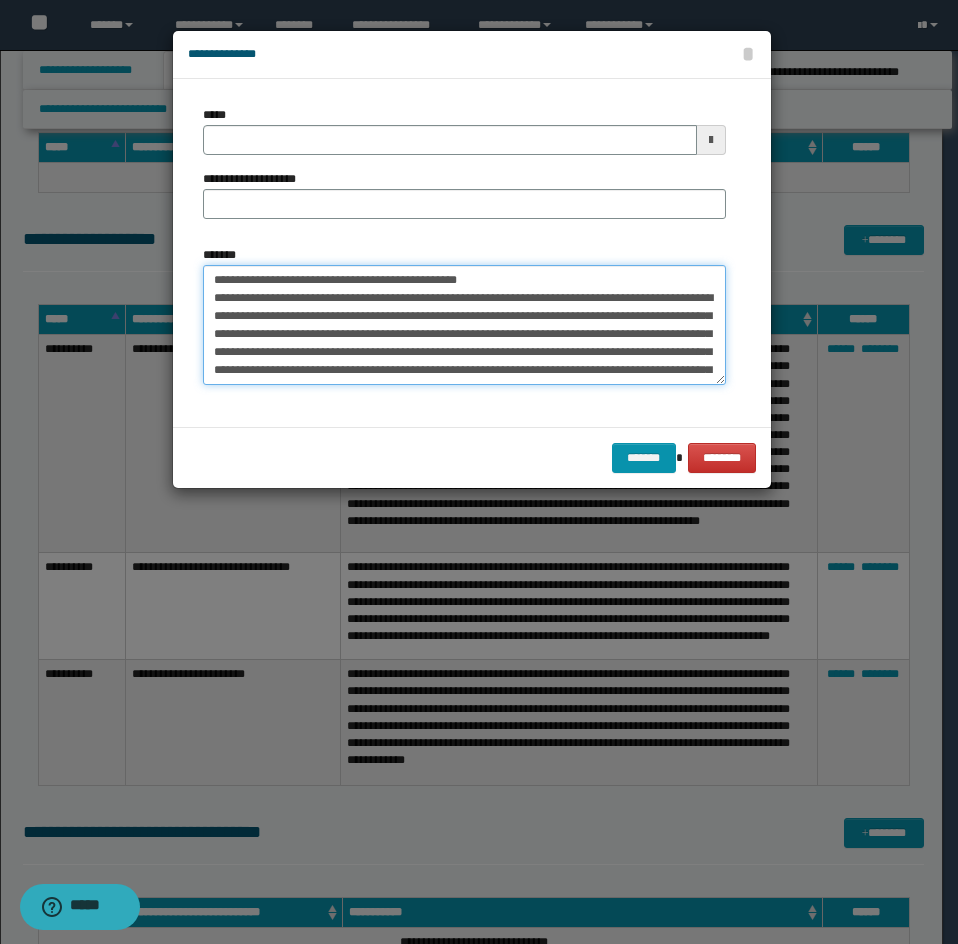click on "**********" at bounding box center [464, 325] 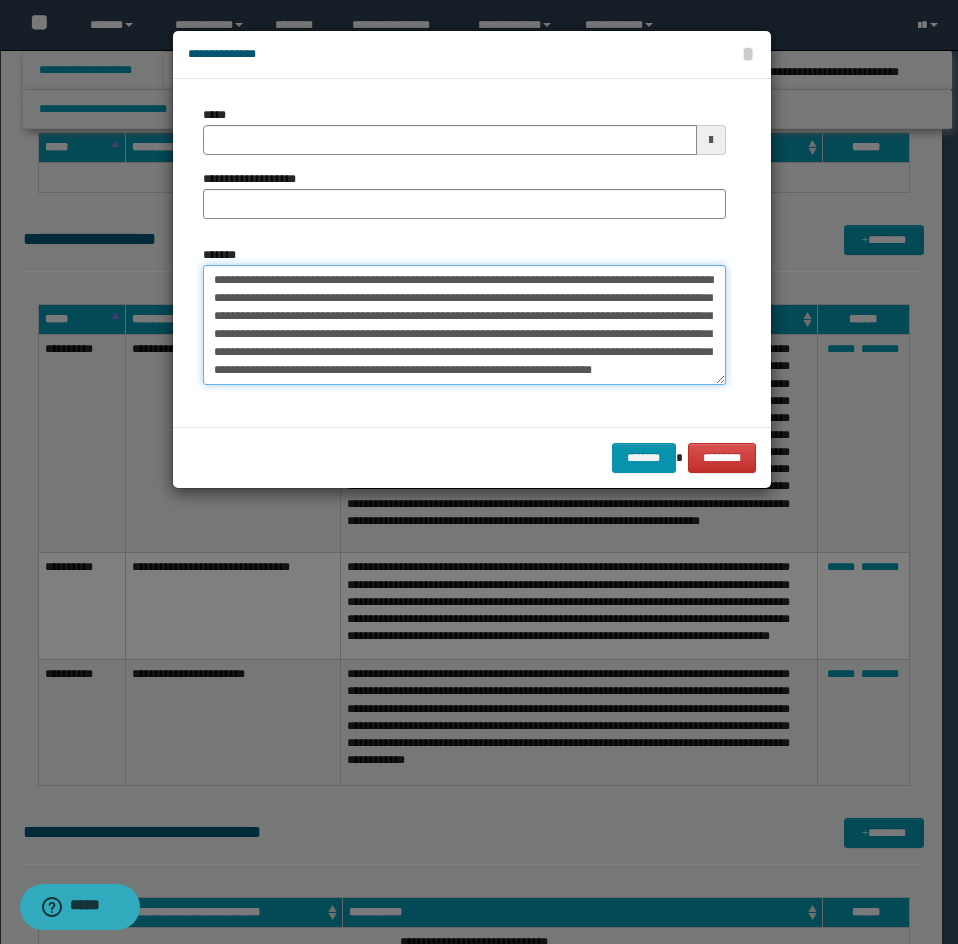 type 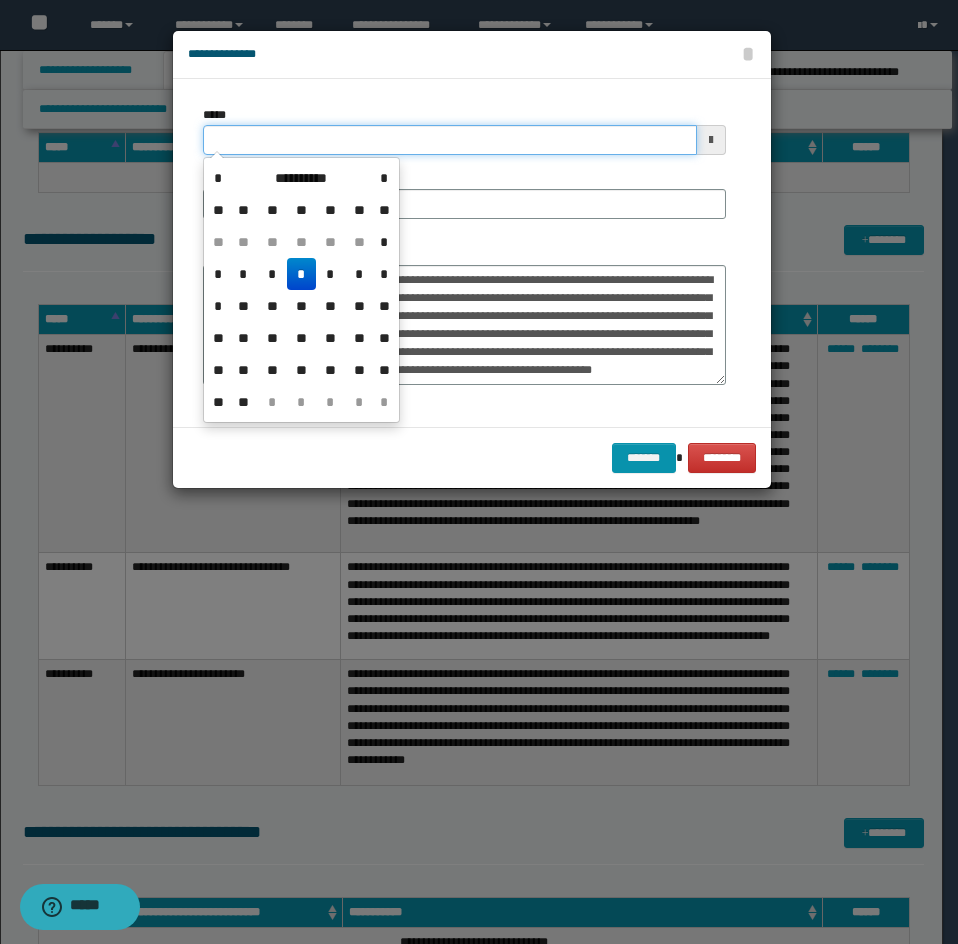 click on "*****" at bounding box center [450, 140] 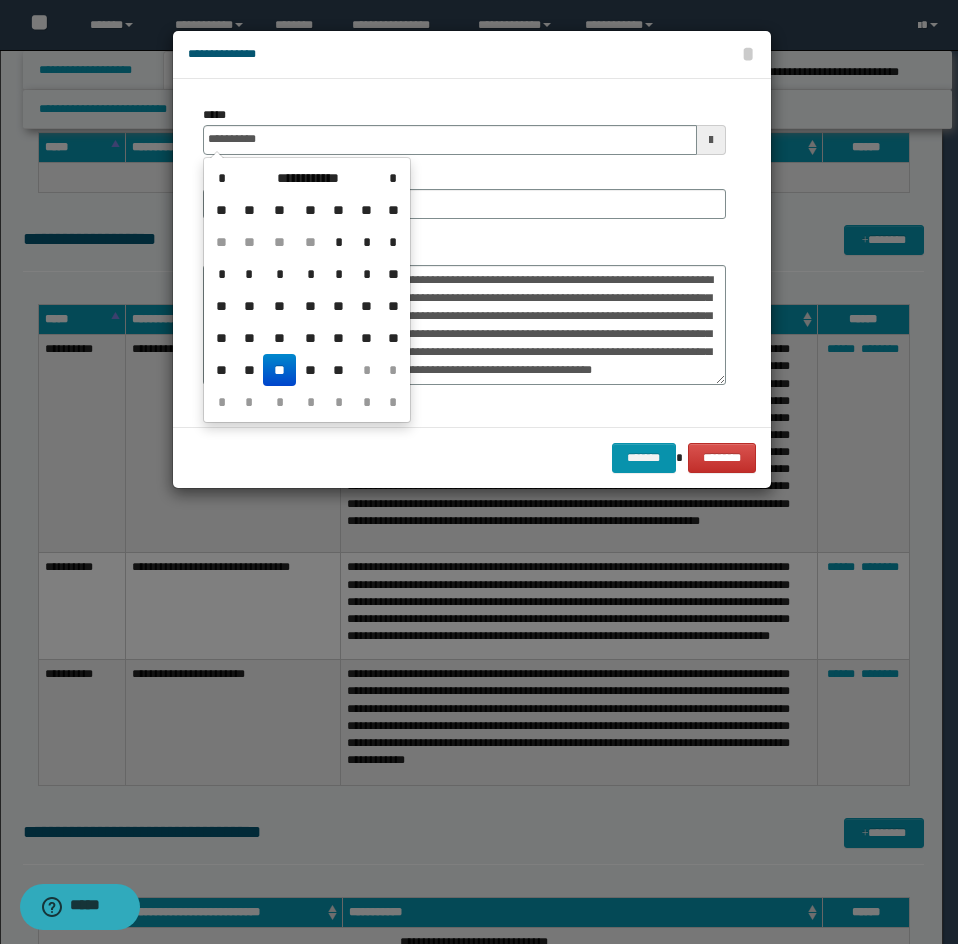click on "**********" at bounding box center (307, 290) 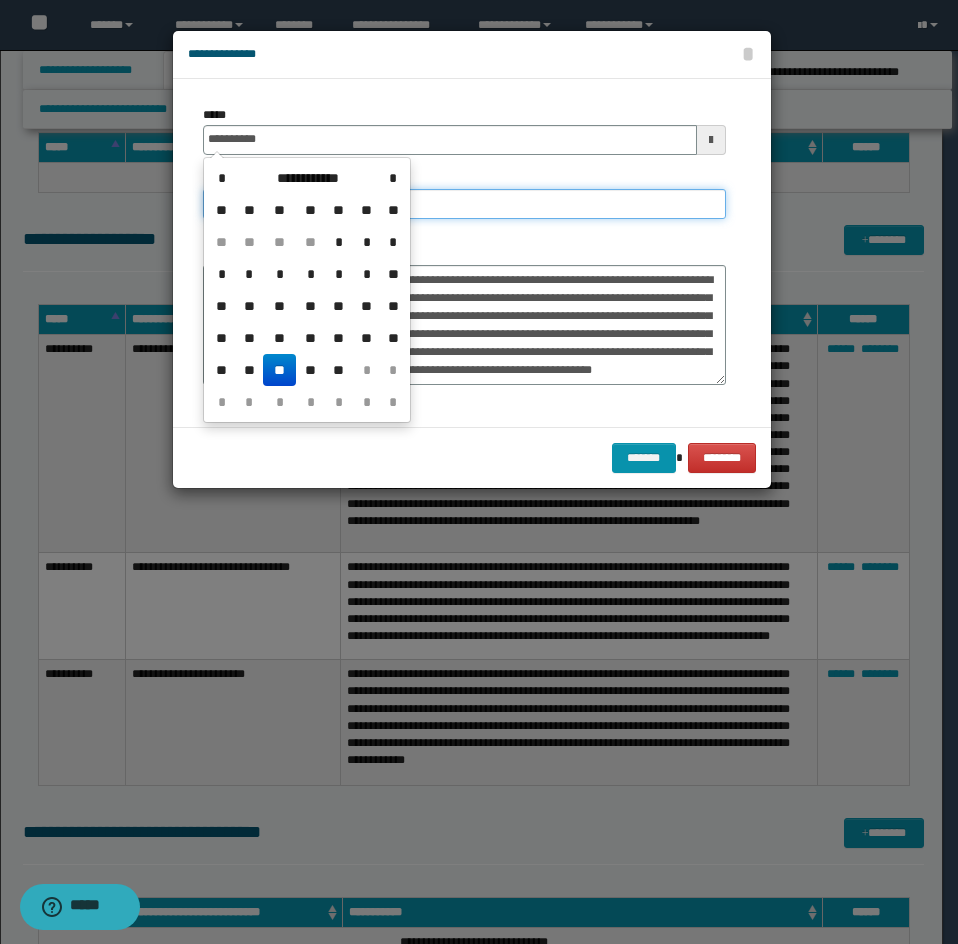 type on "**********" 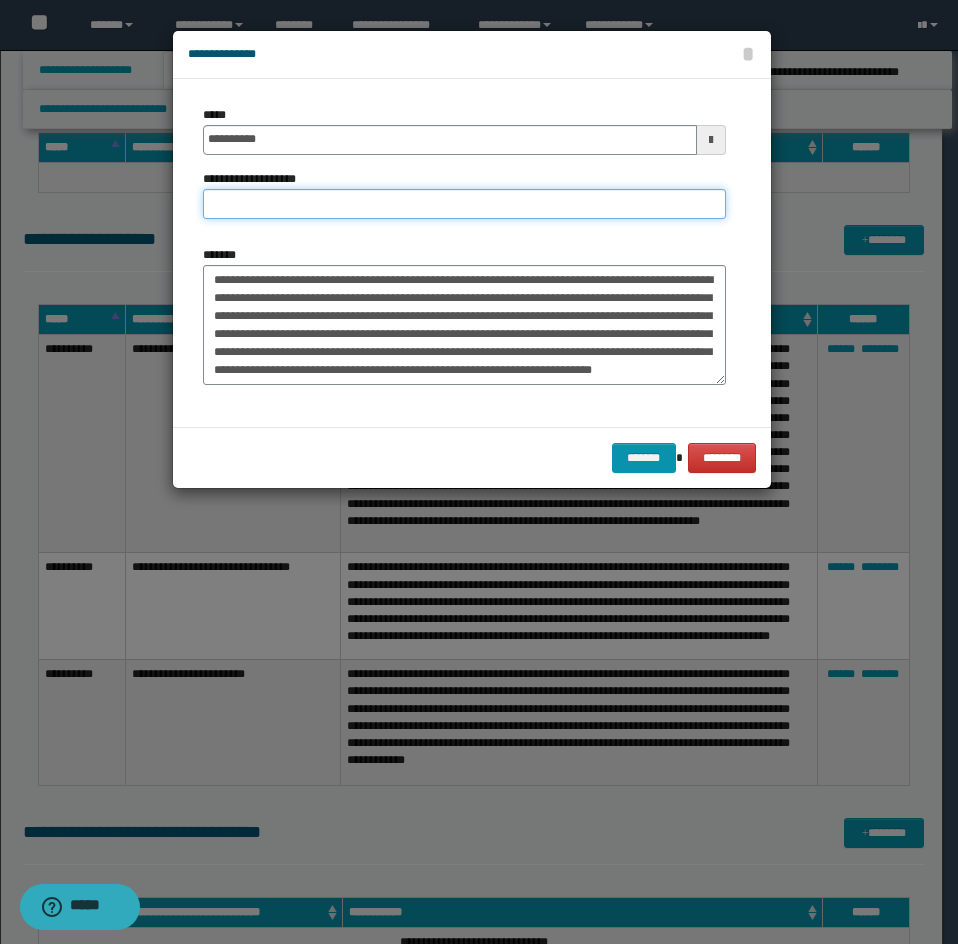 paste on "**********" 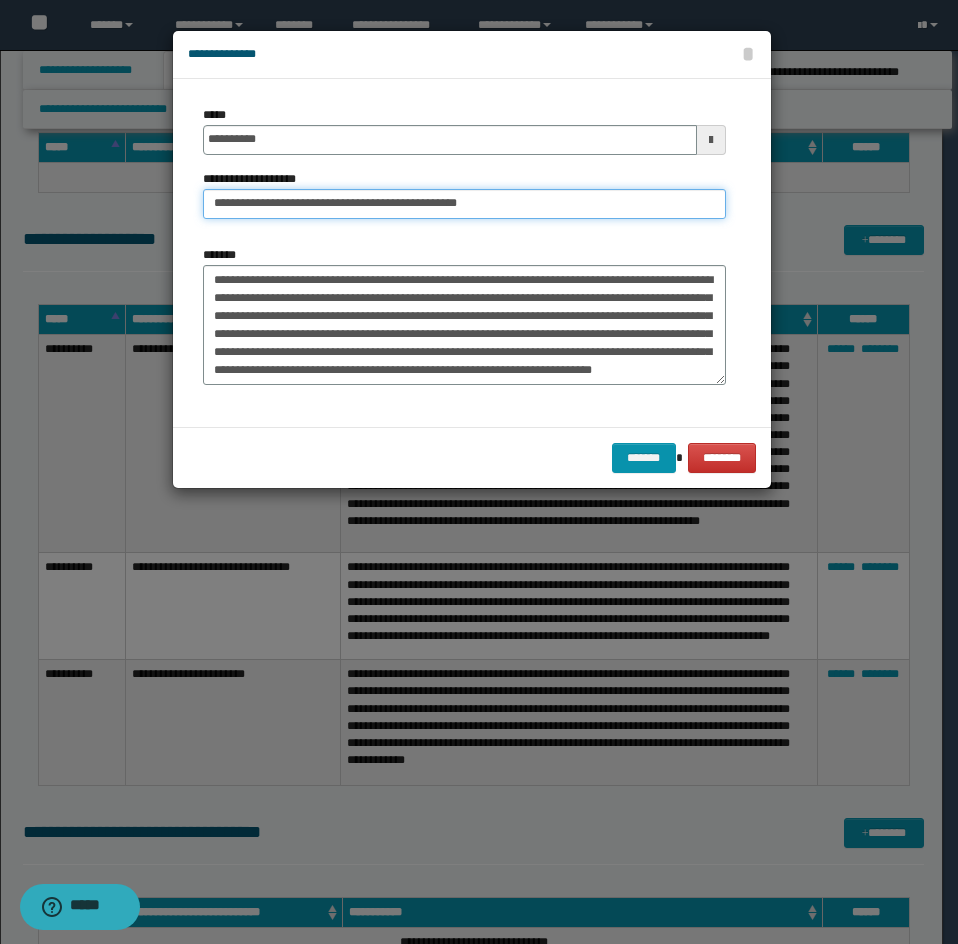 click on "**********" at bounding box center [464, 204] 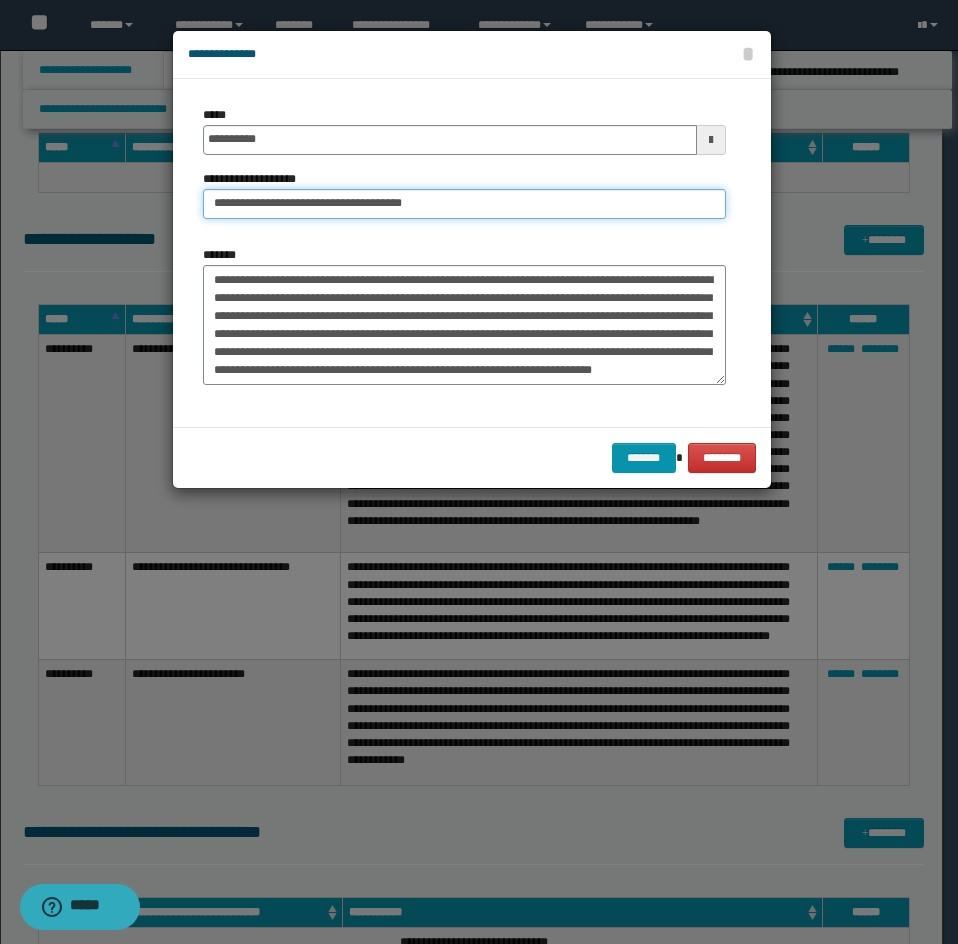 type on "**********" 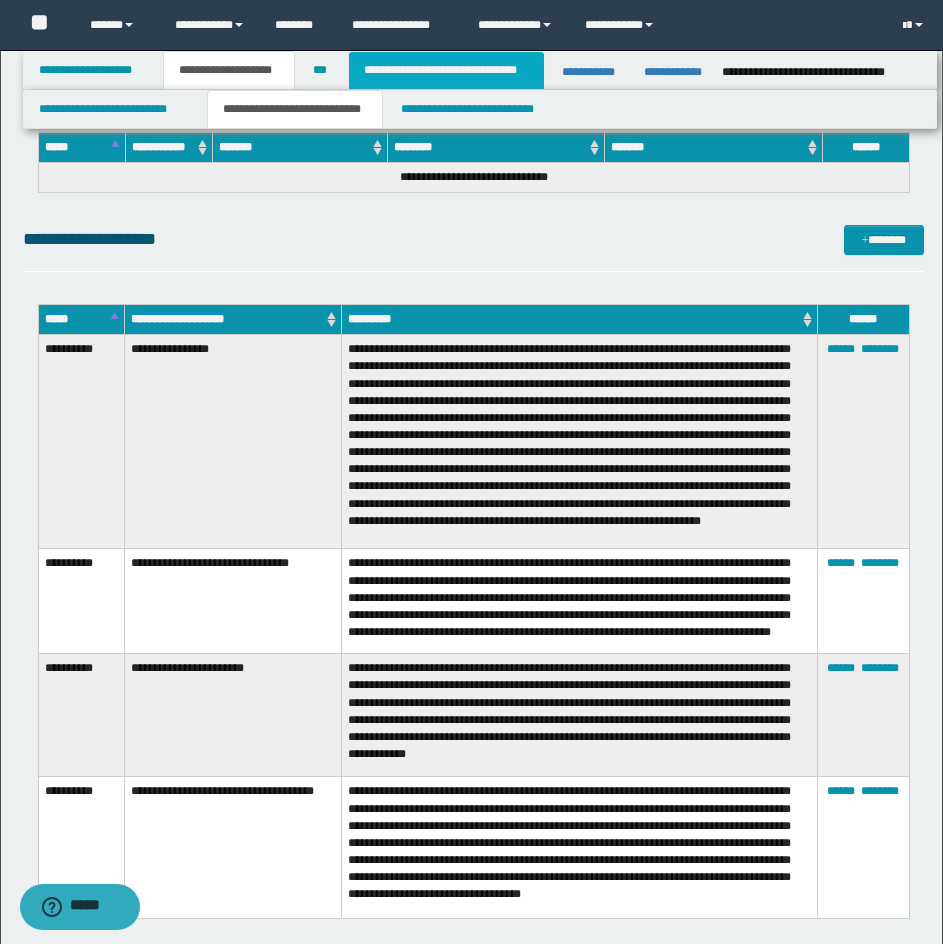 click on "**********" at bounding box center (446, 70) 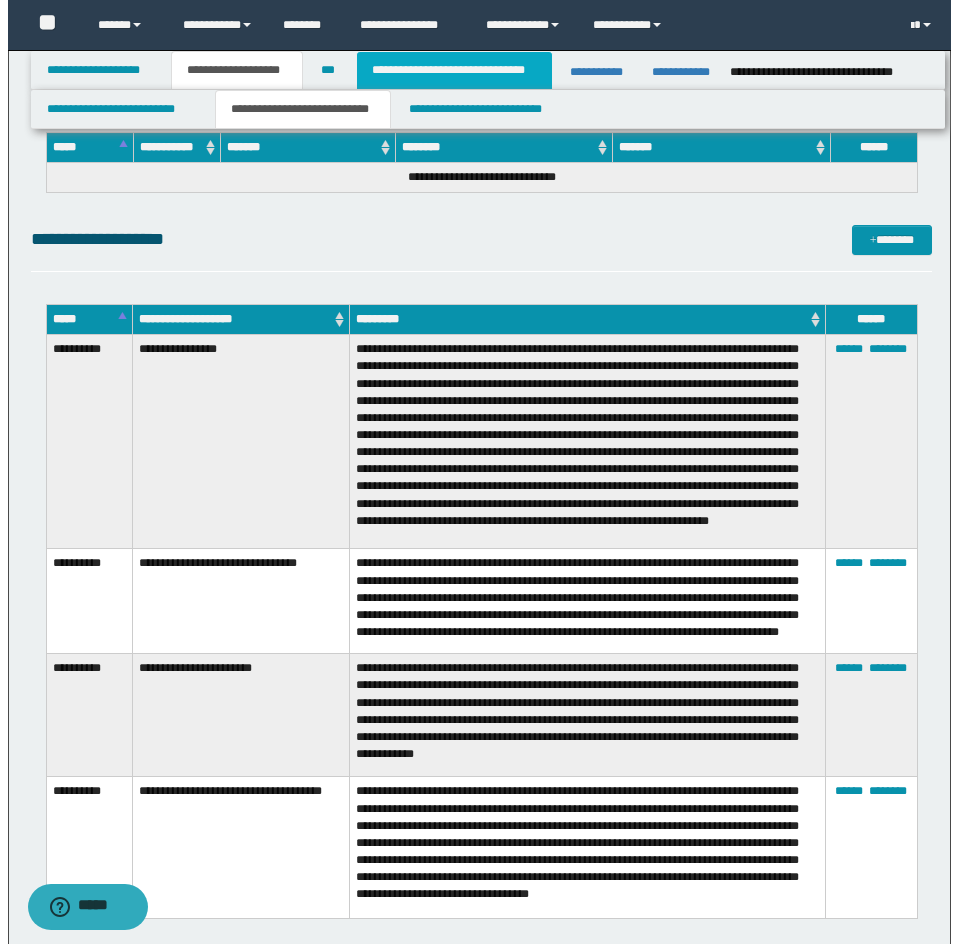 scroll, scrollTop: 0, scrollLeft: 0, axis: both 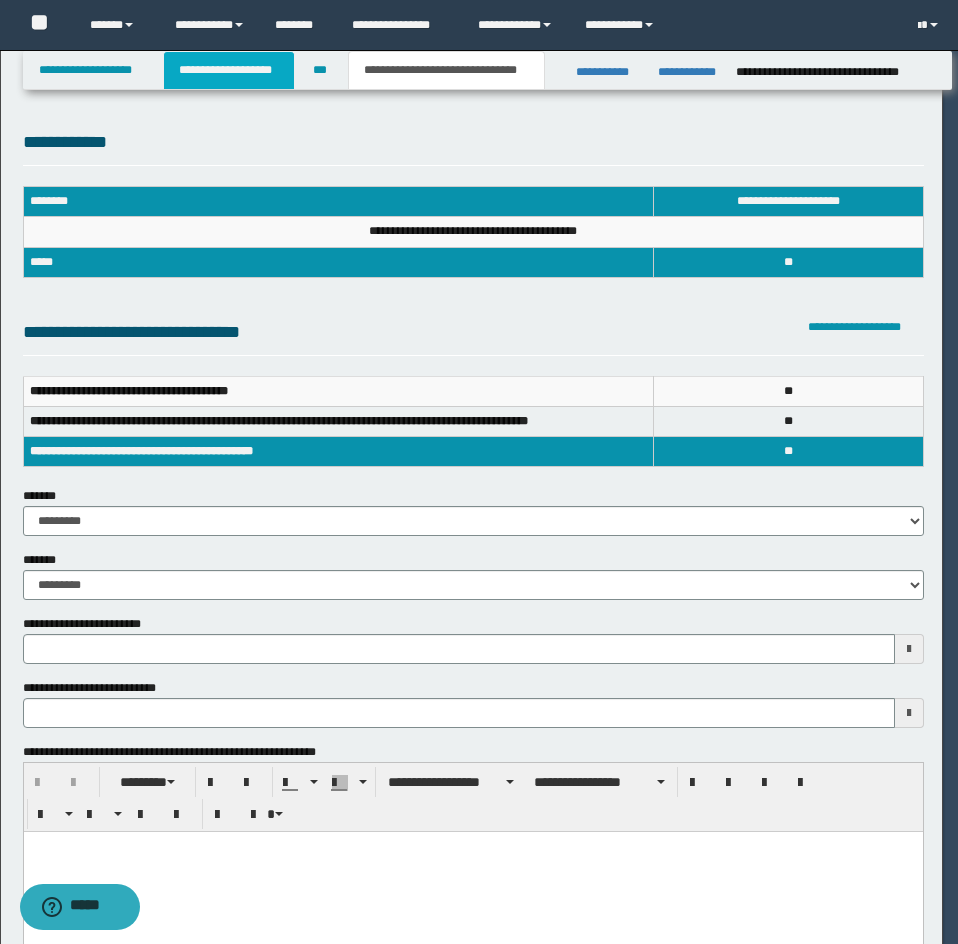click on "**********" at bounding box center (471, 472) 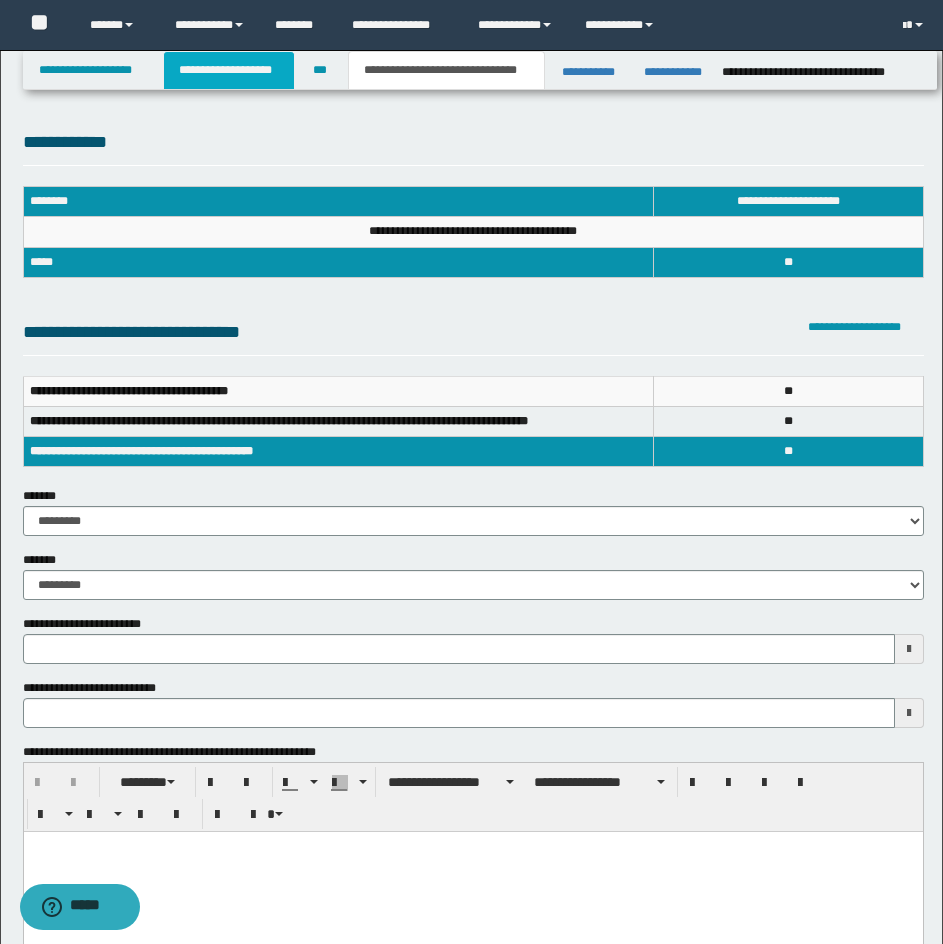 click on "**********" at bounding box center [229, 70] 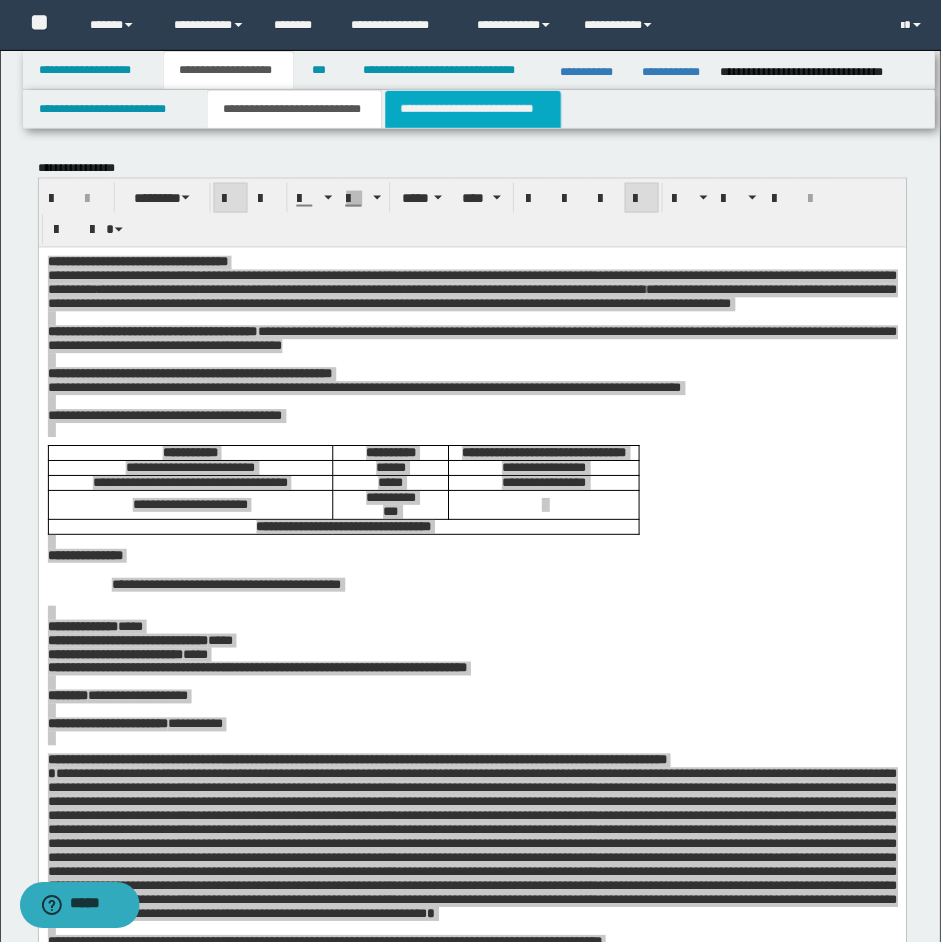 click on "**********" at bounding box center [474, 109] 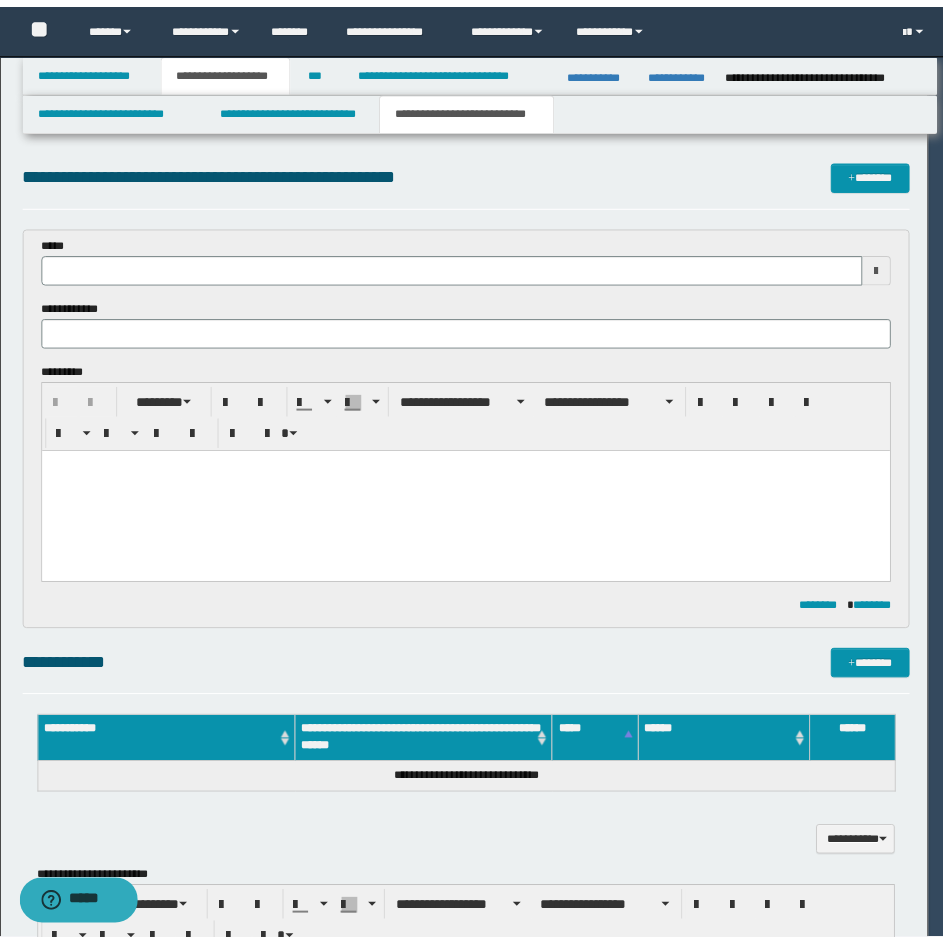 scroll, scrollTop: 0, scrollLeft: 0, axis: both 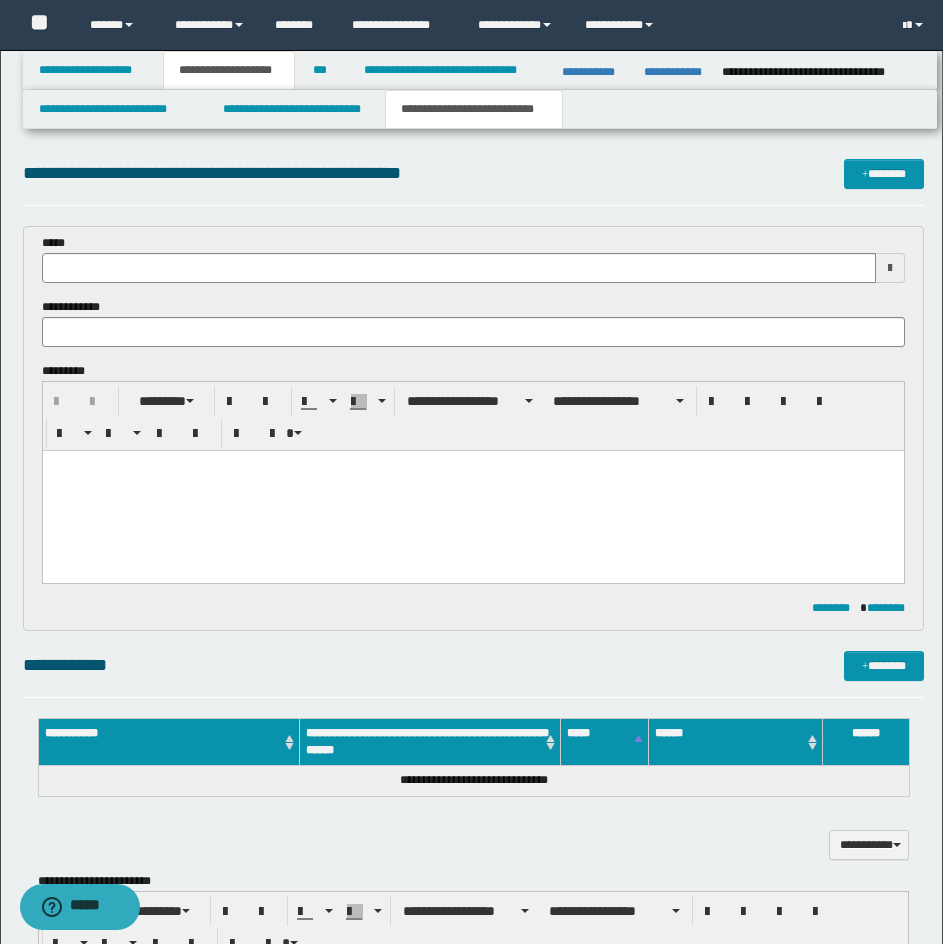 click at bounding box center (472, 491) 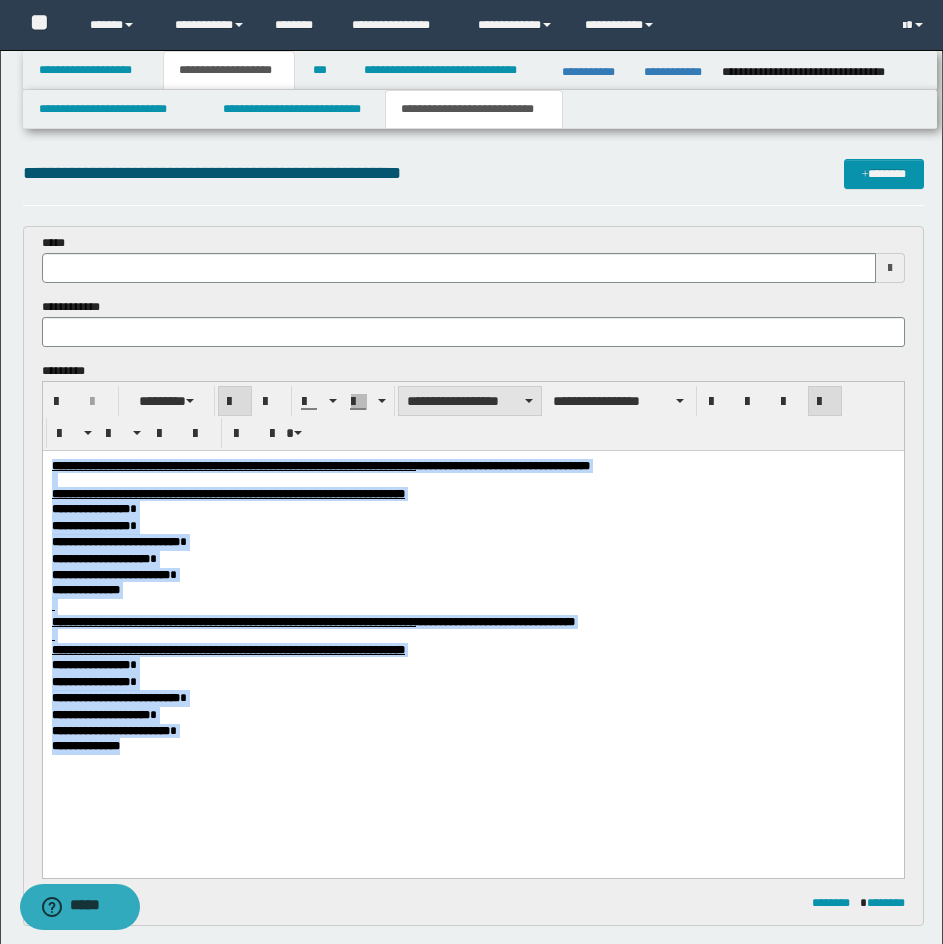 click on "**********" at bounding box center [470, 401] 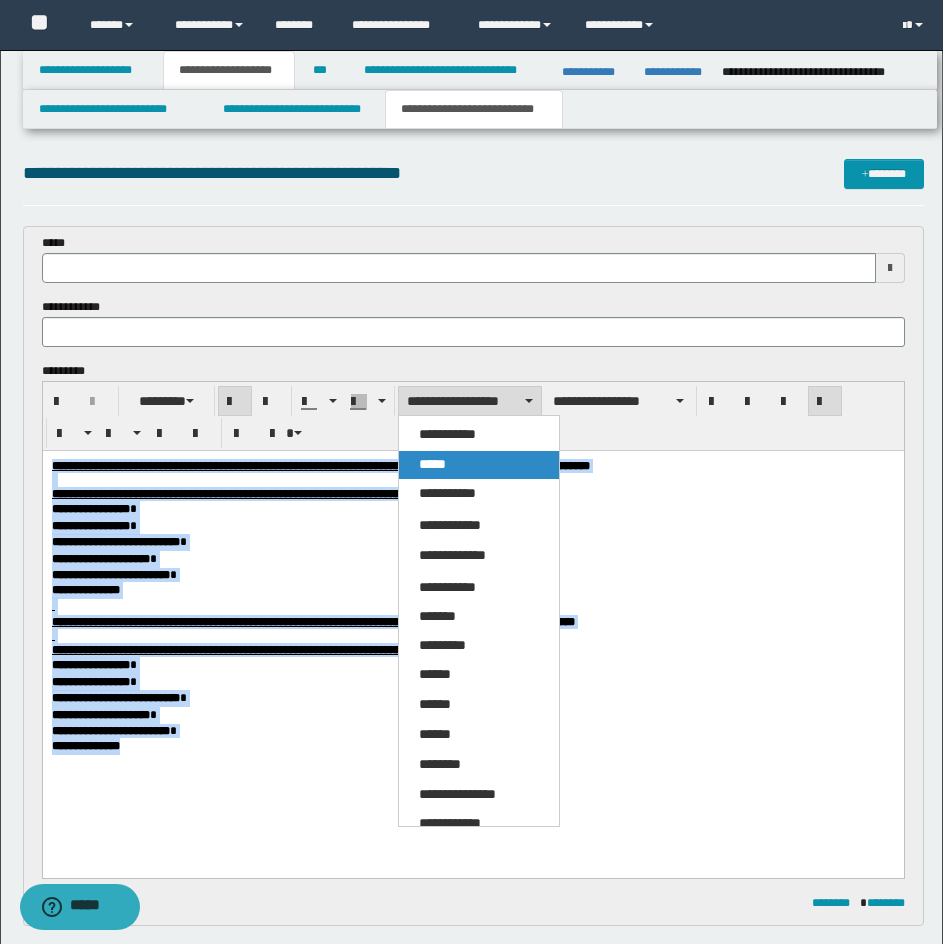 drag, startPoint x: 448, startPoint y: 467, endPoint x: 418, endPoint y: 9, distance: 458.98148 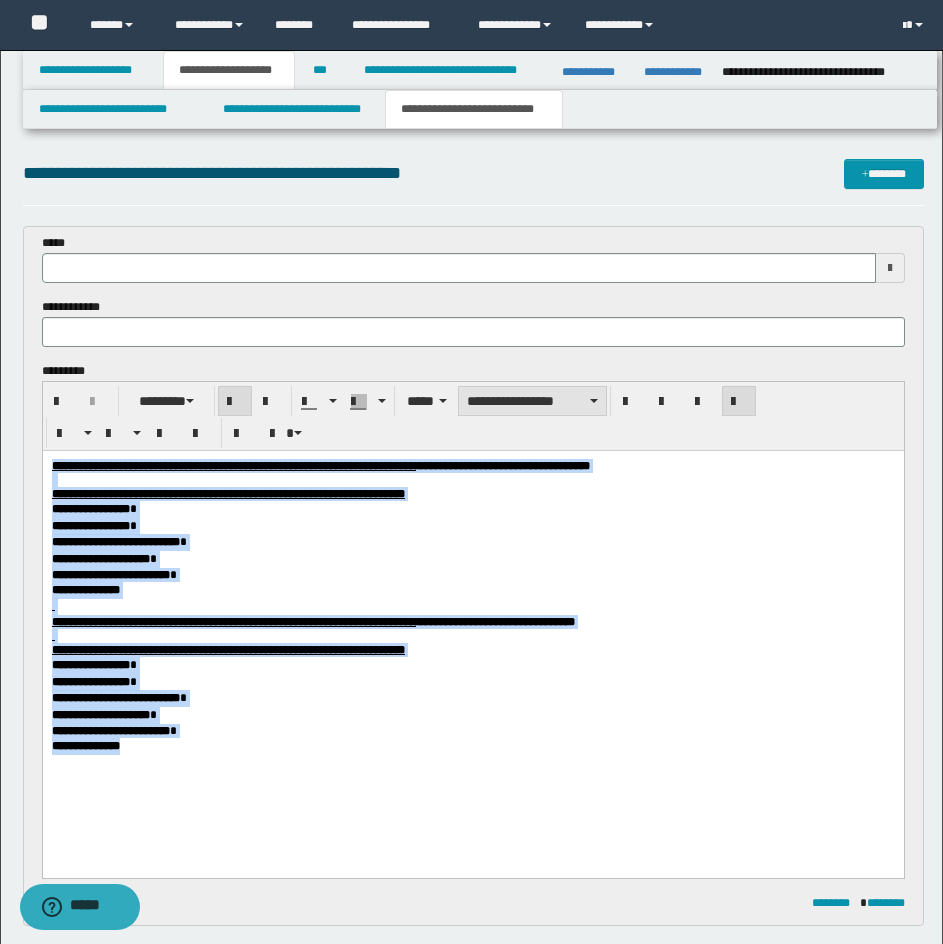 click on "**********" at bounding box center (532, 401) 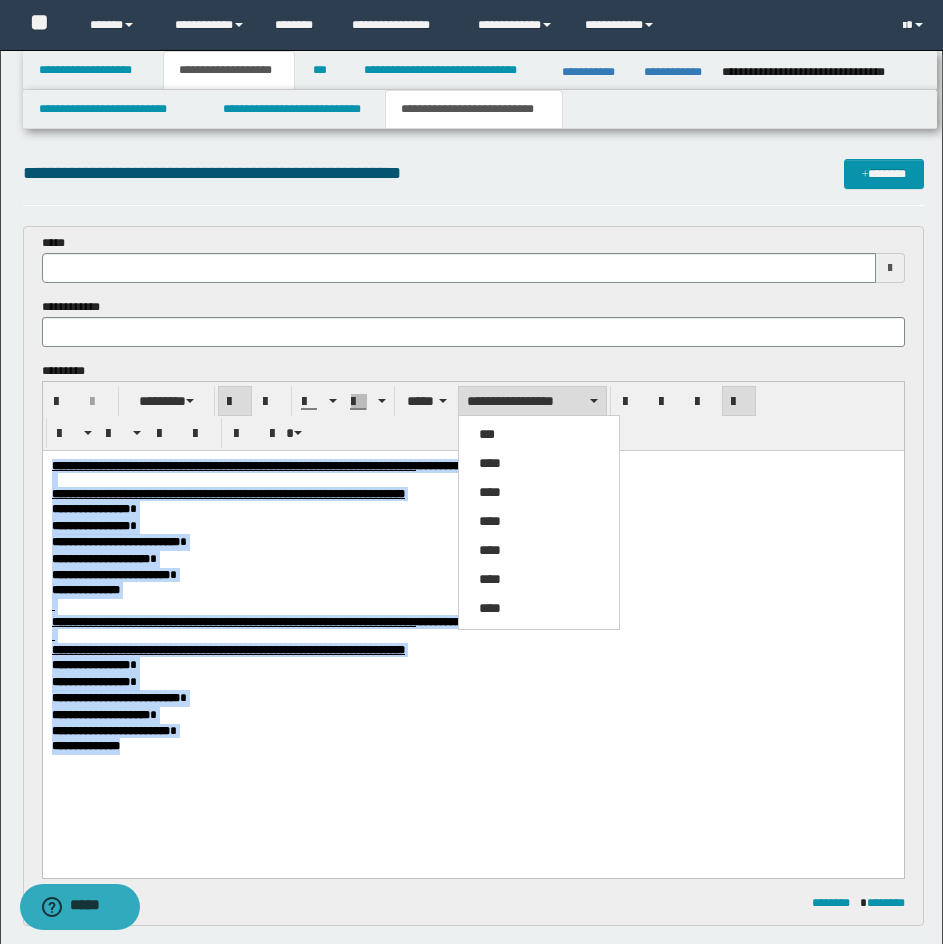 click on "****" at bounding box center (539, 464) 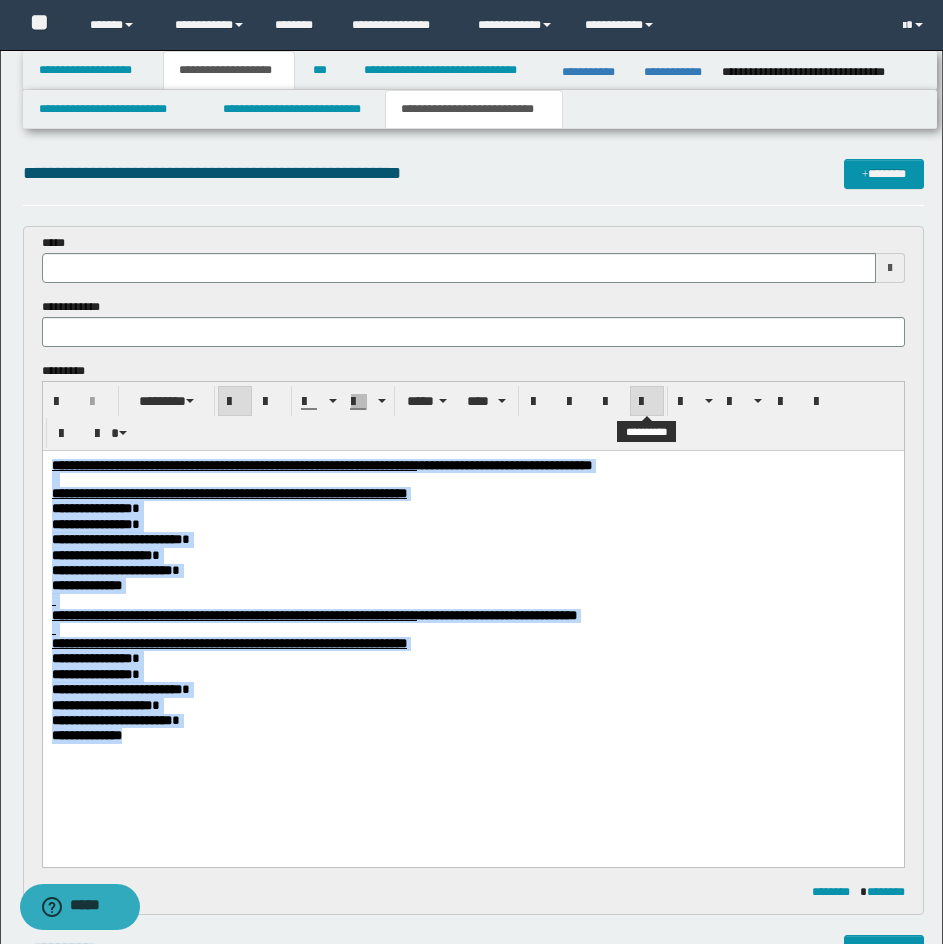 click at bounding box center [647, 401] 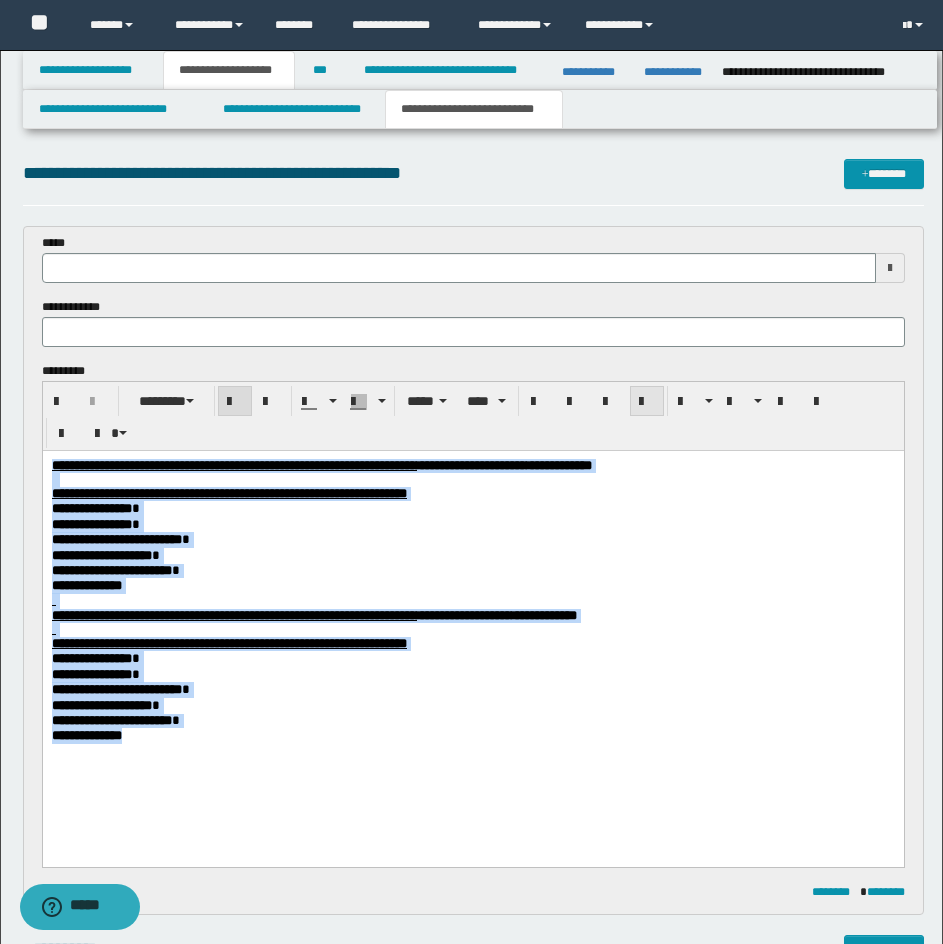 click at bounding box center (647, 401) 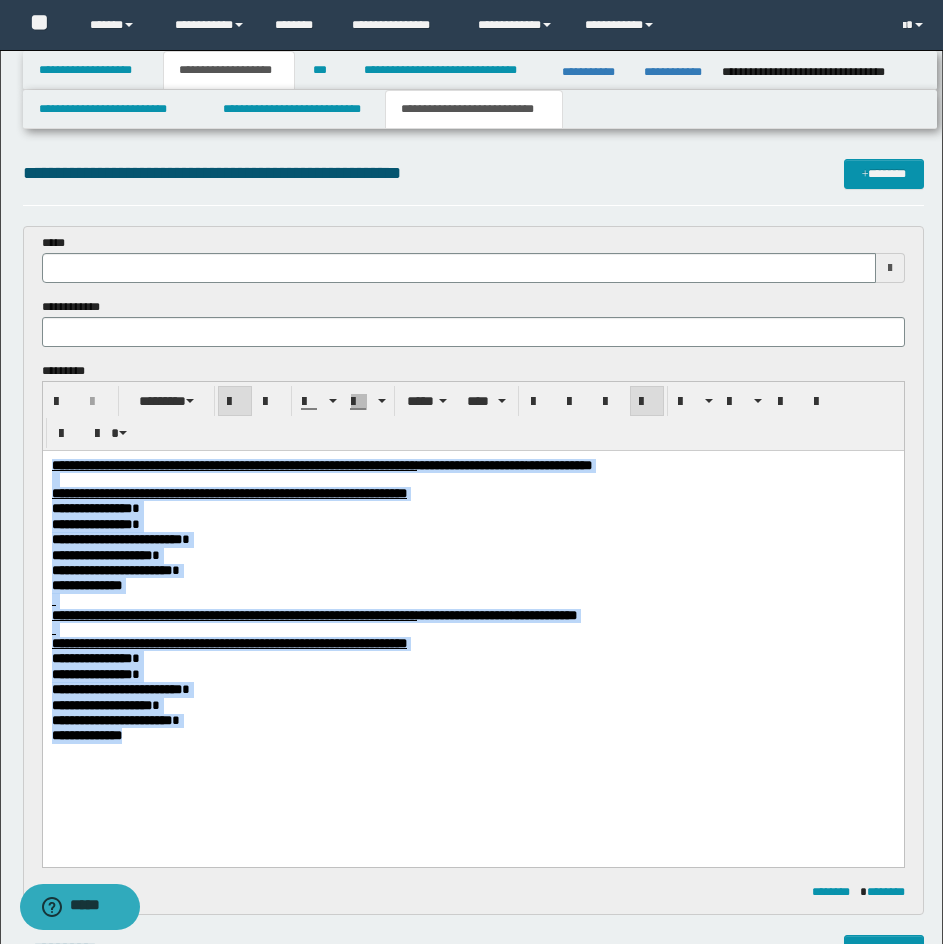 drag, startPoint x: 727, startPoint y: 459, endPoint x: 806, endPoint y: 466, distance: 79.30952 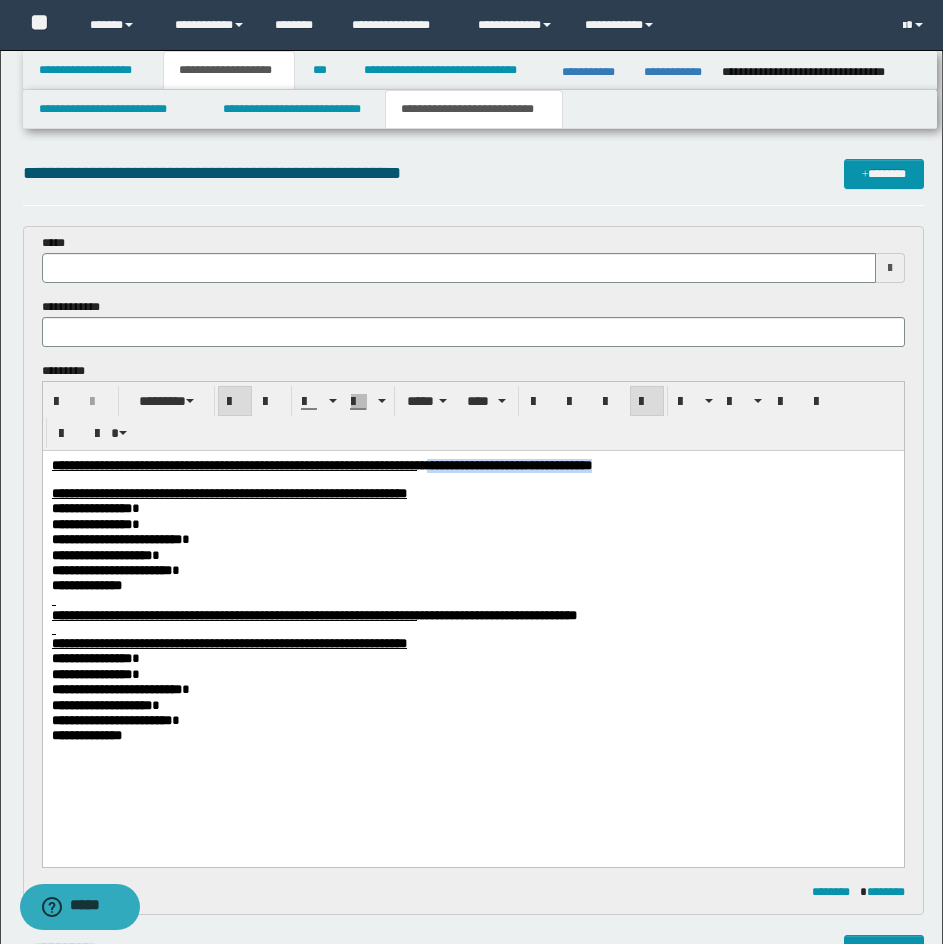 drag, startPoint x: 851, startPoint y: 469, endPoint x: 633, endPoint y: 466, distance: 218.02065 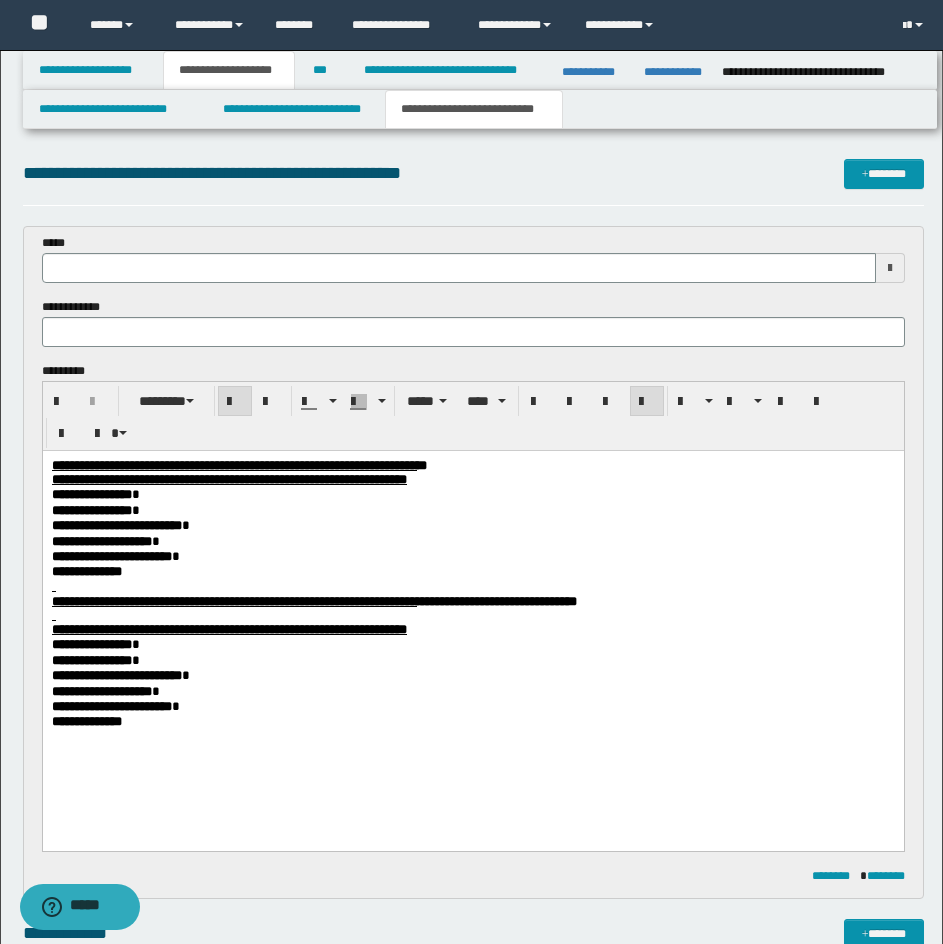 drag, startPoint x: 252, startPoint y: 286, endPoint x: 241, endPoint y: 284, distance: 11.18034 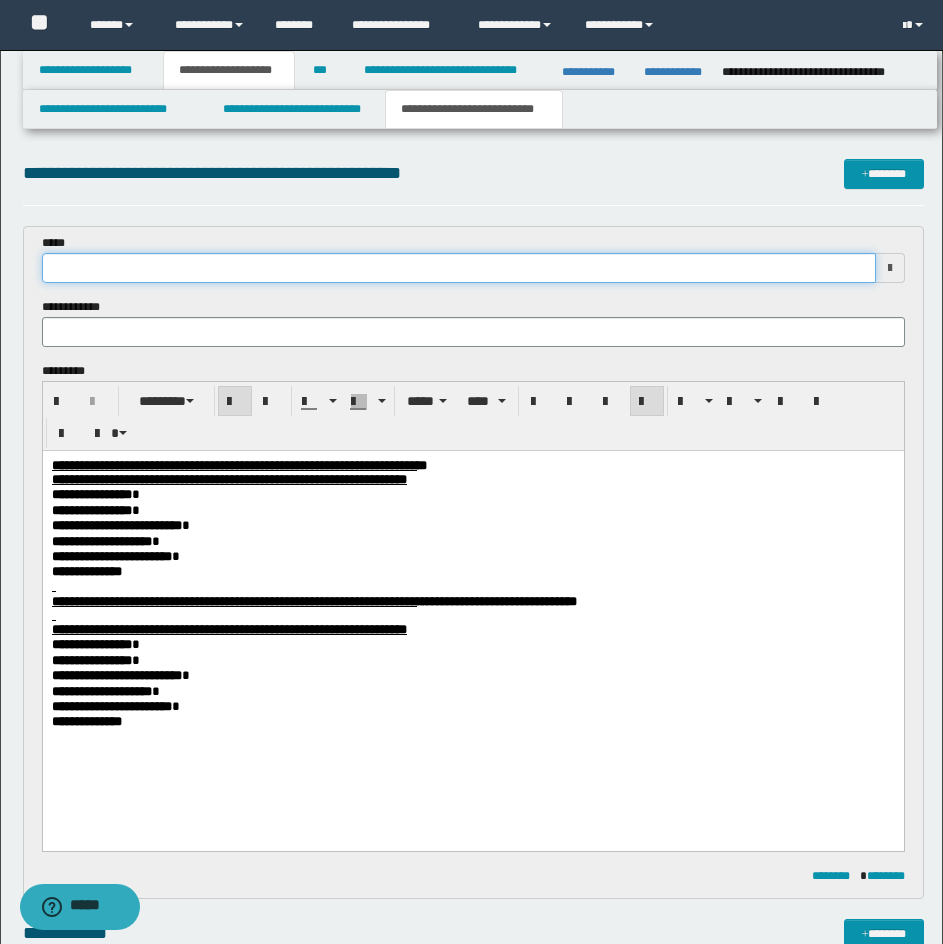 drag, startPoint x: 227, startPoint y: 274, endPoint x: 233, endPoint y: 284, distance: 11.661903 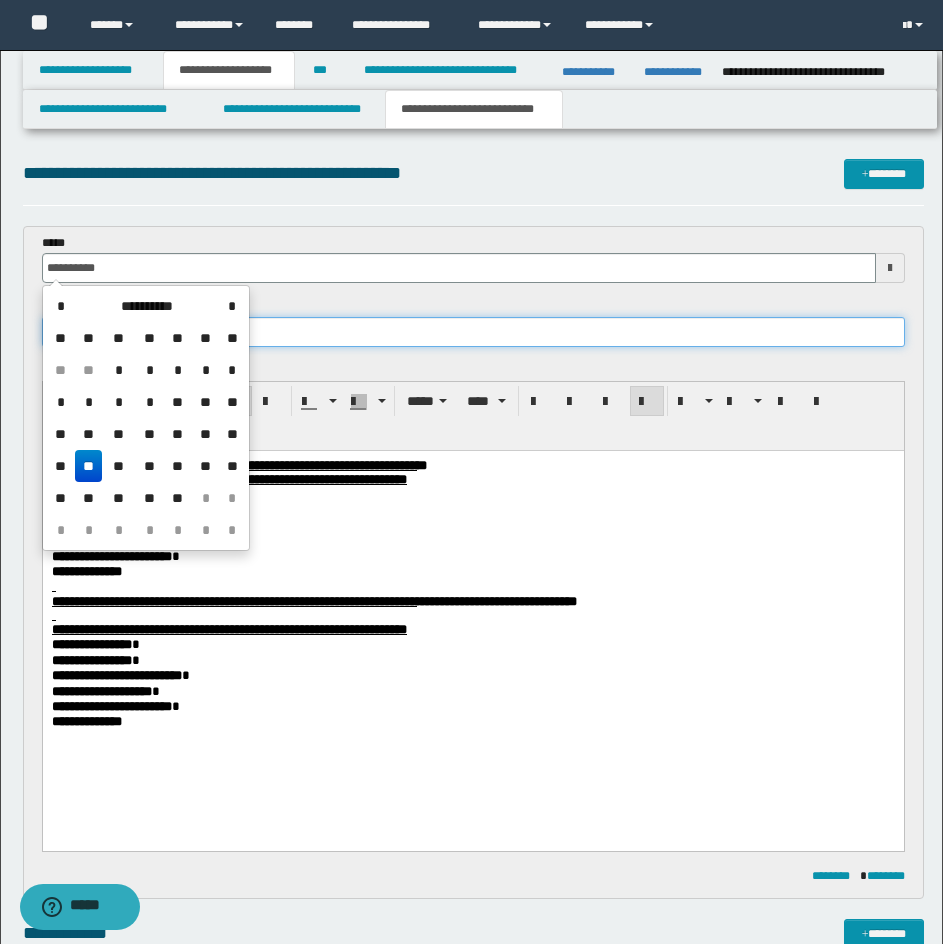 type on "**********" 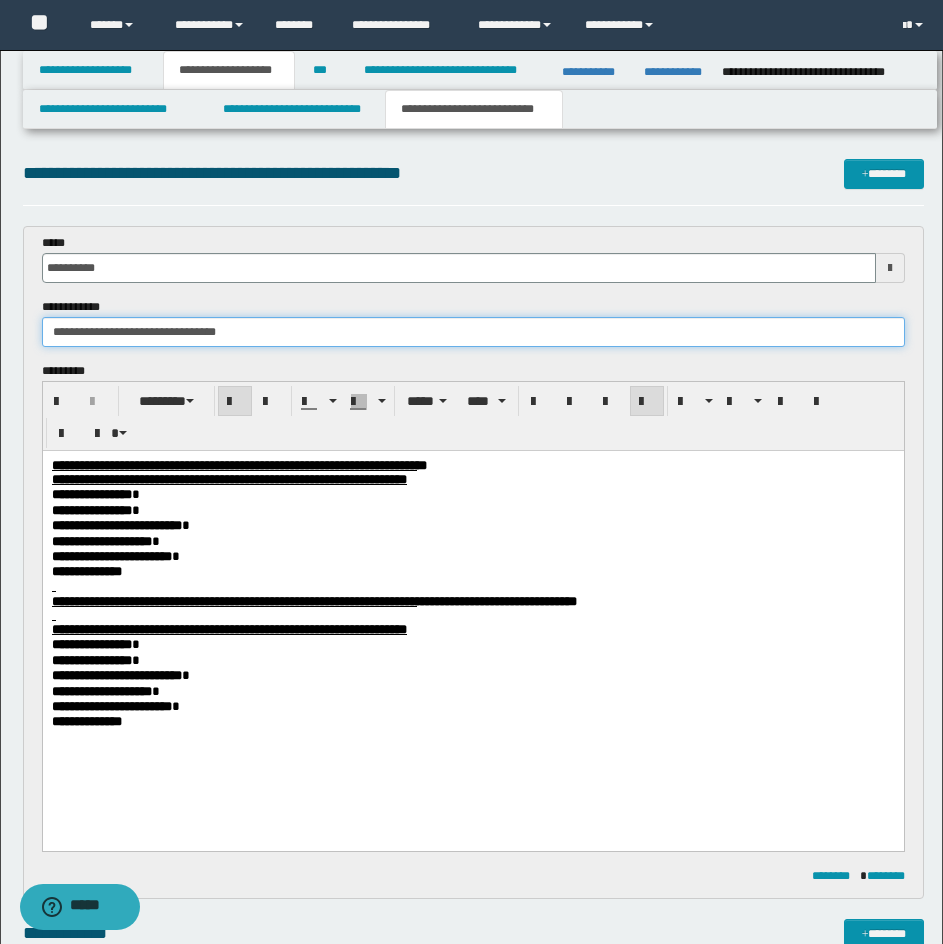 drag, startPoint x: 242, startPoint y: 339, endPoint x: 164, endPoint y: 343, distance: 78.10249 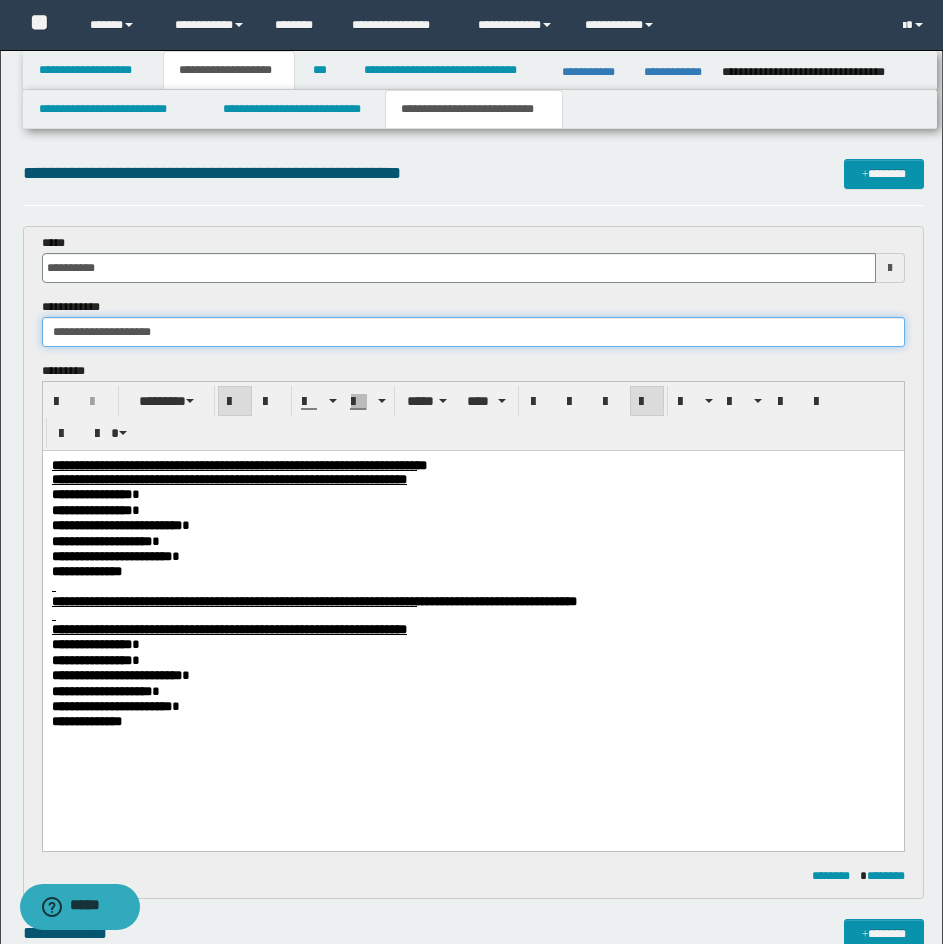 type on "**********" 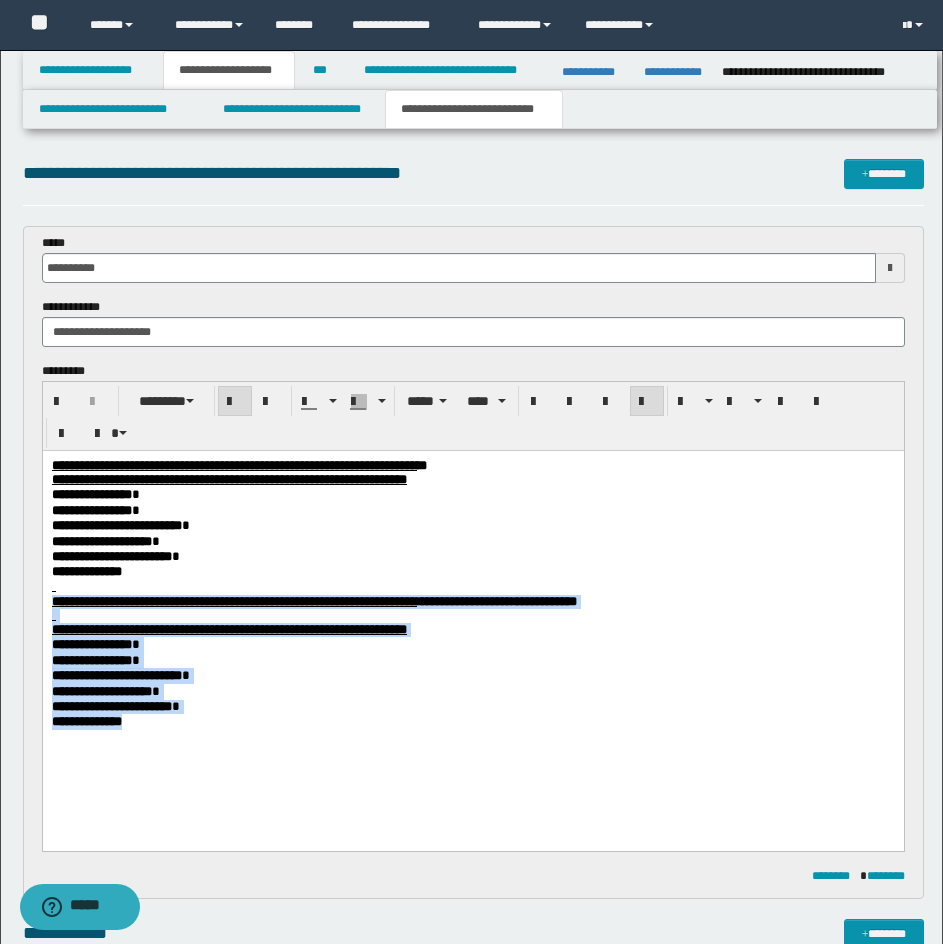 drag, startPoint x: 156, startPoint y: 747, endPoint x: 40, endPoint y: 614, distance: 176.47946 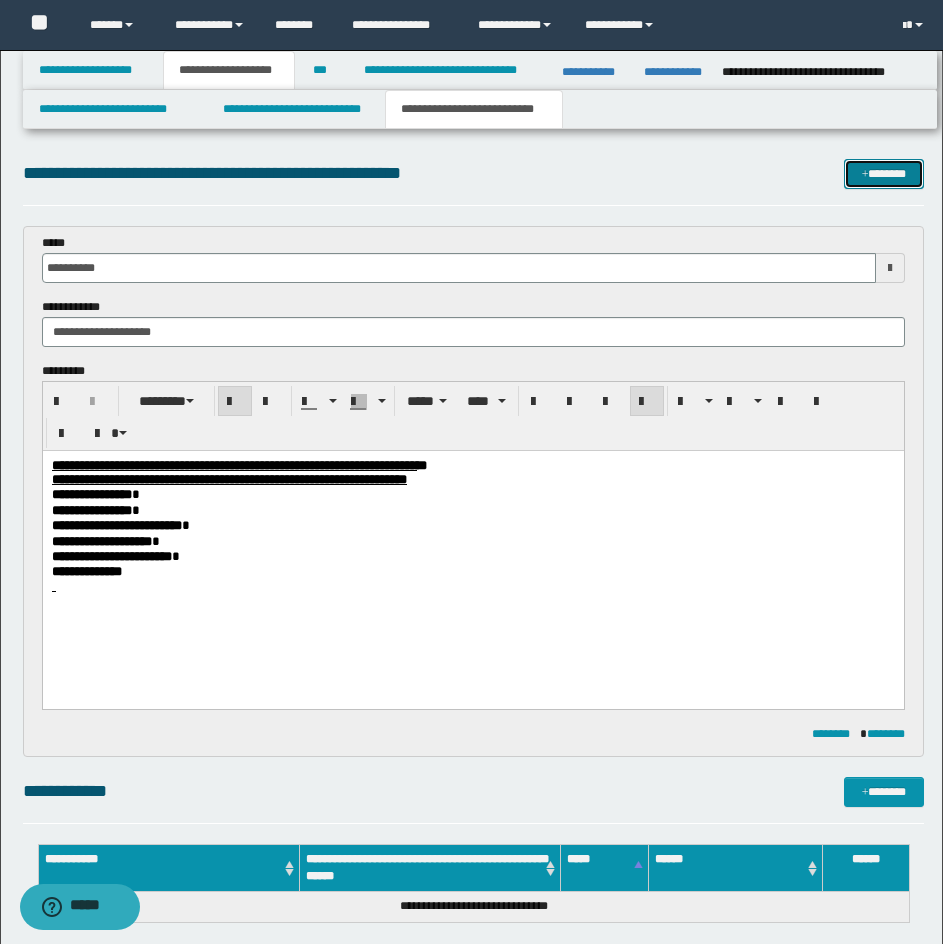 click on "*******" at bounding box center (884, 174) 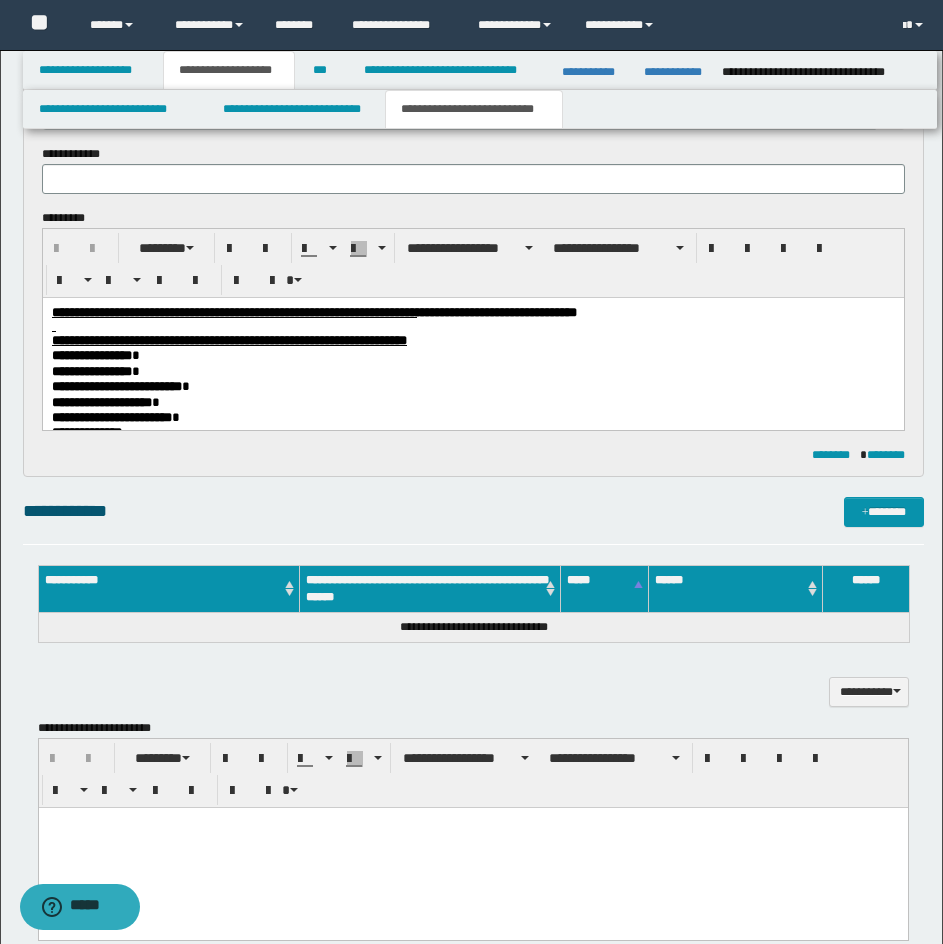 scroll, scrollTop: 0, scrollLeft: 0, axis: both 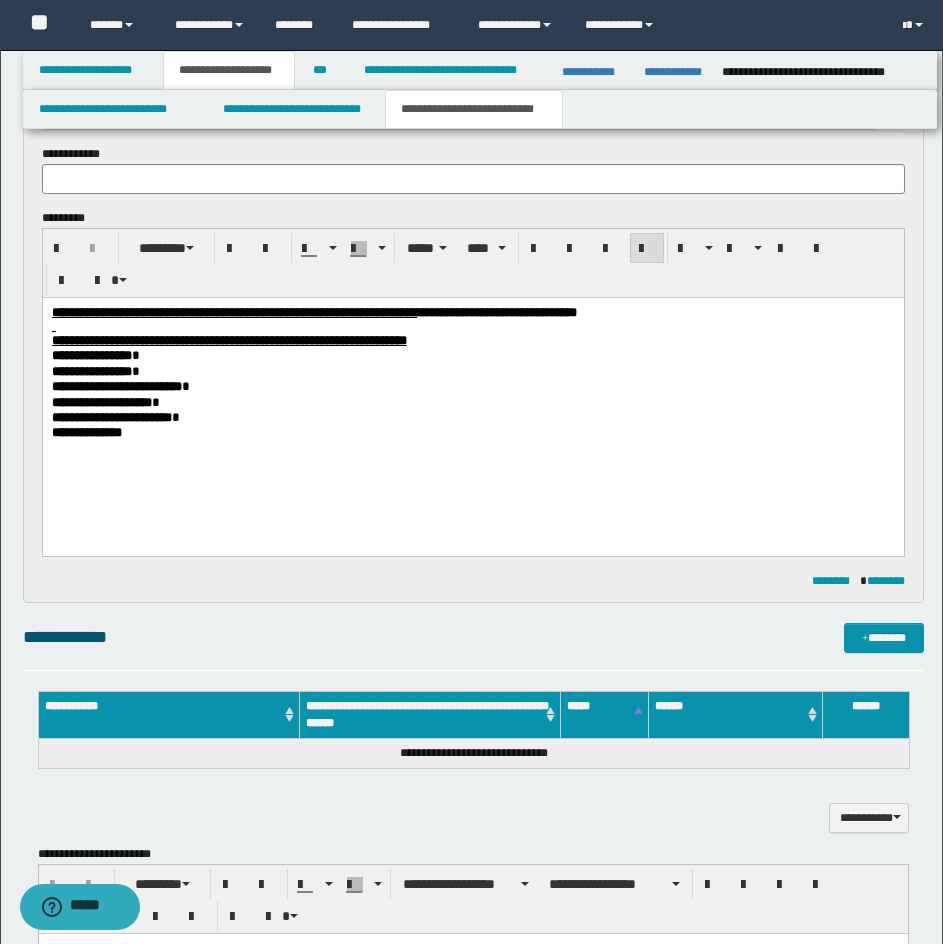 drag, startPoint x: 888, startPoint y: 598, endPoint x: 830, endPoint y: 319, distance: 284.9649 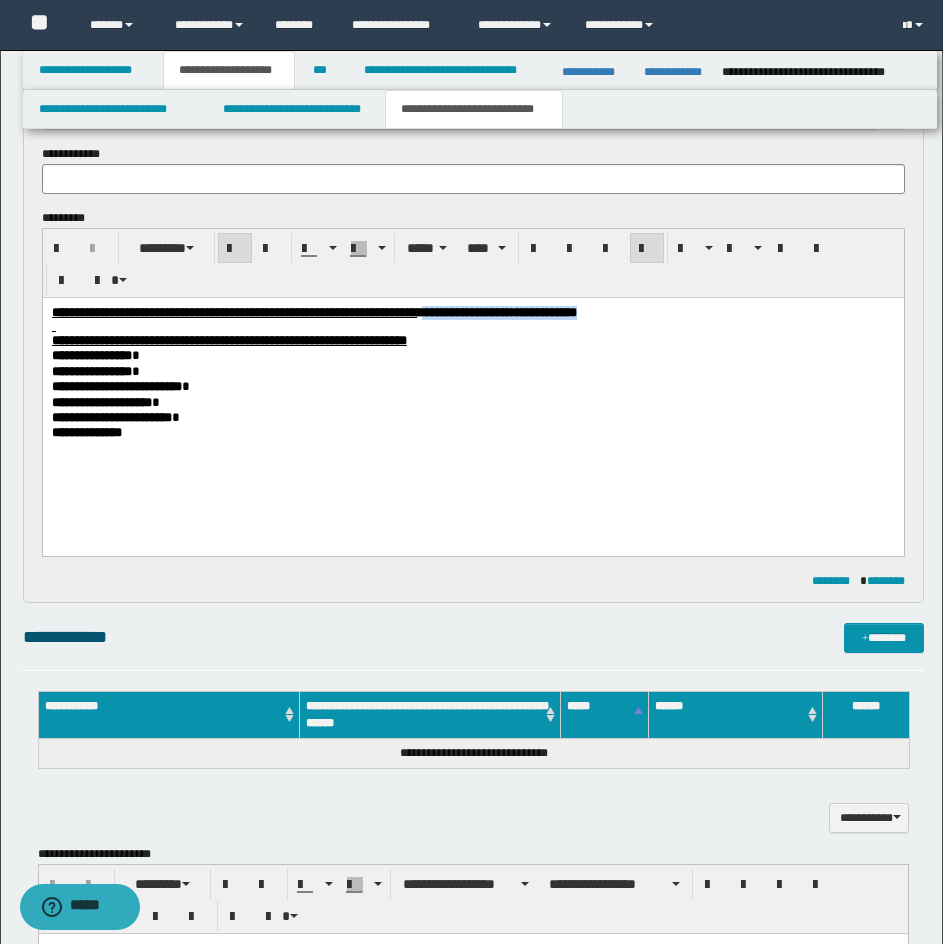 drag, startPoint x: 830, startPoint y: 319, endPoint x: 623, endPoint y: 316, distance: 207.02174 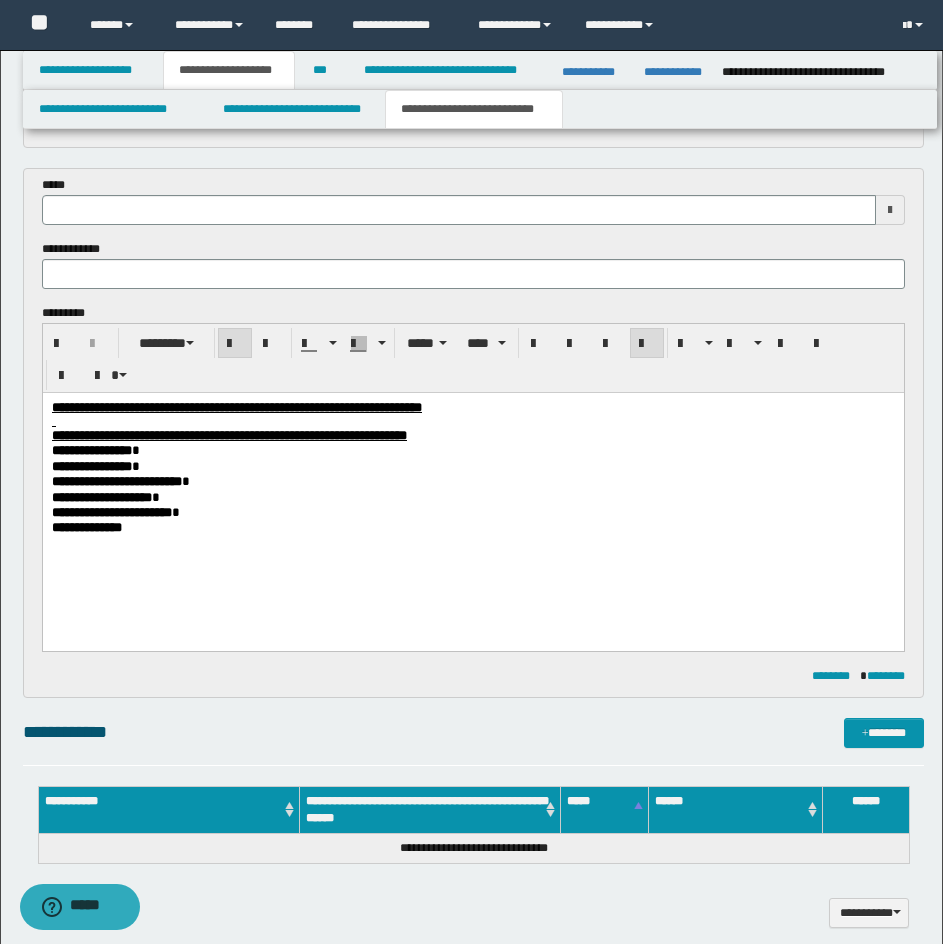 scroll, scrollTop: 604, scrollLeft: 0, axis: vertical 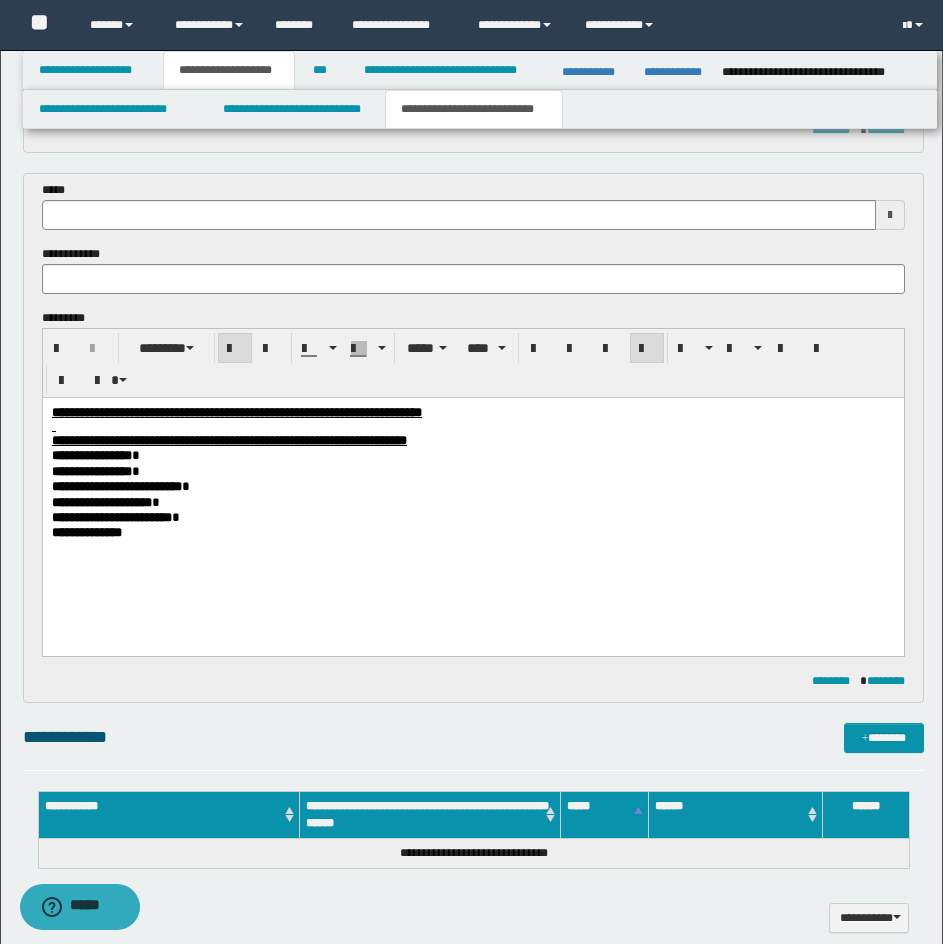 click at bounding box center (459, 215) 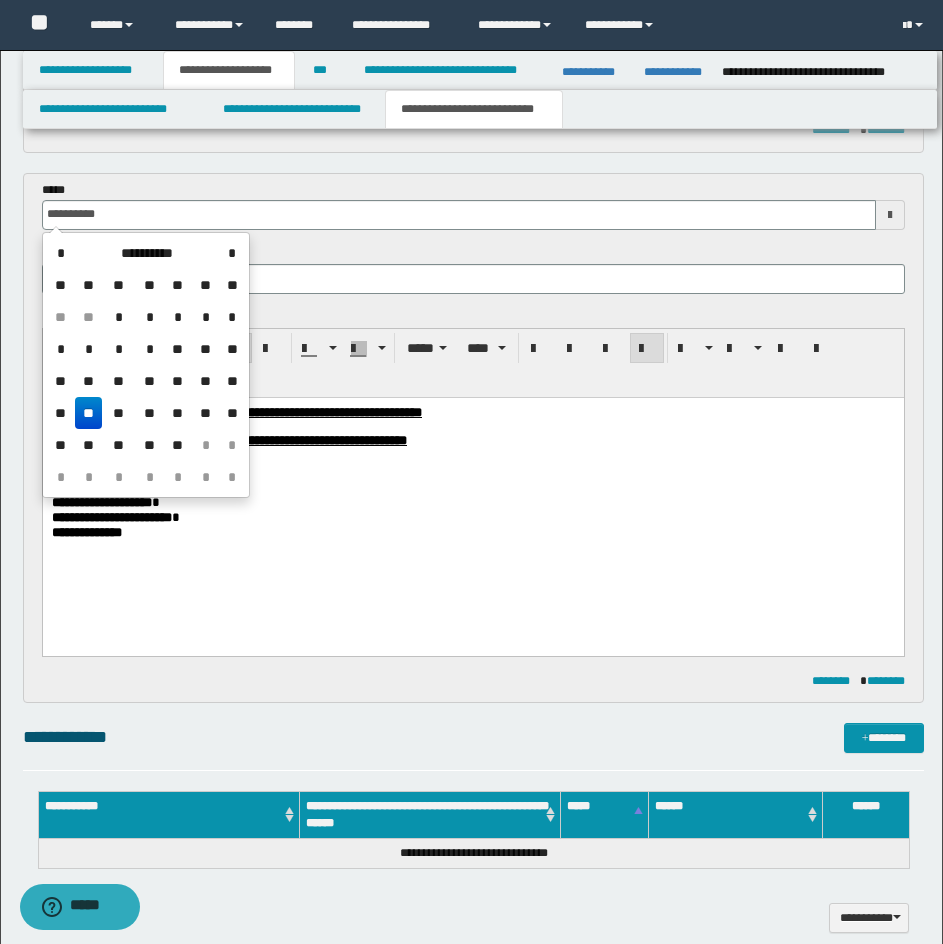 type on "**********" 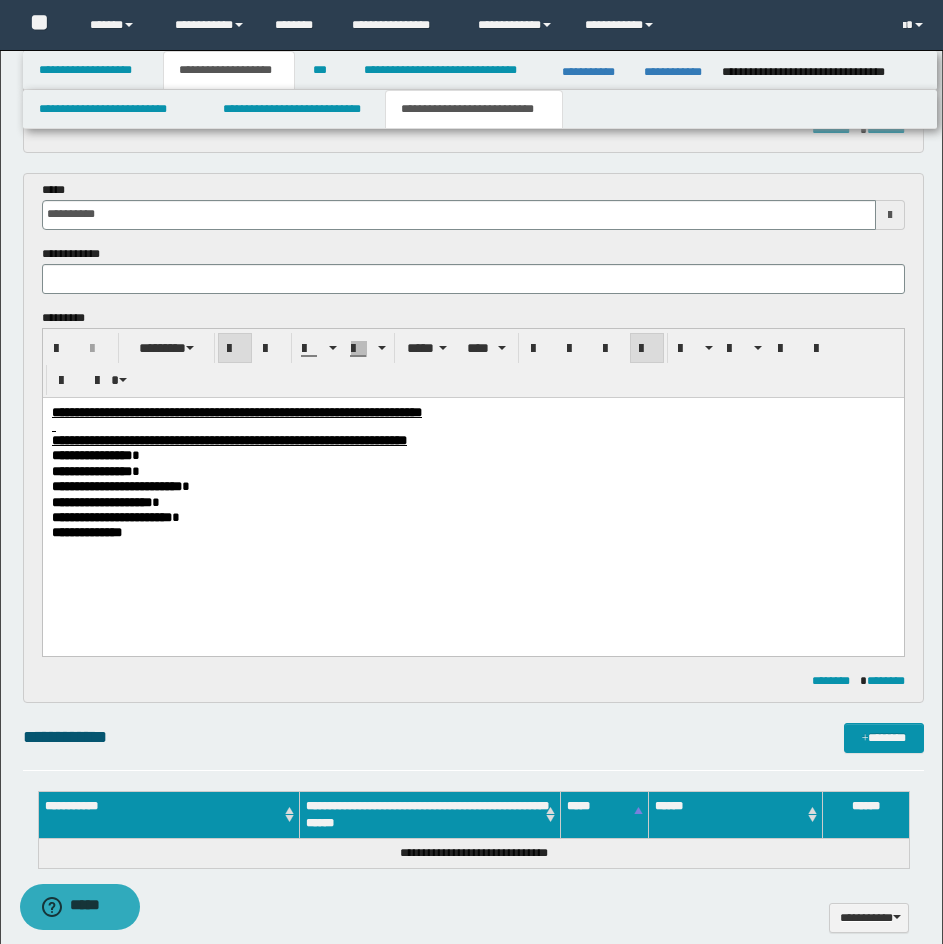 drag, startPoint x: 292, startPoint y: 295, endPoint x: 249, endPoint y: 286, distance: 43.931767 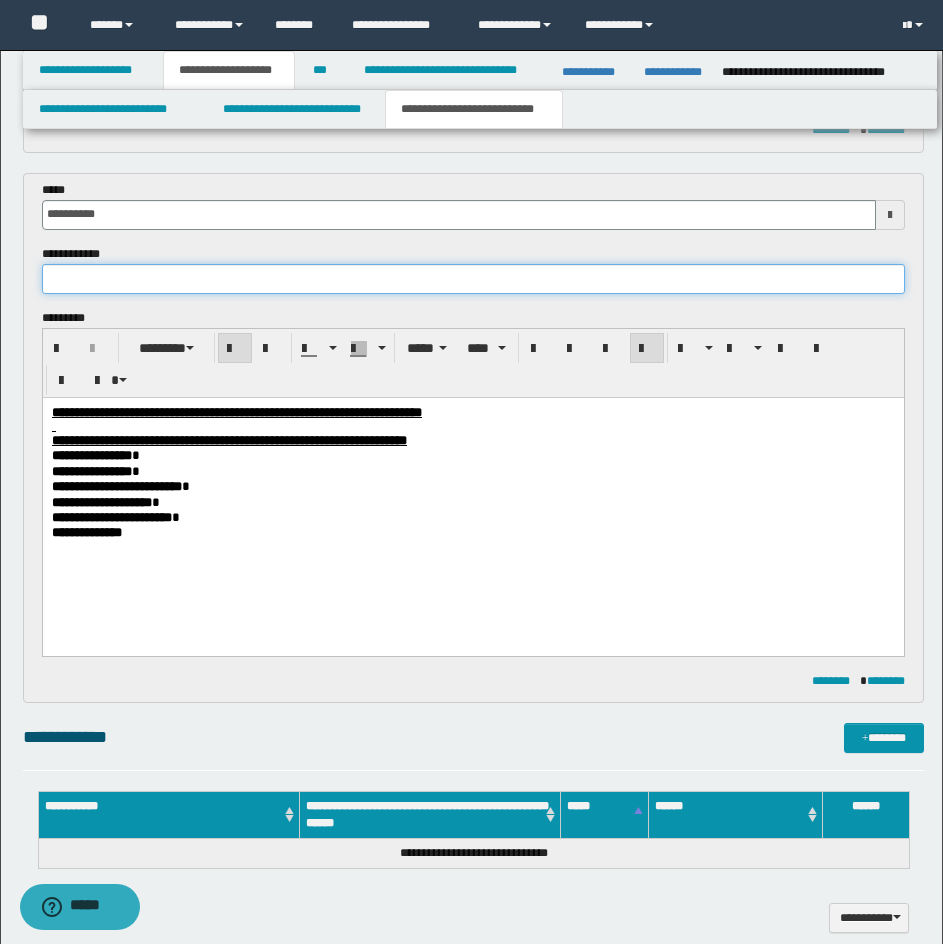 drag, startPoint x: 247, startPoint y: 286, endPoint x: 224, endPoint y: 286, distance: 23 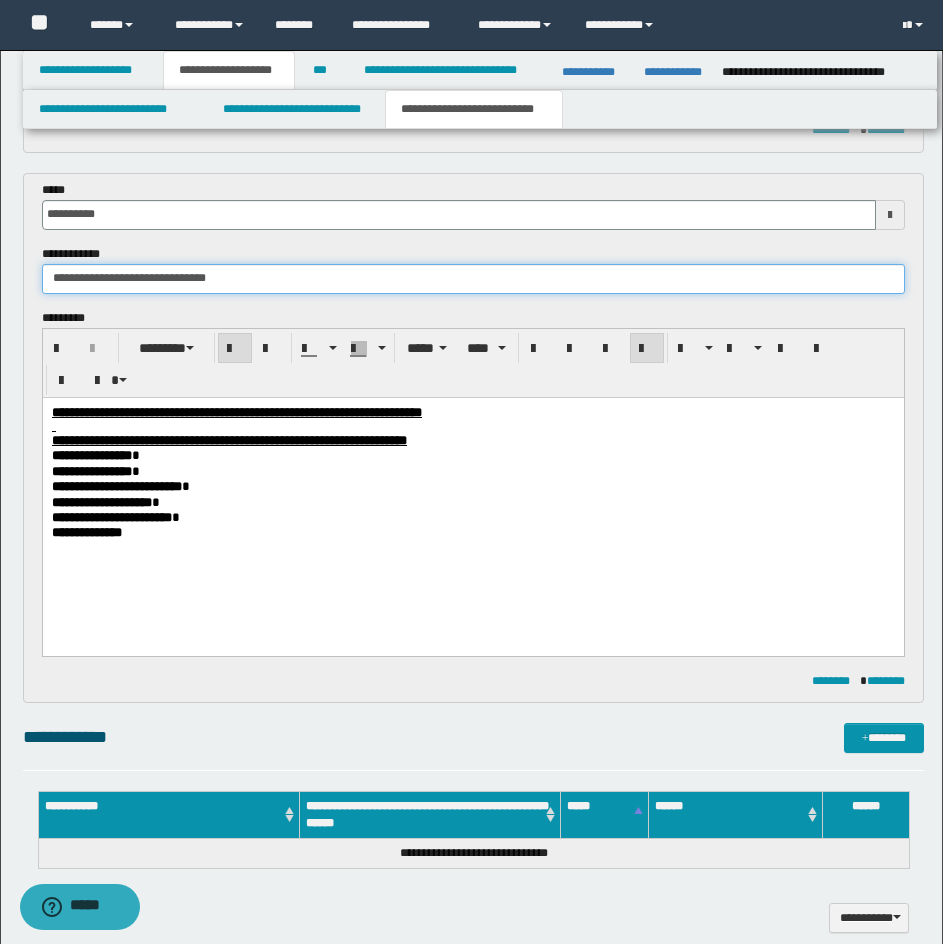 drag, startPoint x: 216, startPoint y: 282, endPoint x: 155, endPoint y: 290, distance: 61.522354 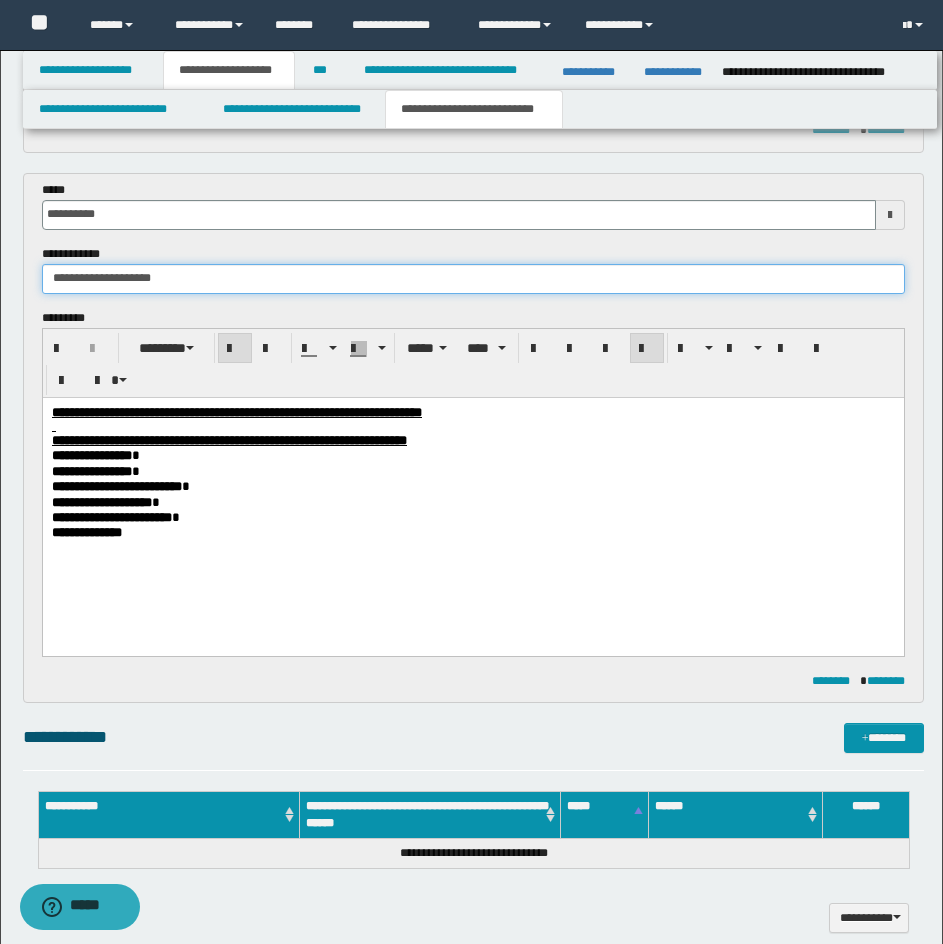 click on "**********" at bounding box center (473, 279) 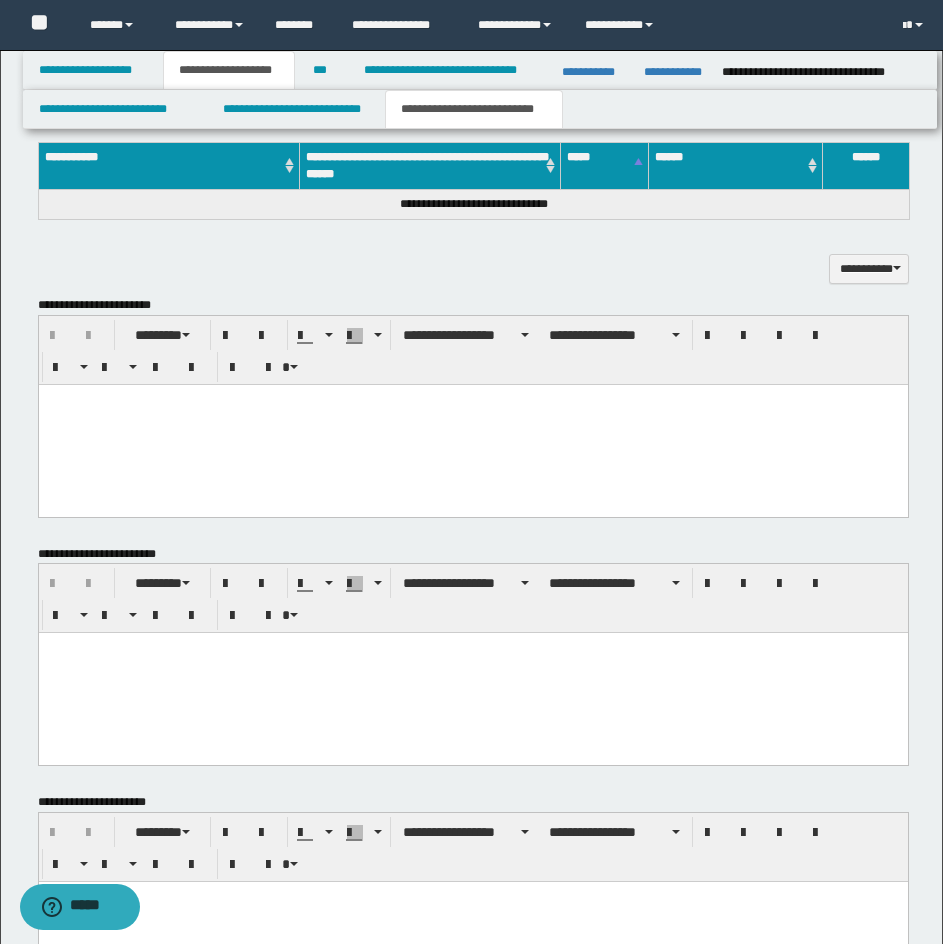 scroll, scrollTop: 1448, scrollLeft: 0, axis: vertical 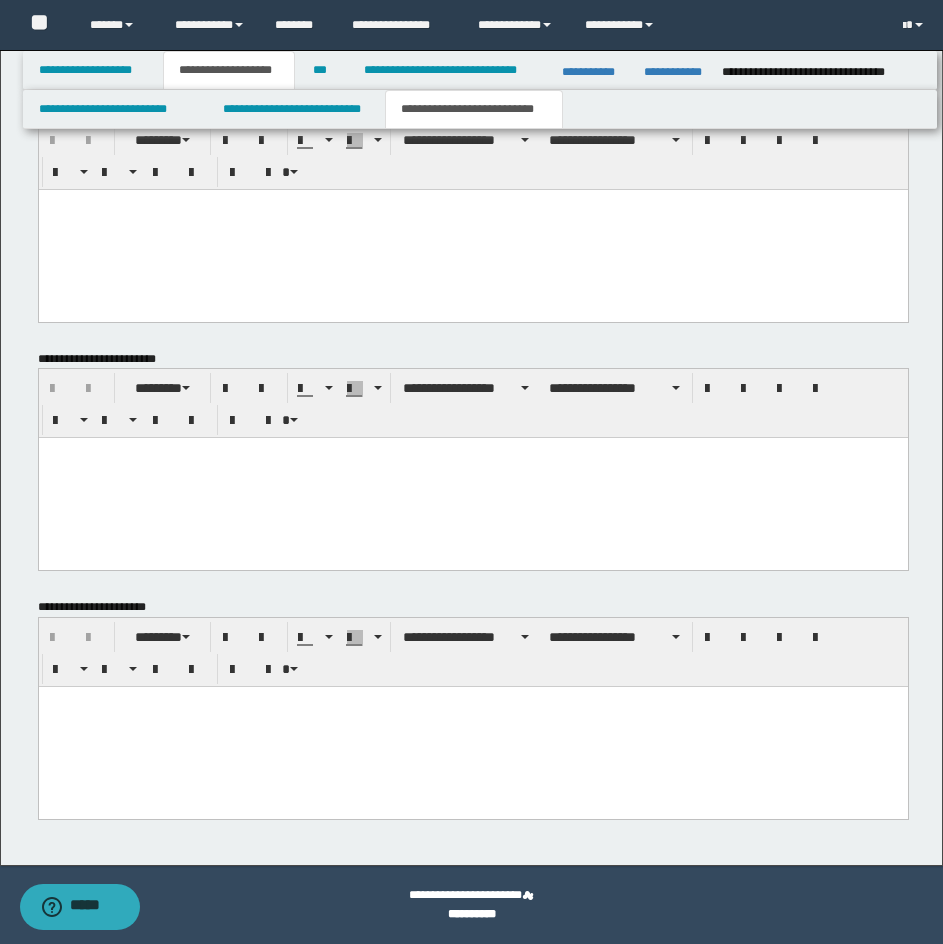 type on "**********" 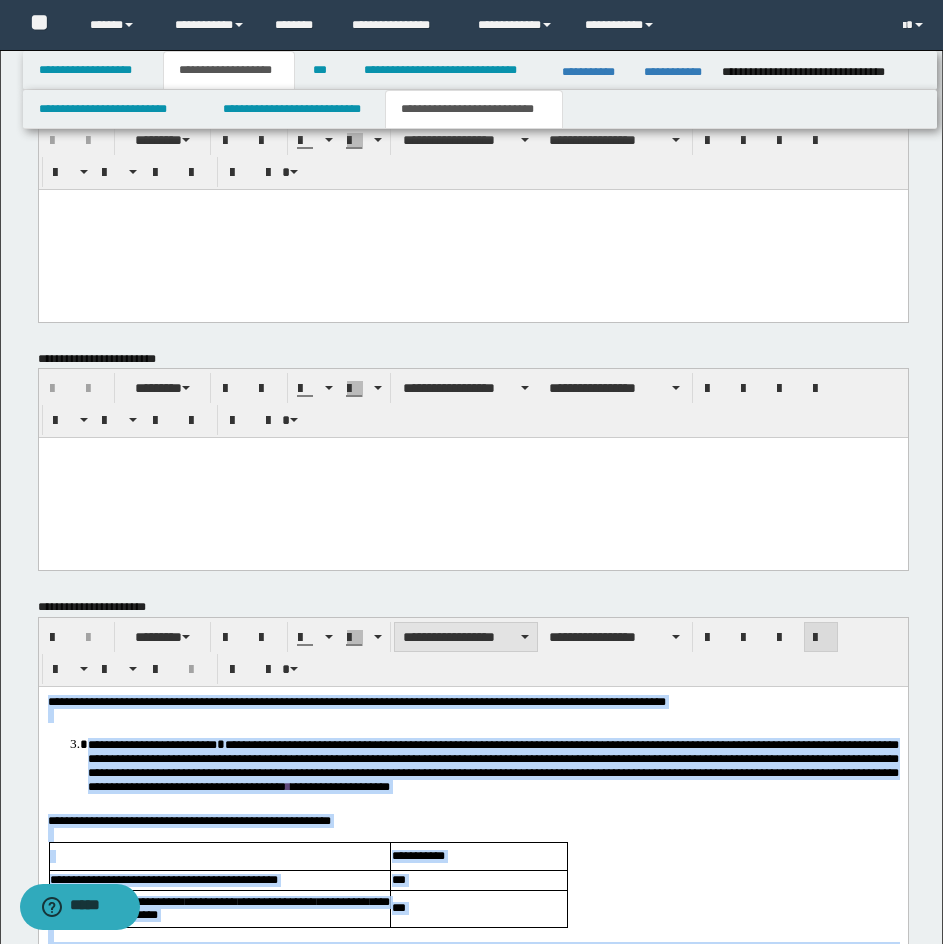 click on "**********" at bounding box center [466, 637] 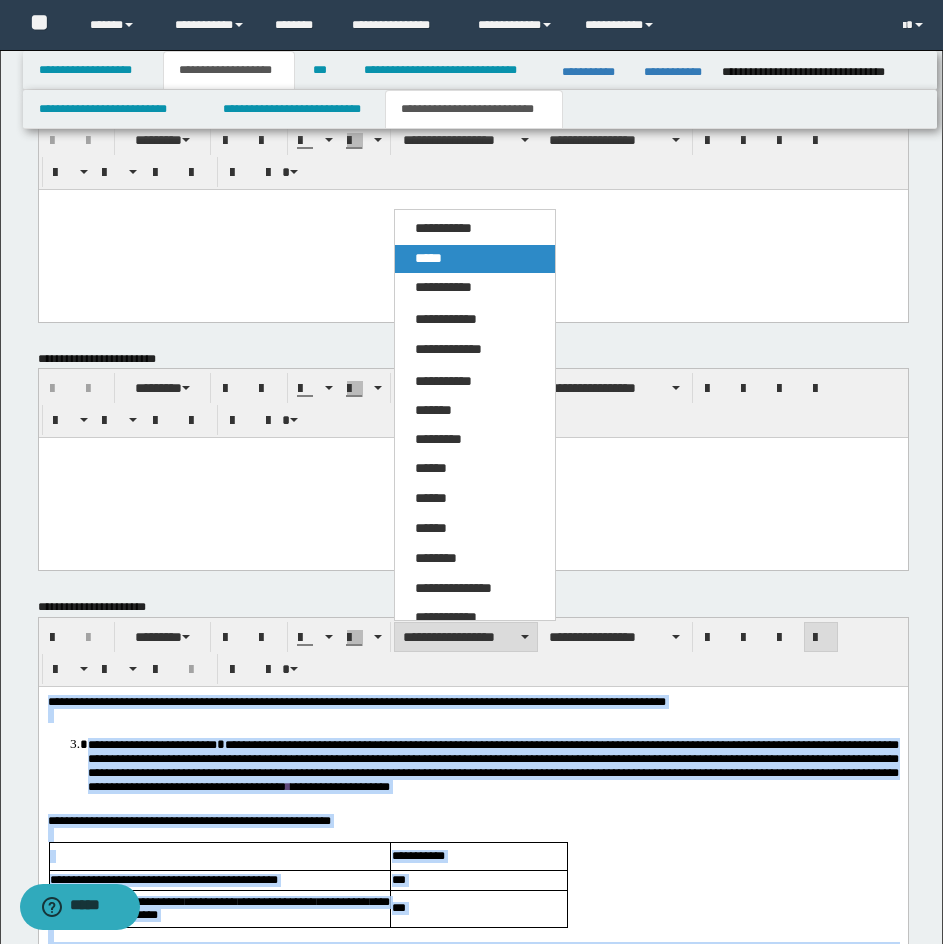 drag, startPoint x: 488, startPoint y: 249, endPoint x: 468, endPoint y: 394, distance: 146.37282 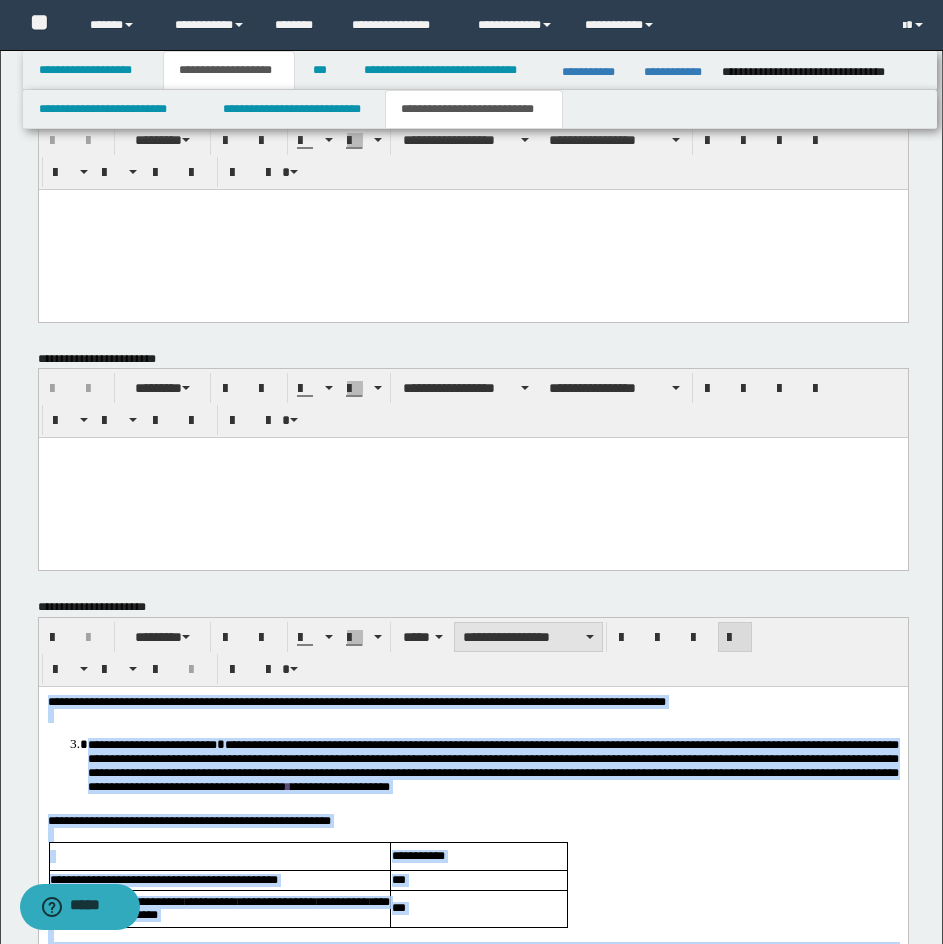 click on "**********" at bounding box center (528, 637) 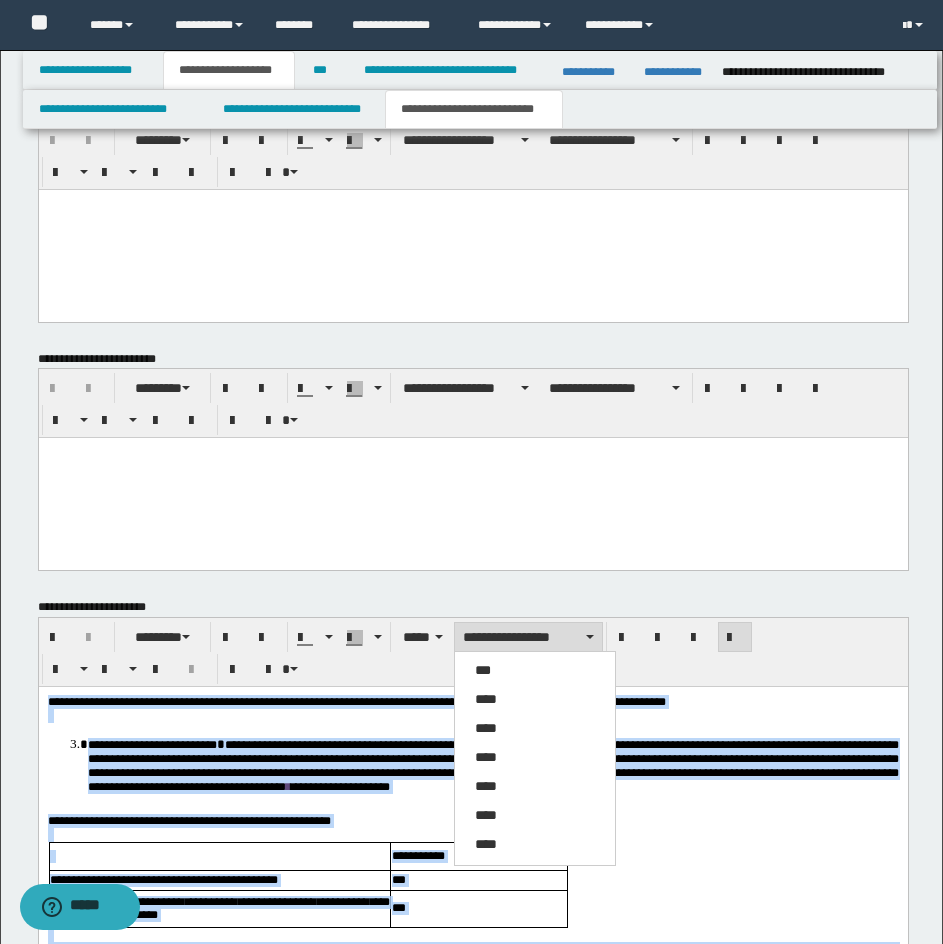 click on "****" at bounding box center (535, 700) 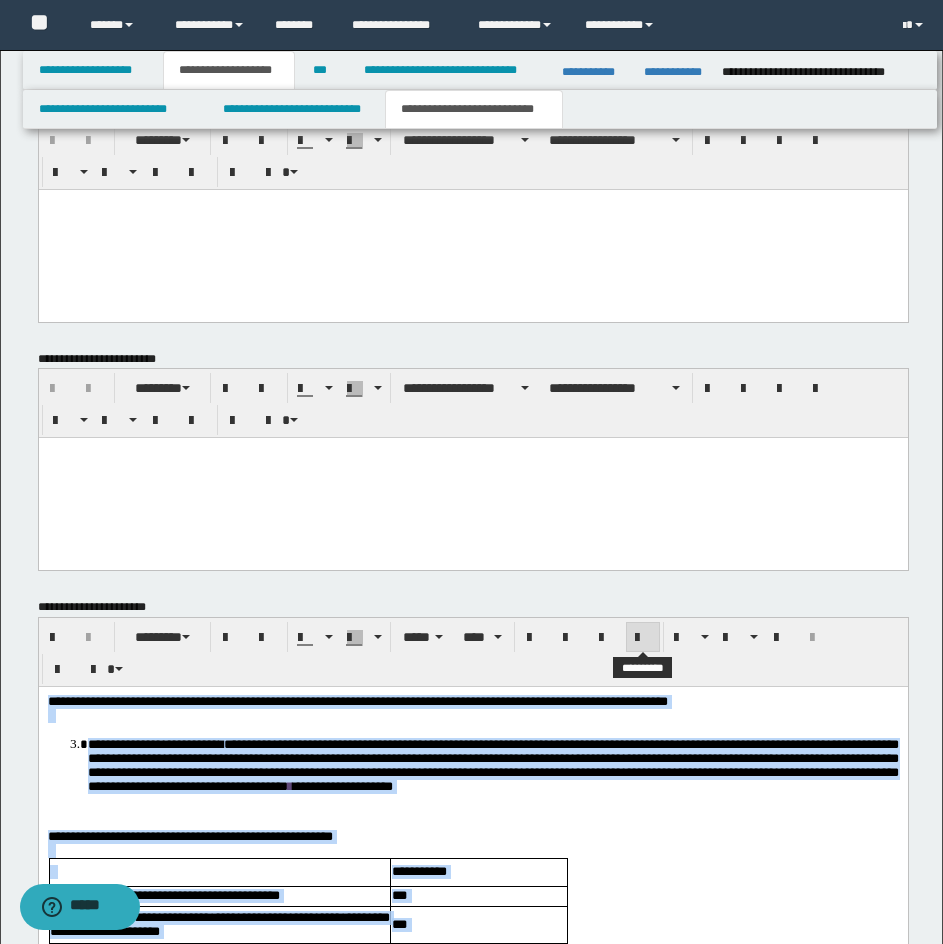 click at bounding box center (643, 637) 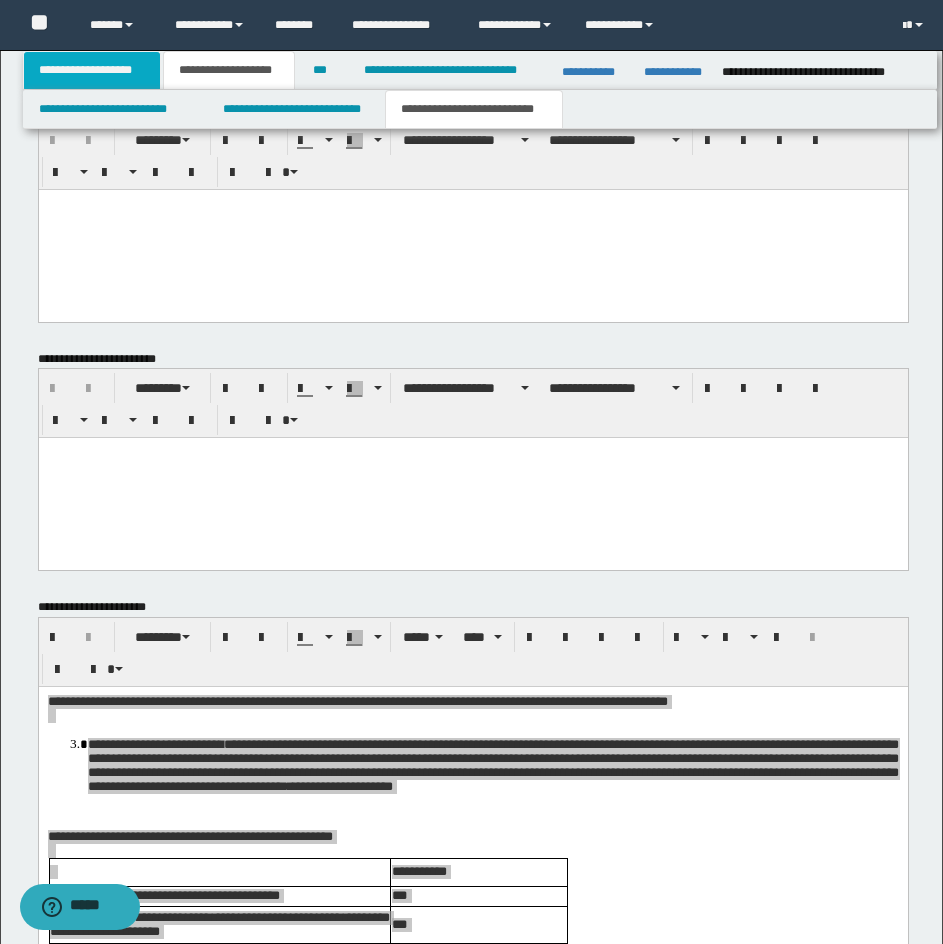 click on "**********" at bounding box center (92, 70) 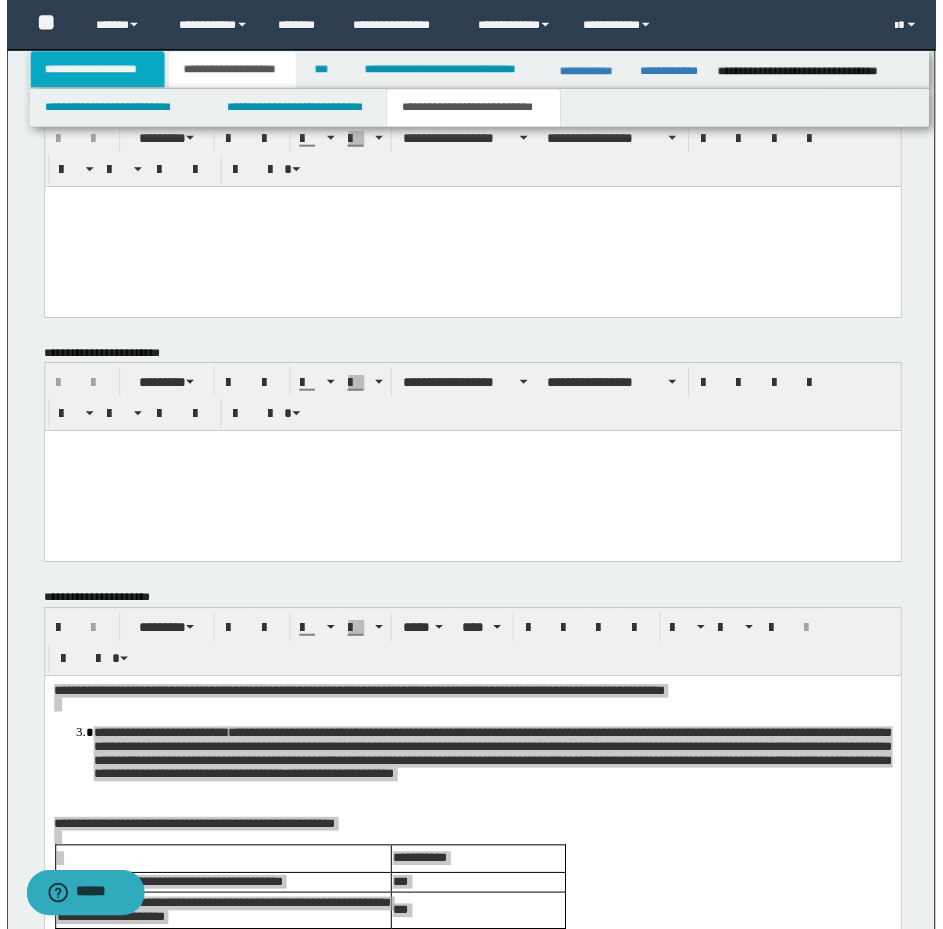 scroll, scrollTop: 863, scrollLeft: 0, axis: vertical 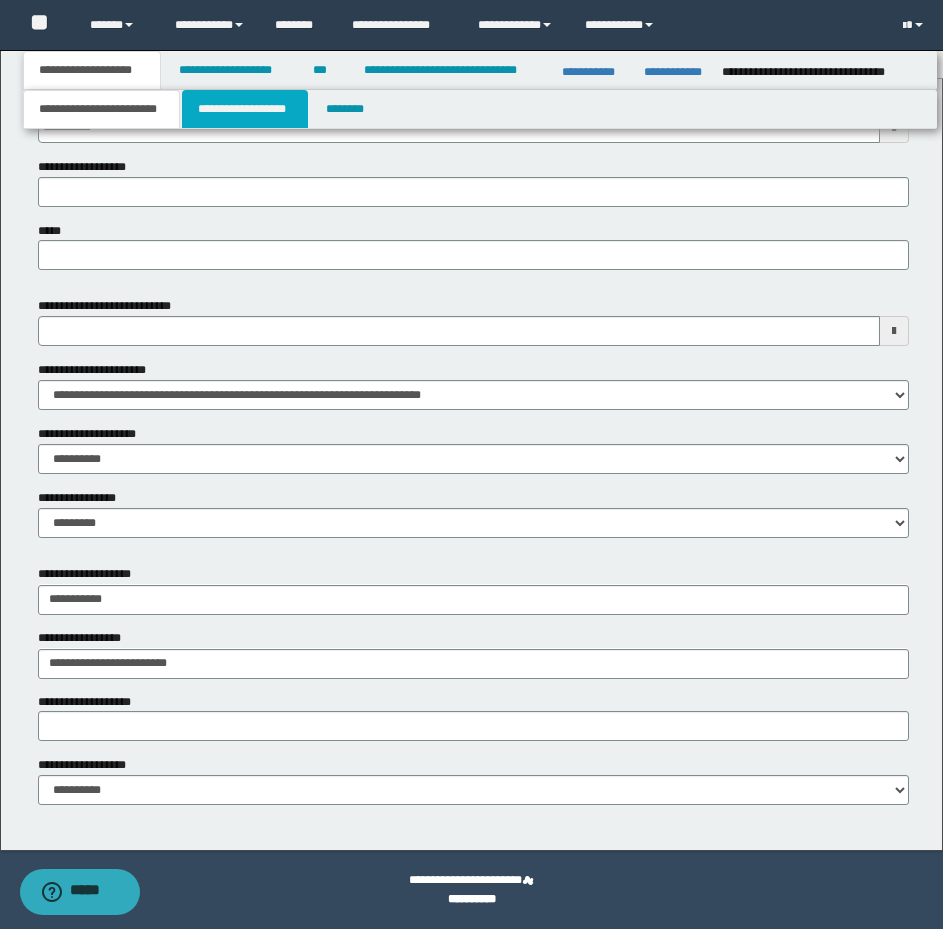 click on "**********" at bounding box center (245, 109) 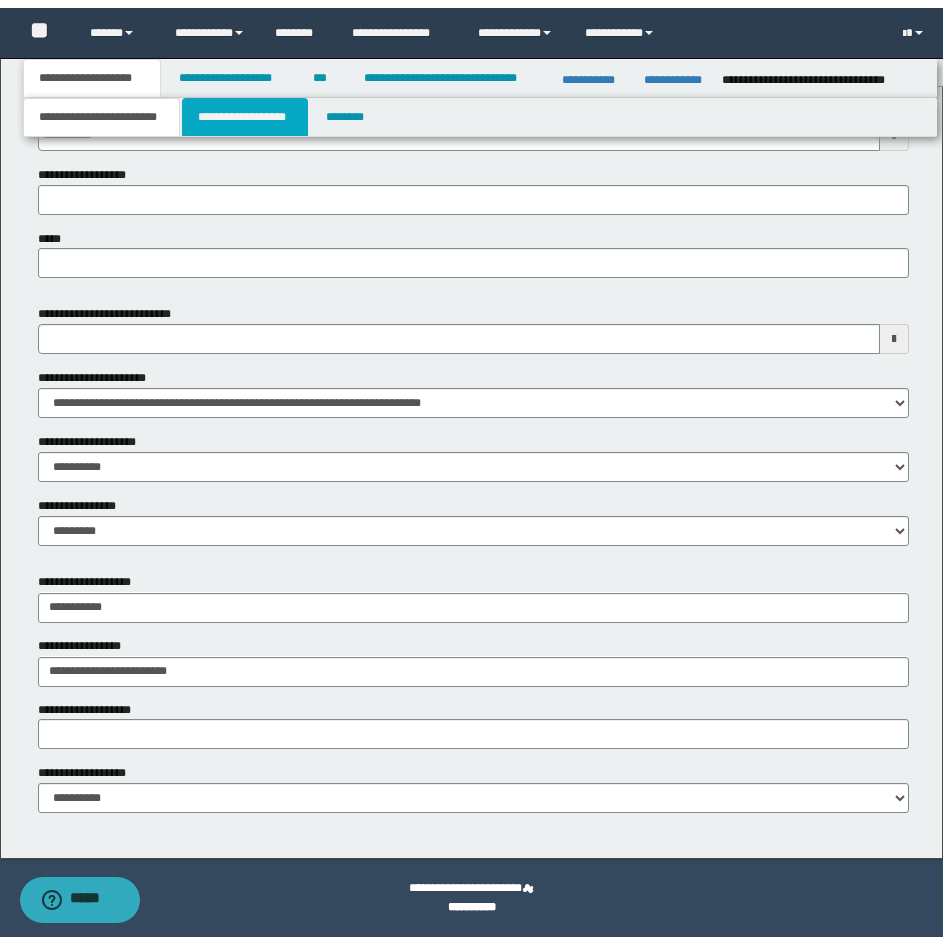 scroll, scrollTop: 0, scrollLeft: 0, axis: both 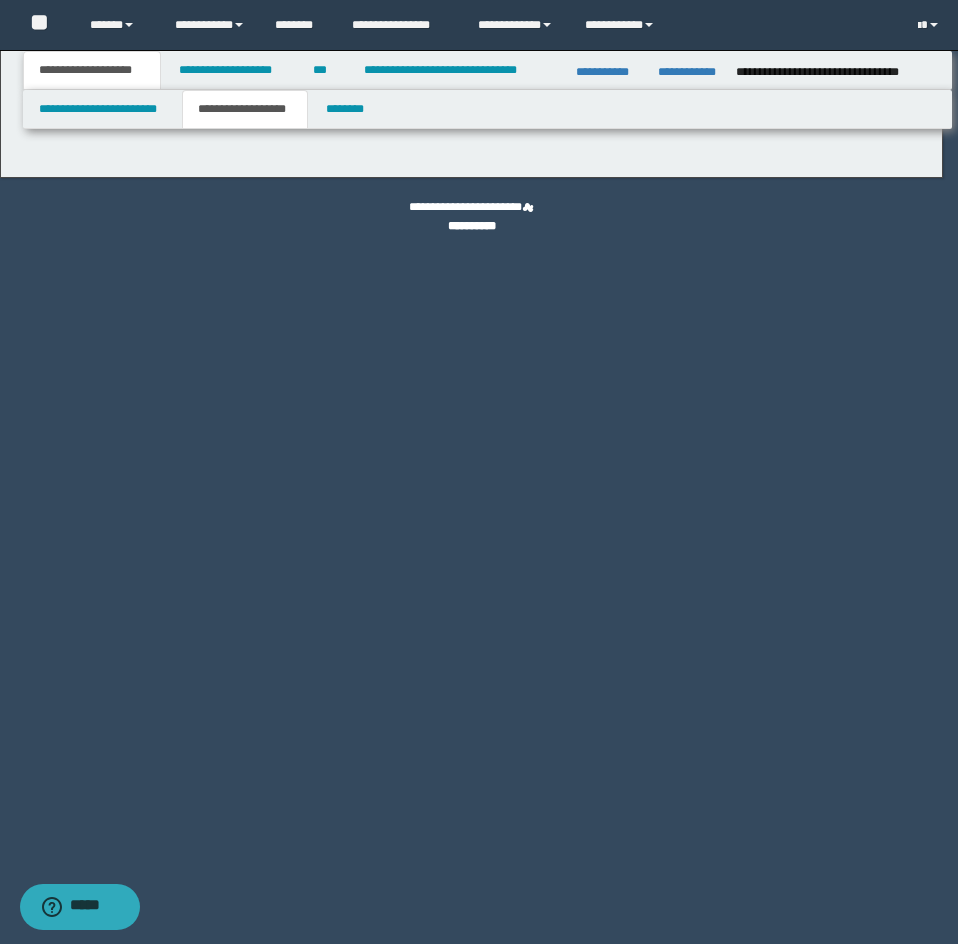 type on "**********" 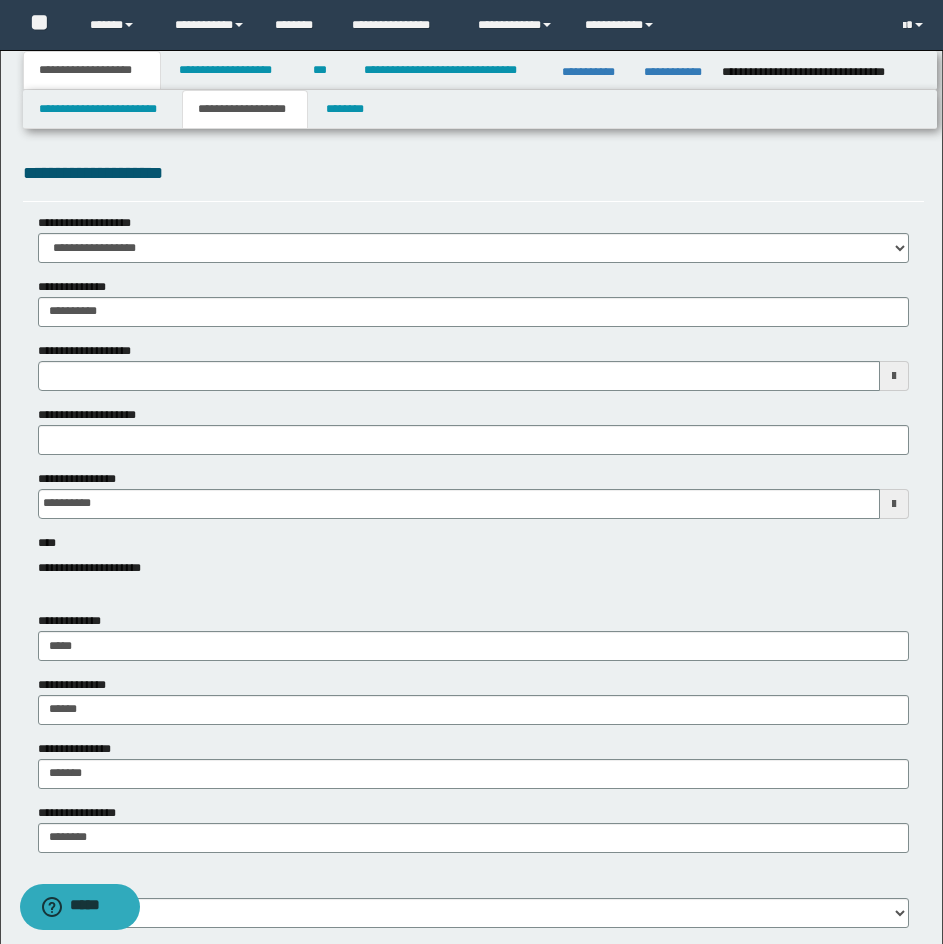 type 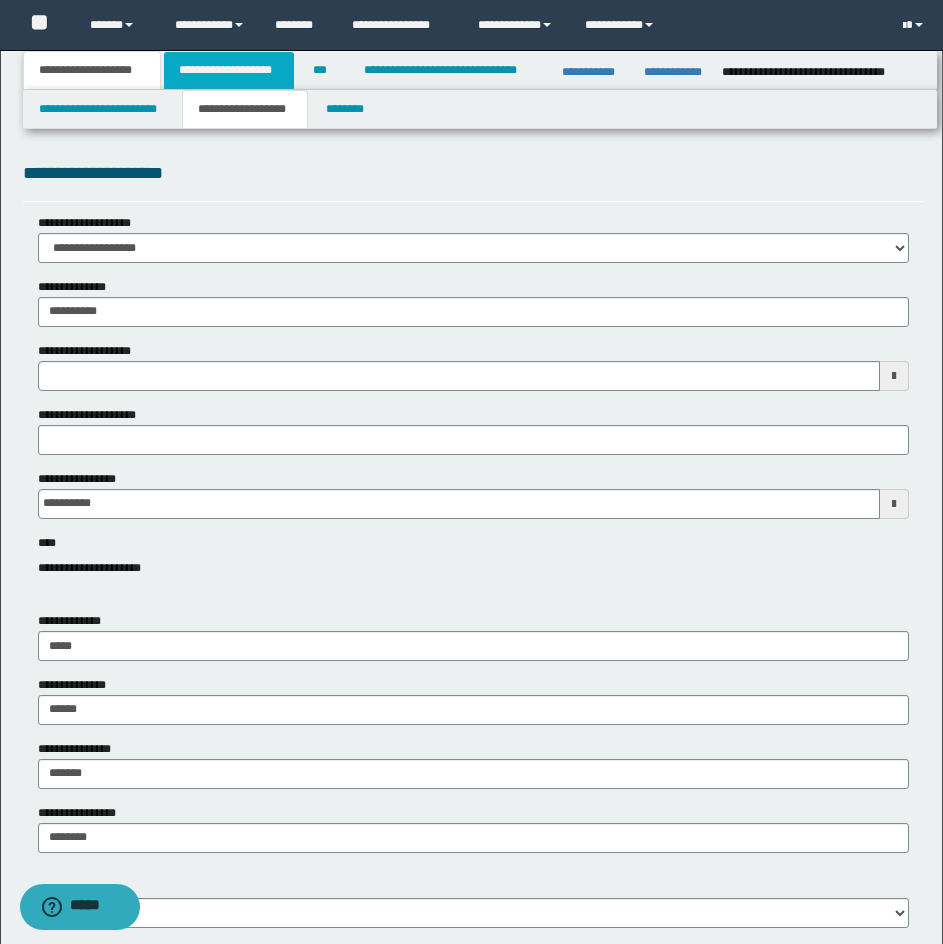 click on "**********" at bounding box center [229, 70] 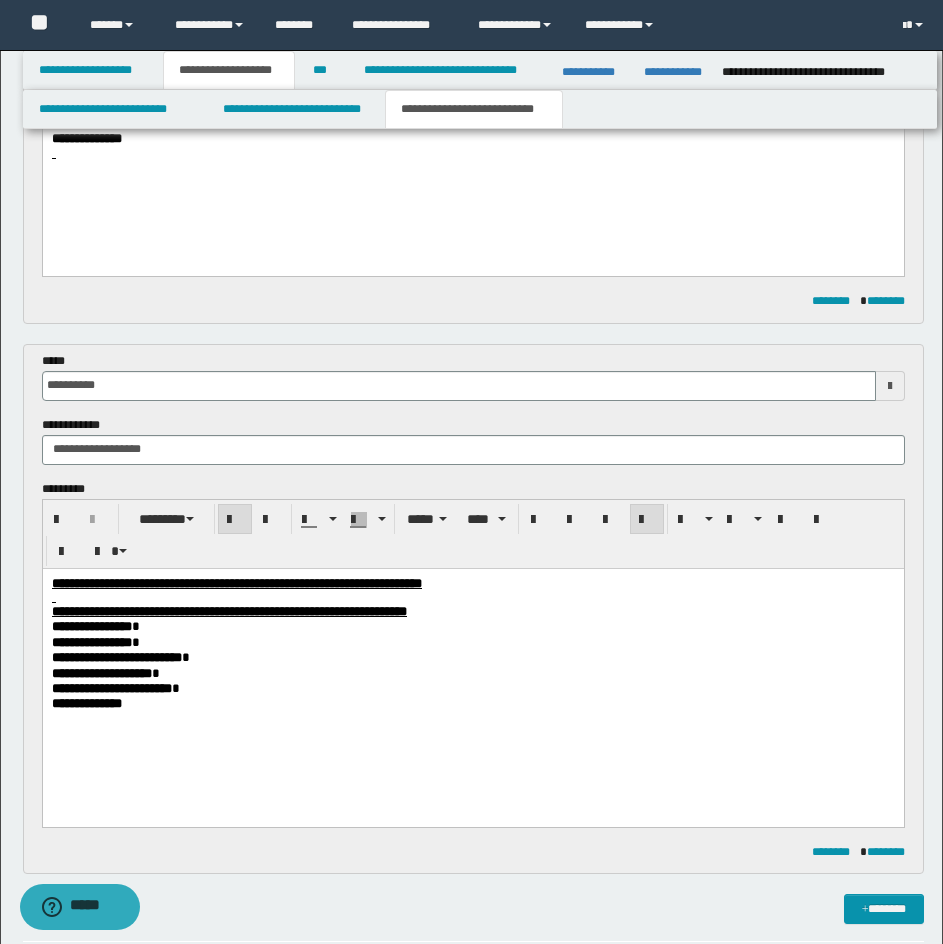 scroll, scrollTop: 700, scrollLeft: 0, axis: vertical 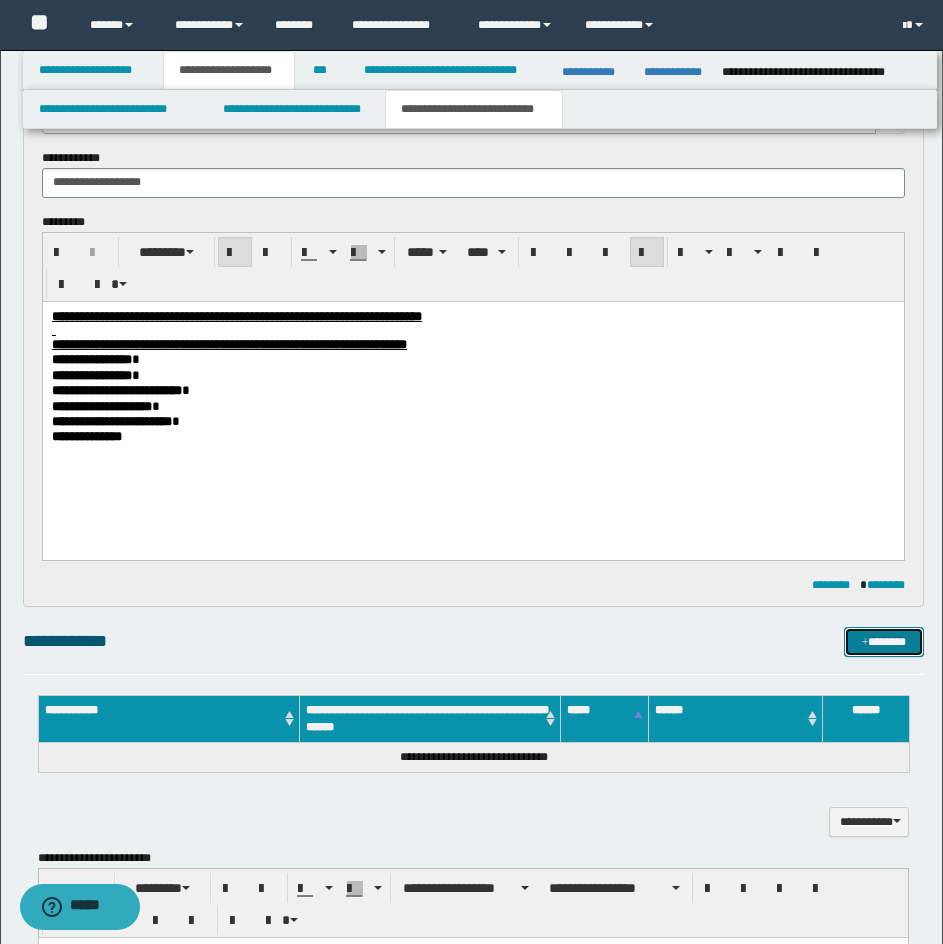 click on "*******" at bounding box center (884, 642) 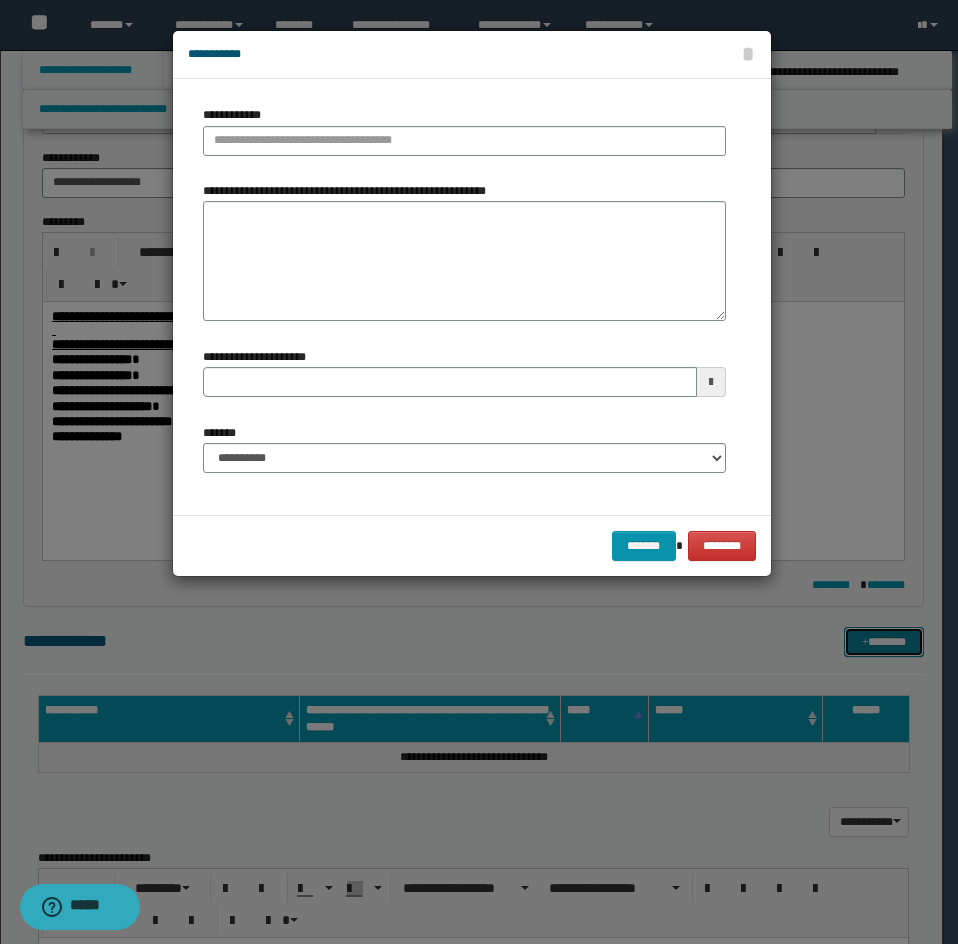 type 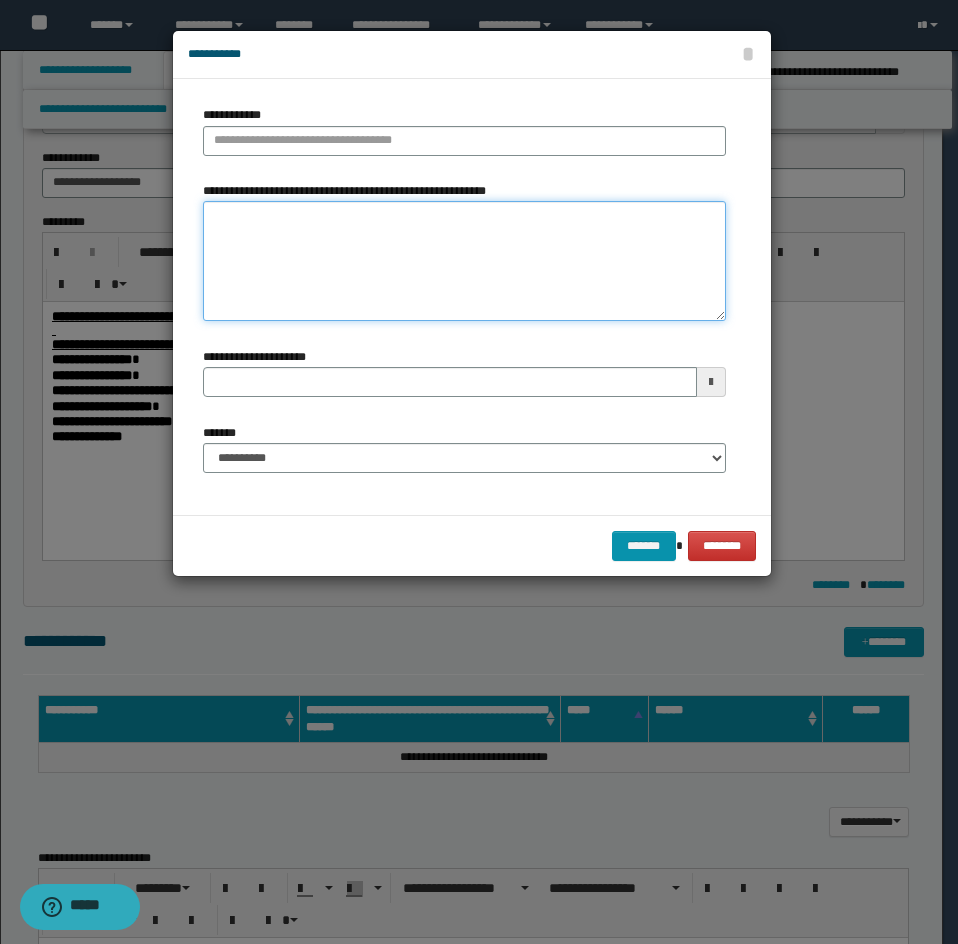 click on "**********" at bounding box center (464, 261) 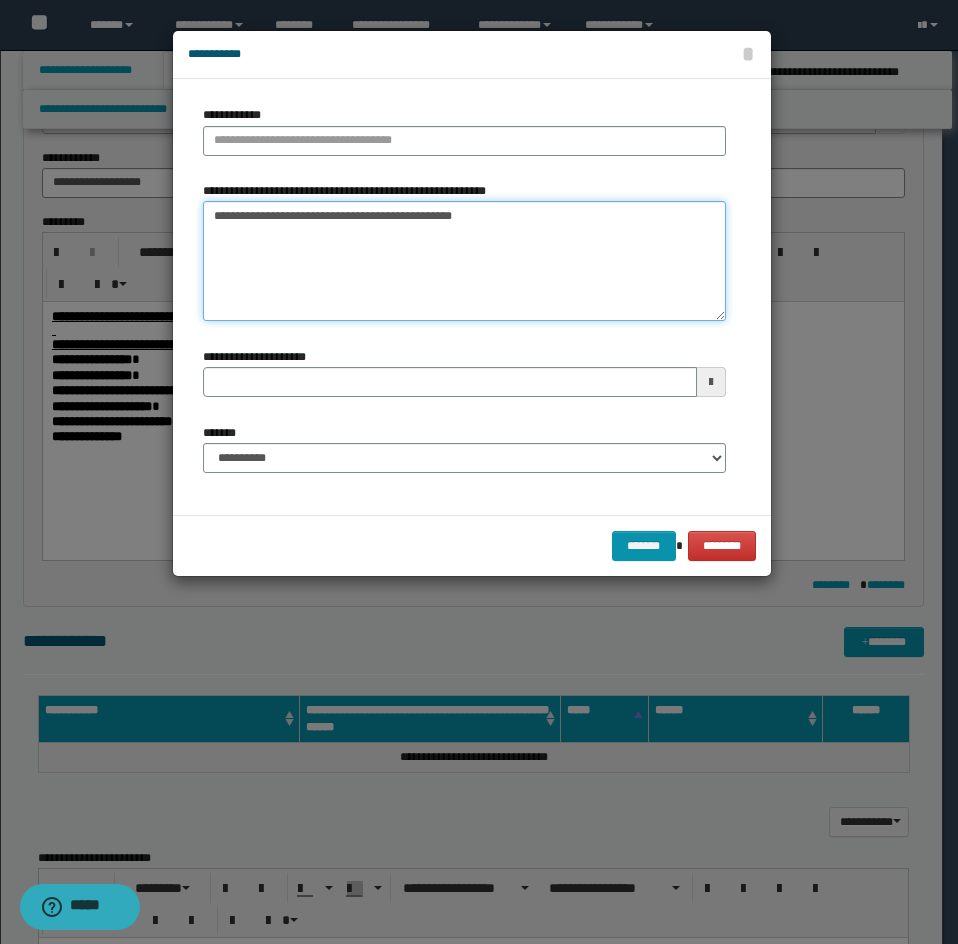 drag, startPoint x: 238, startPoint y: 214, endPoint x: 360, endPoint y: 264, distance: 131.8484 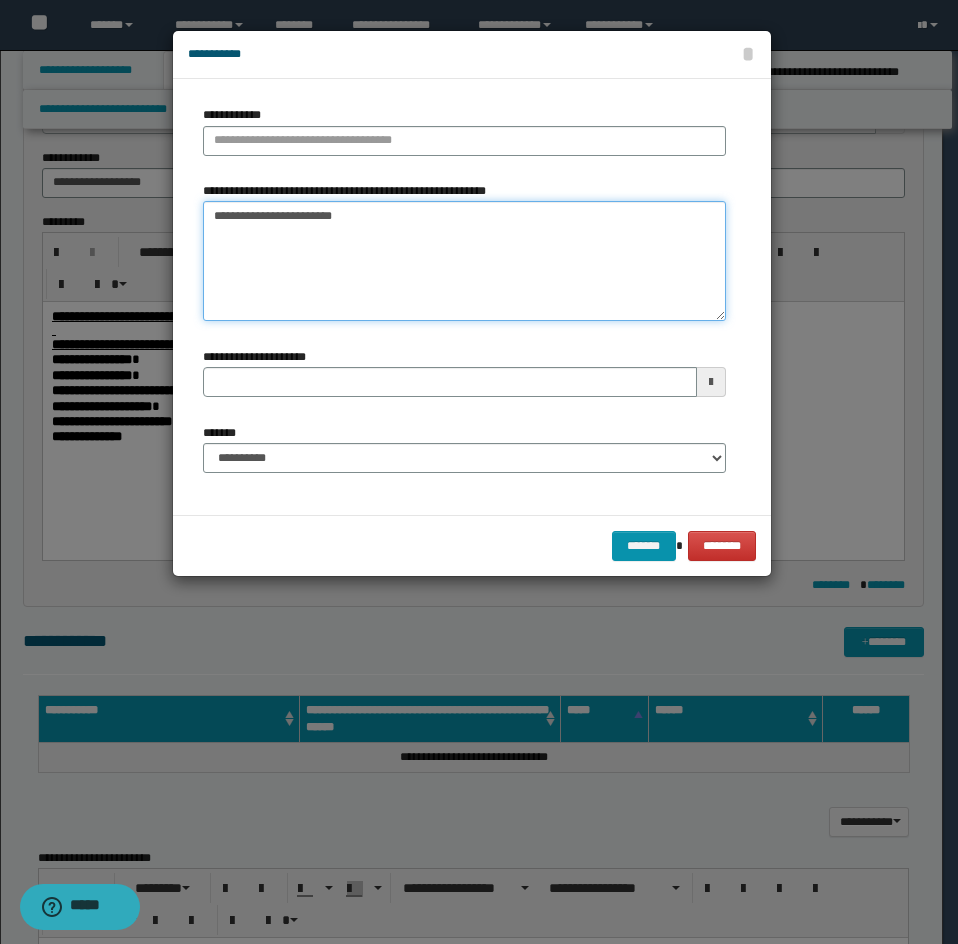 type on "**********" 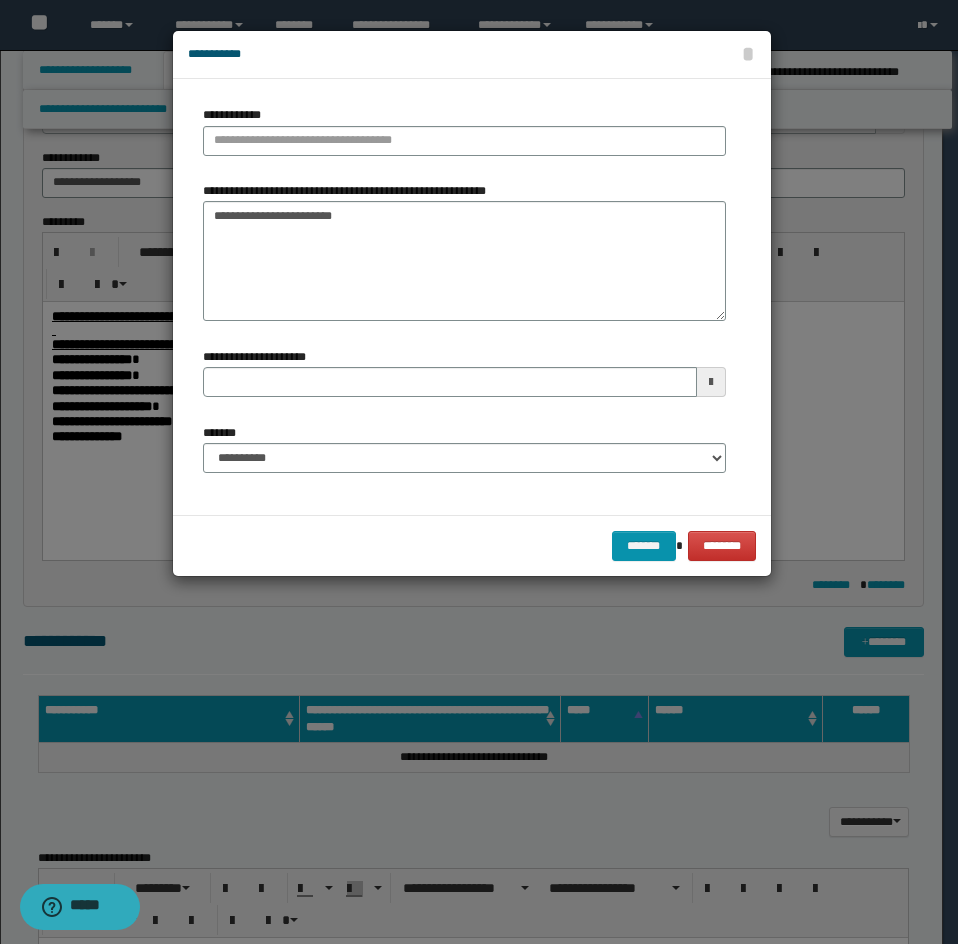 click on "**********" at bounding box center (464, 138) 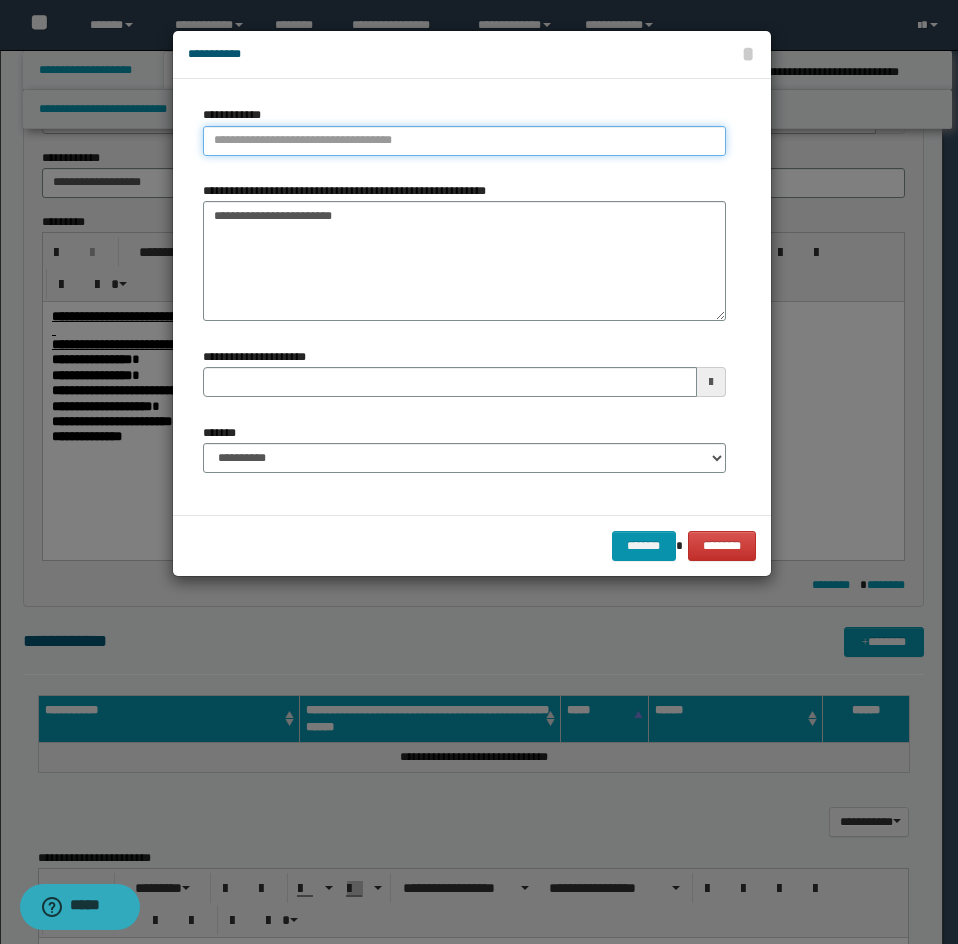 click on "**********" at bounding box center (464, 141) 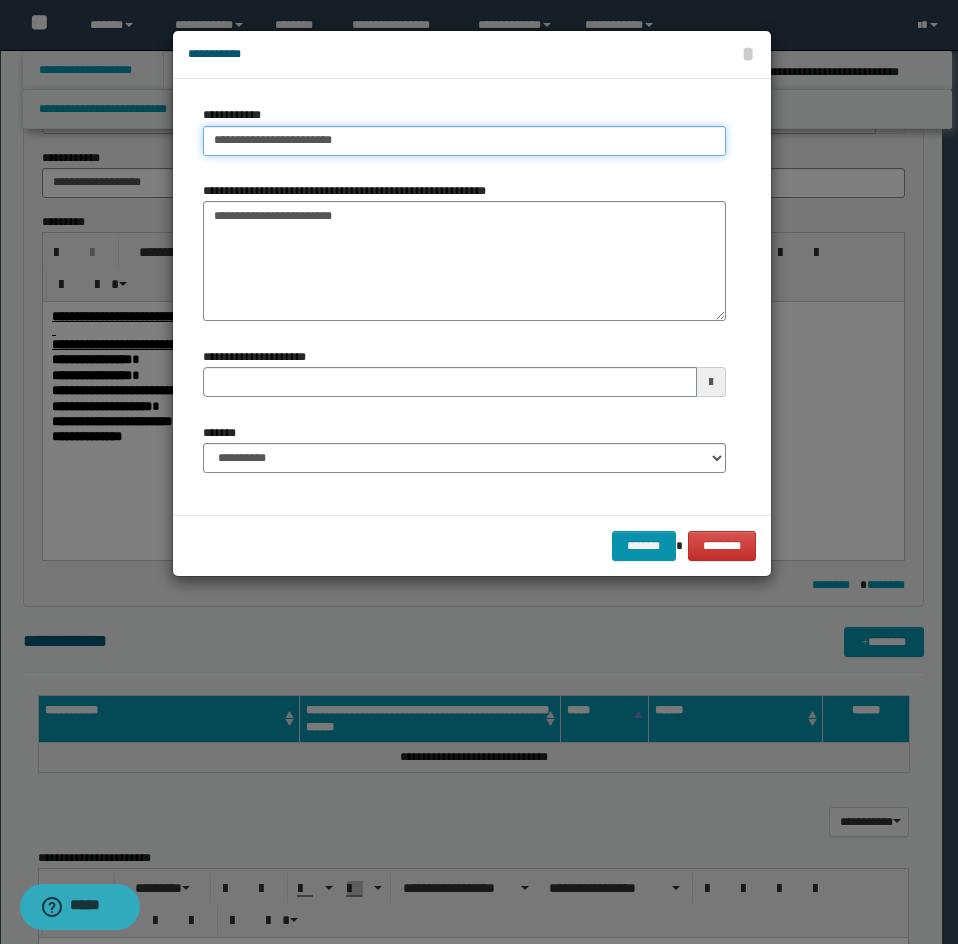 type on "**********" 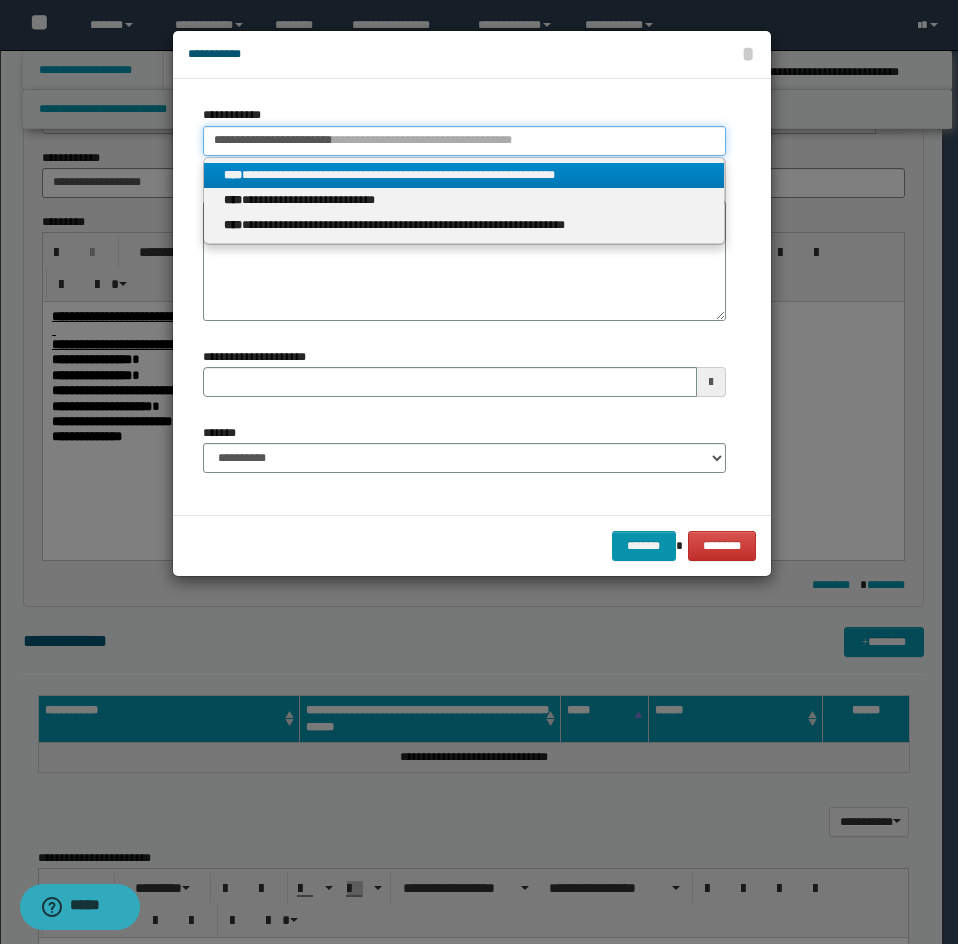type on "**********" 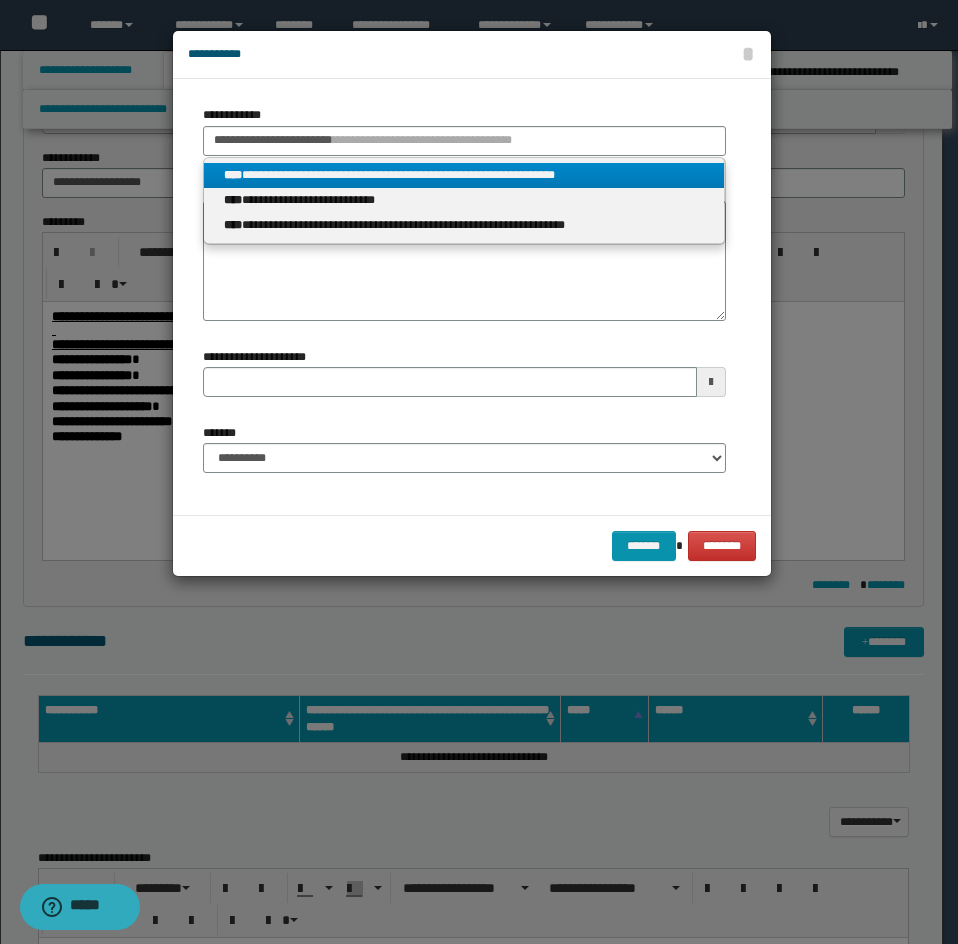 click on "**********" at bounding box center (464, 175) 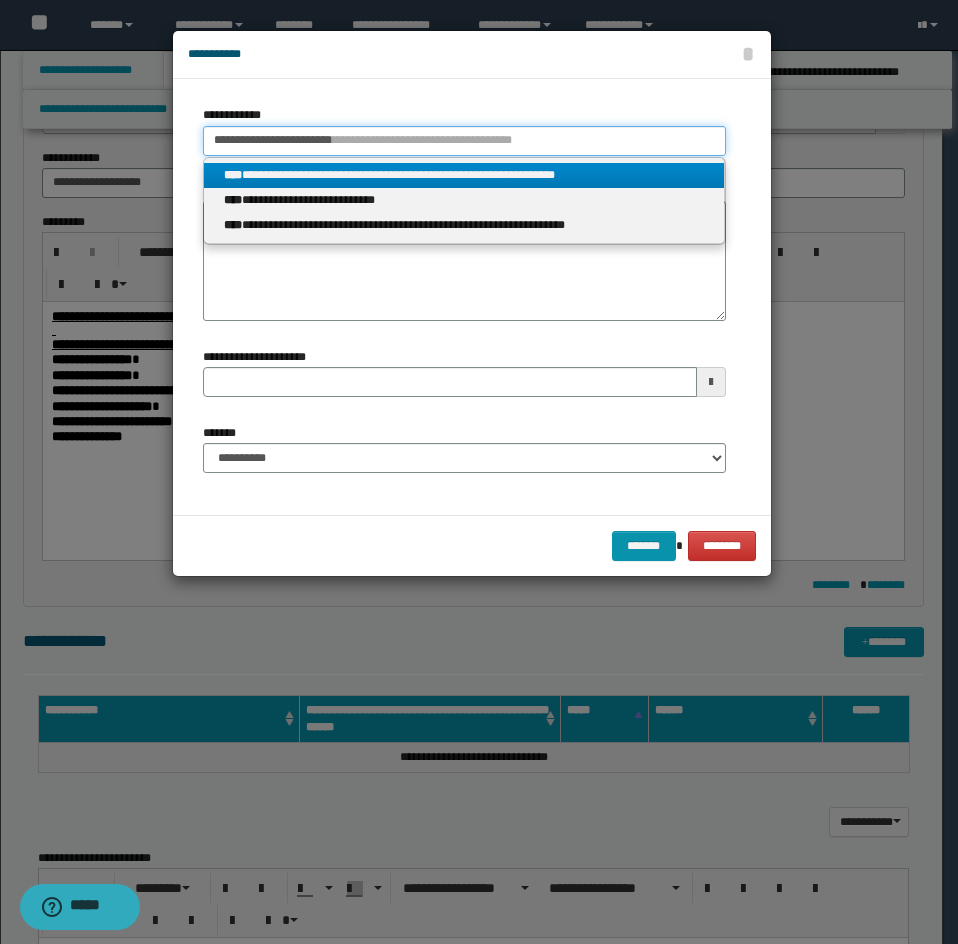 type 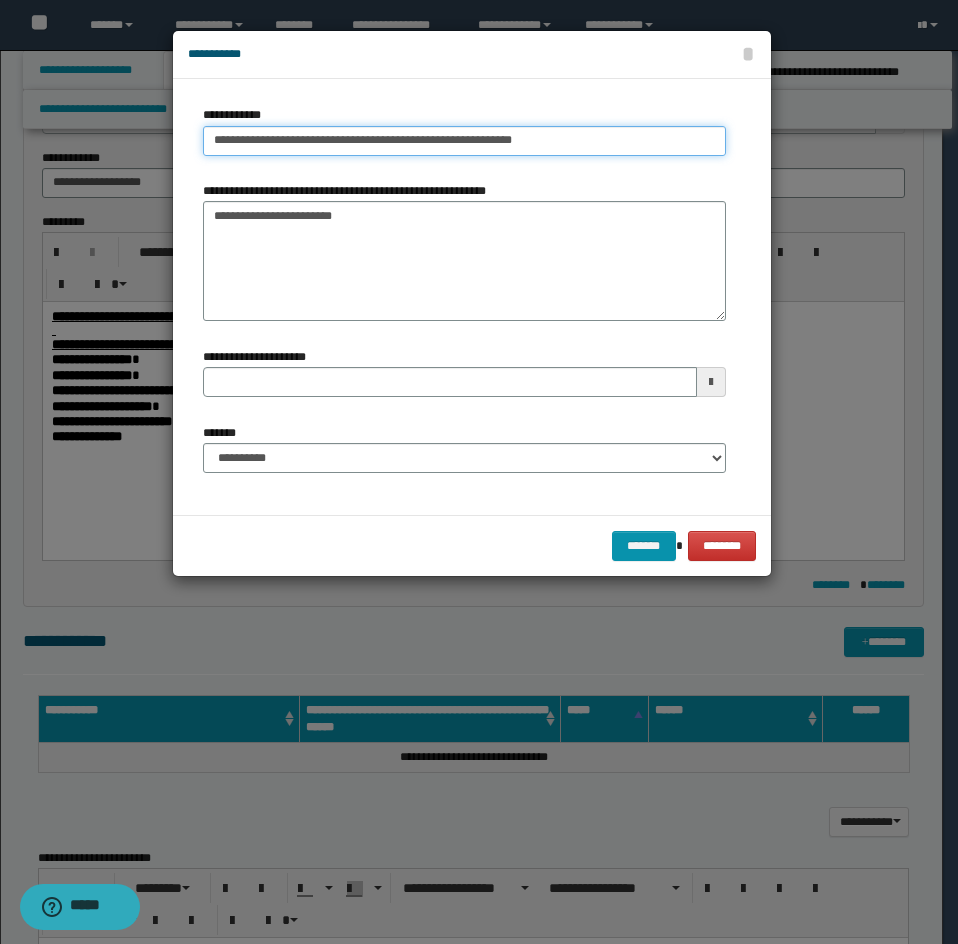 click on "**********" at bounding box center (464, 141) 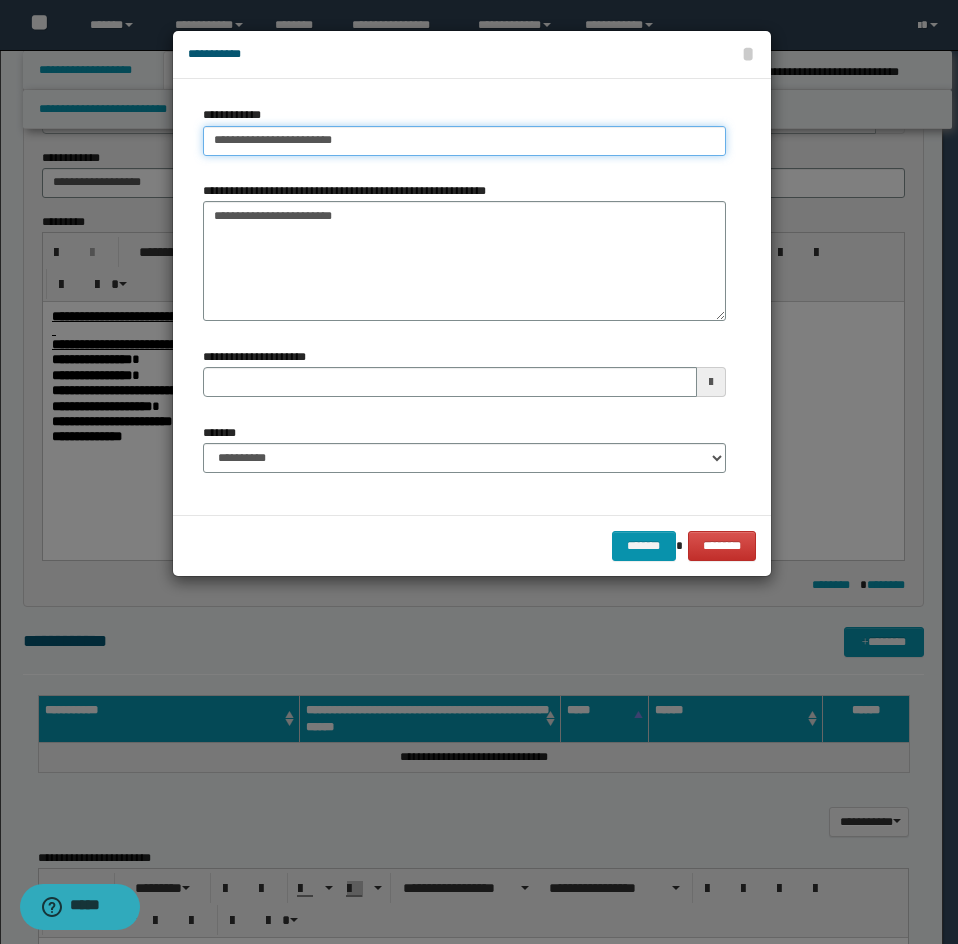 type on "**********" 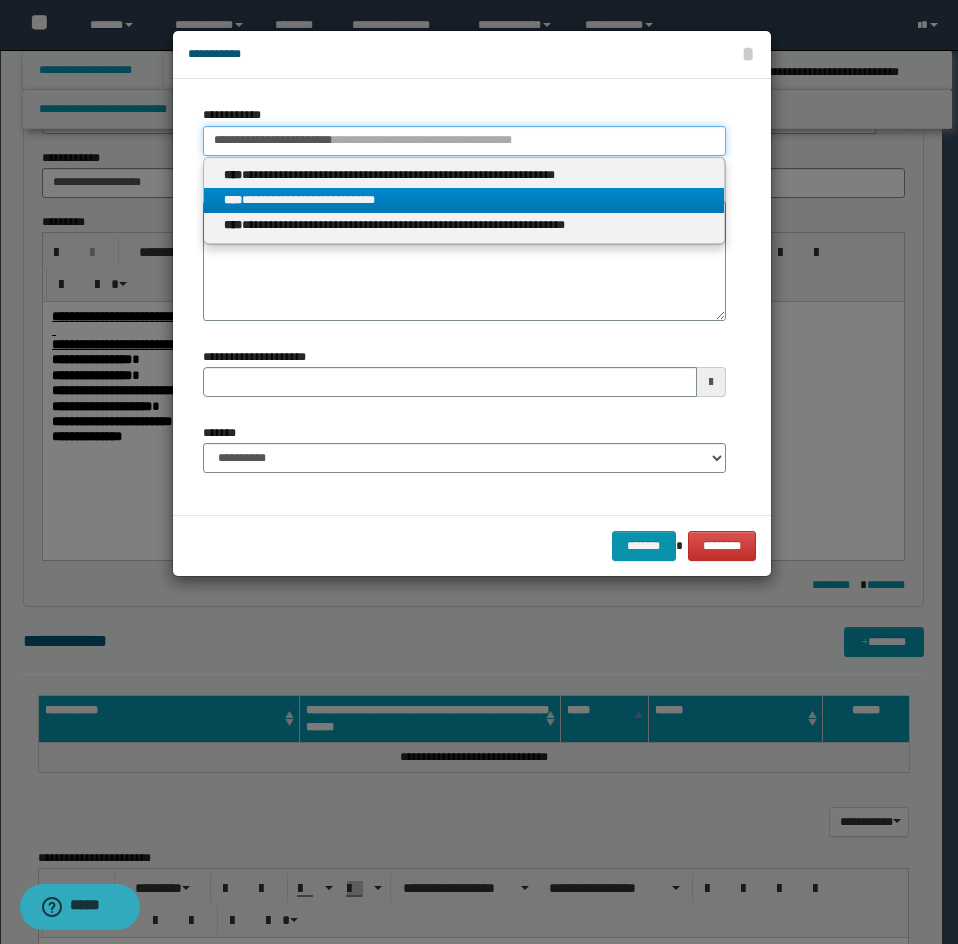 type on "**********" 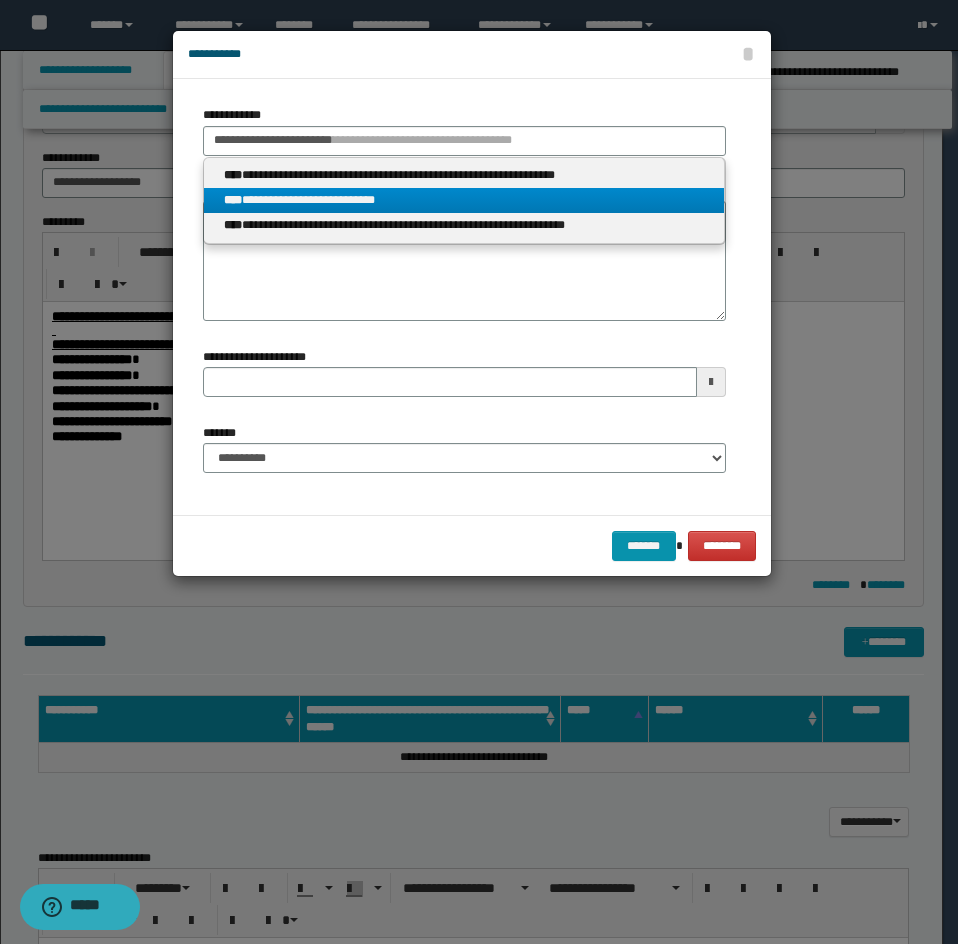 click on "****" at bounding box center [233, 200] 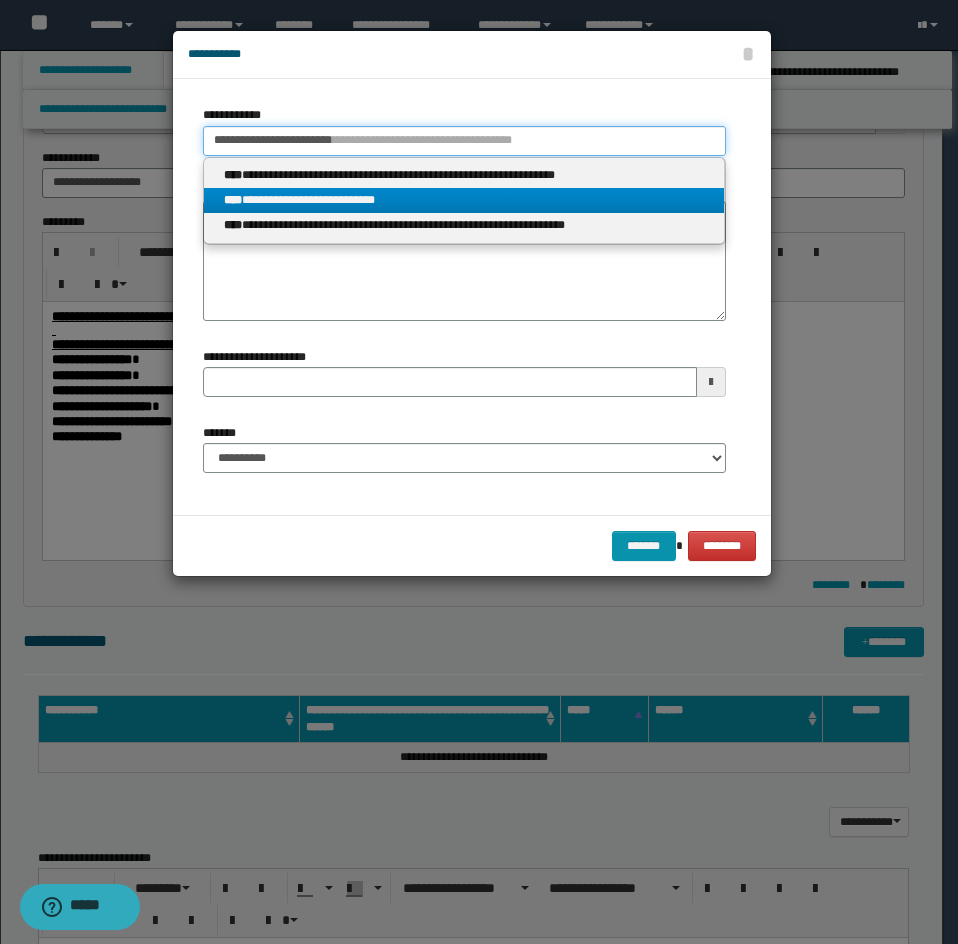 type 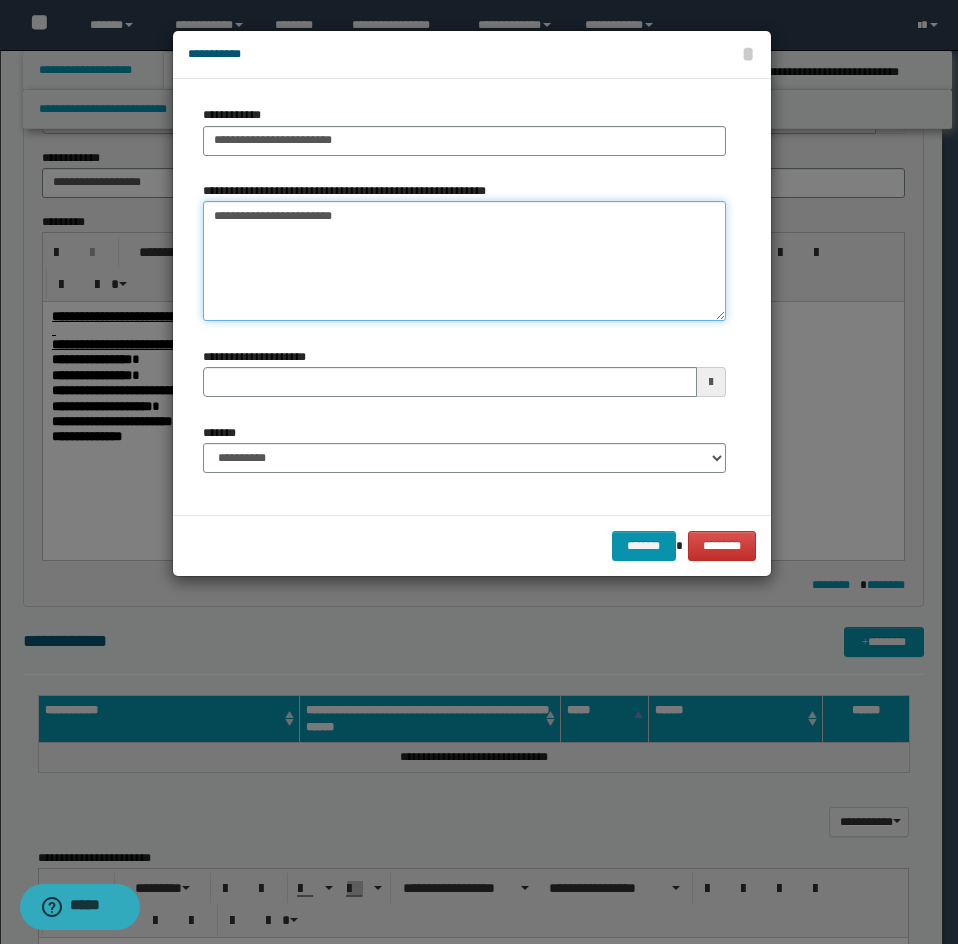drag, startPoint x: 245, startPoint y: 215, endPoint x: 209, endPoint y: 198, distance: 39.812057 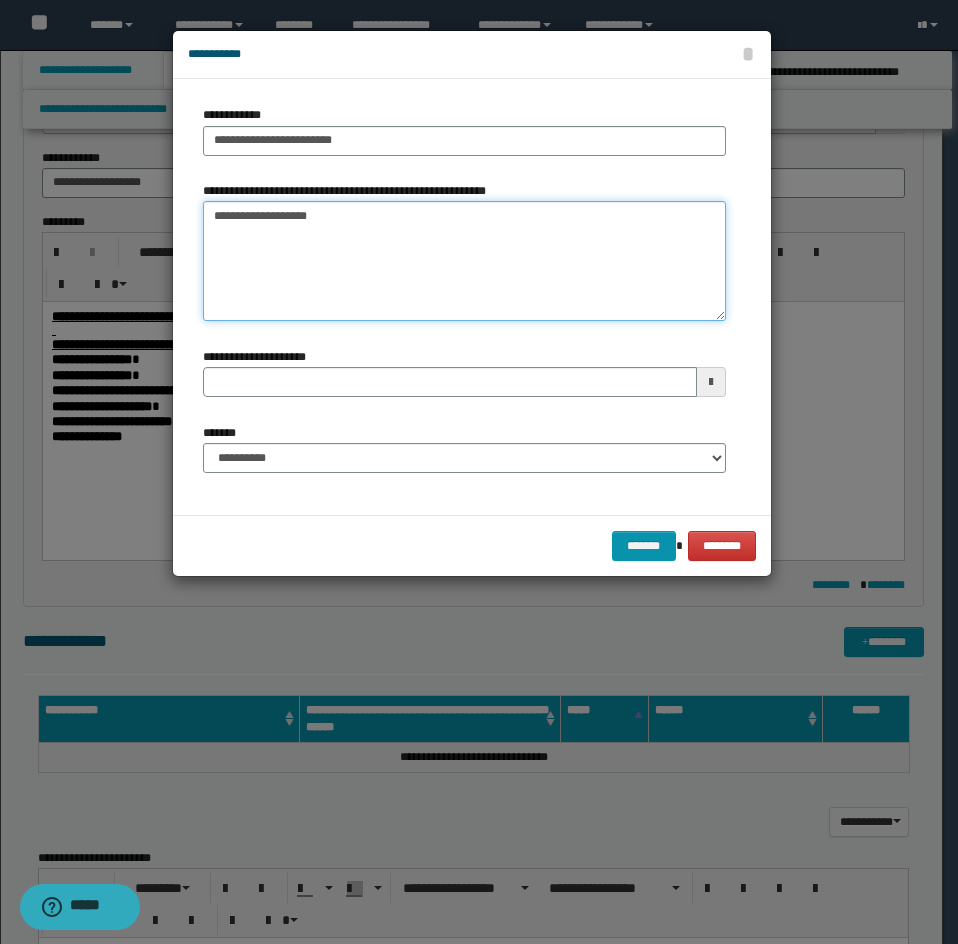 type 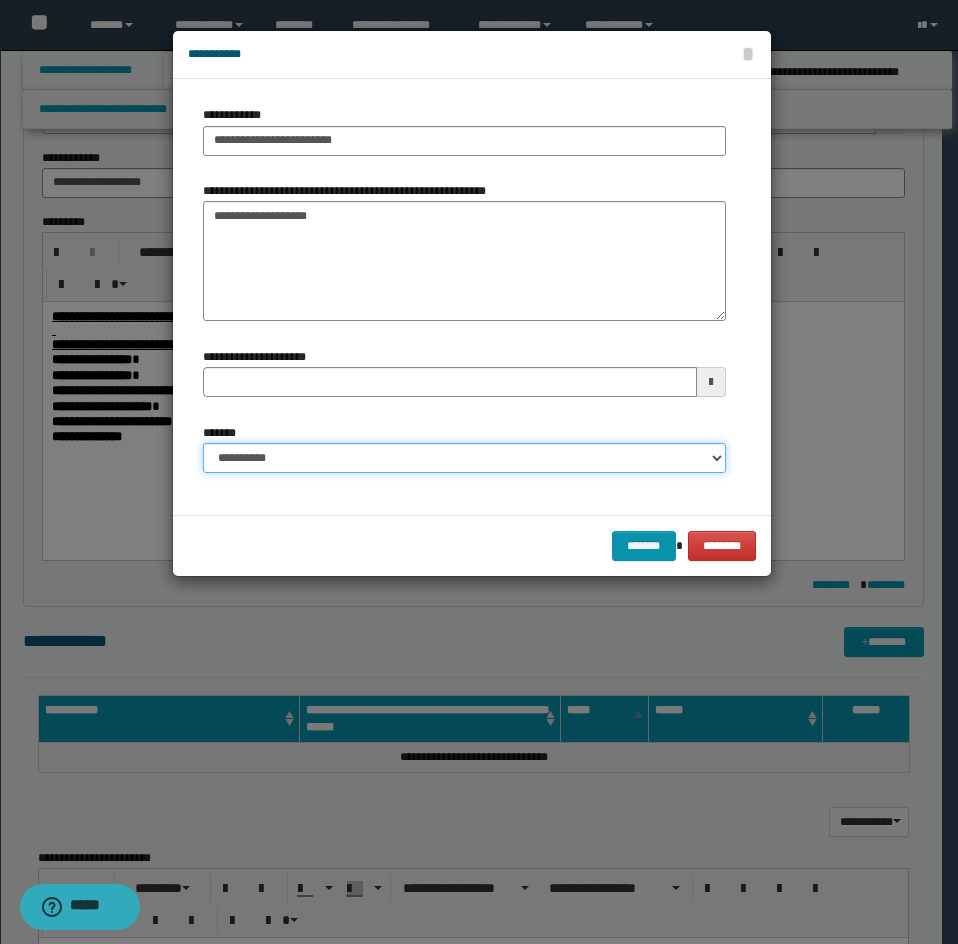 click on "**********" at bounding box center [464, 458] 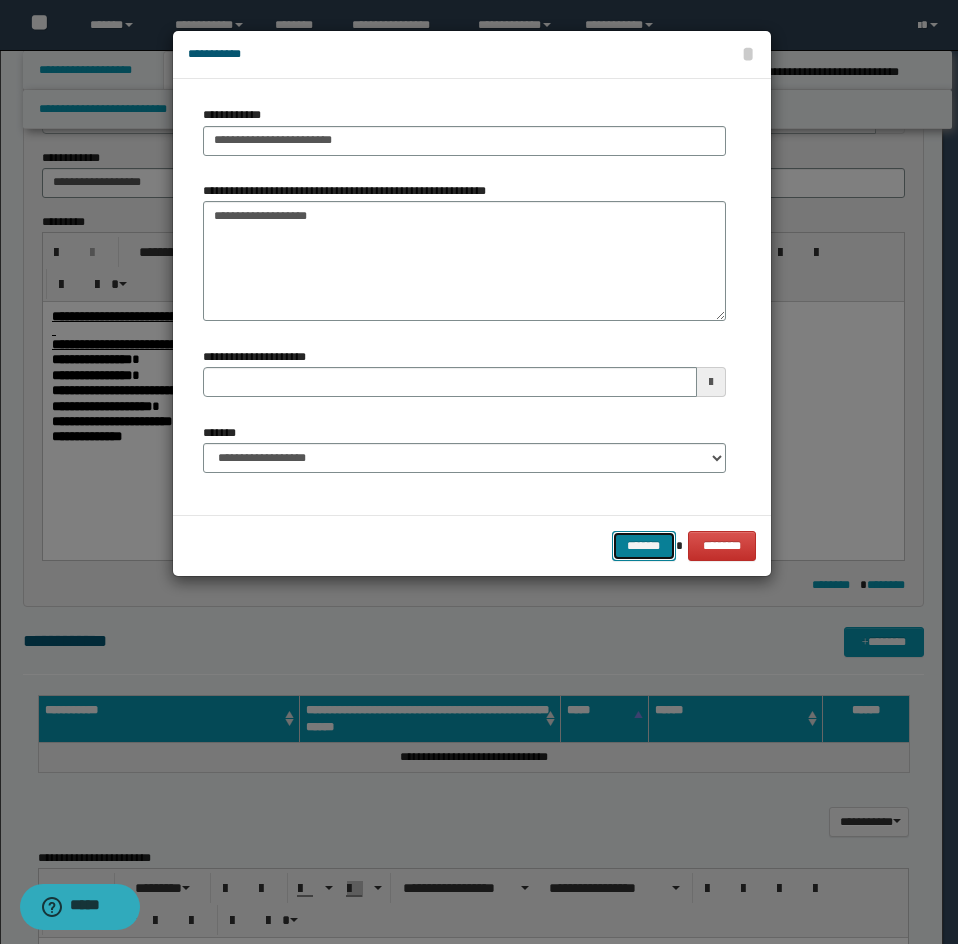 click on "*******" at bounding box center (644, 546) 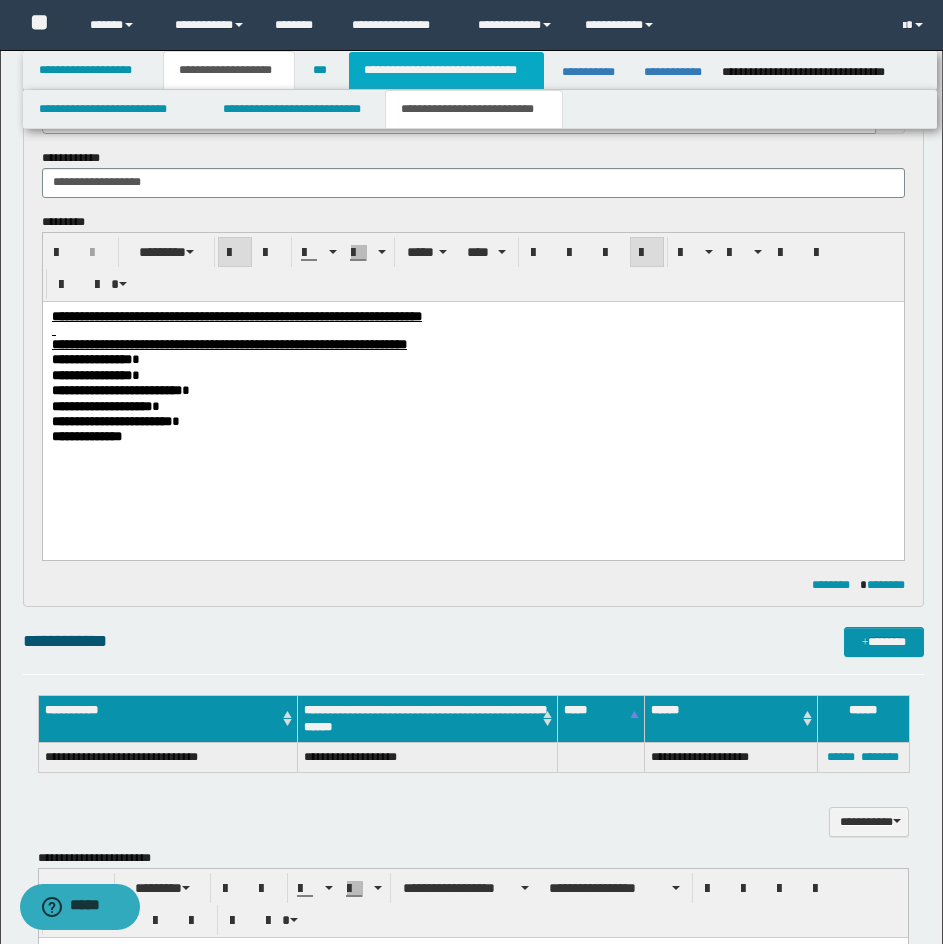 click on "**********" at bounding box center [446, 70] 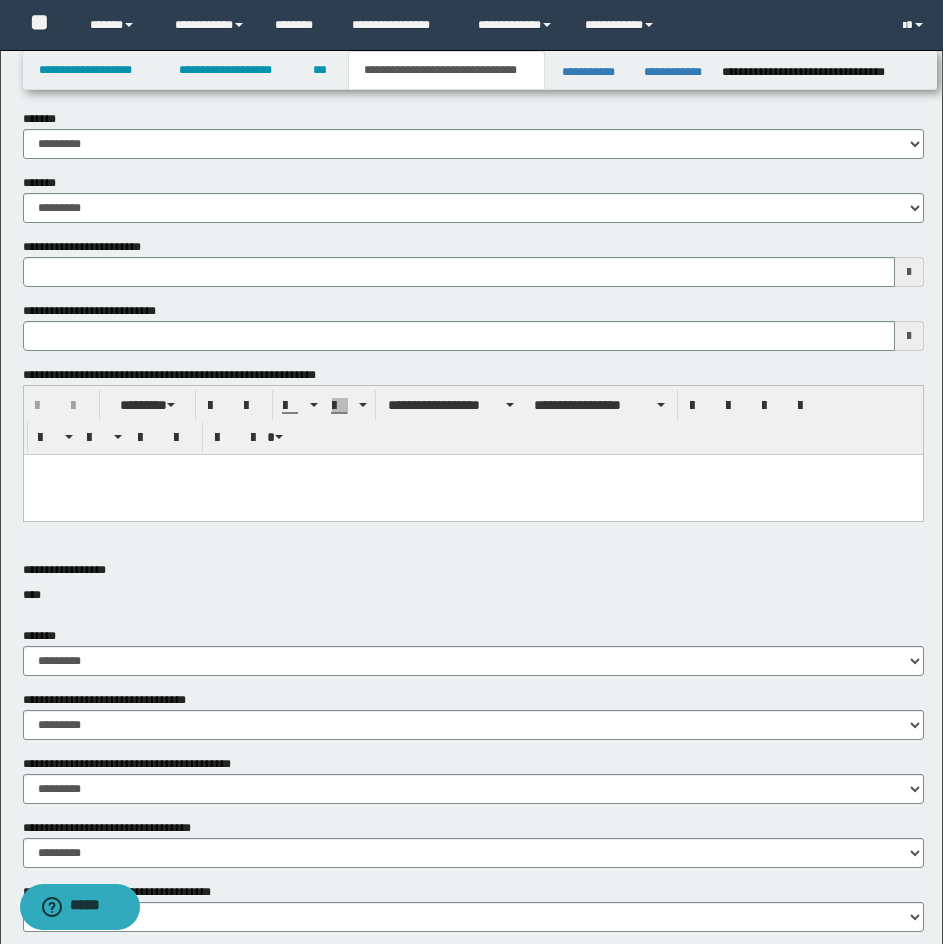 type 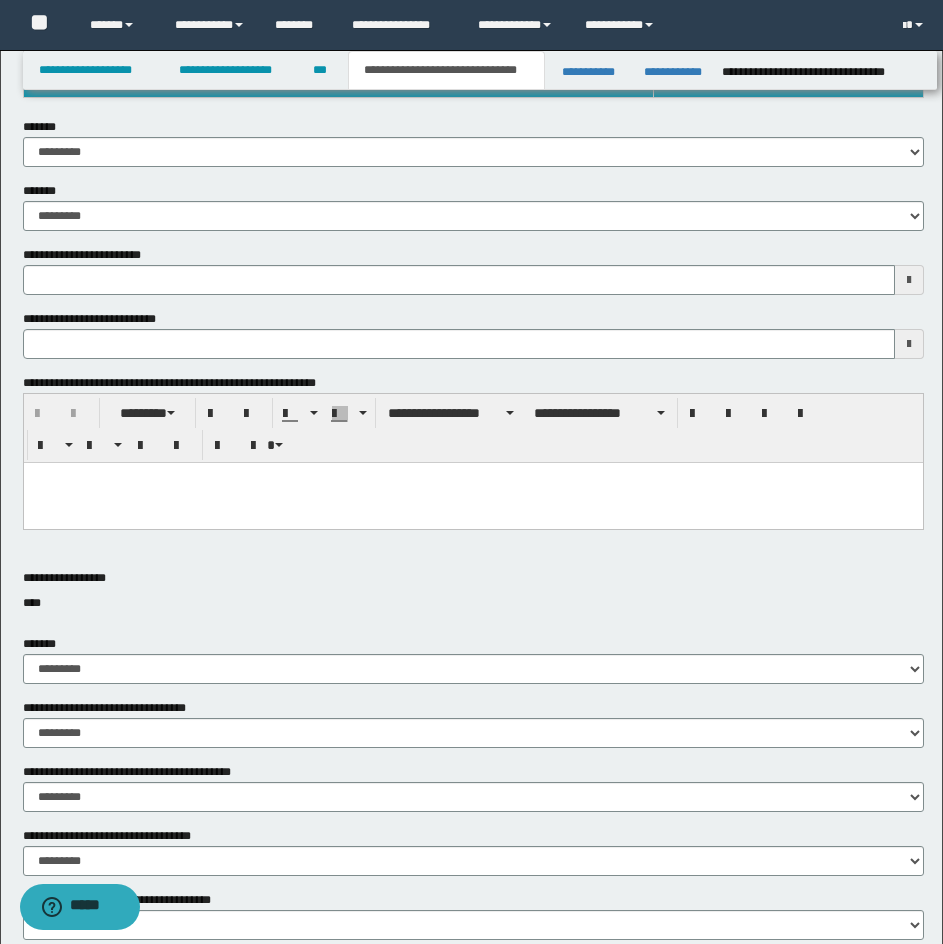 type 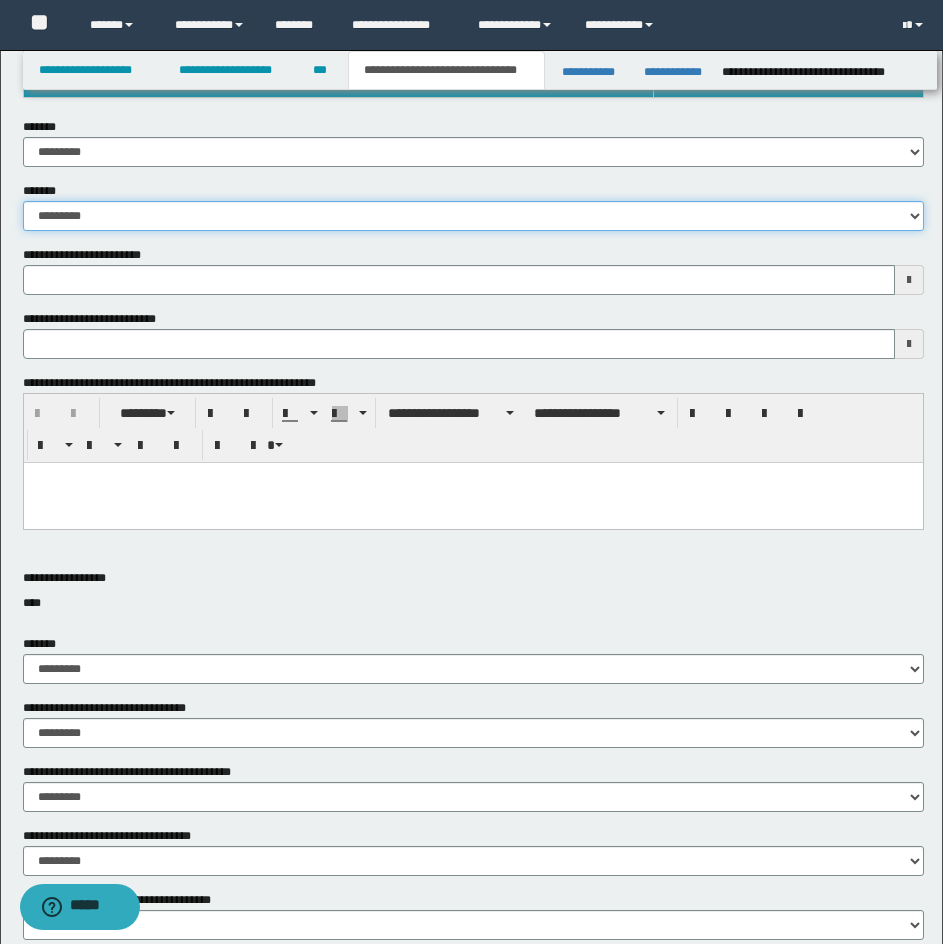 drag, startPoint x: 97, startPoint y: 221, endPoint x: 92, endPoint y: 207, distance: 14.866069 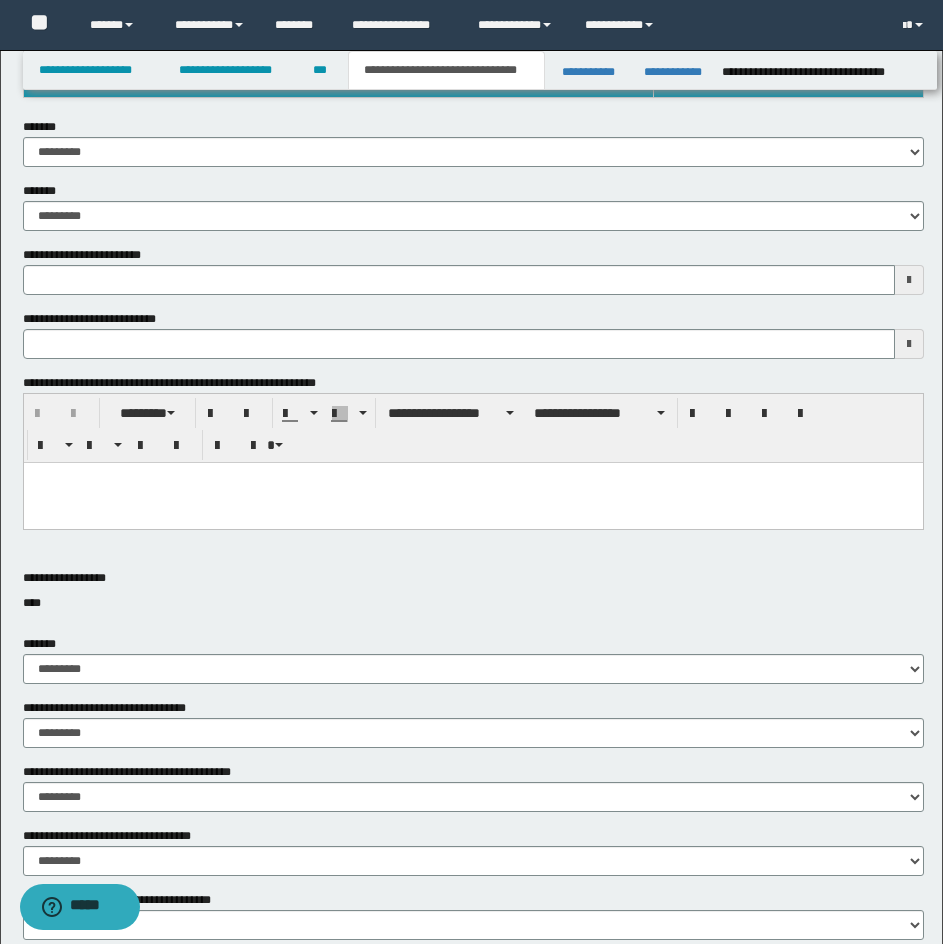 click on "**********" at bounding box center (473, 206) 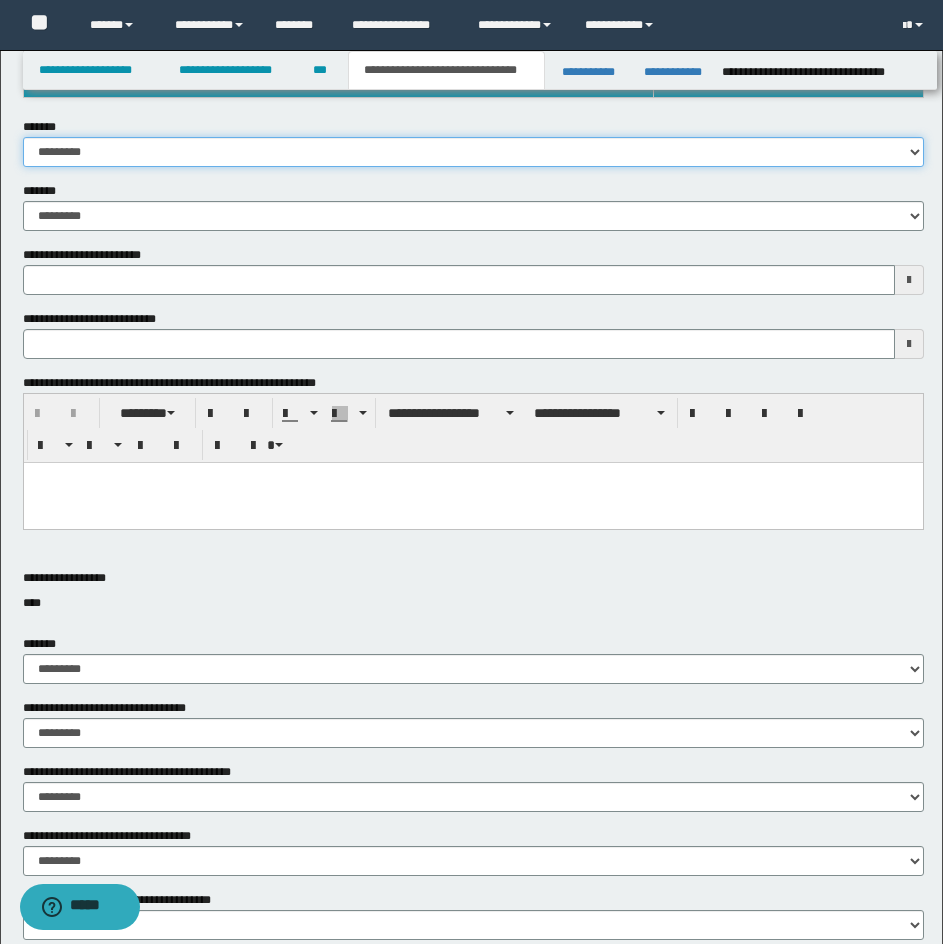 click on "**********" at bounding box center (473, 152) 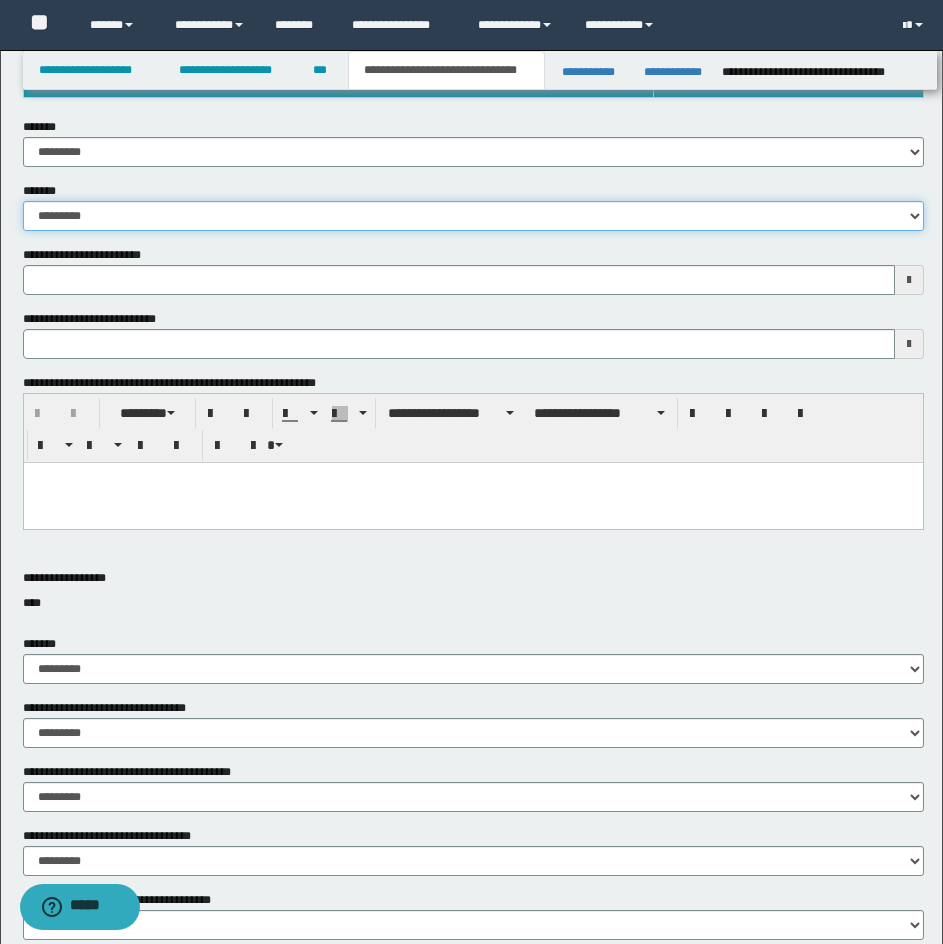 click on "**********" at bounding box center (473, 216) 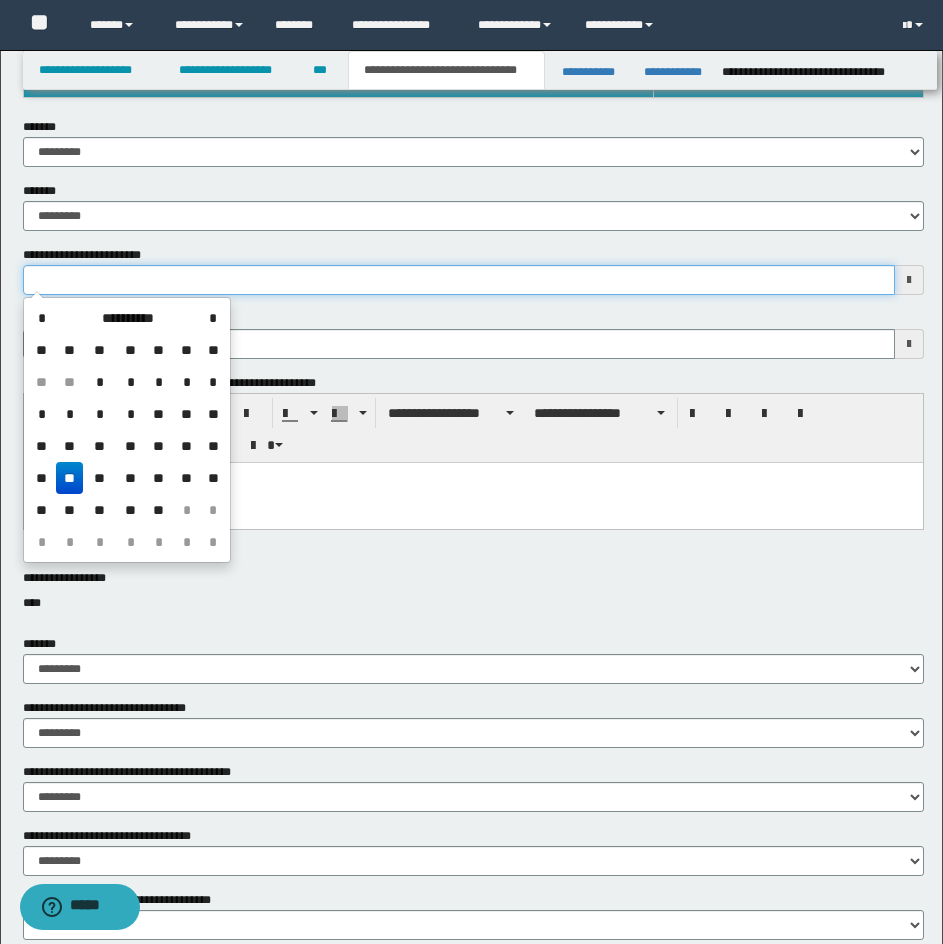 click on "**********" at bounding box center [459, 280] 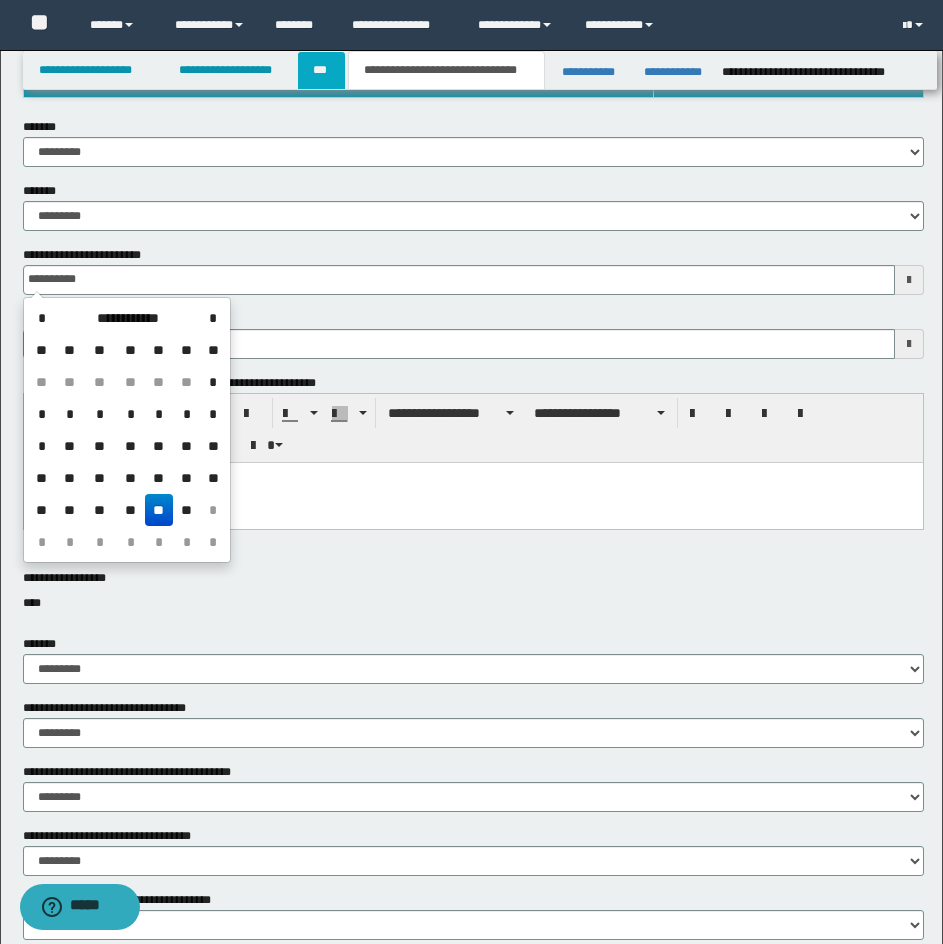type on "**********" 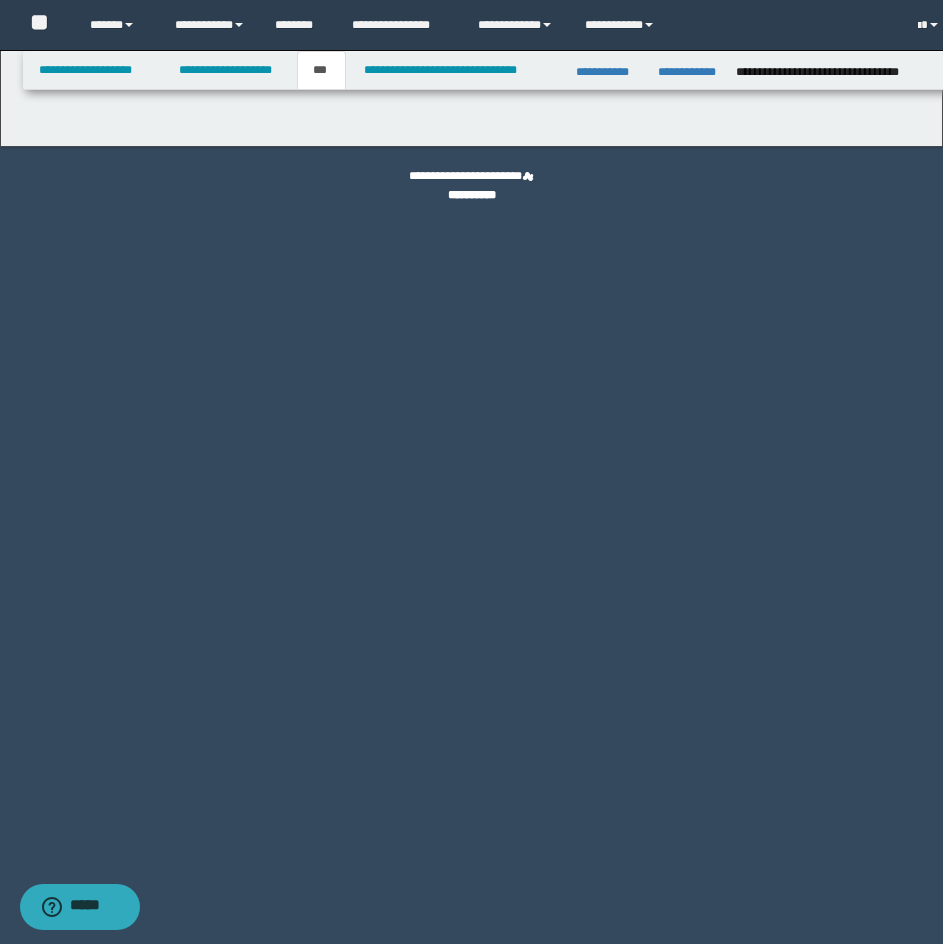scroll, scrollTop: 0, scrollLeft: 0, axis: both 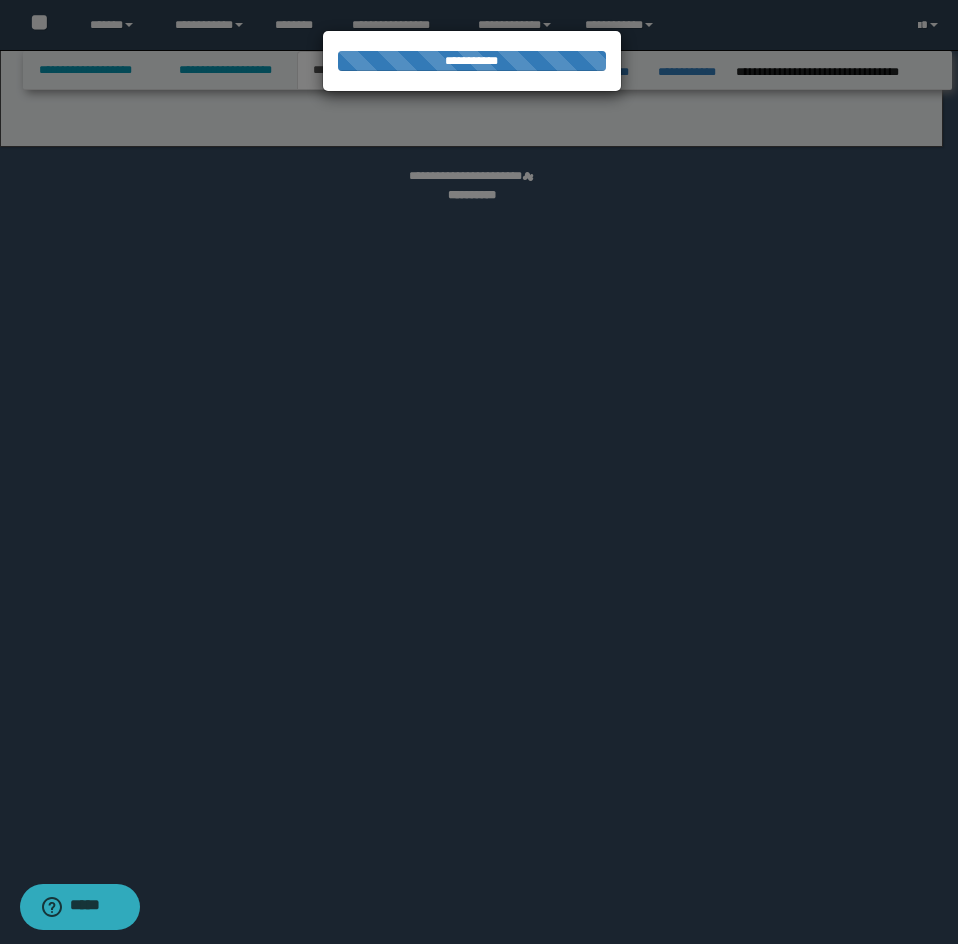 select on "*" 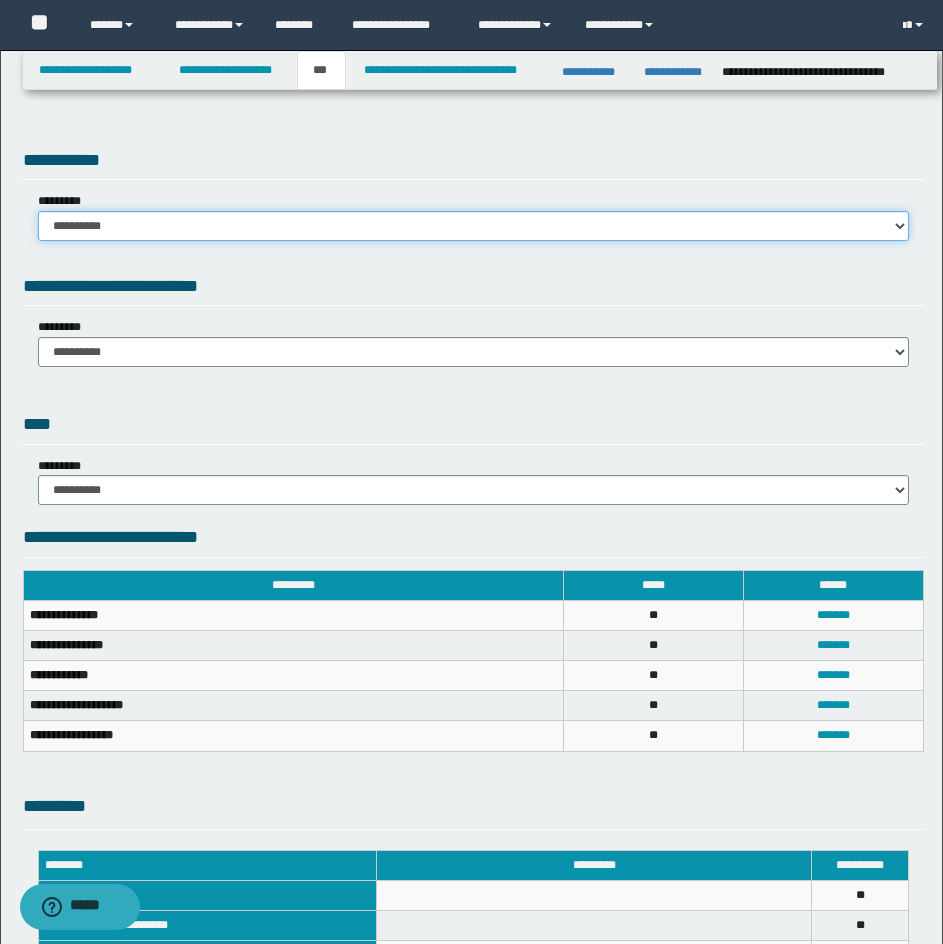 click on "**********" at bounding box center [473, 226] 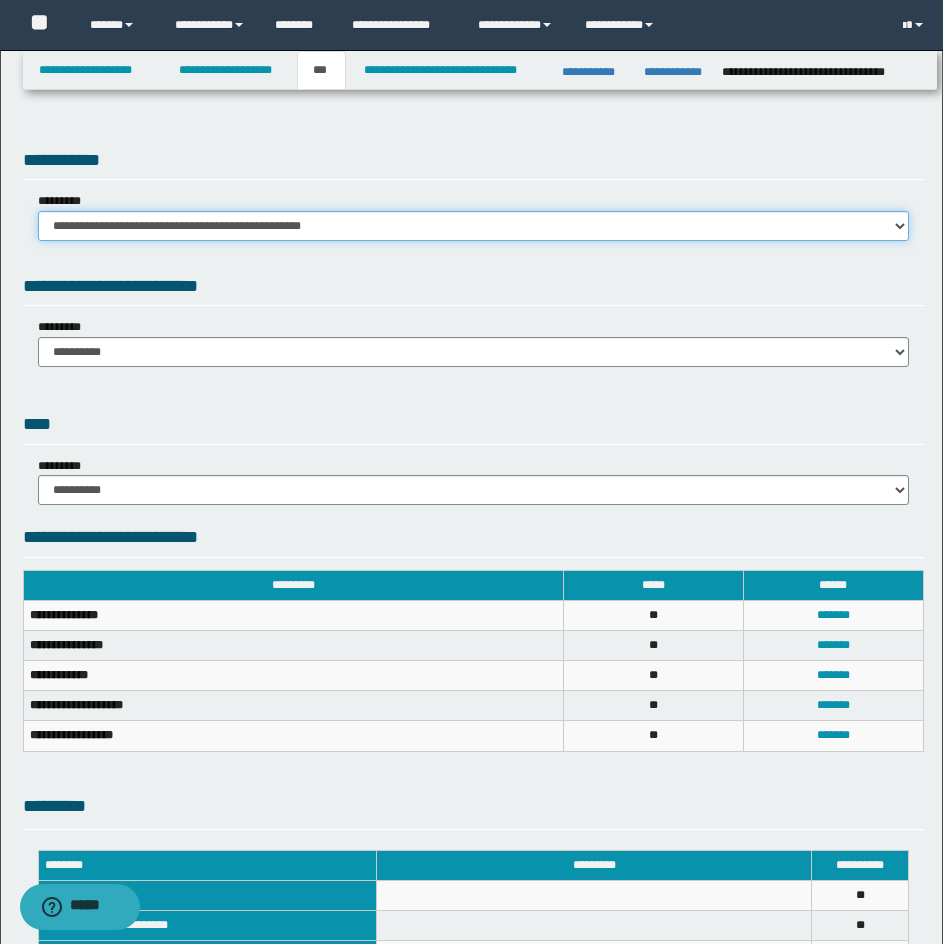 click on "**********" at bounding box center [473, 226] 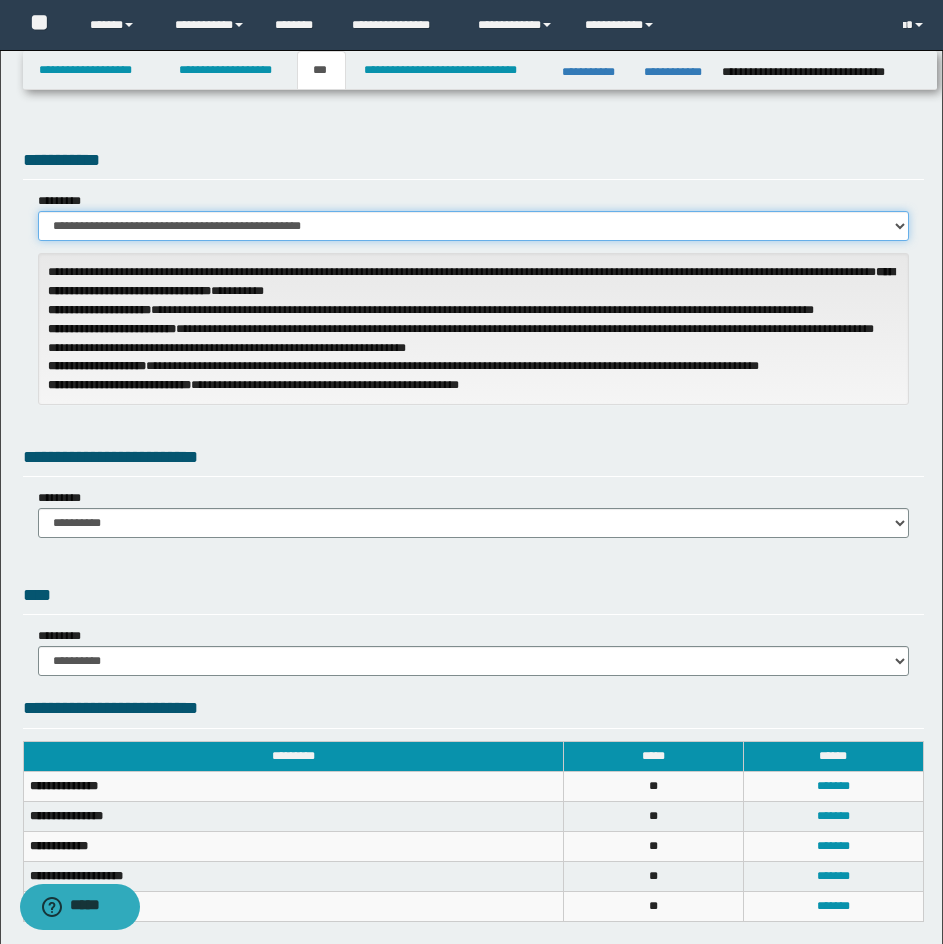 scroll, scrollTop: 200, scrollLeft: 0, axis: vertical 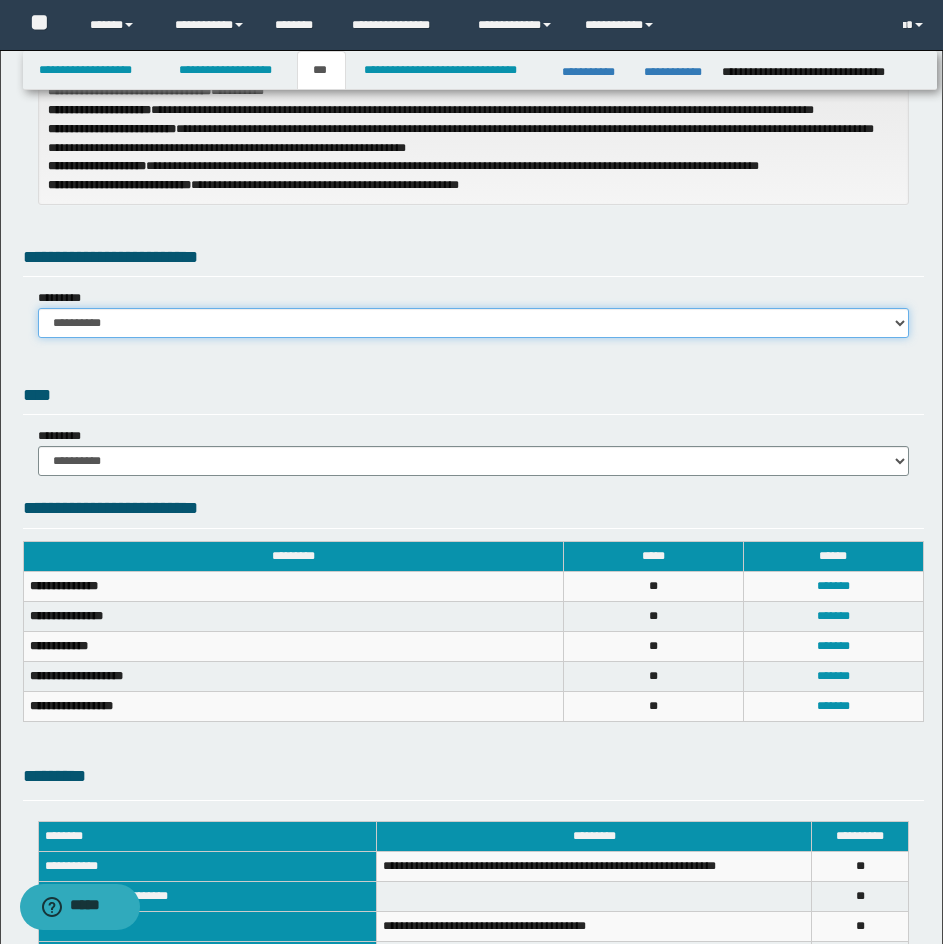 click on "**********" at bounding box center [473, 323] 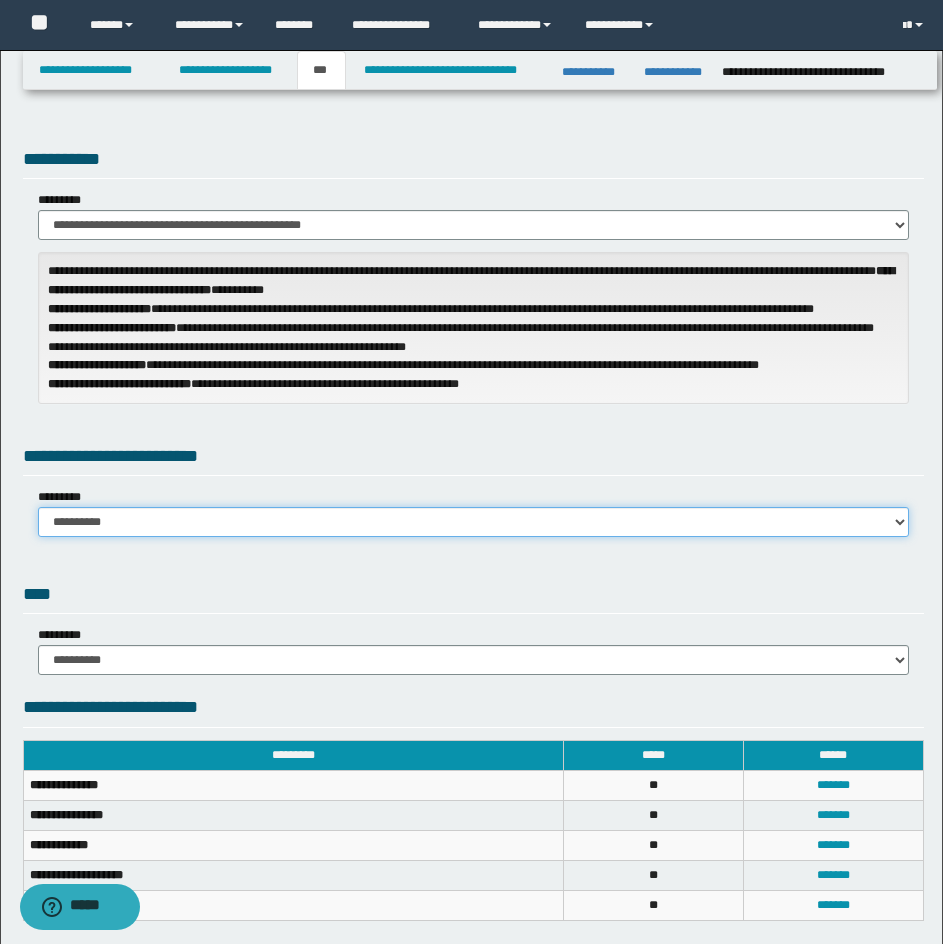 scroll, scrollTop: 0, scrollLeft: 0, axis: both 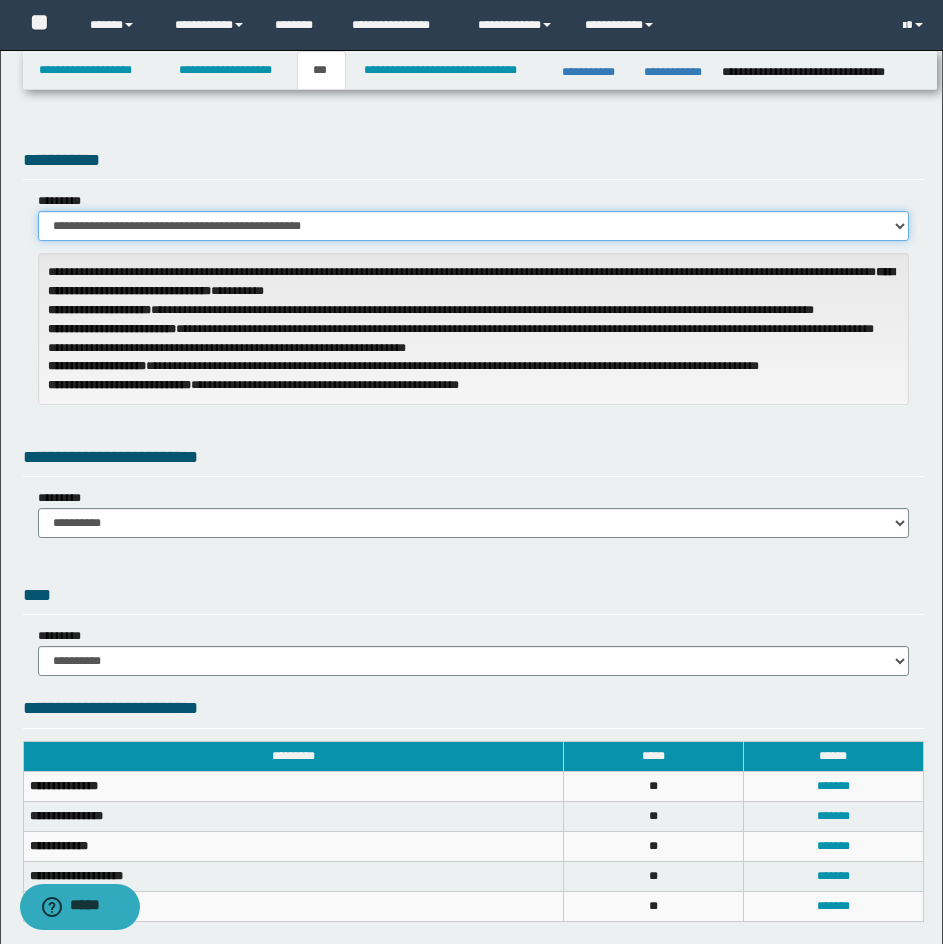 click on "**********" at bounding box center [473, 226] 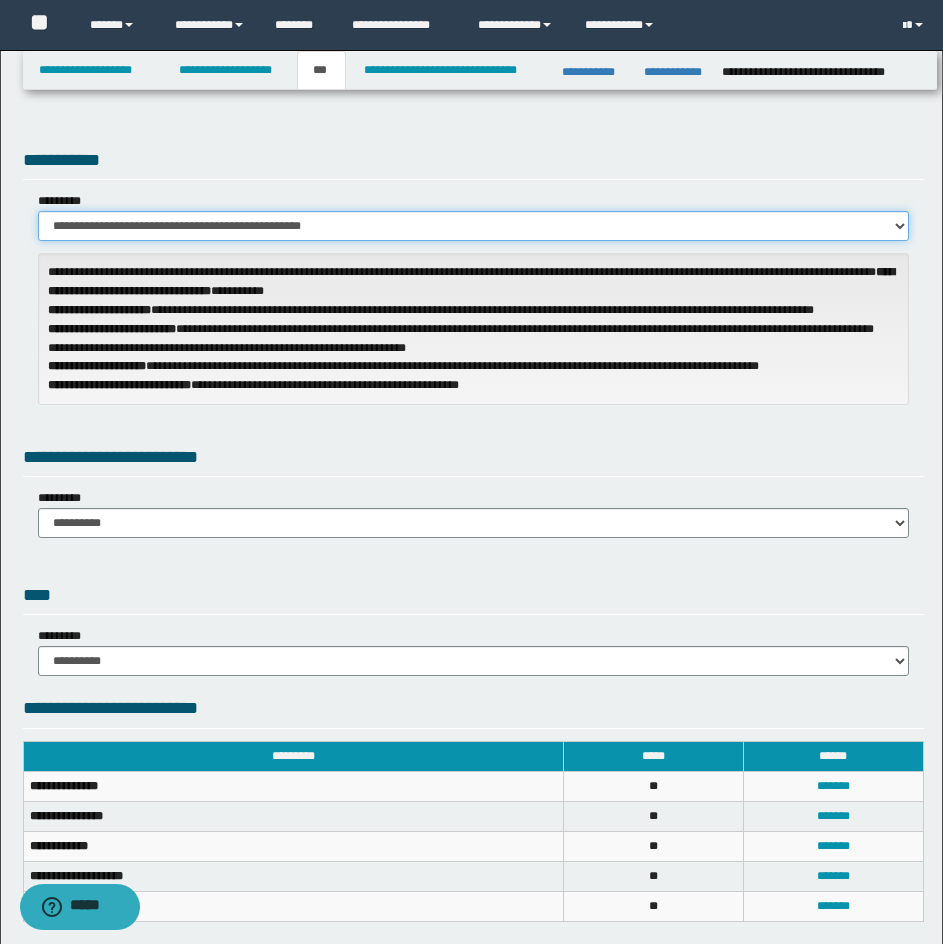 click on "**********" at bounding box center [473, 226] 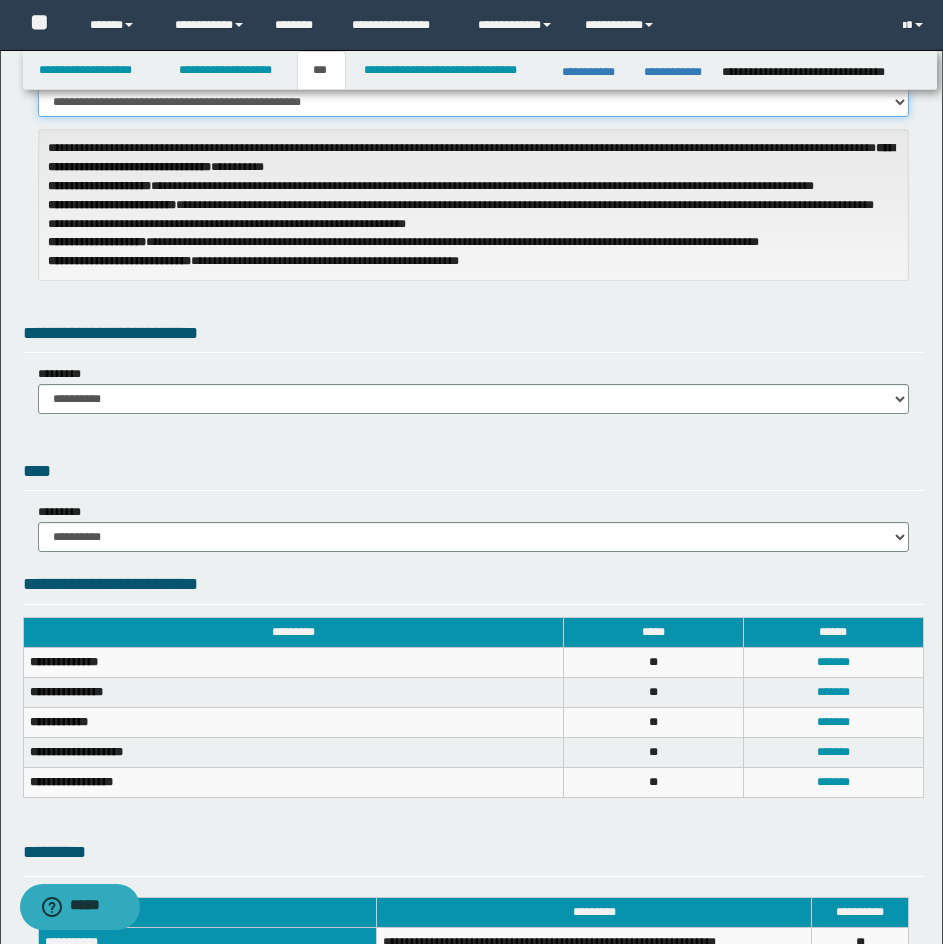 scroll, scrollTop: 200, scrollLeft: 0, axis: vertical 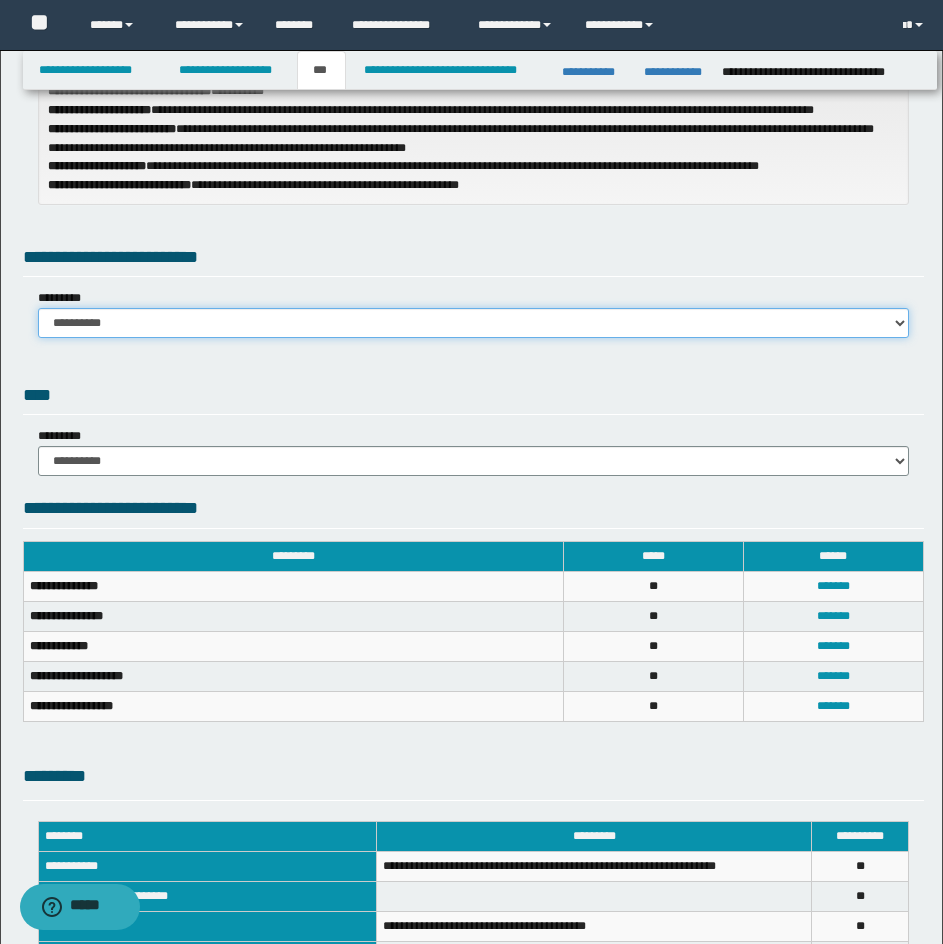 click on "**********" at bounding box center [473, 323] 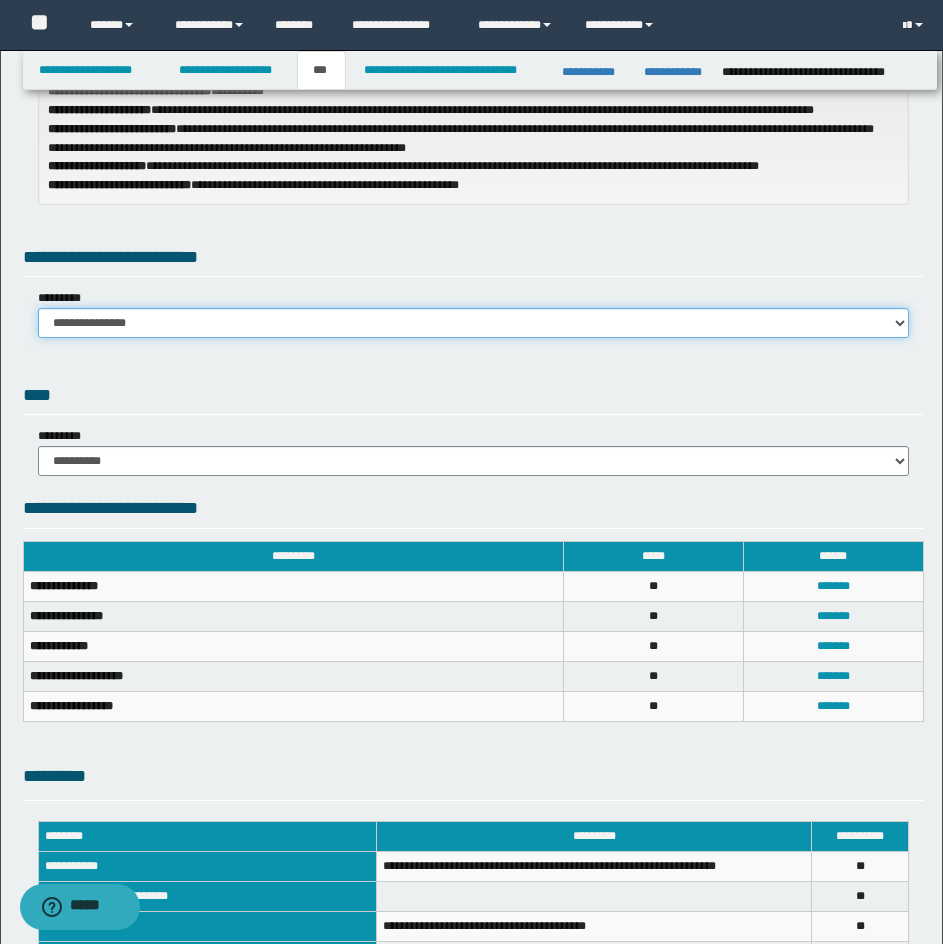 click on "**********" at bounding box center [473, 323] 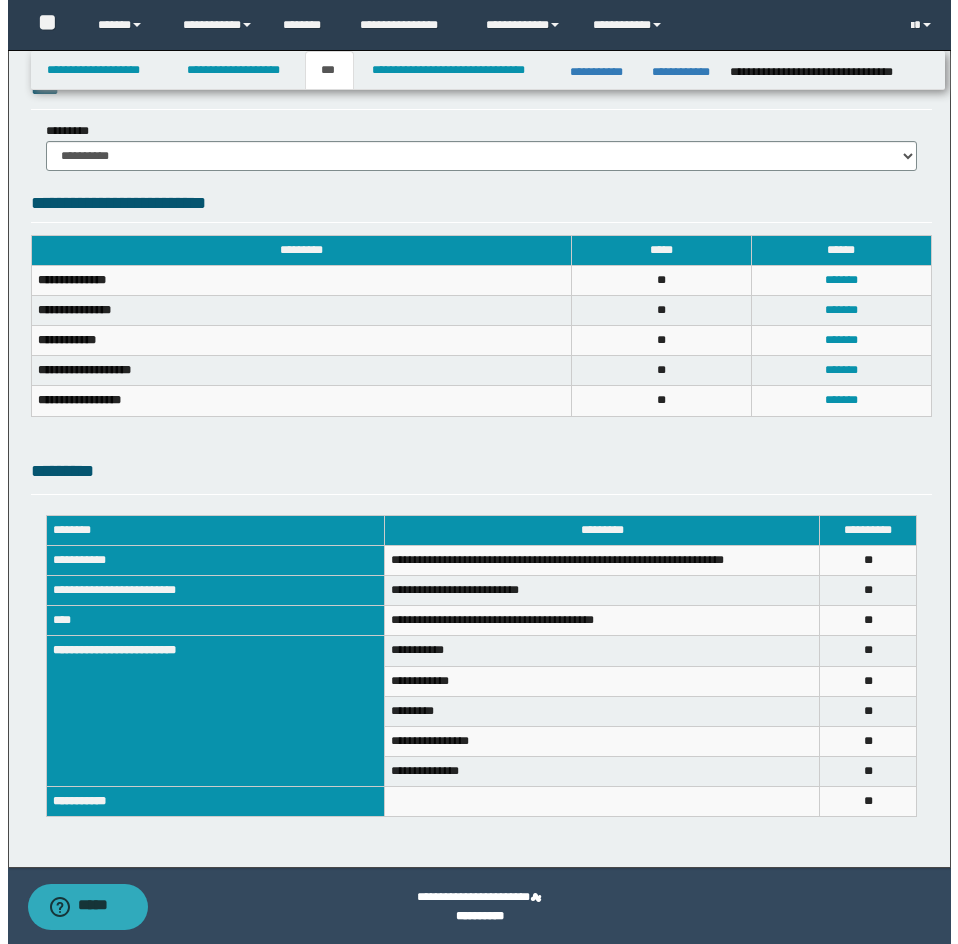 scroll, scrollTop: 641, scrollLeft: 0, axis: vertical 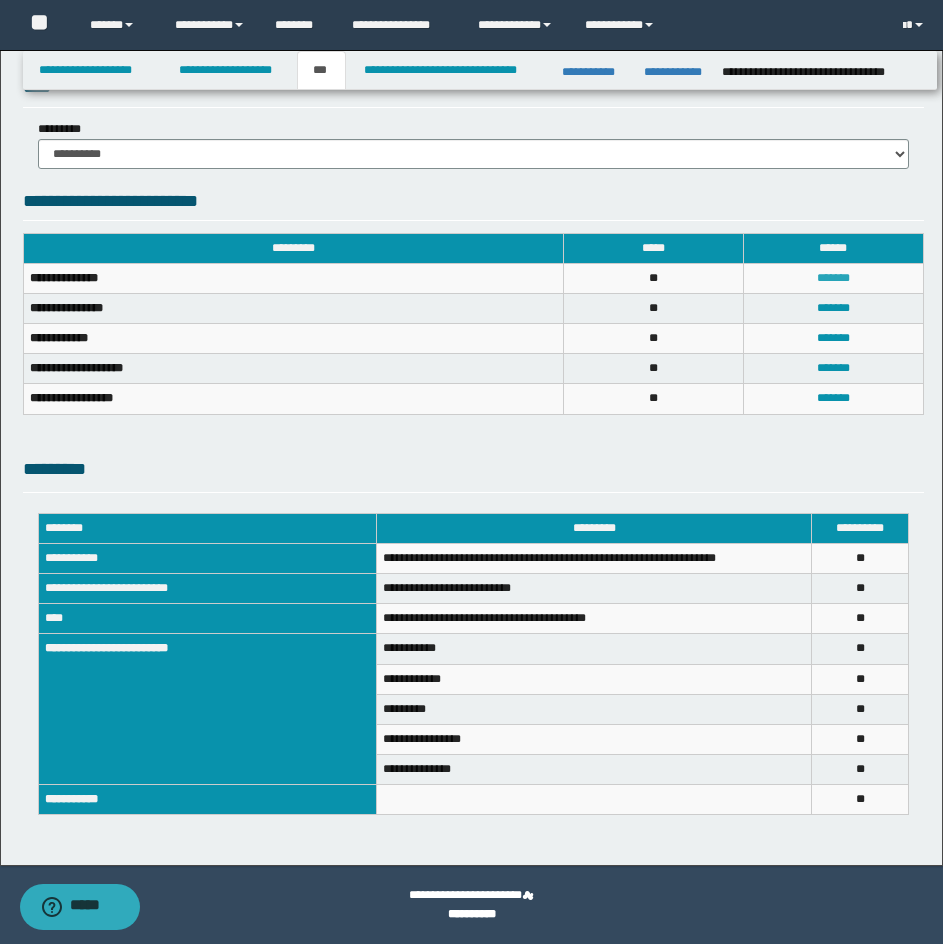 click on "*******" at bounding box center [833, 278] 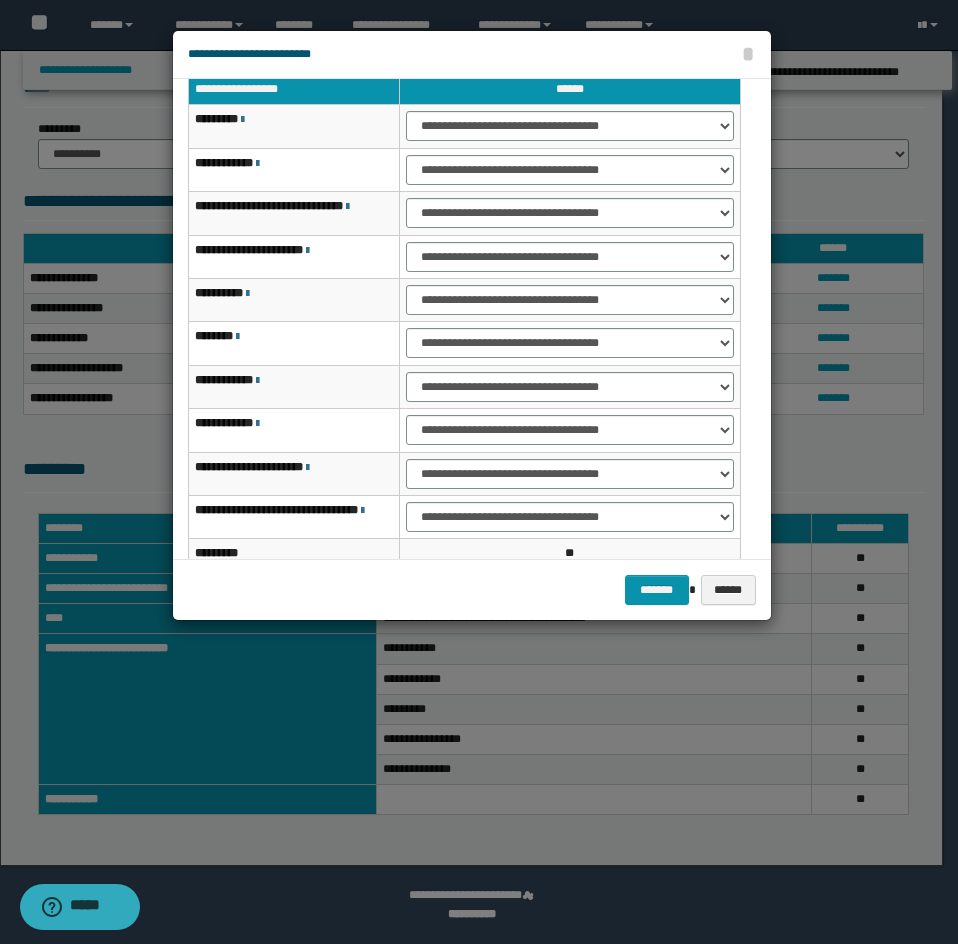 scroll, scrollTop: 127, scrollLeft: 0, axis: vertical 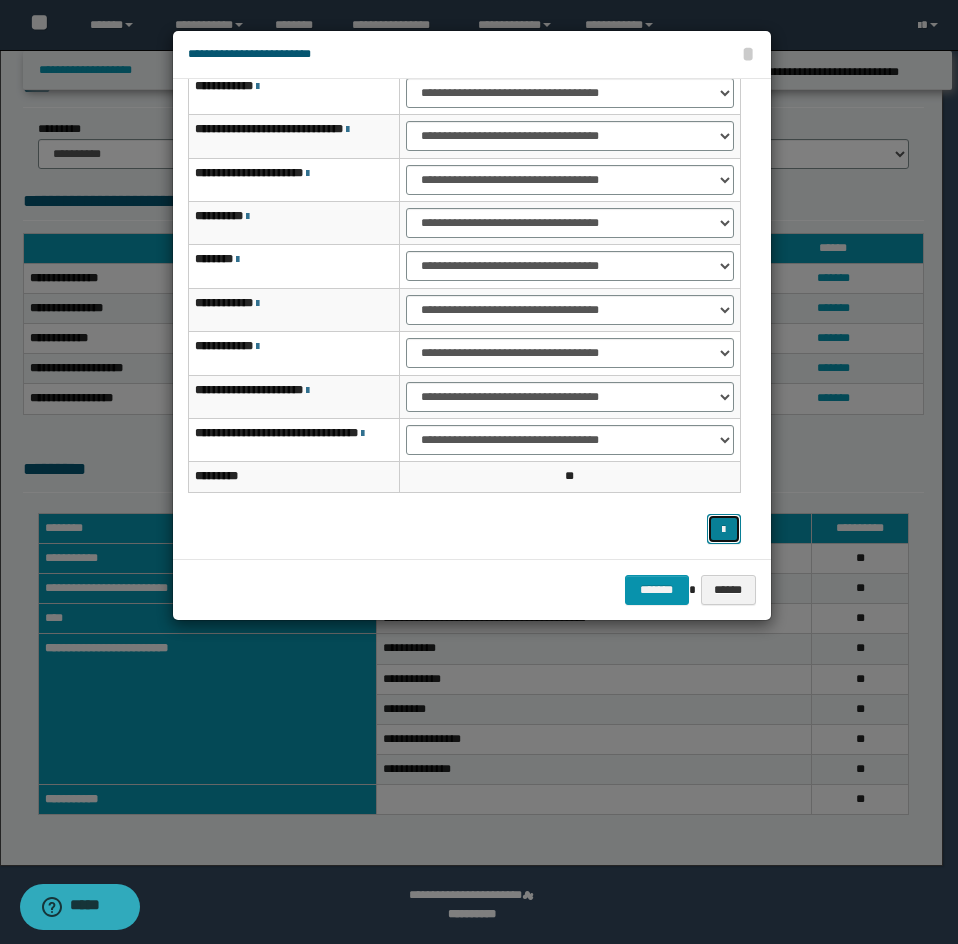 click at bounding box center [723, 530] 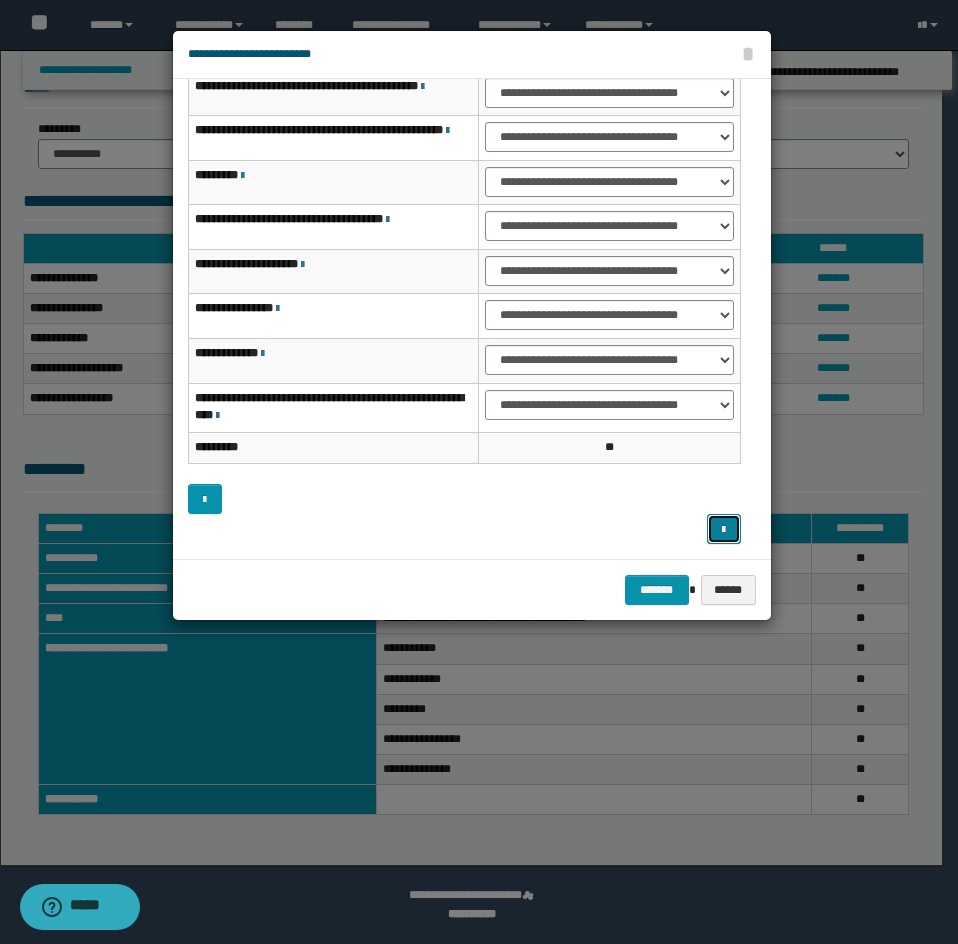click at bounding box center [723, 530] 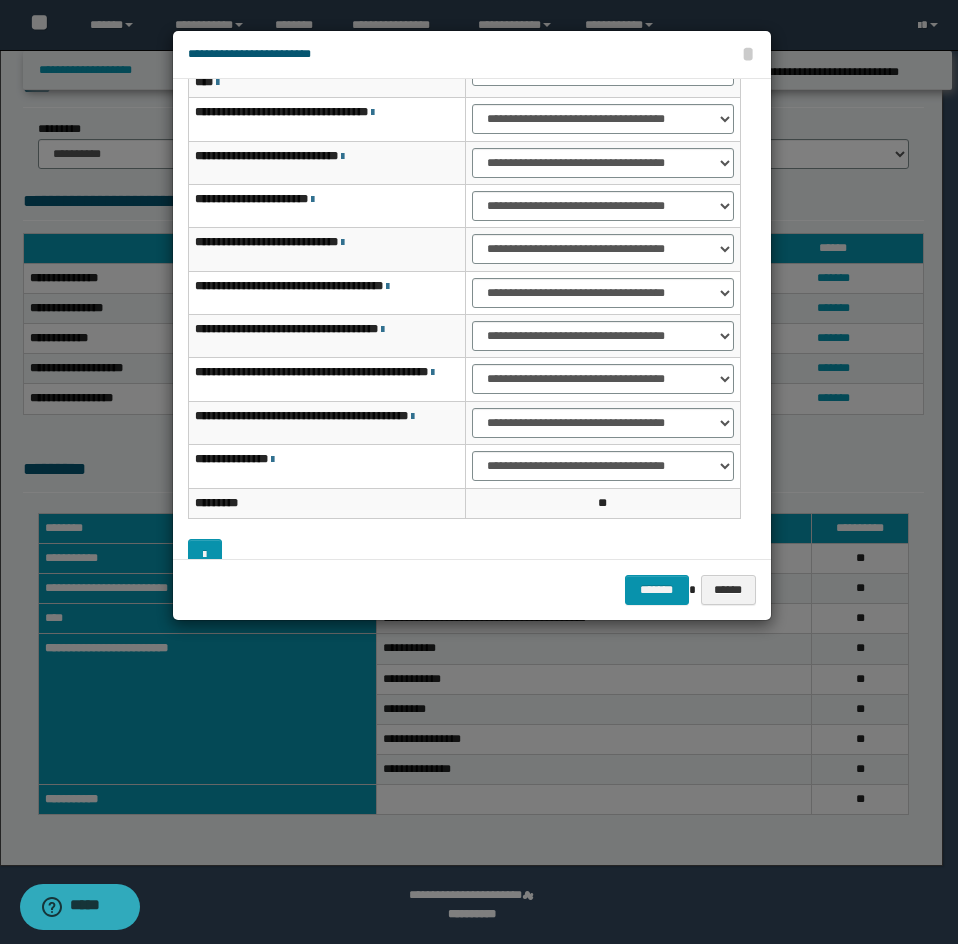 scroll, scrollTop: 60, scrollLeft: 0, axis: vertical 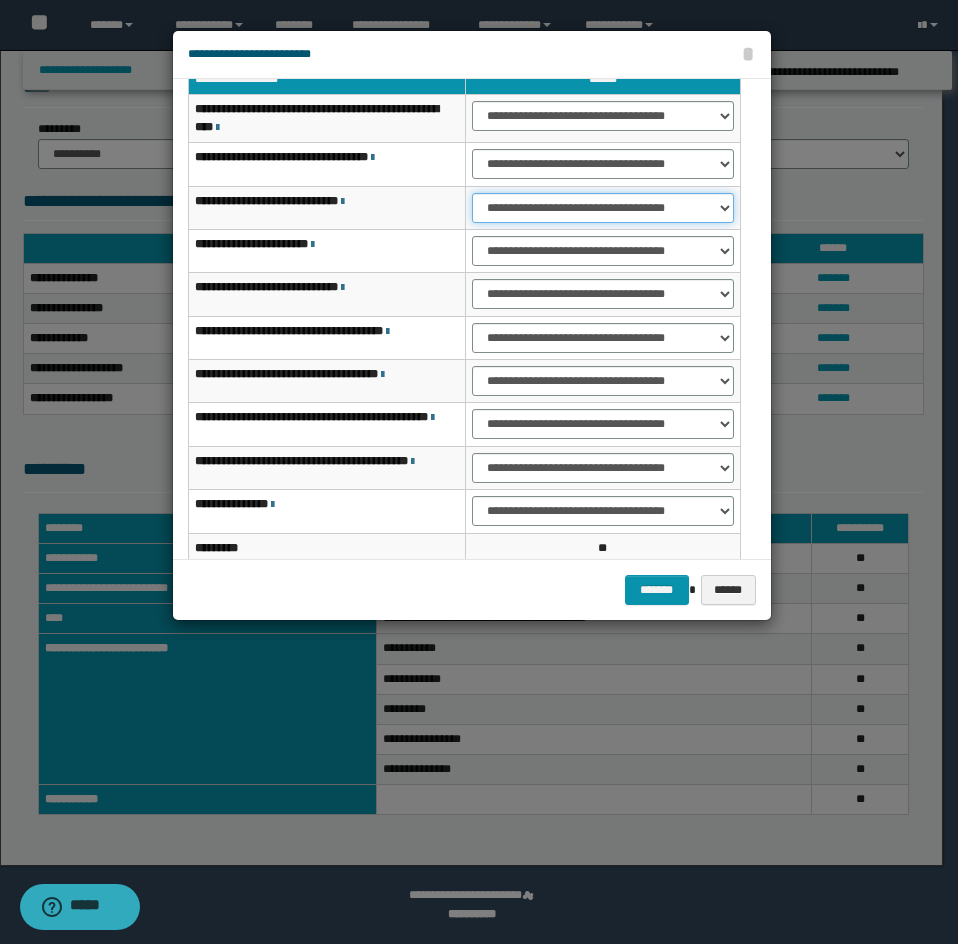 click on "**********" at bounding box center (603, 208) 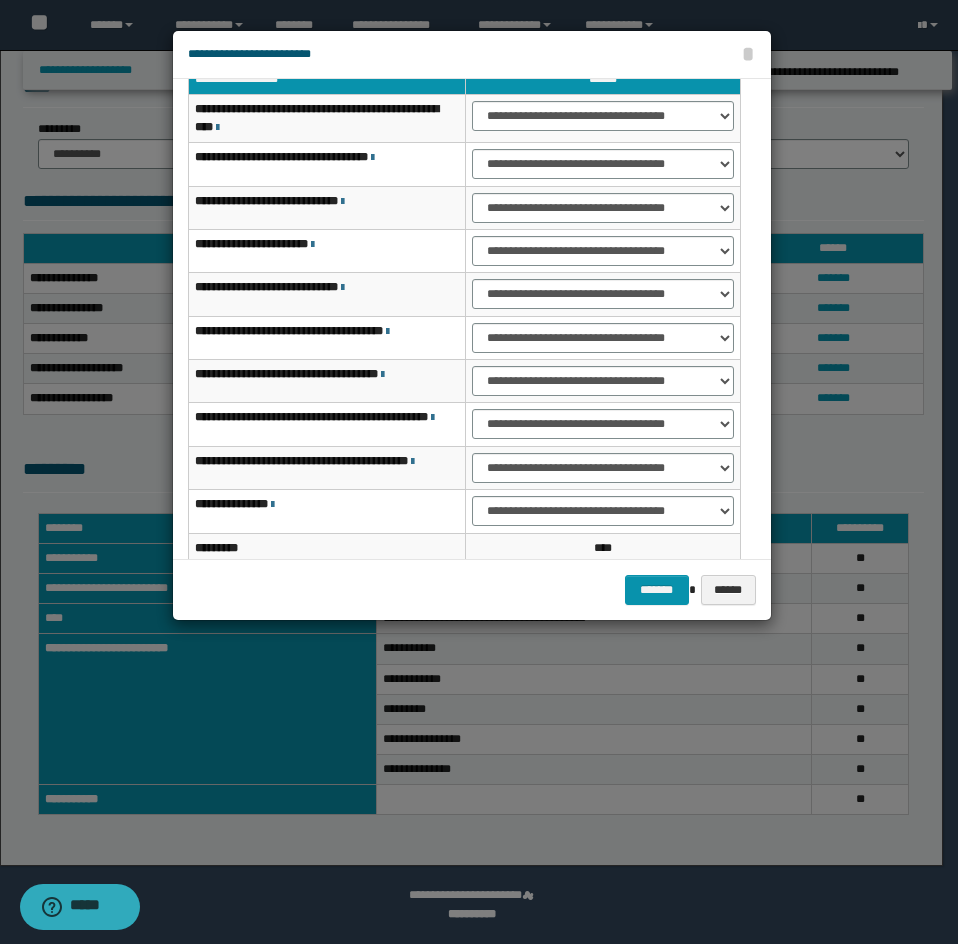 click on "**********" at bounding box center (602, 250) 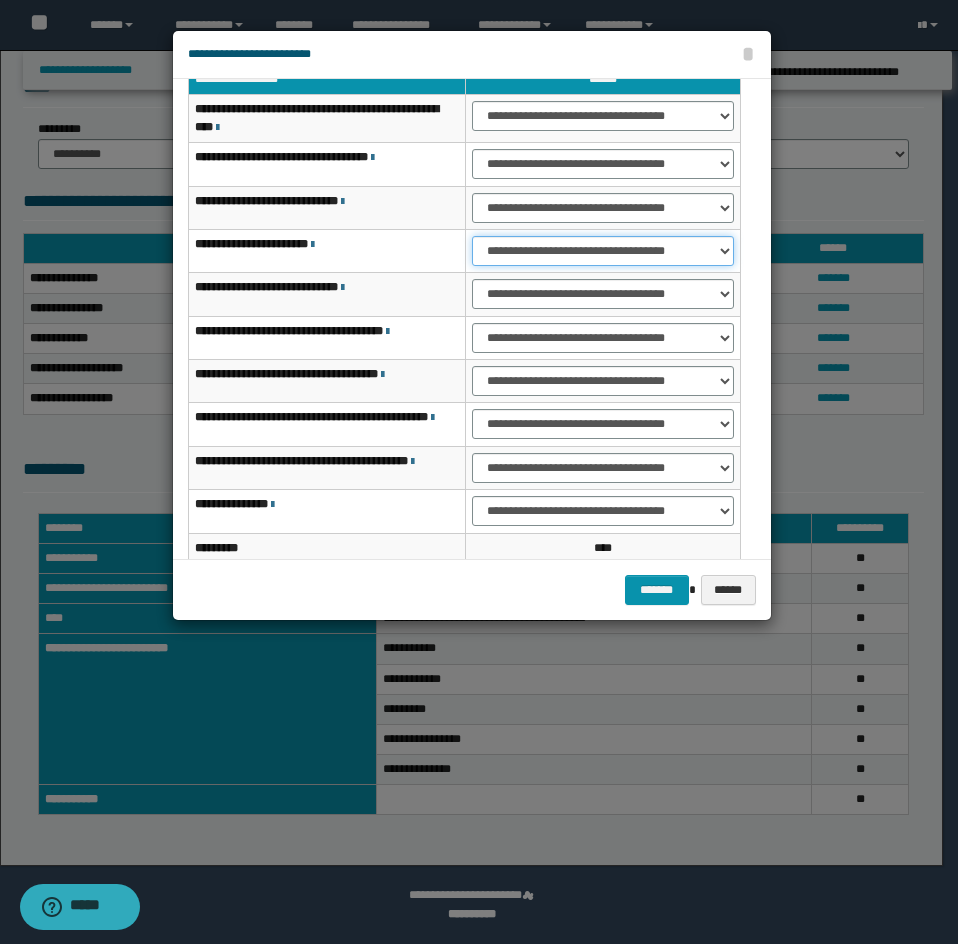 click on "**********" at bounding box center (603, 251) 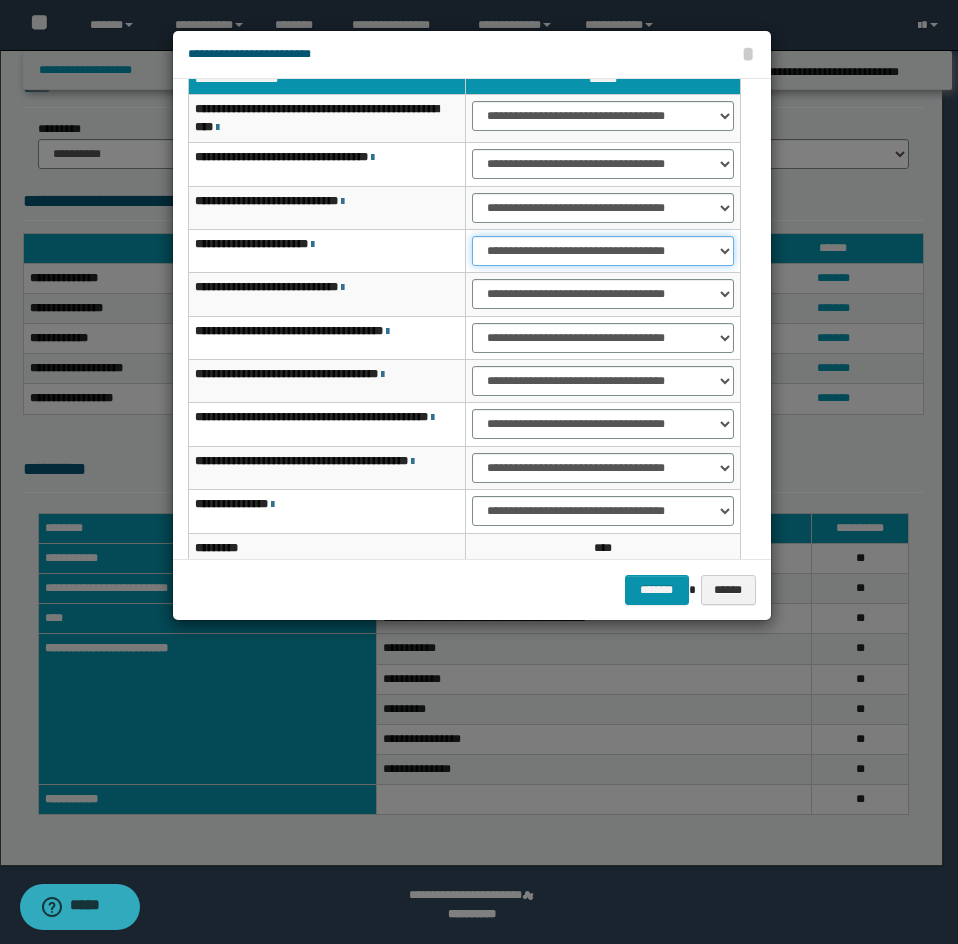 click on "**********" at bounding box center [603, 251] 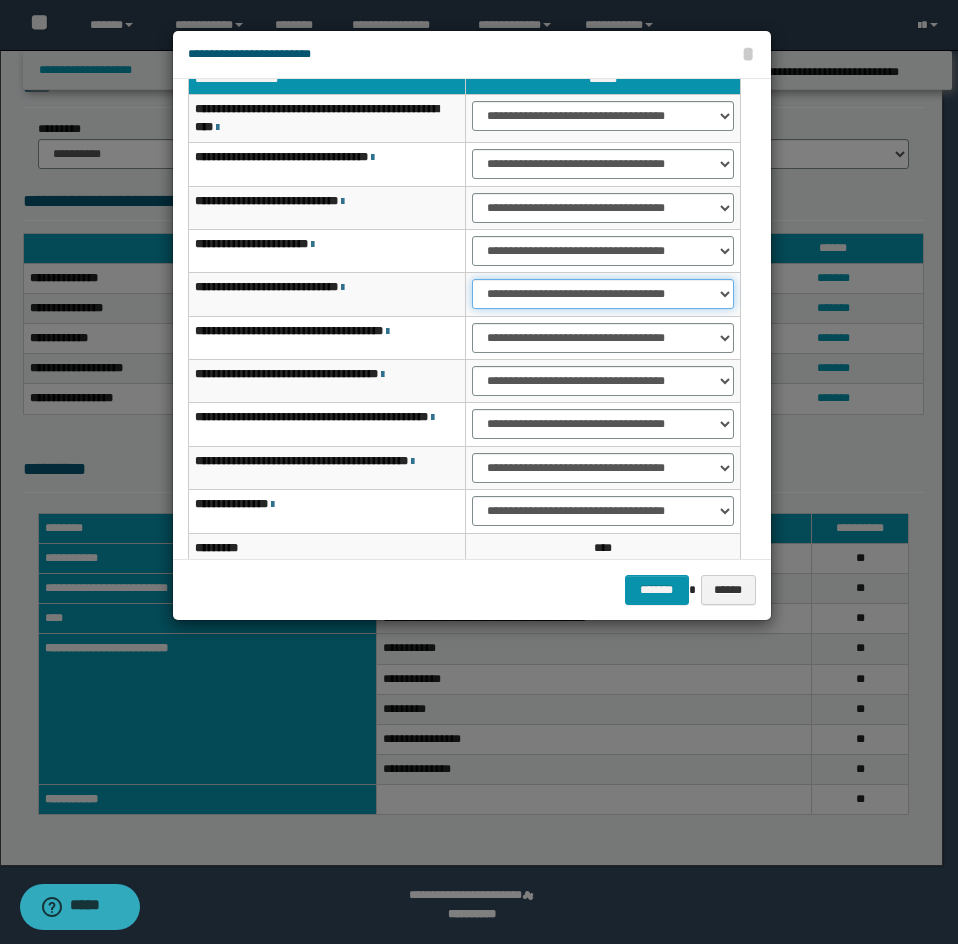 click on "**********" at bounding box center [603, 294] 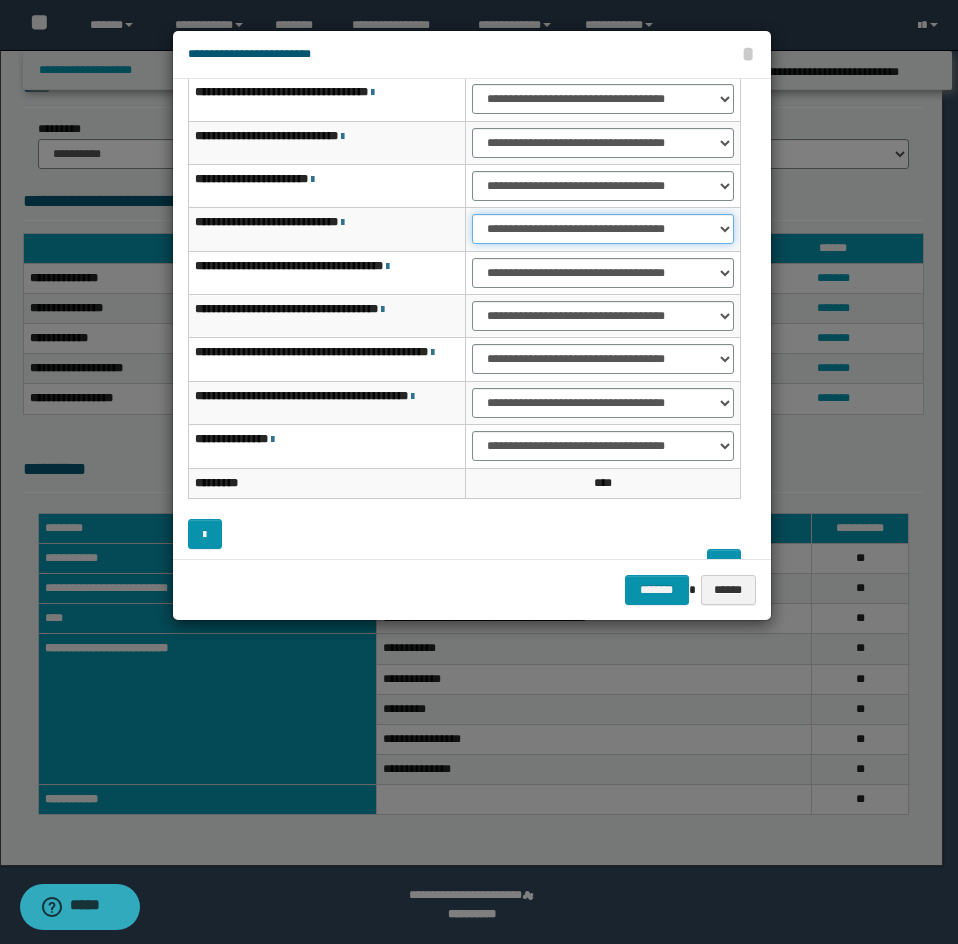 scroll, scrollTop: 160, scrollLeft: 0, axis: vertical 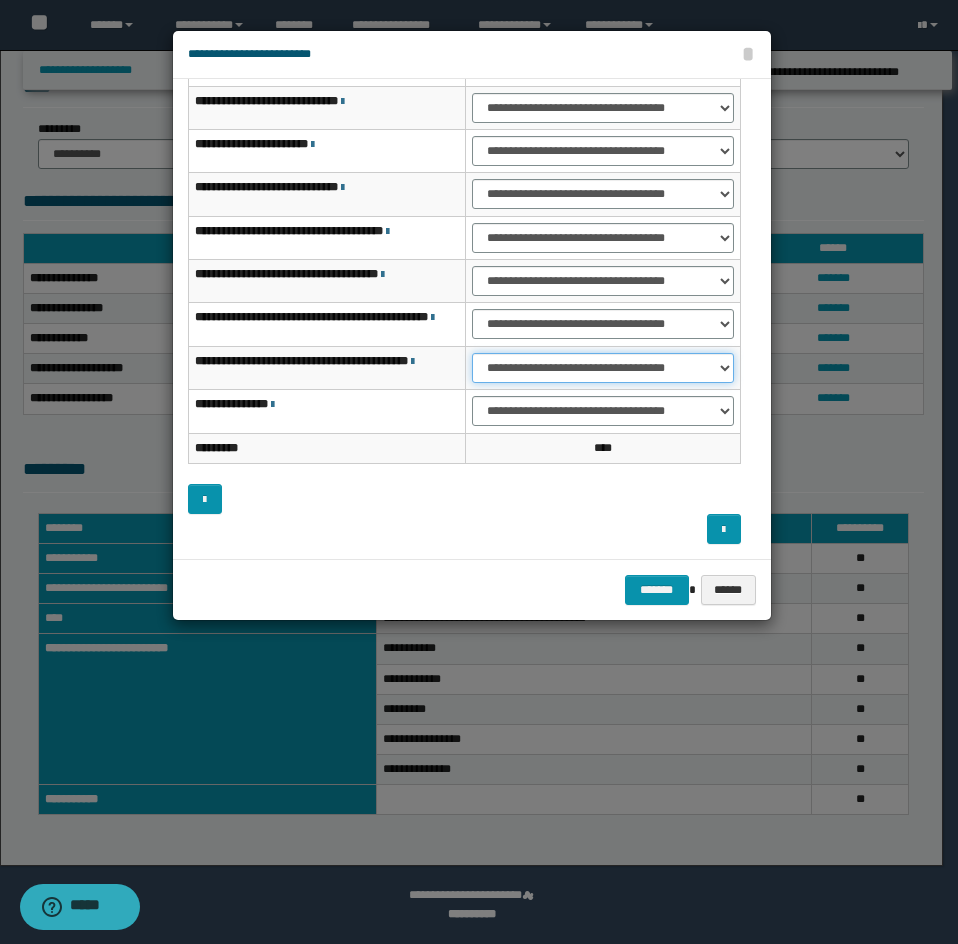 click on "**********" at bounding box center (603, 368) 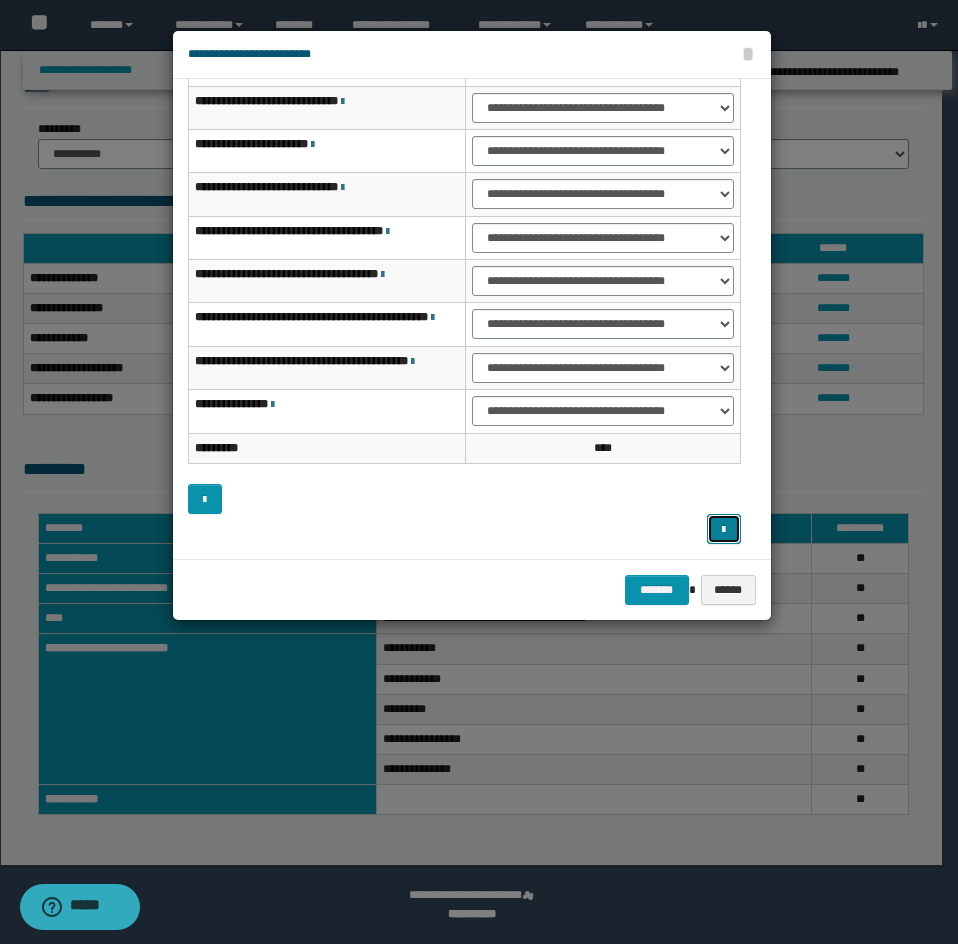 click at bounding box center (724, 529) 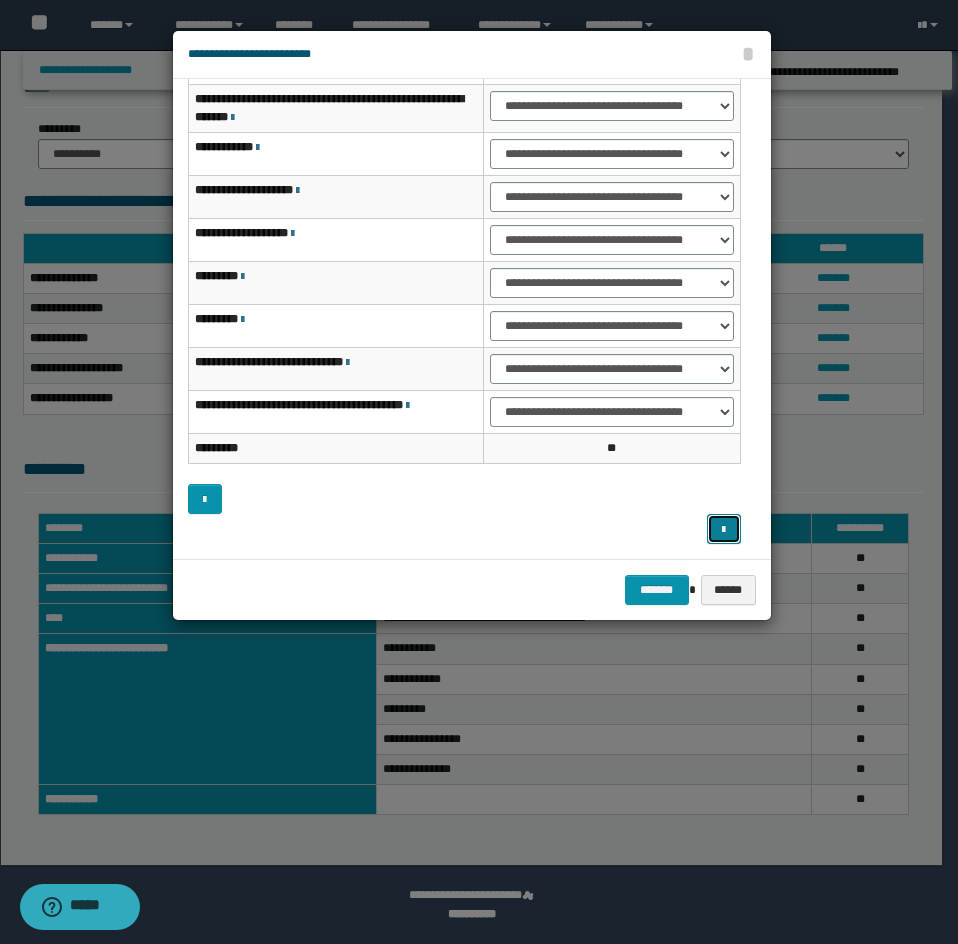 scroll, scrollTop: 56, scrollLeft: 0, axis: vertical 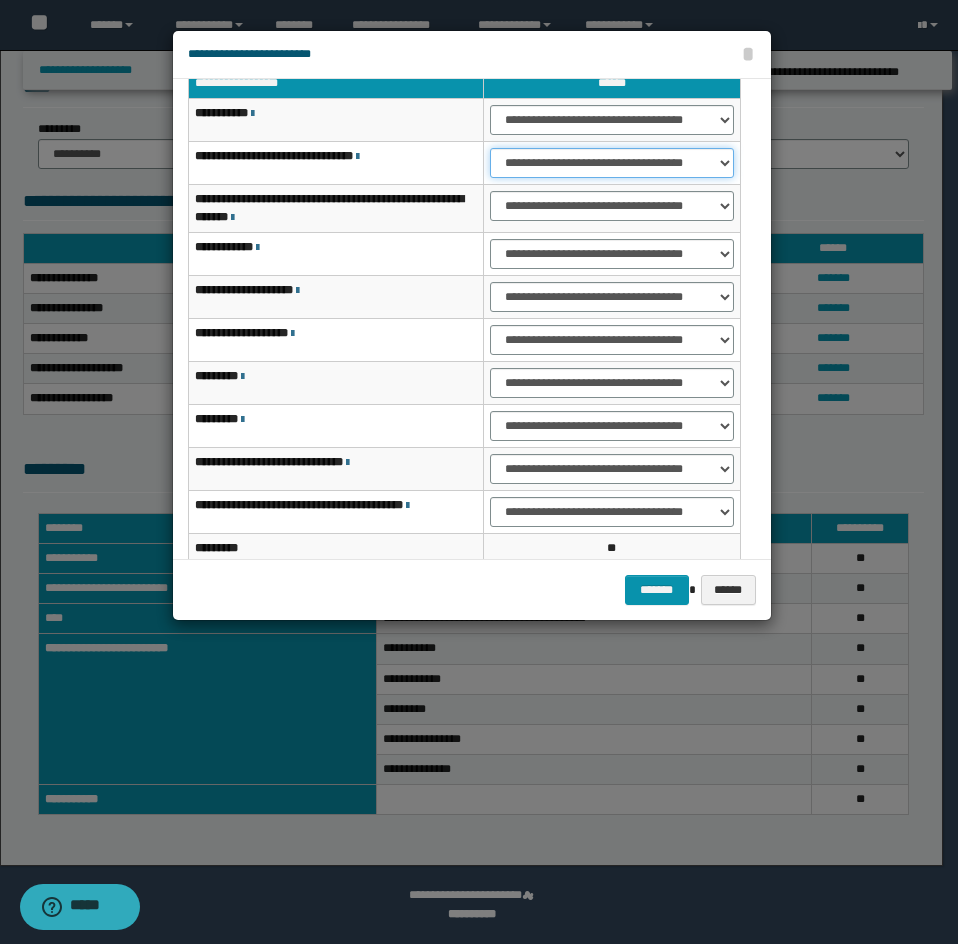 click on "**********" at bounding box center [611, 163] 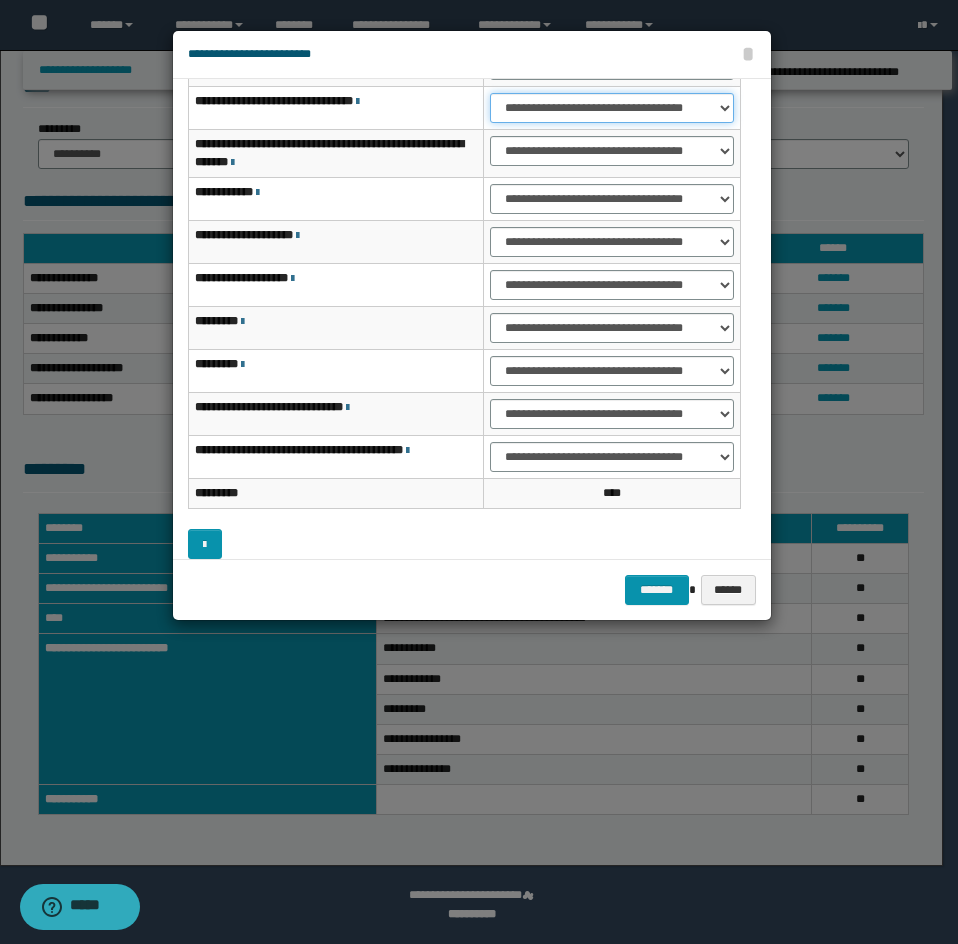 scroll, scrollTop: 156, scrollLeft: 0, axis: vertical 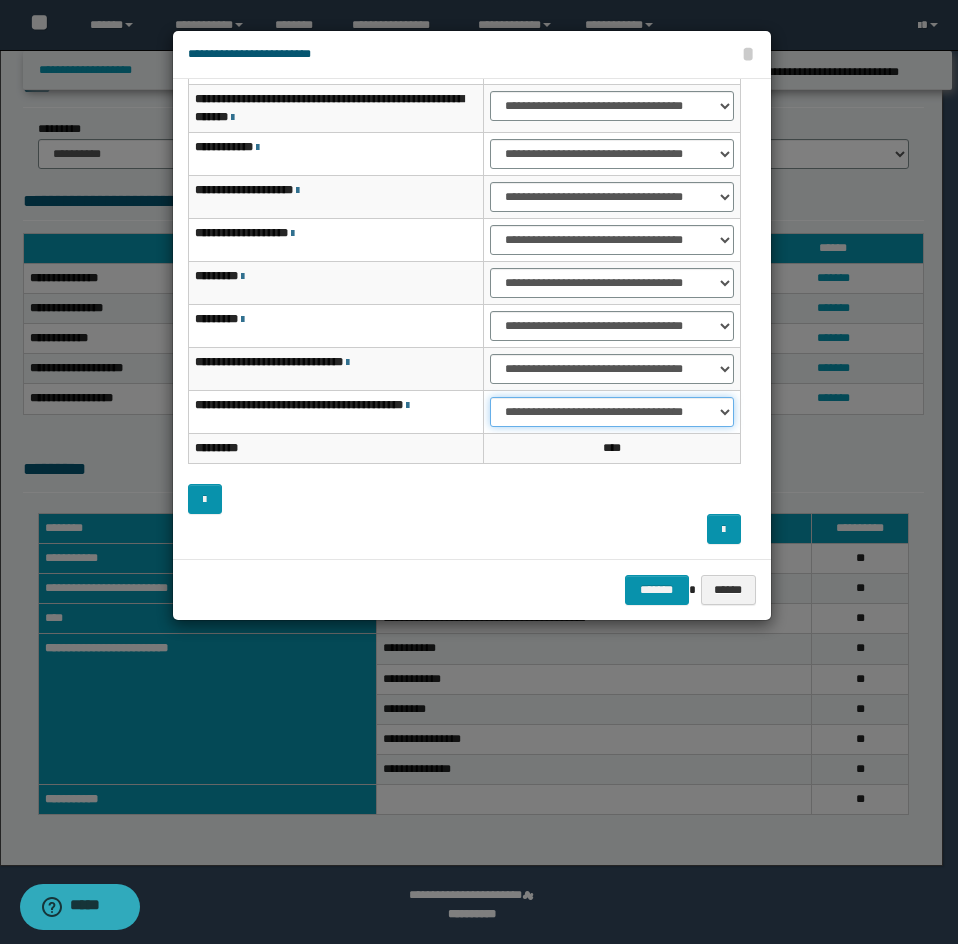 click on "**********" at bounding box center (611, 412) 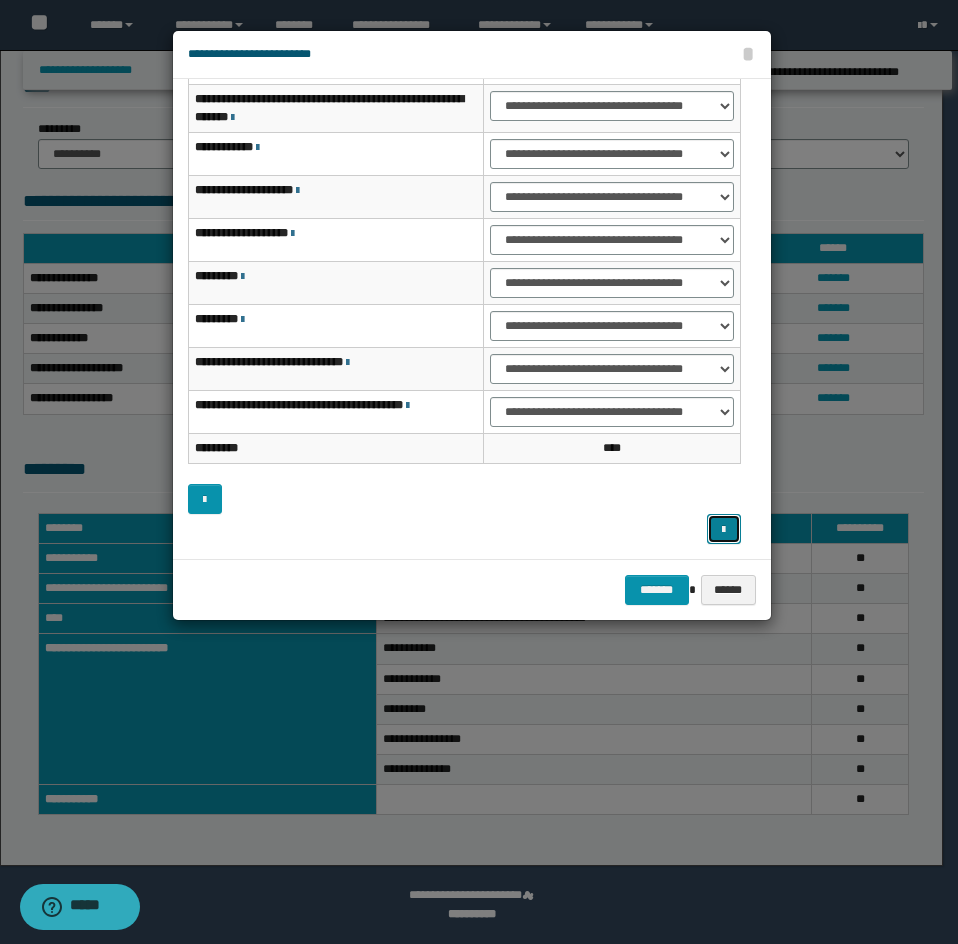 click at bounding box center [723, 530] 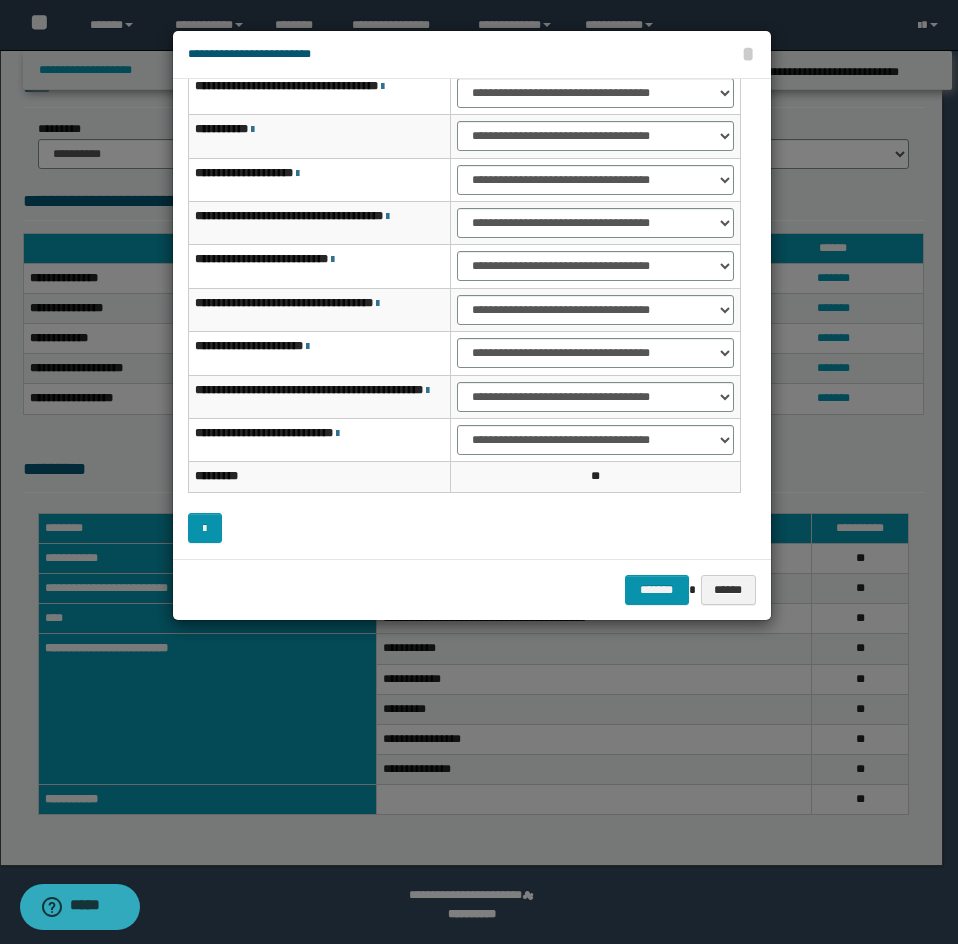 scroll, scrollTop: 0, scrollLeft: 0, axis: both 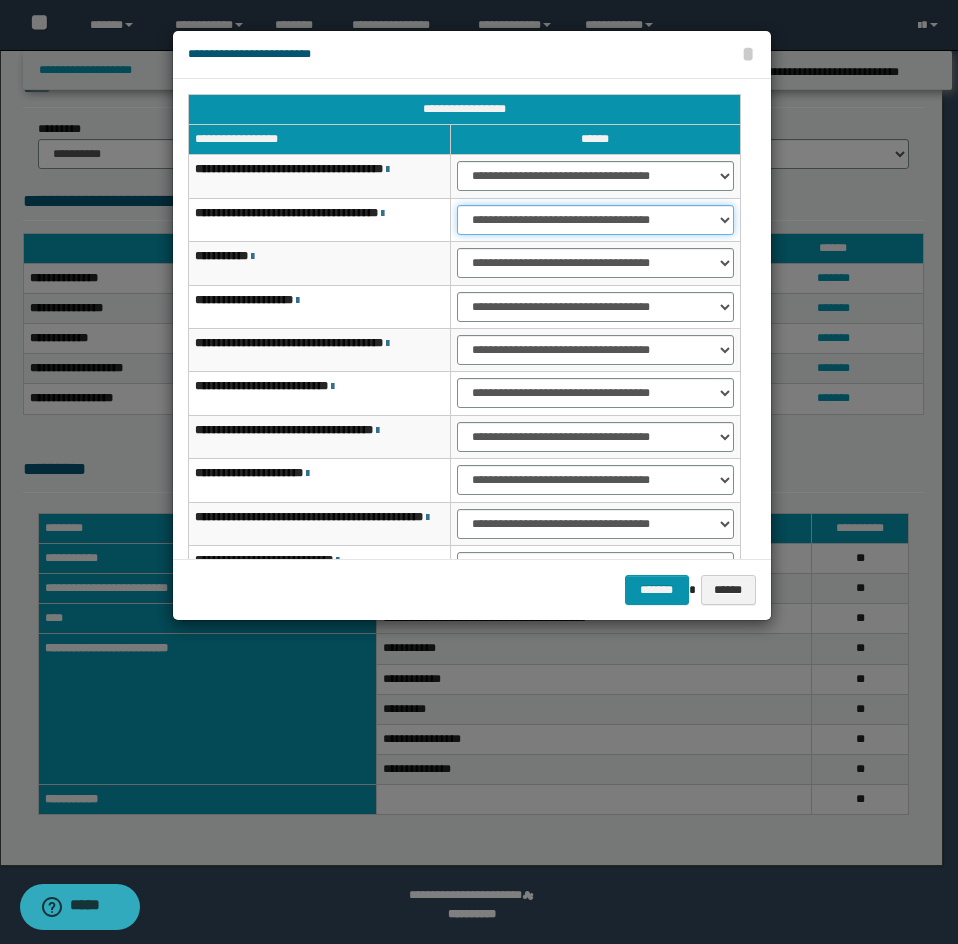 click on "**********" at bounding box center (595, 220) 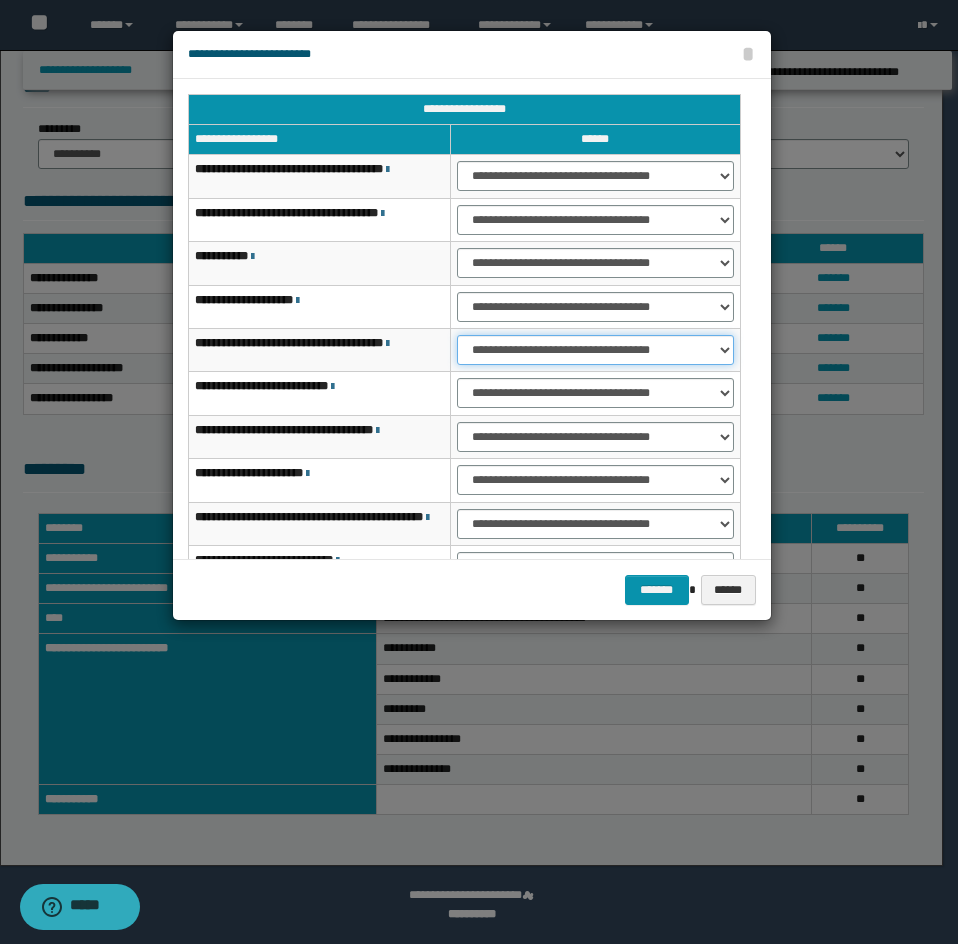 drag, startPoint x: 488, startPoint y: 345, endPoint x: 486, endPoint y: 359, distance: 14.142136 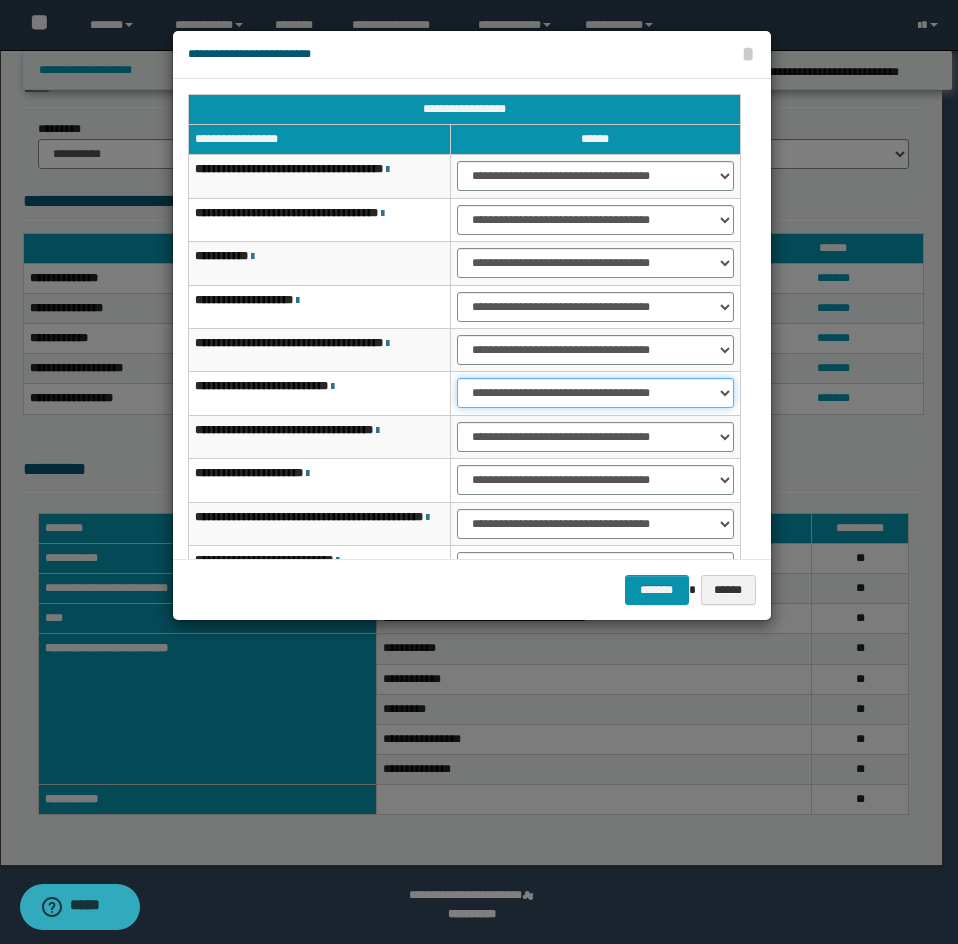 click on "**********" at bounding box center [595, 393] 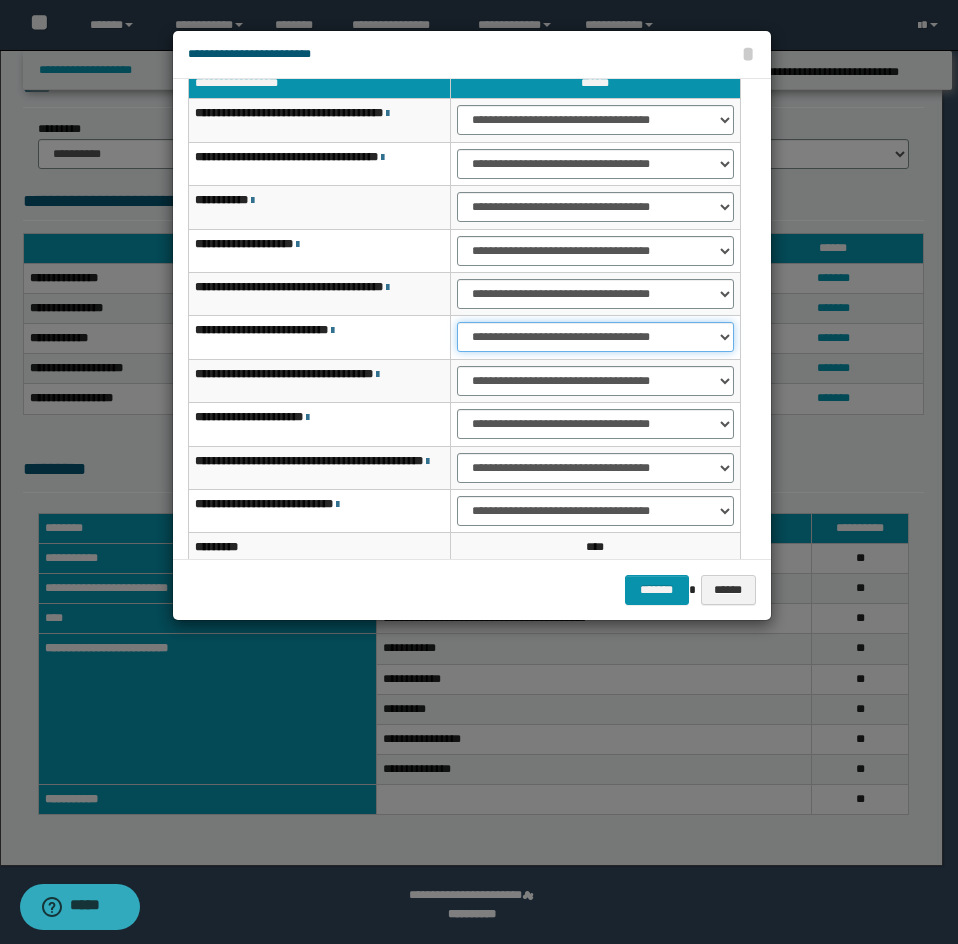 scroll, scrollTop: 100, scrollLeft: 0, axis: vertical 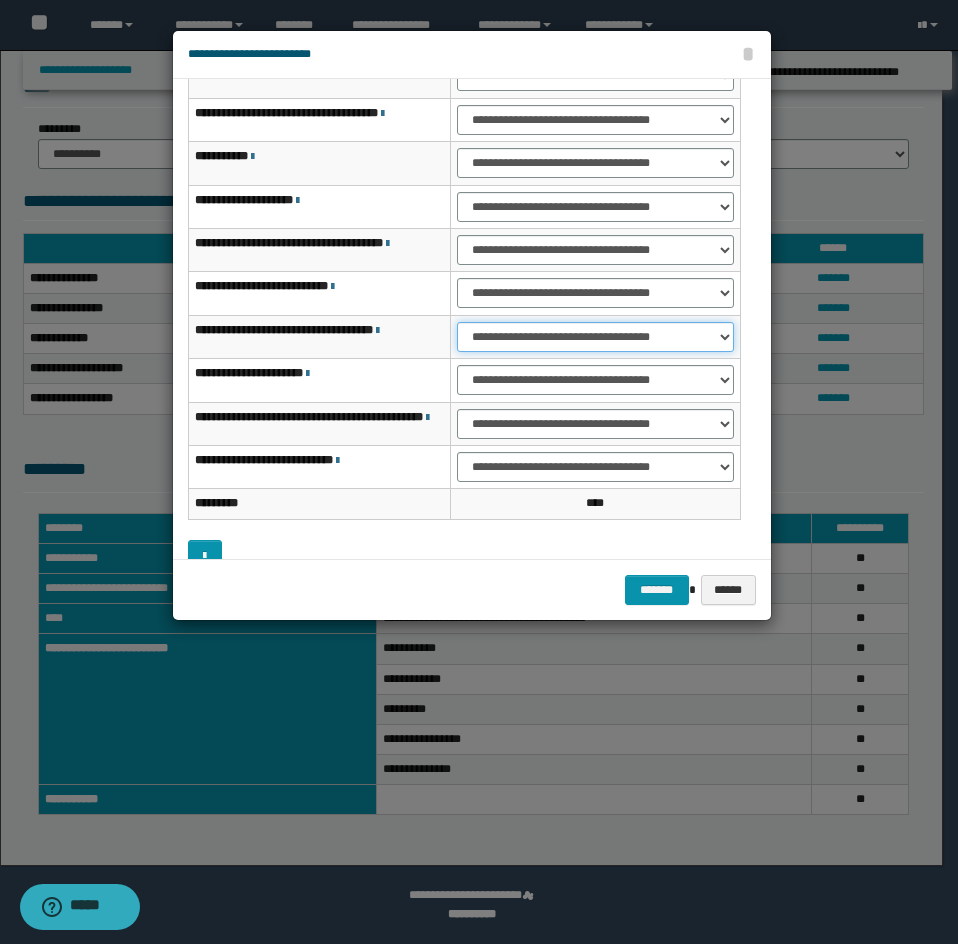click on "**********" at bounding box center [595, 337] 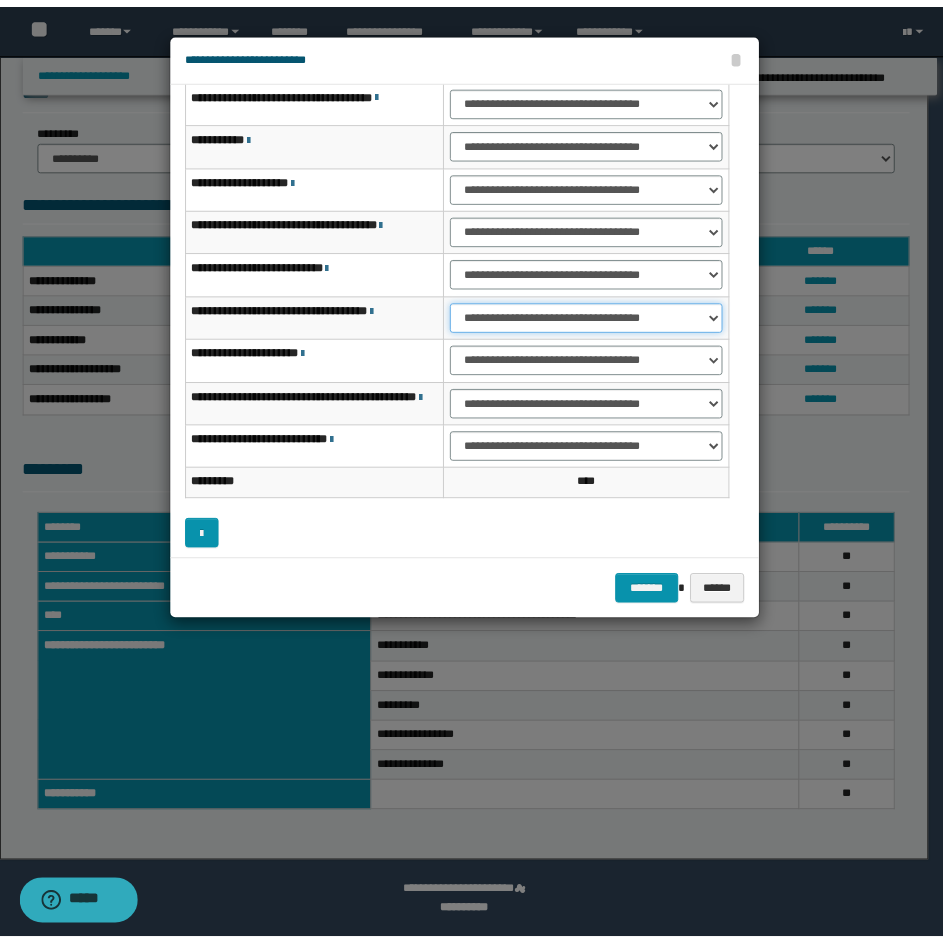 scroll, scrollTop: 127, scrollLeft: 0, axis: vertical 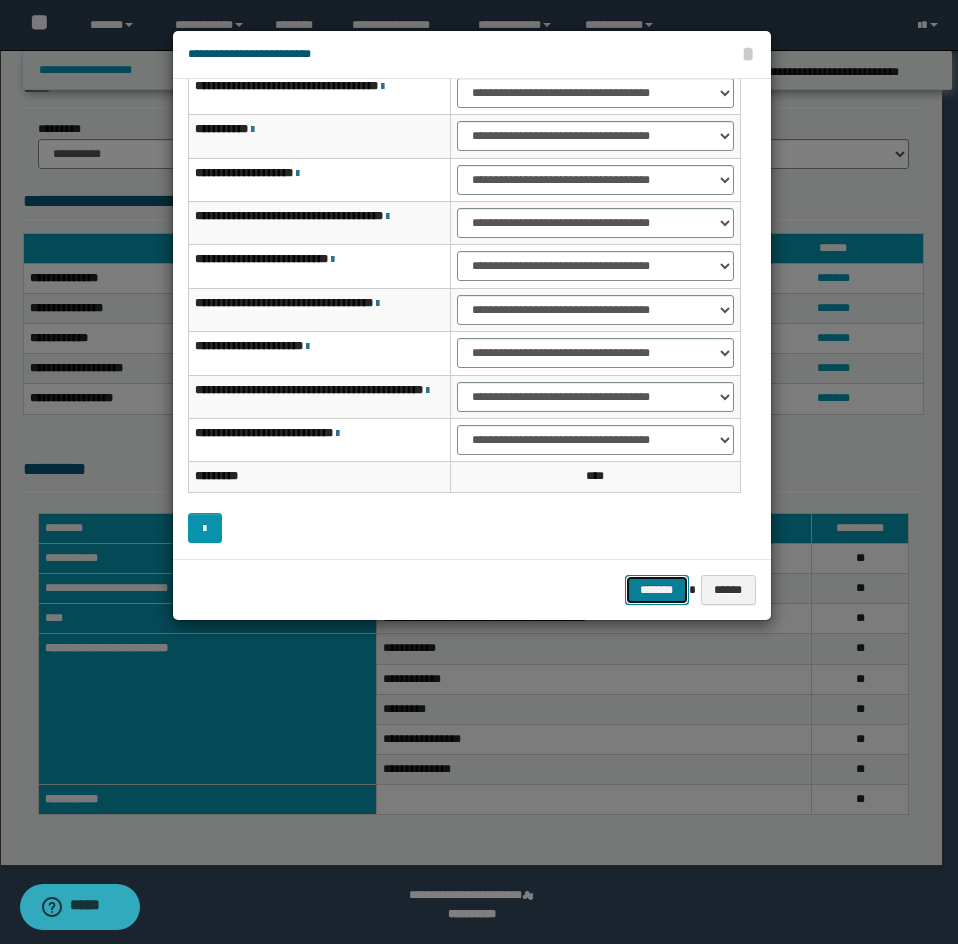 click on "*******" at bounding box center [657, 590] 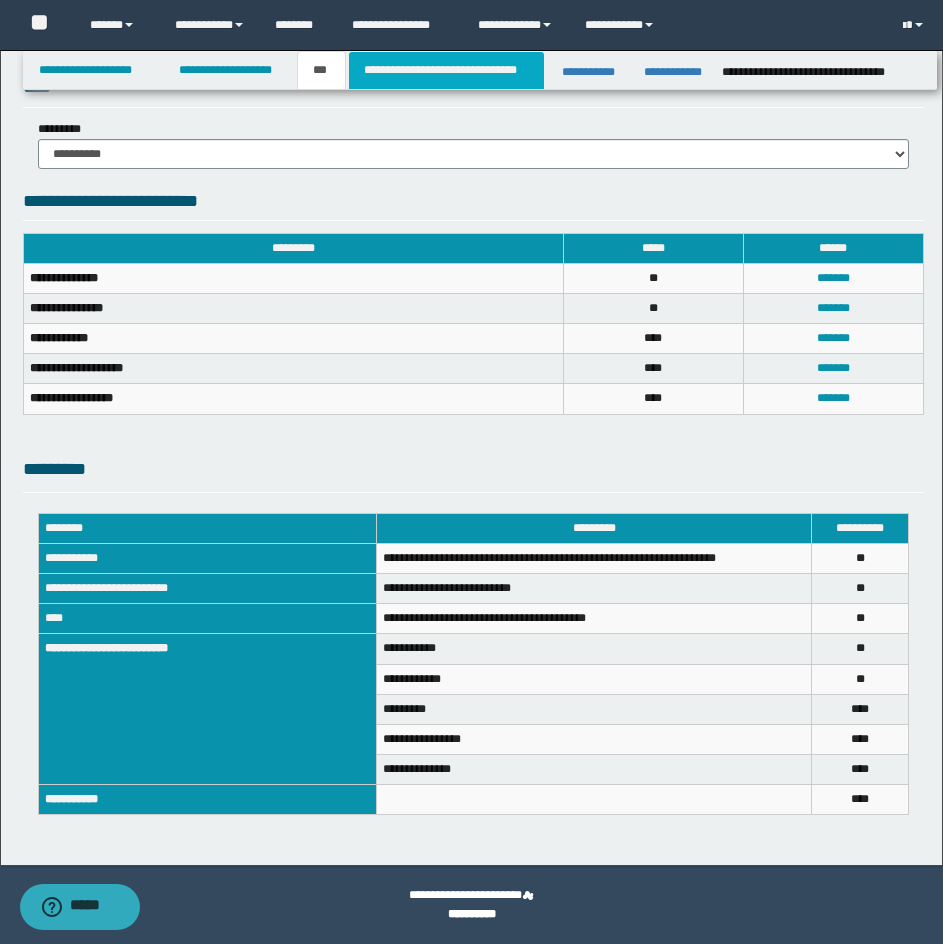 click on "**********" at bounding box center [446, 70] 